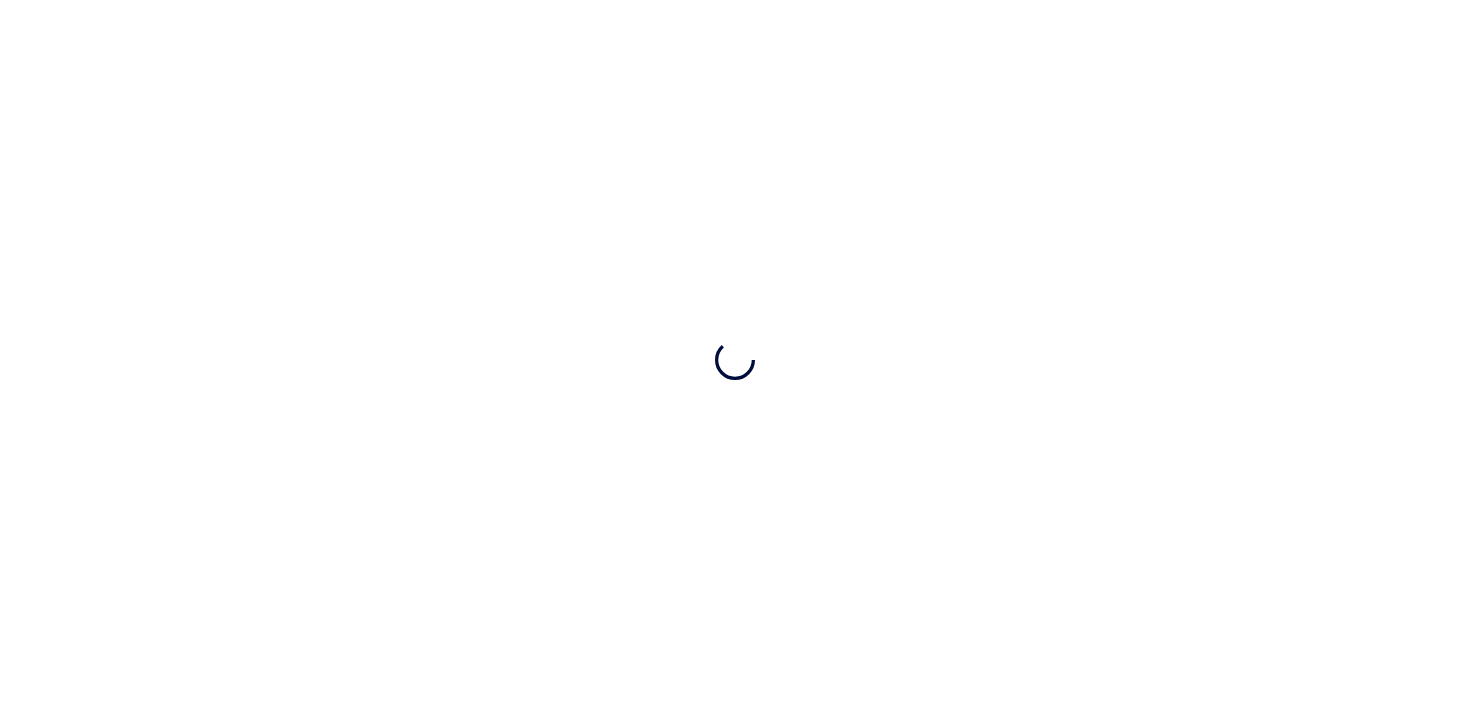 scroll, scrollTop: 0, scrollLeft: 0, axis: both 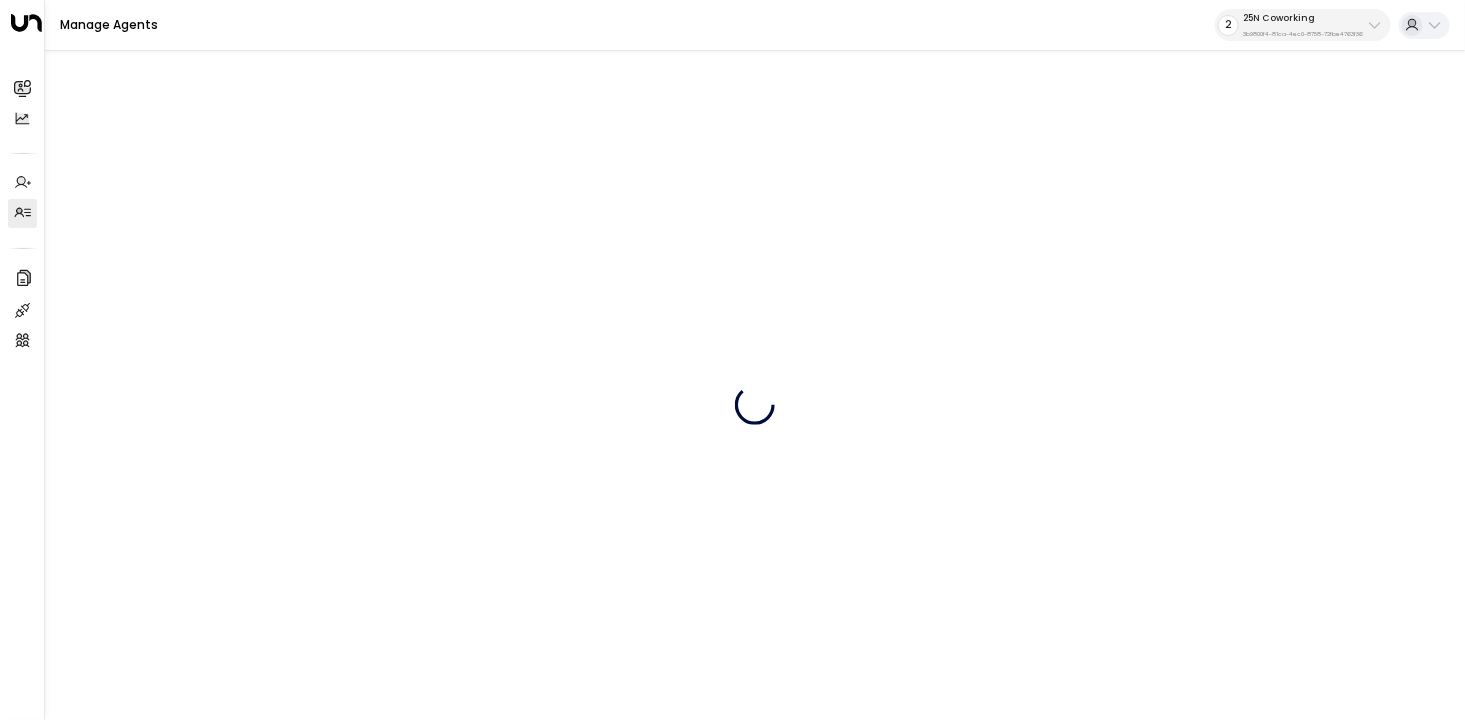 click on "25N Coworking 3b9800f4-81ca-4ec0-8758-72fbe4763f36" at bounding box center [1303, 25] 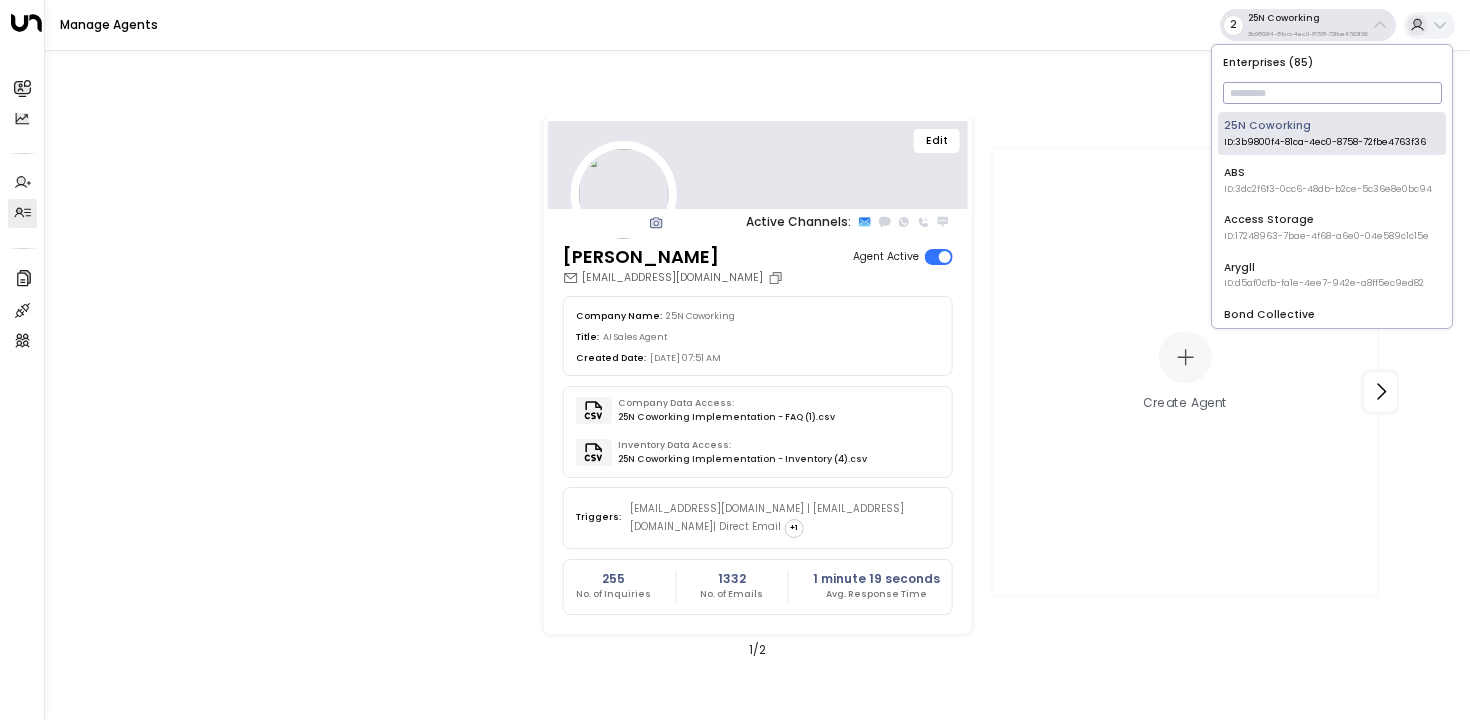 click at bounding box center [1332, 93] 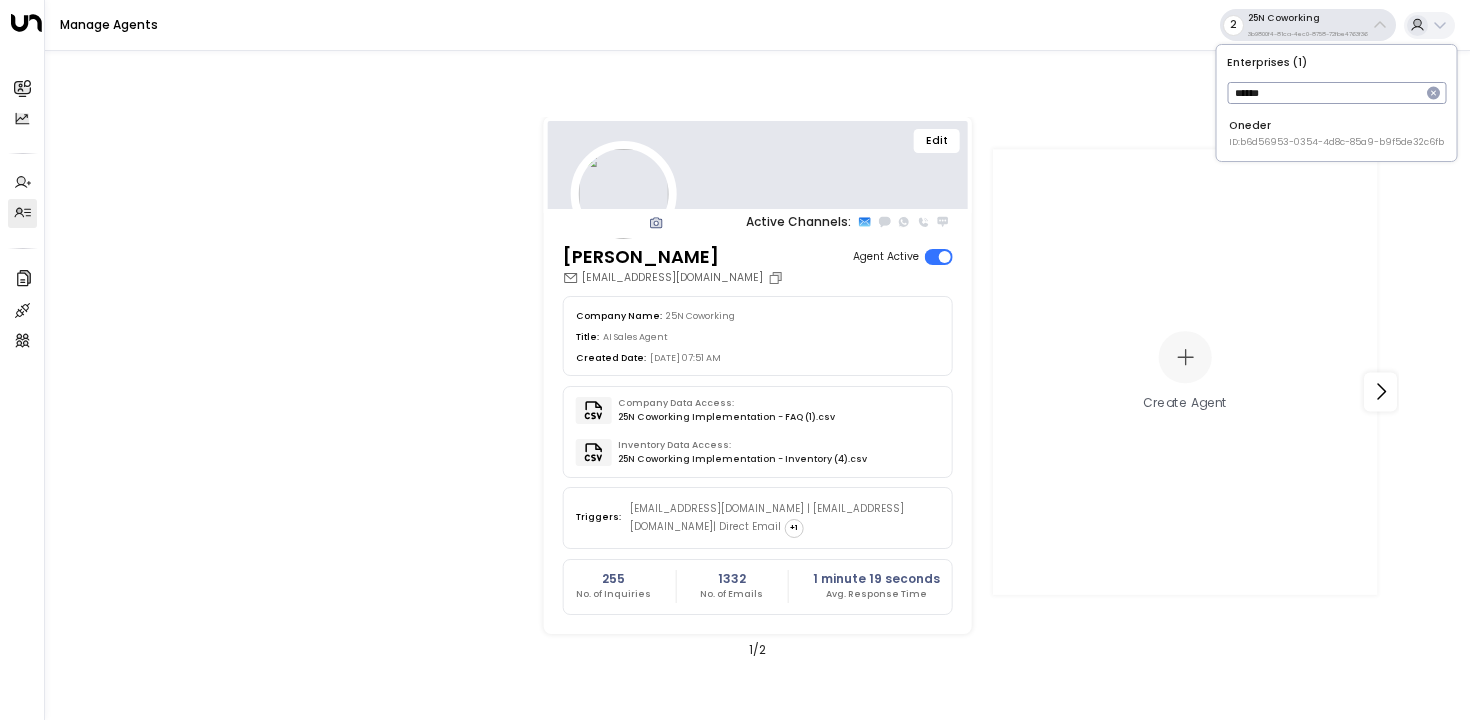type on "******" 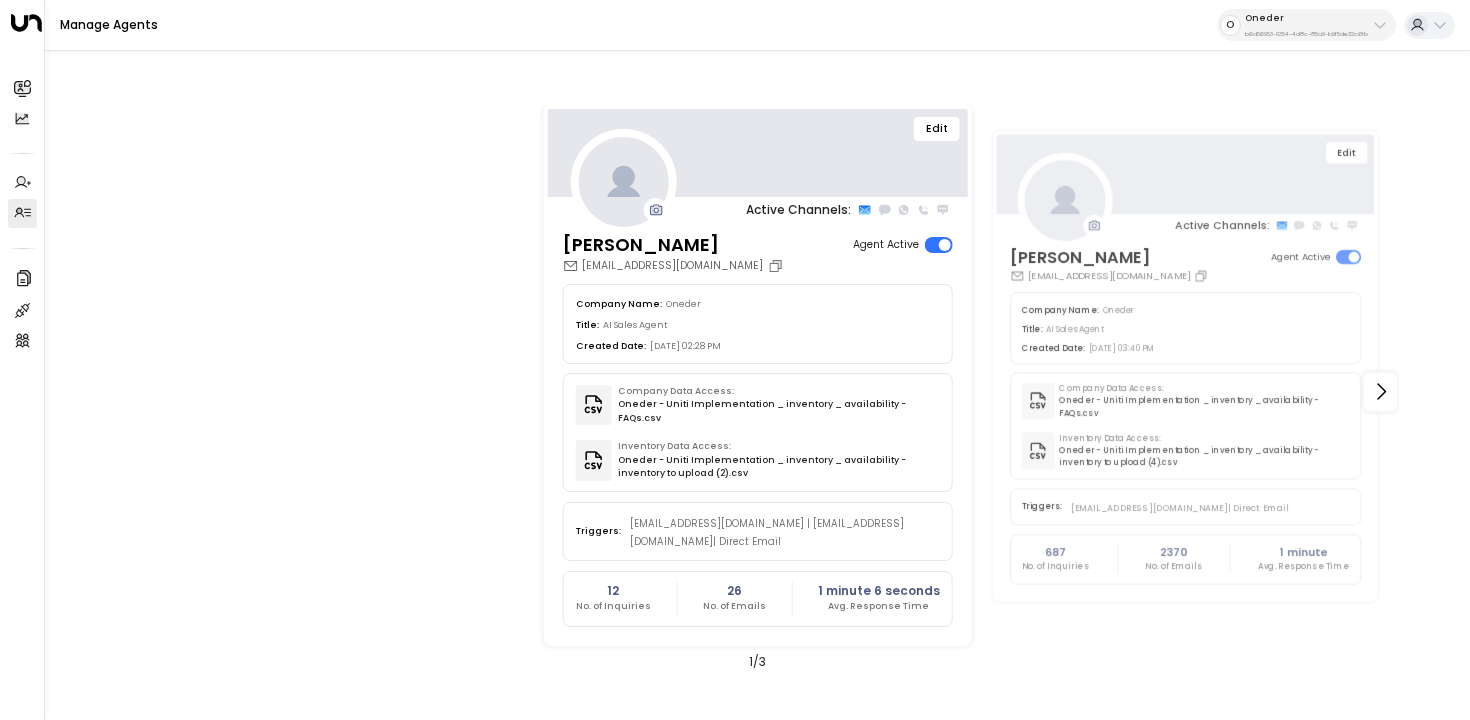 click on "Edit Active Channels: Maisy Clarke   maisy@withoneder.com Agent Active Company Name: Oneder Title: AI Sales Agent Created Date: 06/16/2025, 02:28 PM Company Data Access: Oneder - Uniti Implementation _ inventory _ availability - FAQs.csv Inventory Data Access: Oneder - Uniti Implementation _ inventory _ availability -  inventory to upload (2).csv Triggers: no-reply@hubspot.com | noreply@notifications.hubspot.com  | Direct Email   12 No. of Inquiries 26 No. of Emails 1 minute 6 seconds Avg. Response Time Edit Active Channels: Charlotte Russell   charlotte@withoneder.com Agent Active Company Name: Oneder Title: AI Sales Agent Created Date: 04/04/2025, 03:40 PM Company Data Access: Oneder - Uniti Implementation _ inventory _ availability - FAQs.csv Inventory Data Access: Oneder - Uniti Implementation _ inventory _ availability -  inventory to upload (4).csv Triggers: hit-reply@valvespace.com  | Direct Email   687 No. of Inquiries 2370 No. of Emails 1 minute Avg. Response Time Create Agent 1  /  3" at bounding box center (757, 392) 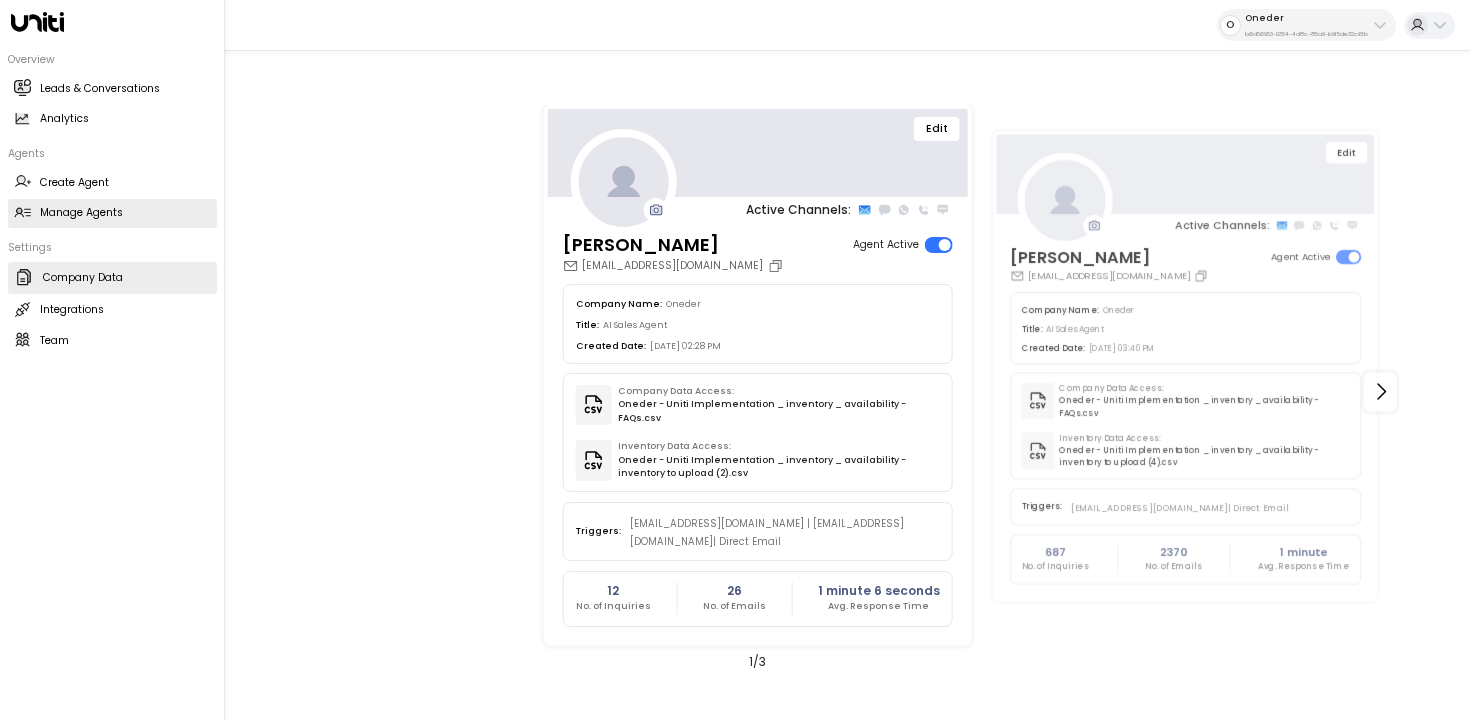 click 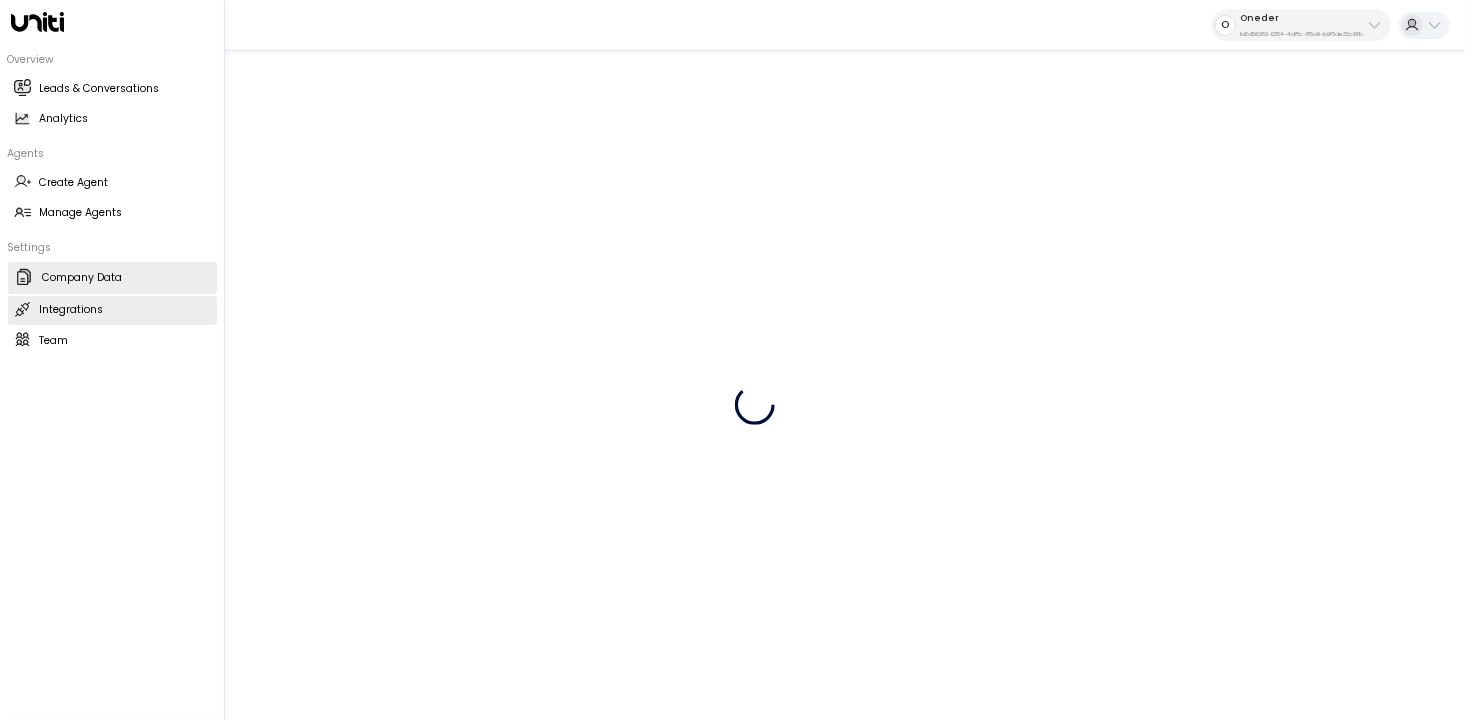 click on "Integrations Integrations" at bounding box center [112, 310] 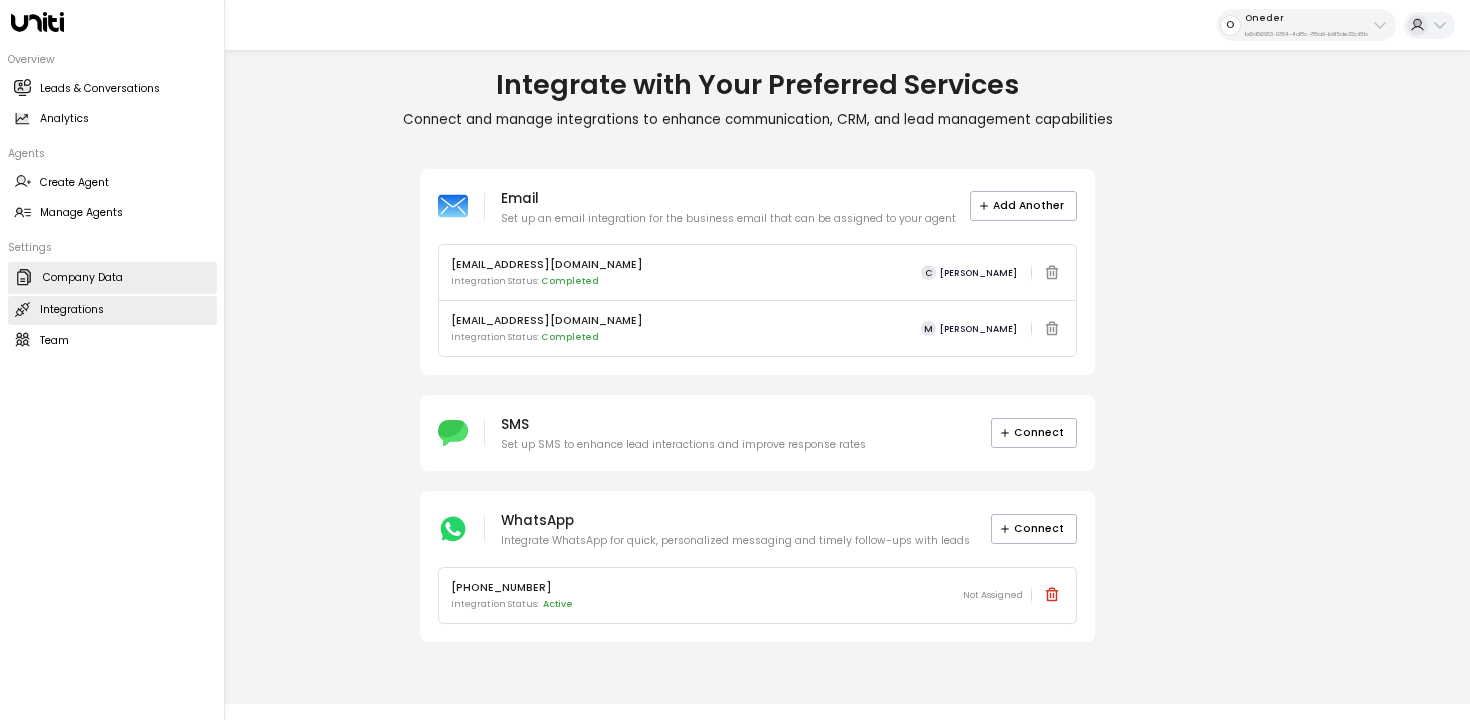 click on "Company Data" at bounding box center (83, 278) 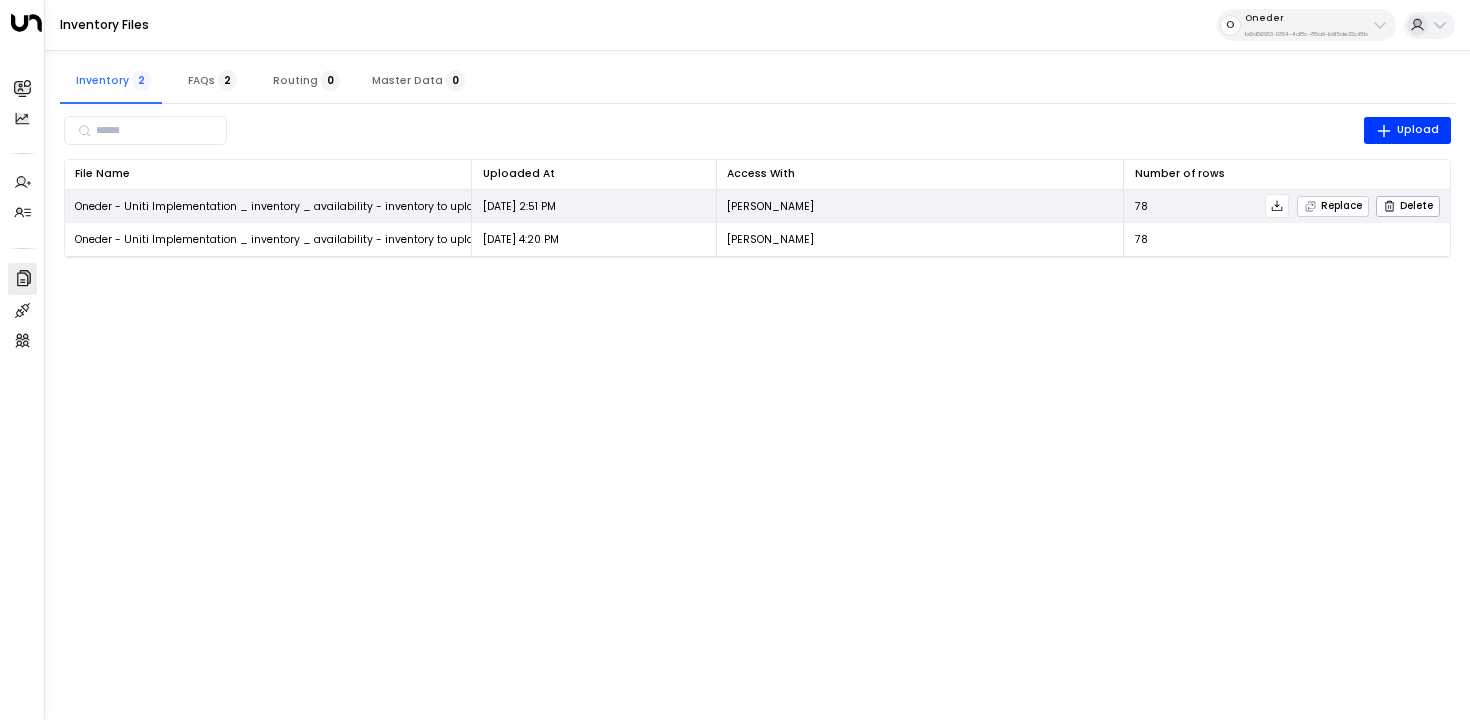 click 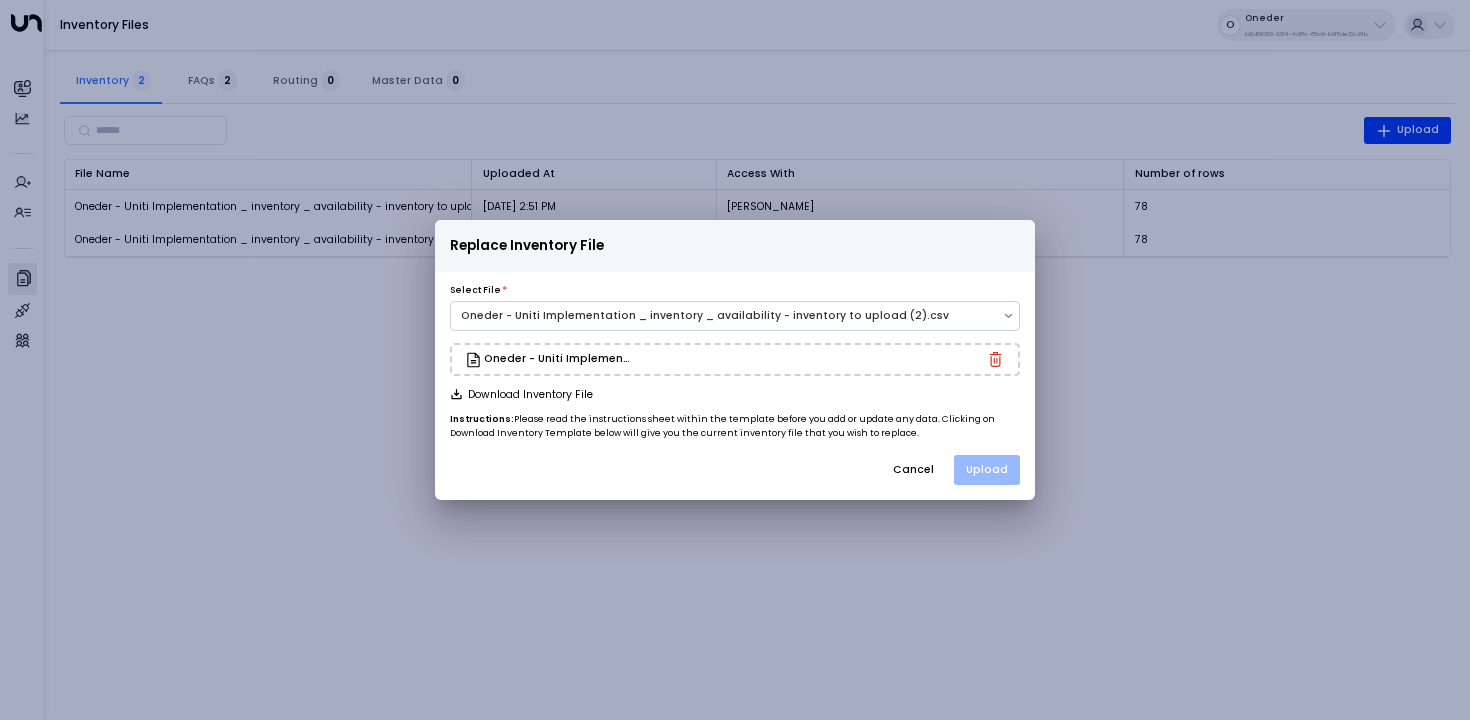 click on "Upload" at bounding box center [987, 470] 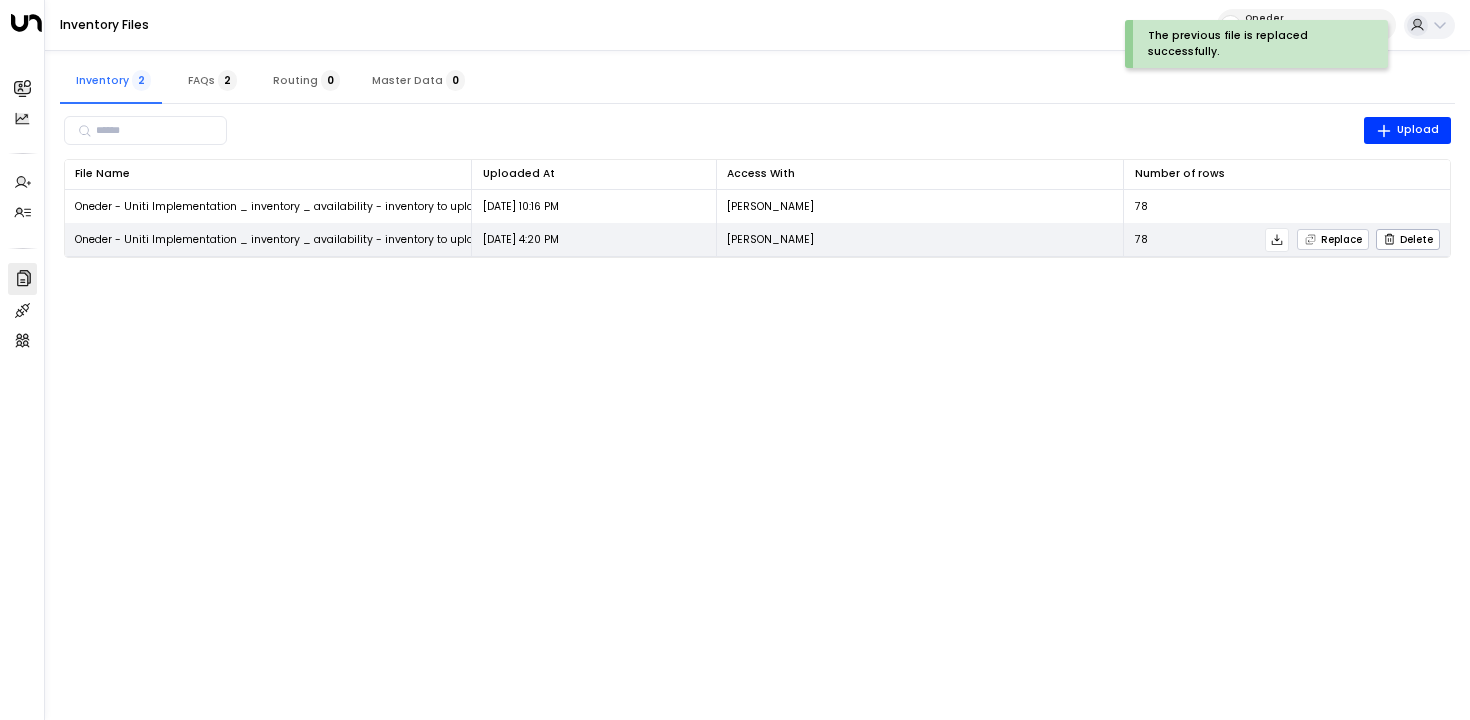 click on "Replace" at bounding box center (1333, 239) 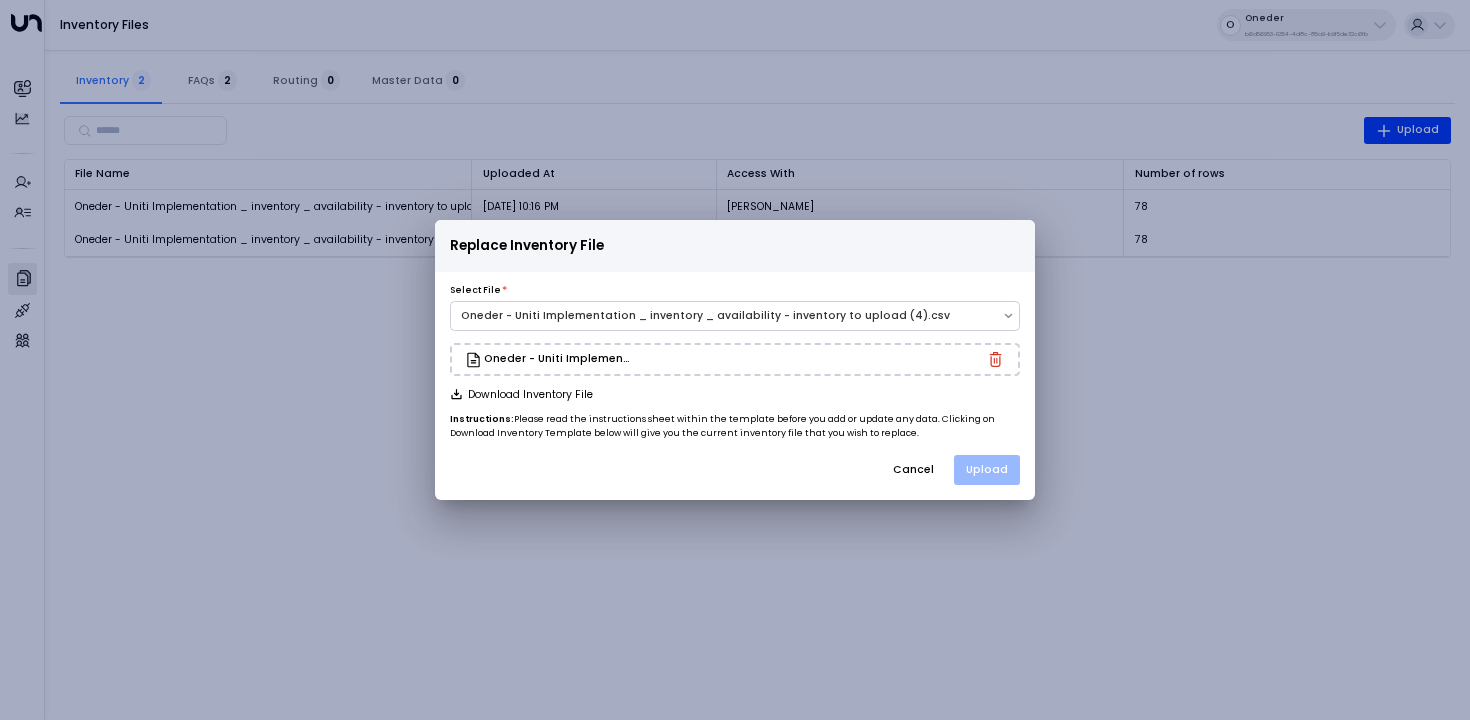 click on "Upload" at bounding box center (987, 470) 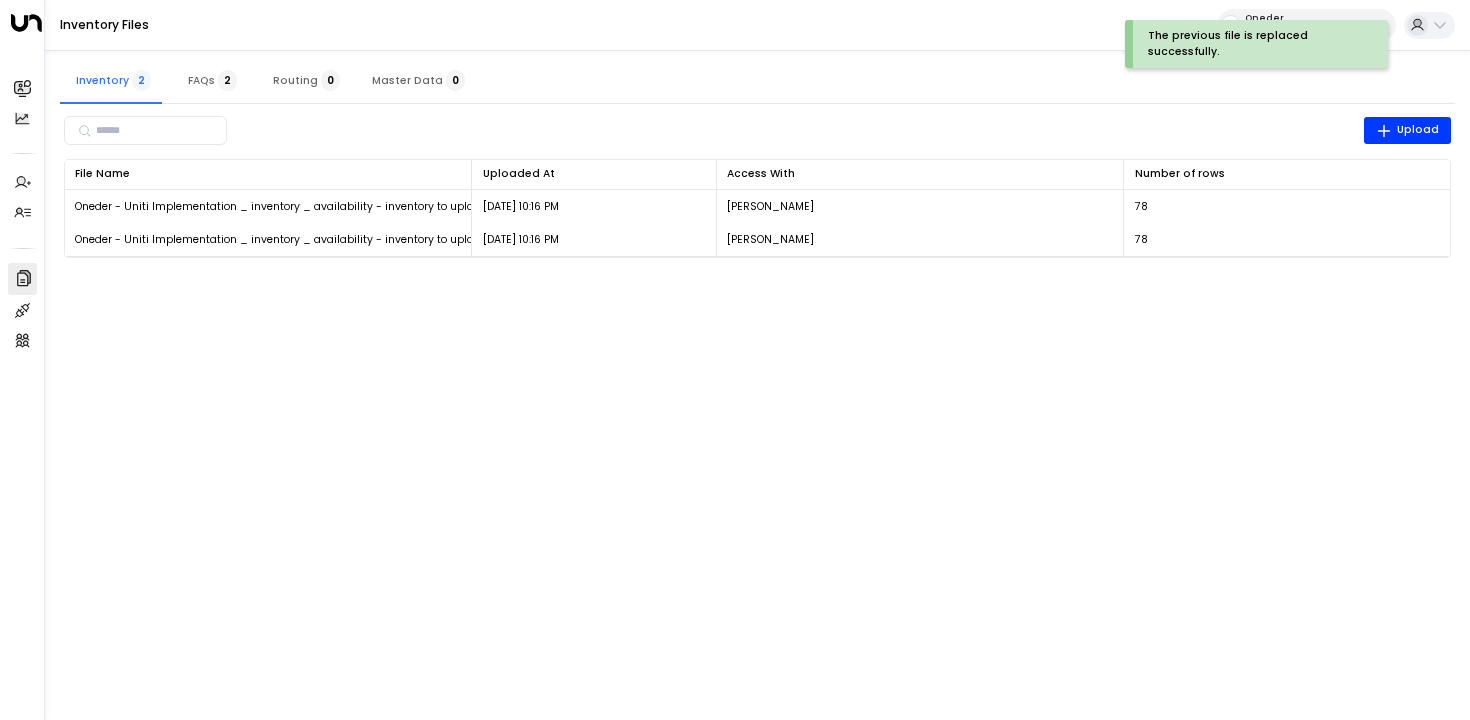 click on "​  Upload" at bounding box center (758, 131) 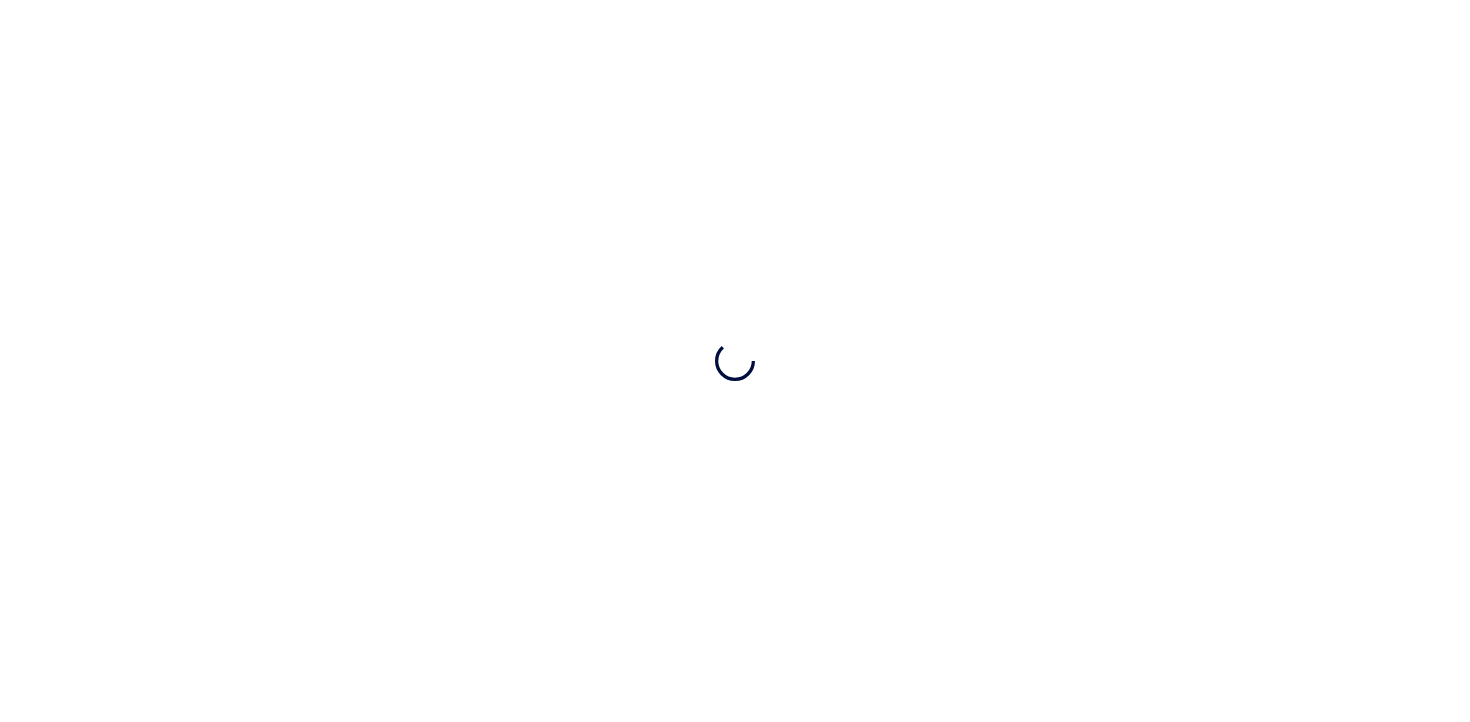 scroll, scrollTop: 0, scrollLeft: 0, axis: both 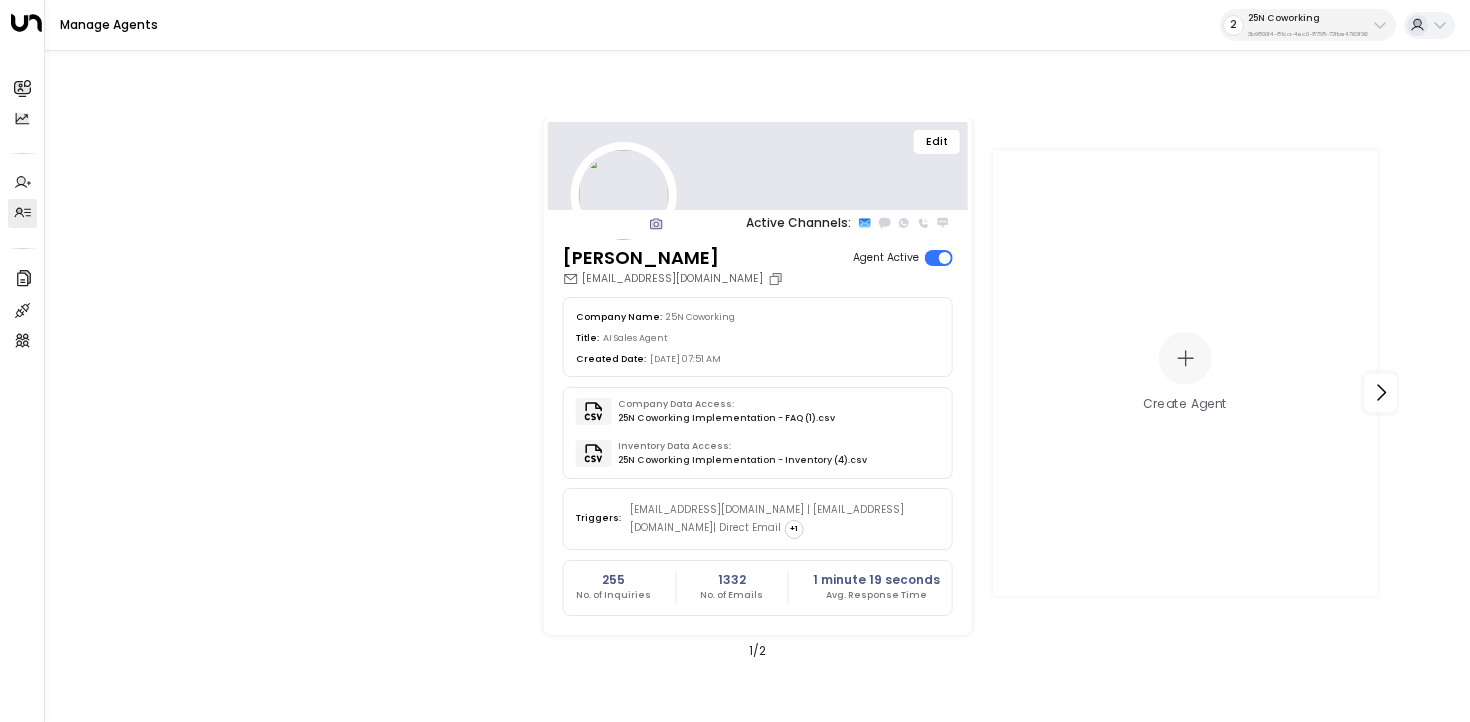 click on "25N Coworking 3b9800f4-81ca-4ec0-8758-72fbe4763f36" at bounding box center [1308, 25] 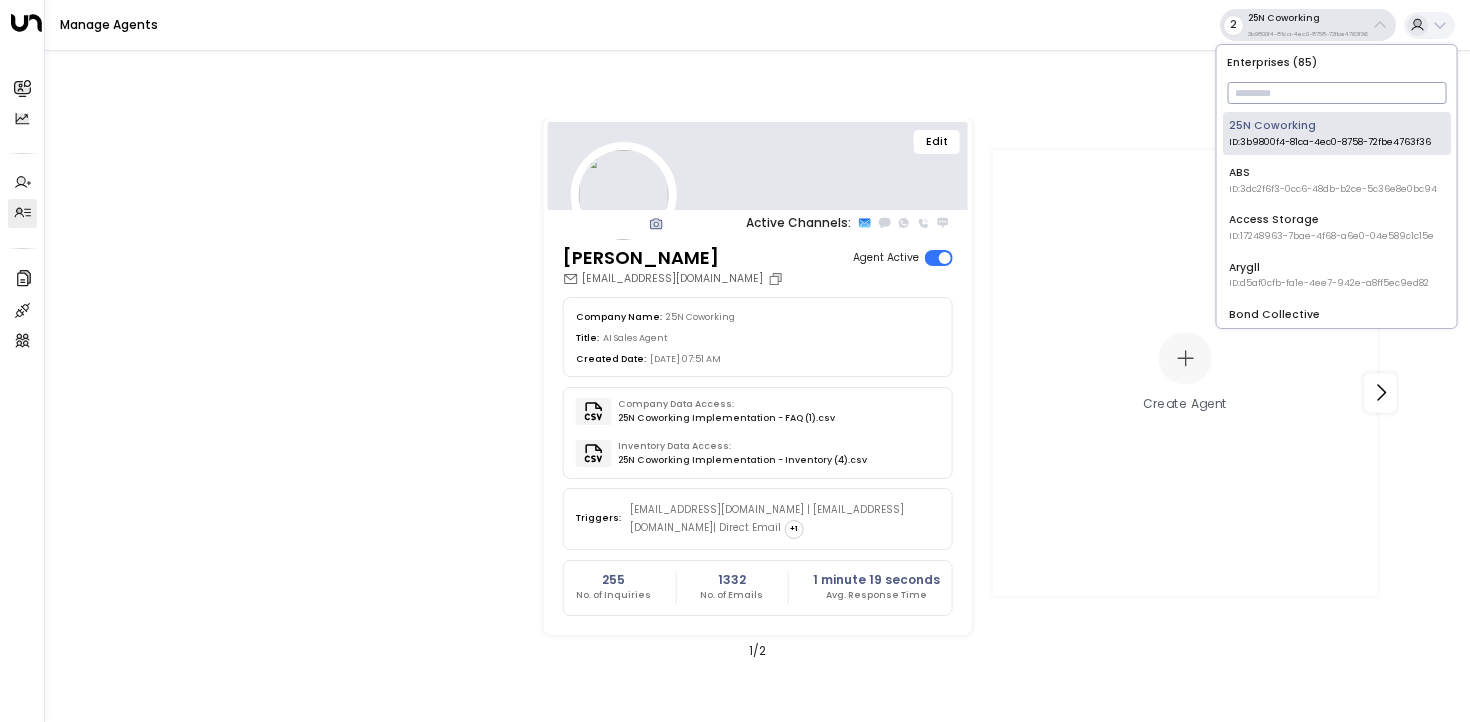 click at bounding box center (1336, 93) 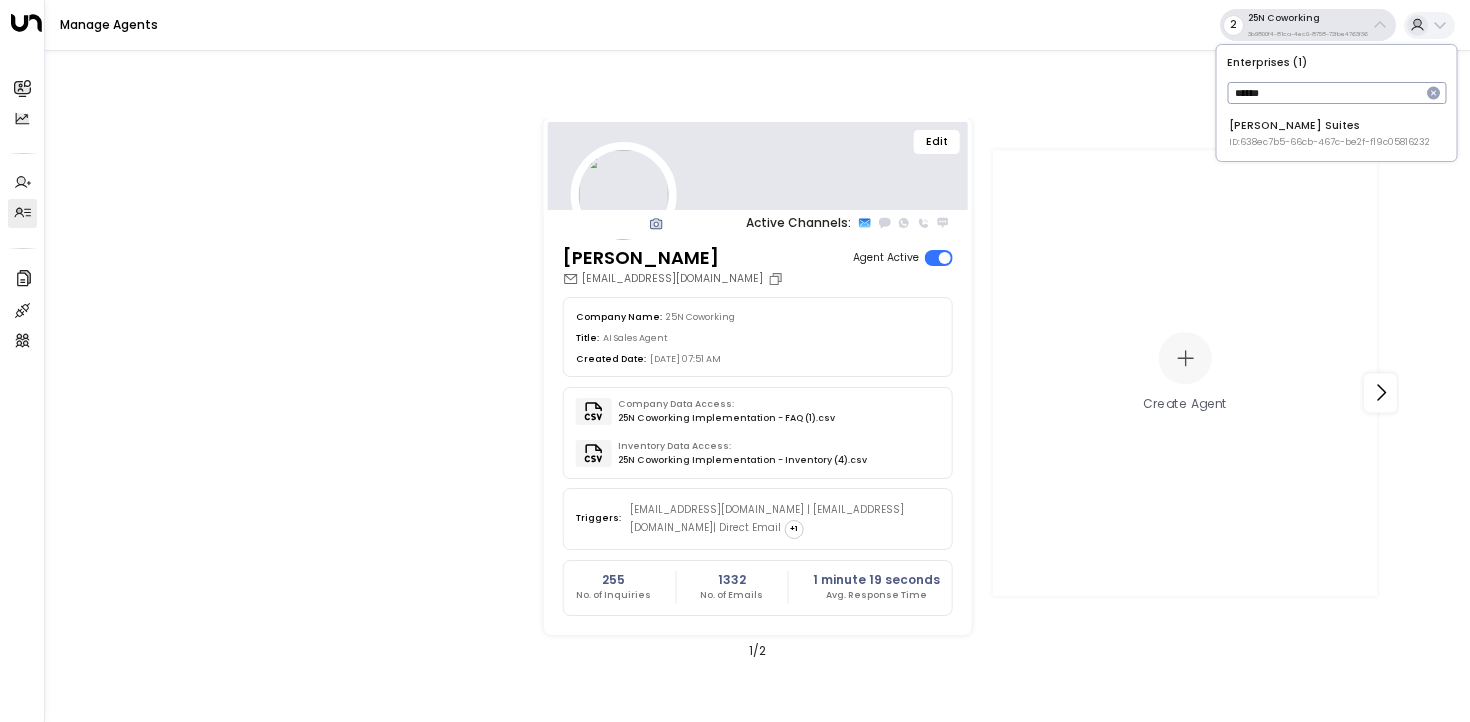 type on "******" 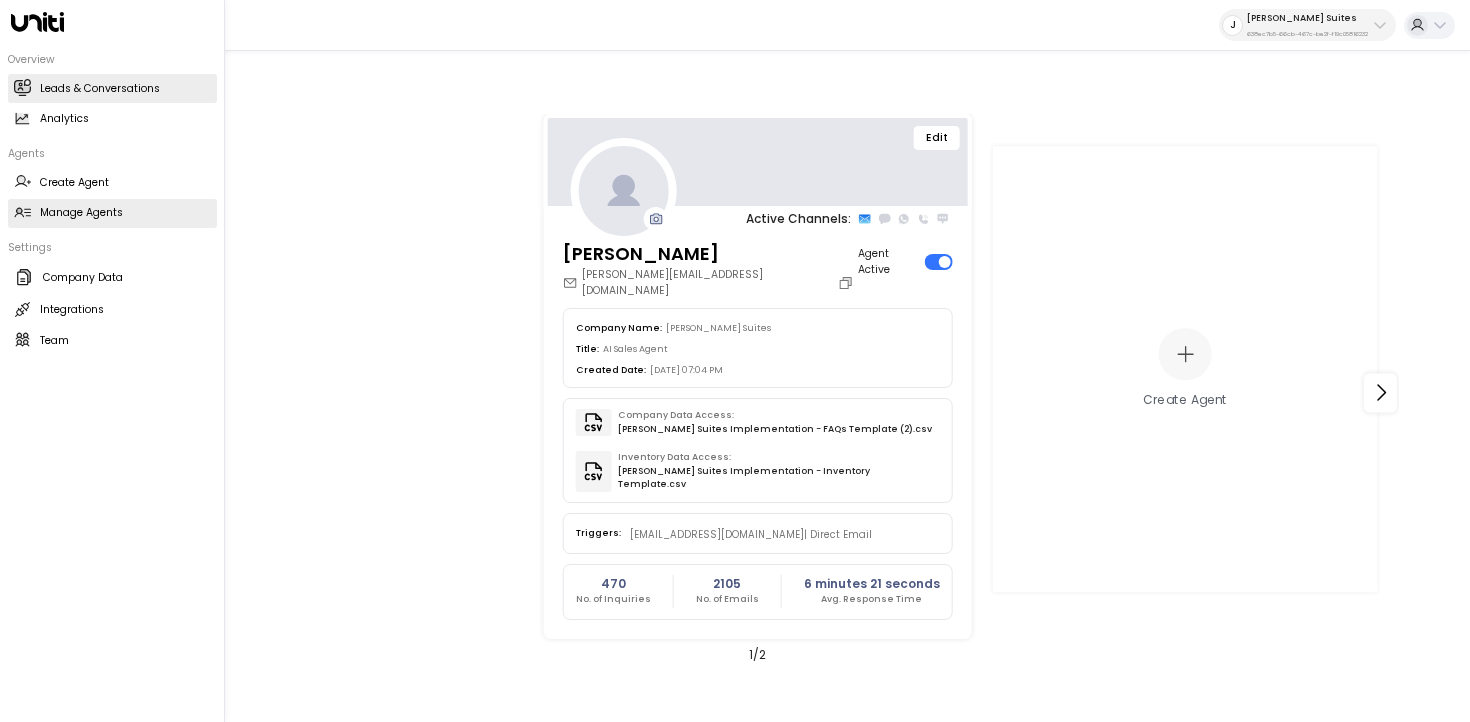 click on "Leads & Conversations Leads & Conversations" at bounding box center [112, 88] 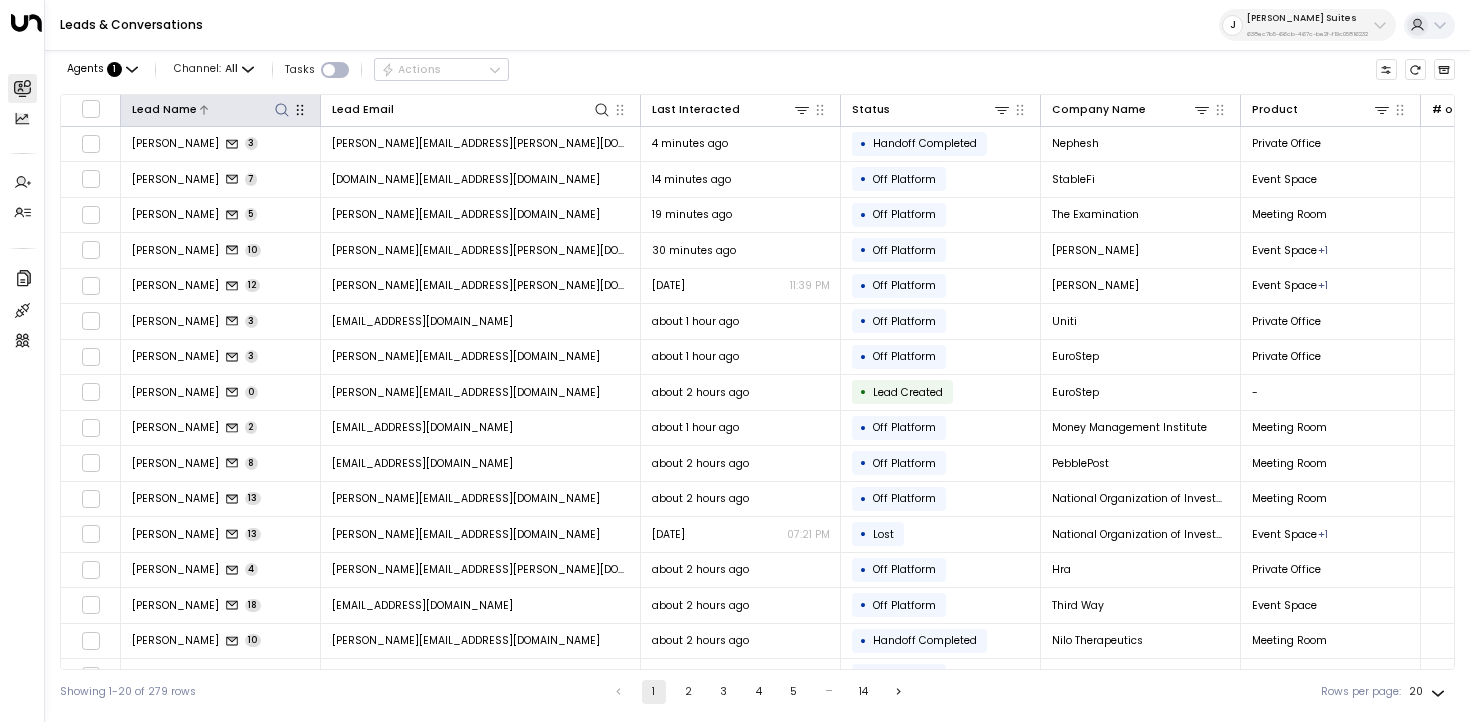 click 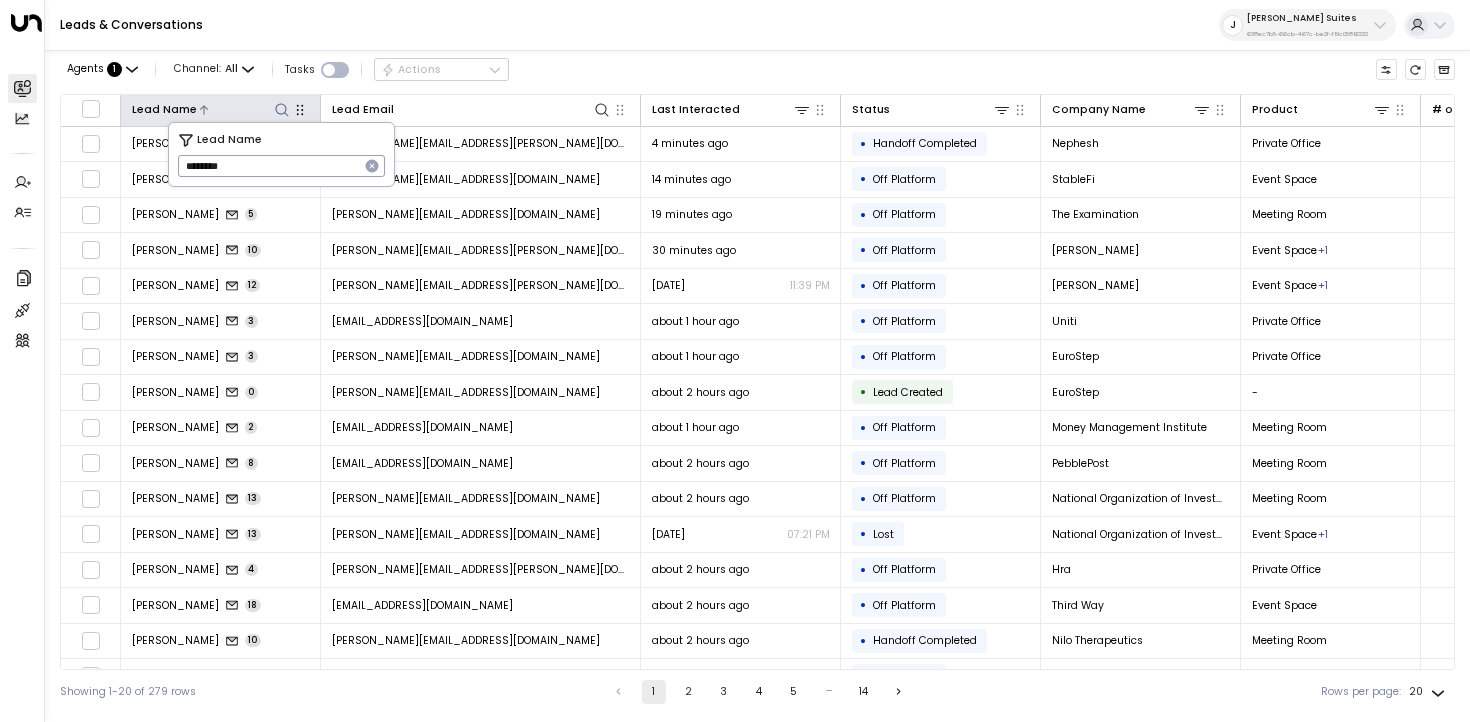 type on "********" 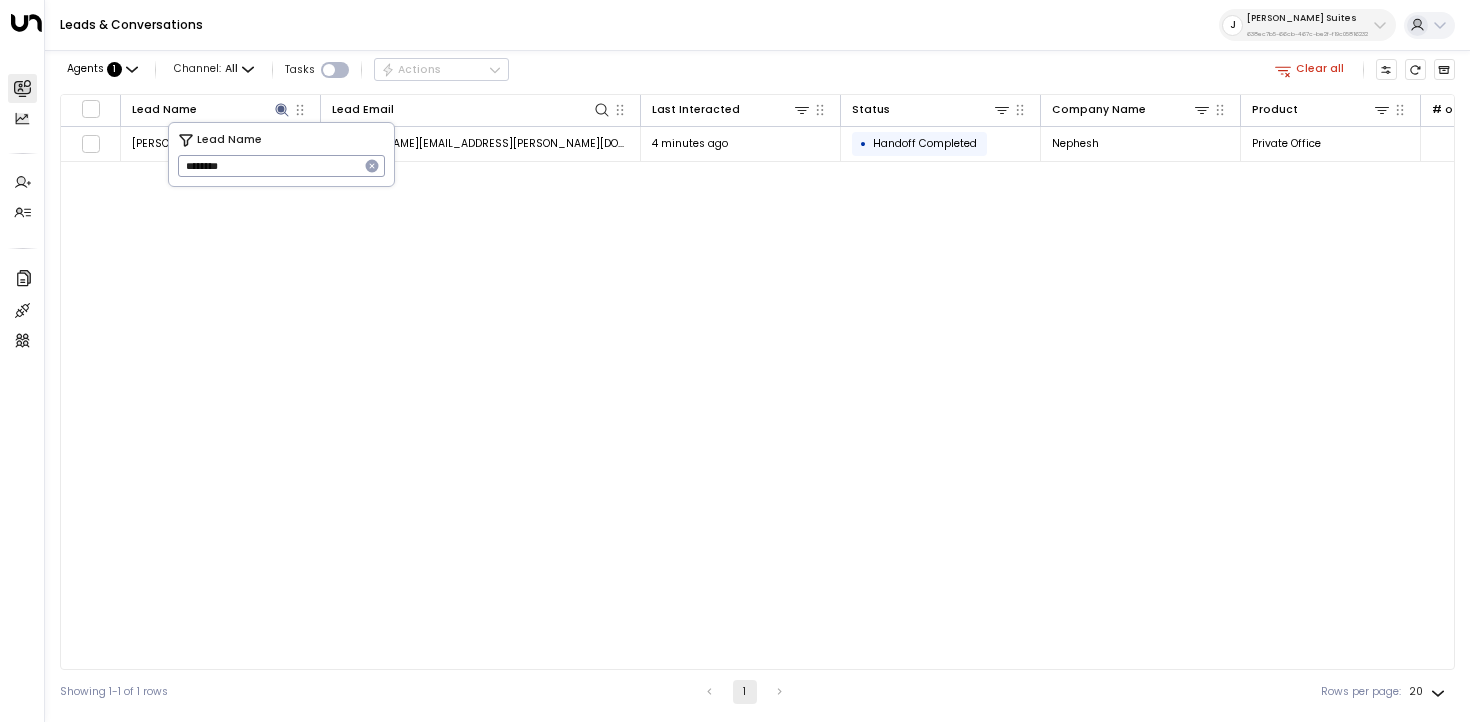 click on "Leads & Conversations J Jay Suites 638ec7b5-66cb-467c-be2f-f19c05816232" at bounding box center (757, 25) 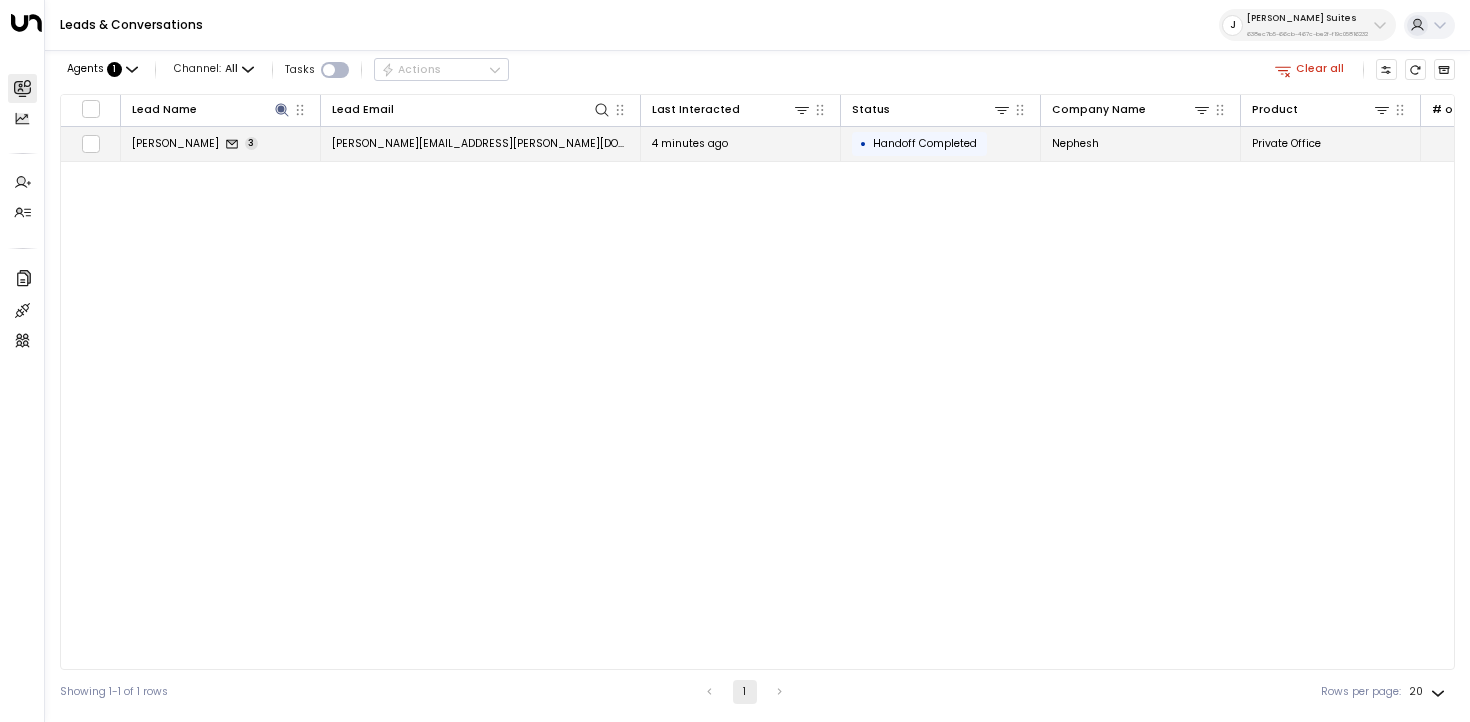 click on "nishanth.alapati@gmail.com" at bounding box center (481, 144) 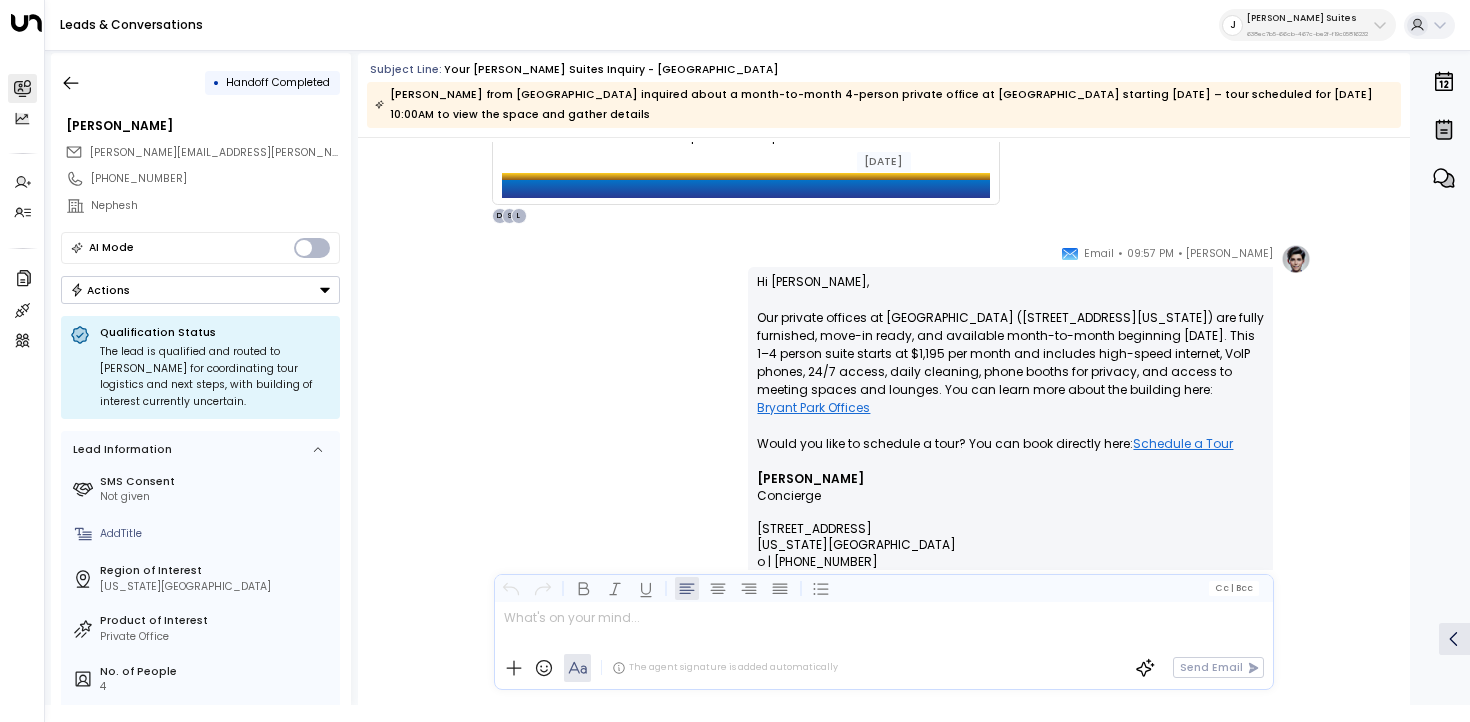 scroll, scrollTop: 1468, scrollLeft: 0, axis: vertical 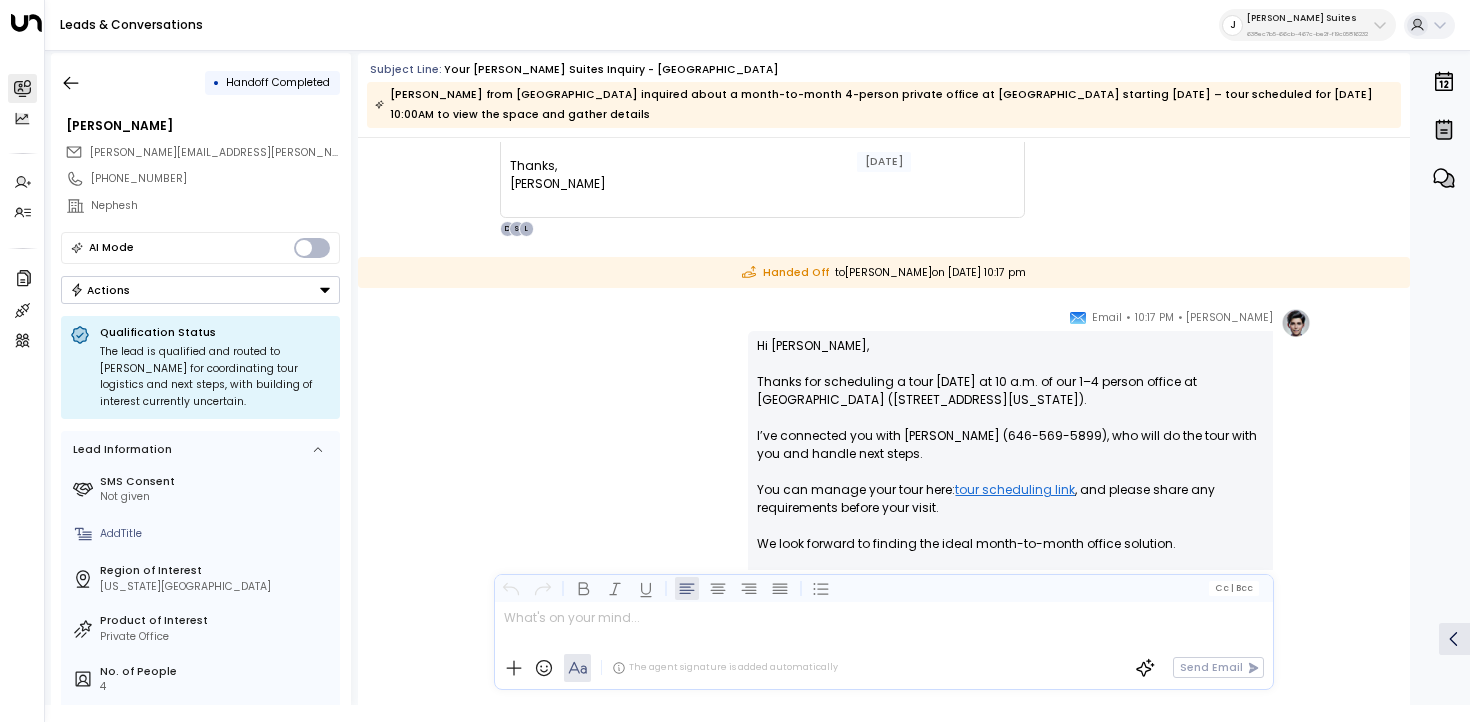 click on "Hi Nishanth, Thanks for scheduling a tour tomorrow at 10 a.m. of our 1–4 person office at Bryant Park (1441 Broadway Floors 3, 5 and 6, New York, NY 10018). I’ve connected you with Daniela (646-569-5899), who will do the tour with you and handle next steps. You can manage your tour here:  tour scheduling link , and please share any requirements before your visit. We look forward to finding the ideal month-to-month office solution." at bounding box center [1010, 454] 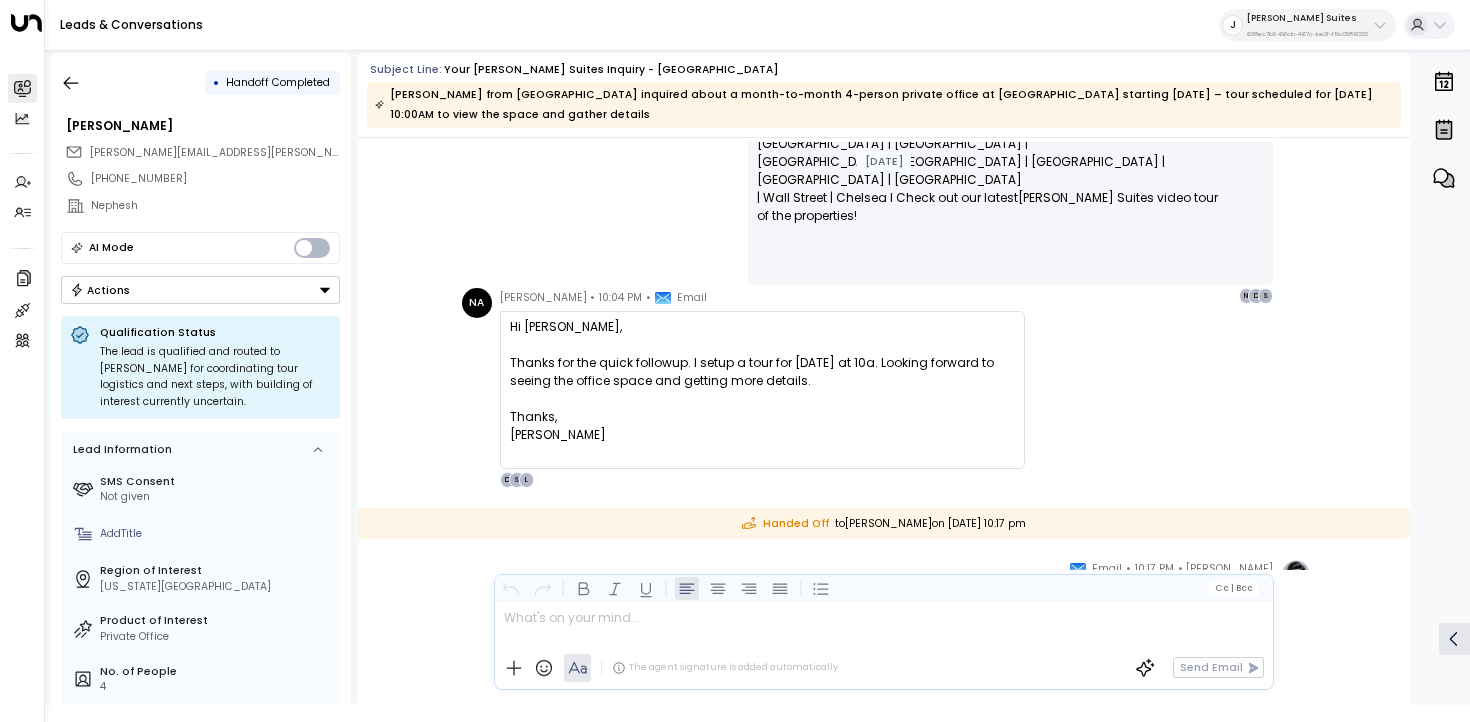 scroll, scrollTop: 1194, scrollLeft: 0, axis: vertical 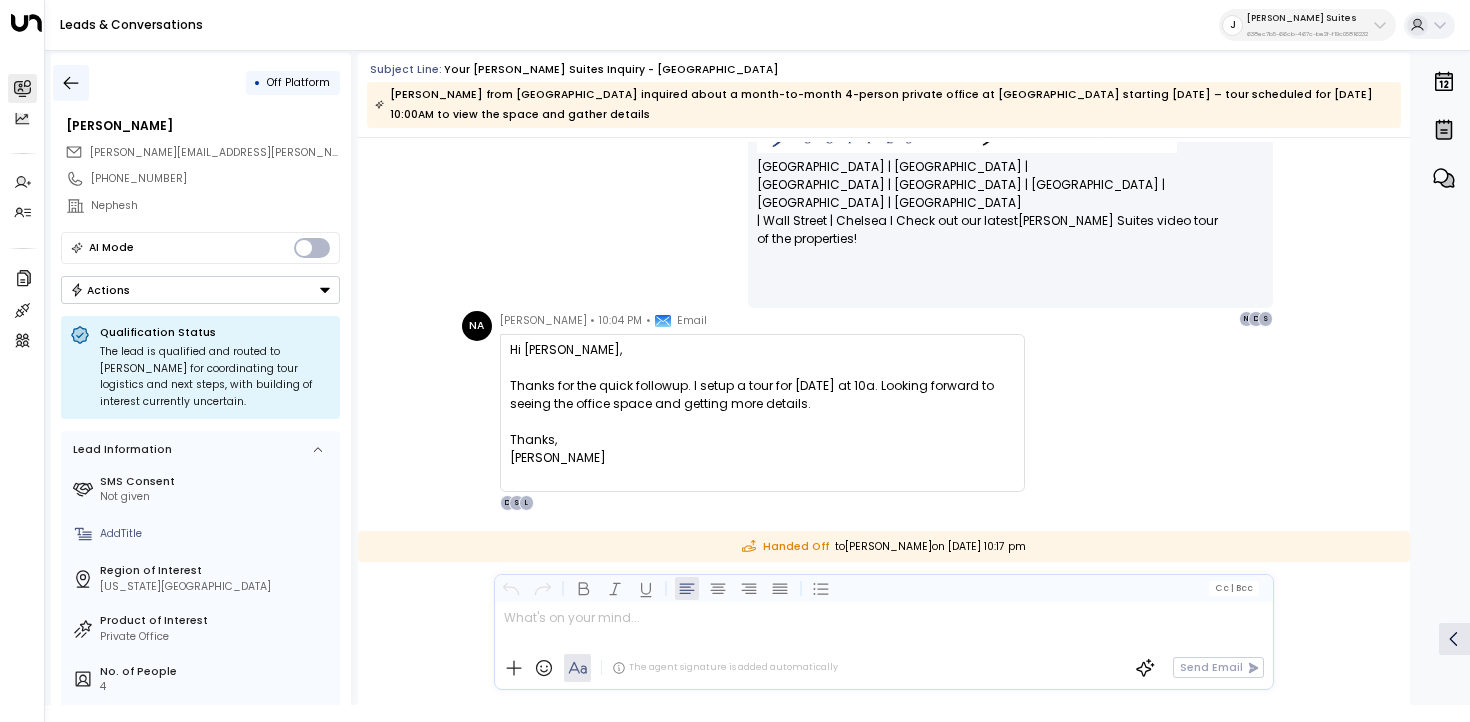 click 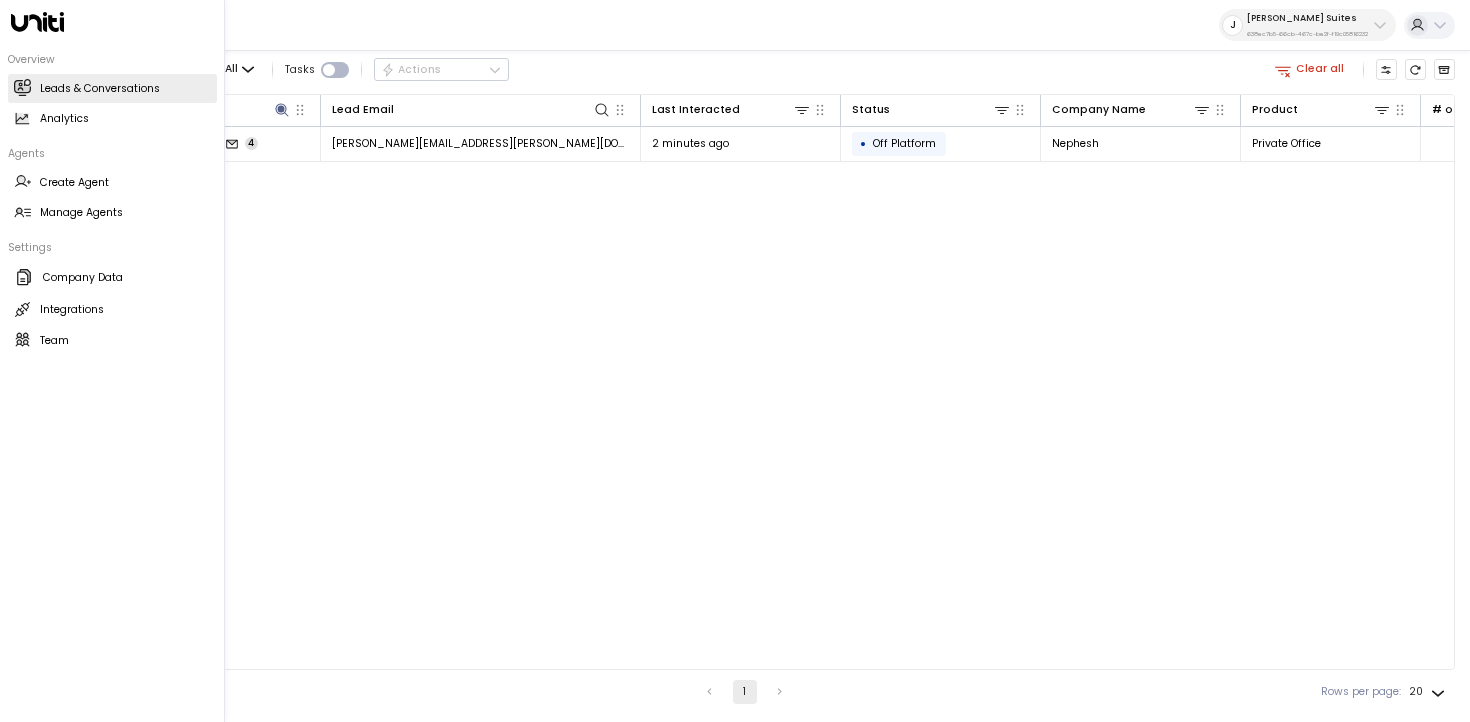 click on "Leads & Conversations Leads & Conversations" at bounding box center [112, 88] 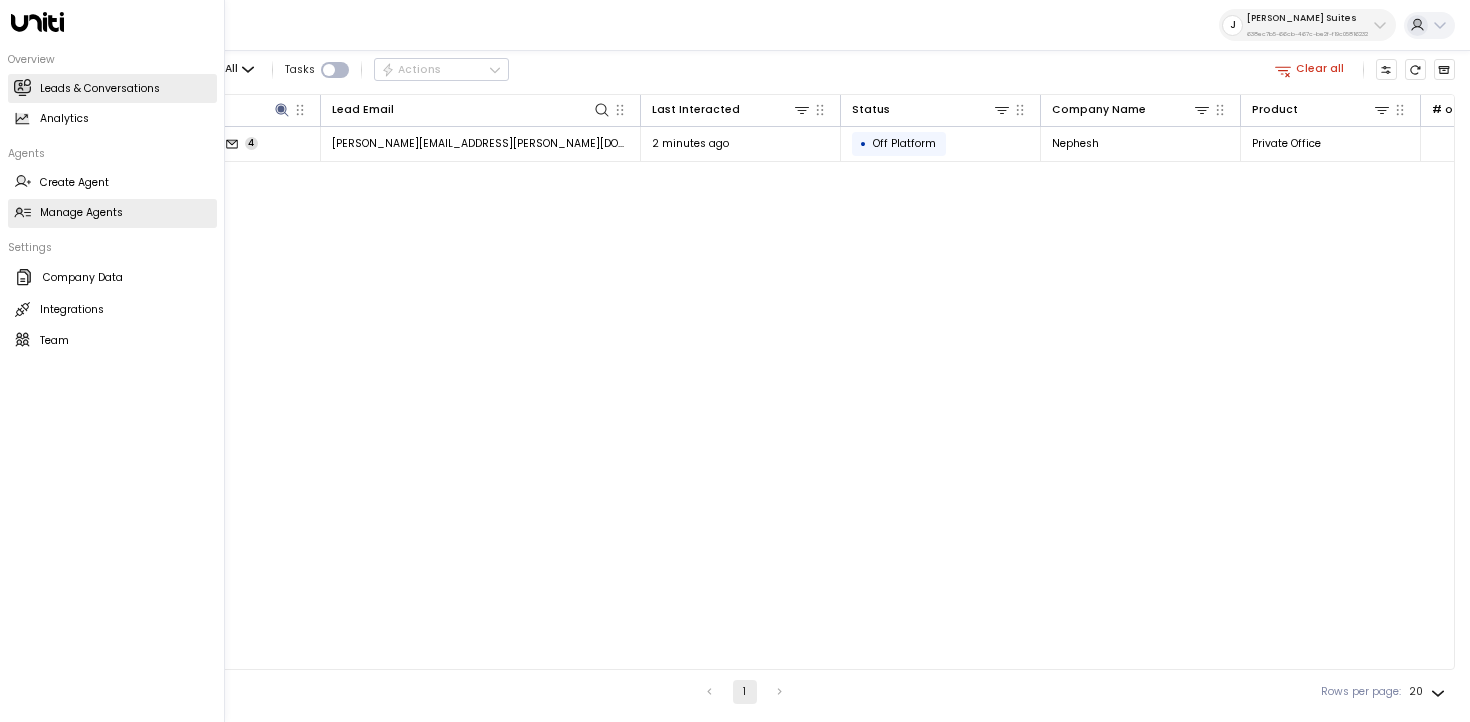 click on "Manage Agents Manage Agents" at bounding box center [112, 213] 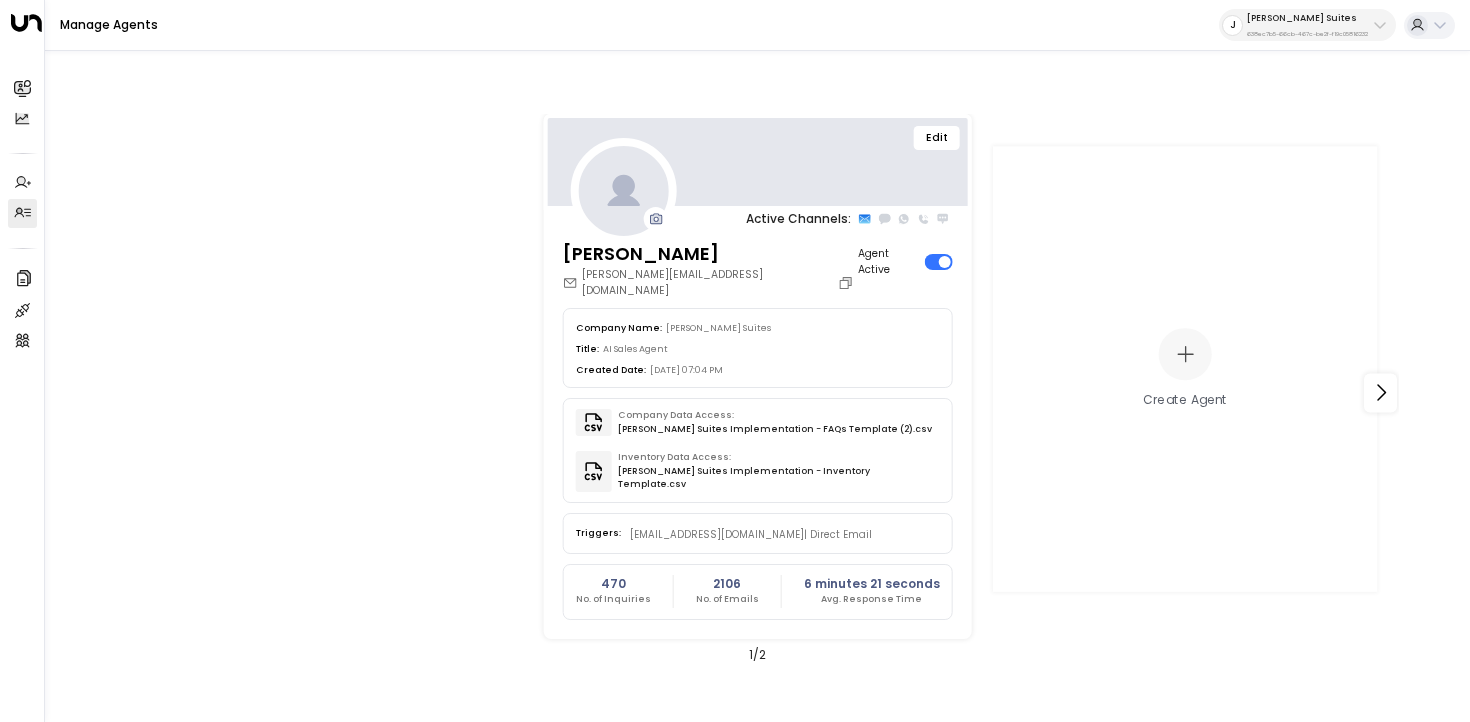 click on "Edit" at bounding box center (937, 138) 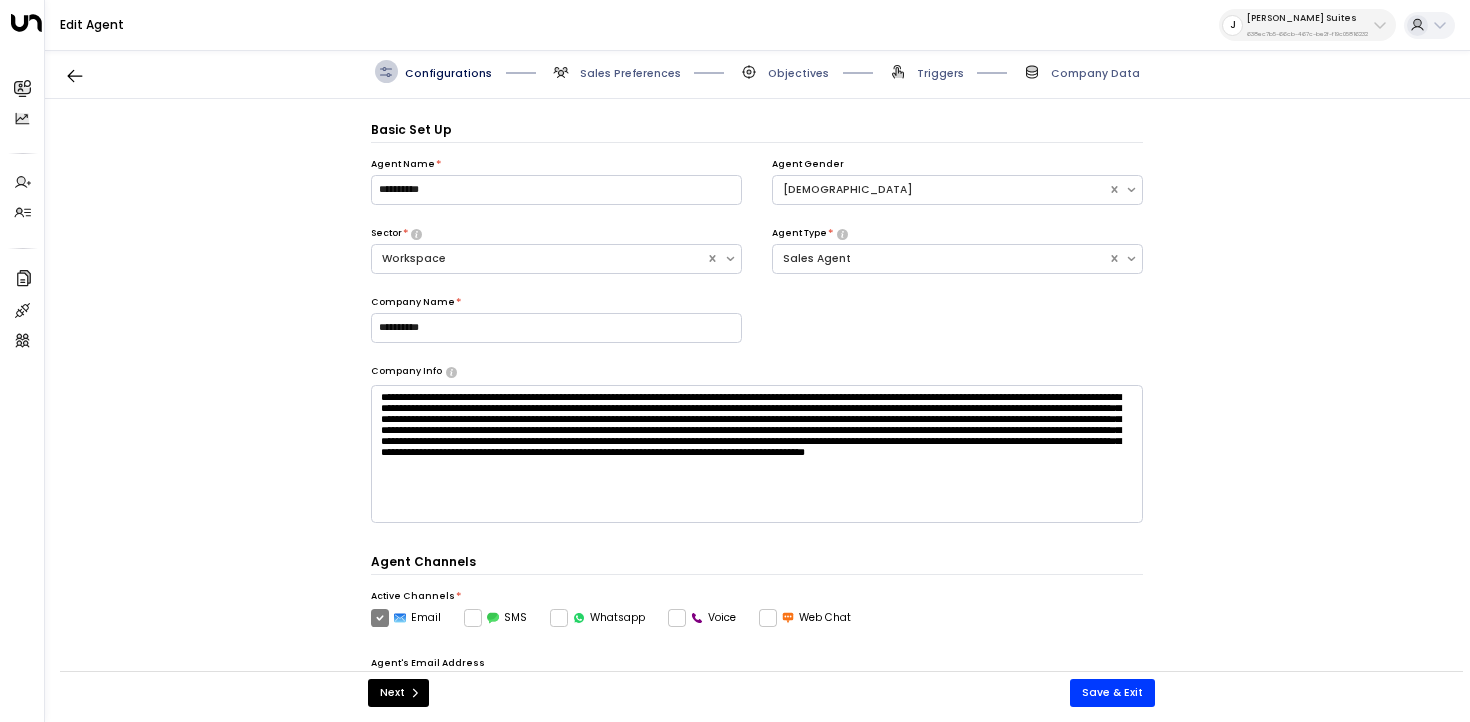 scroll, scrollTop: 22, scrollLeft: 0, axis: vertical 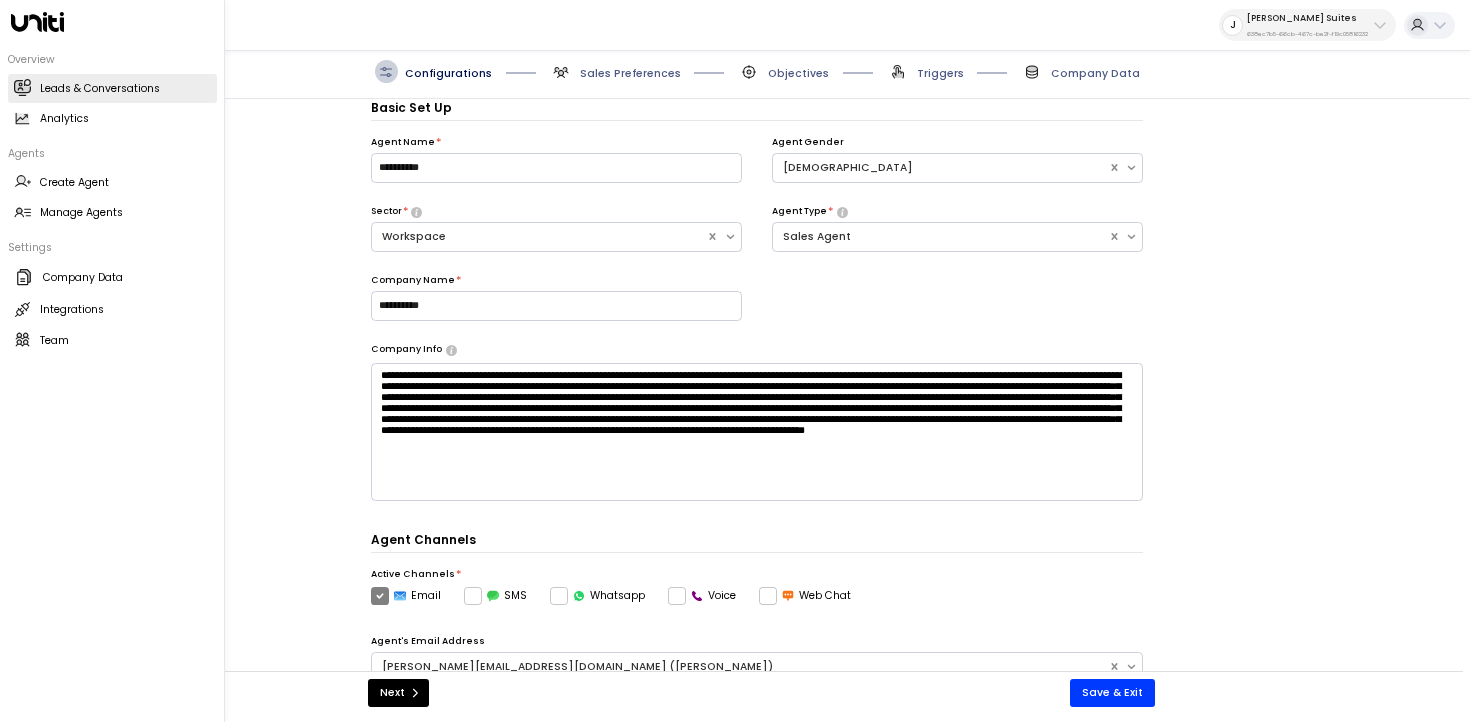 click on "Leads & Conversations Leads & Conversations" at bounding box center (112, 88) 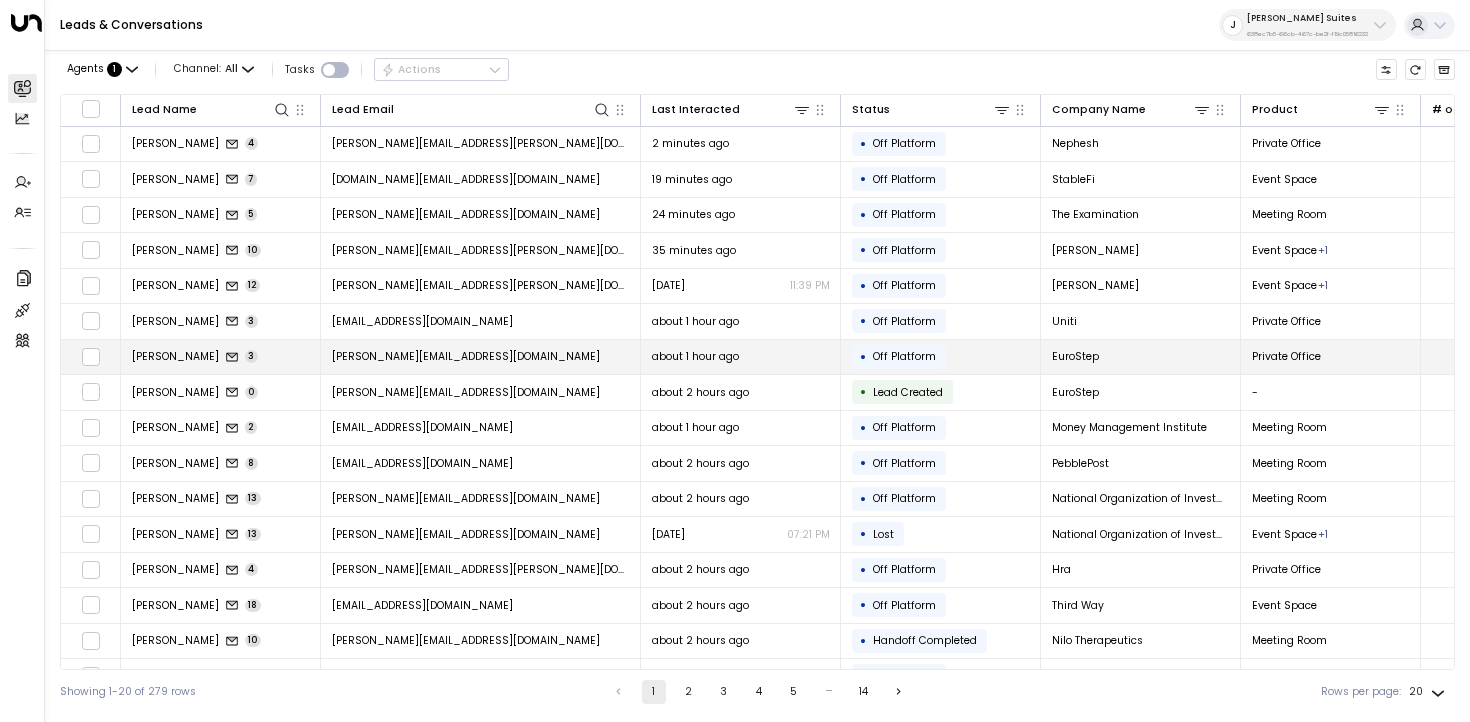 click on "Allen Lamb 3" at bounding box center [221, 357] 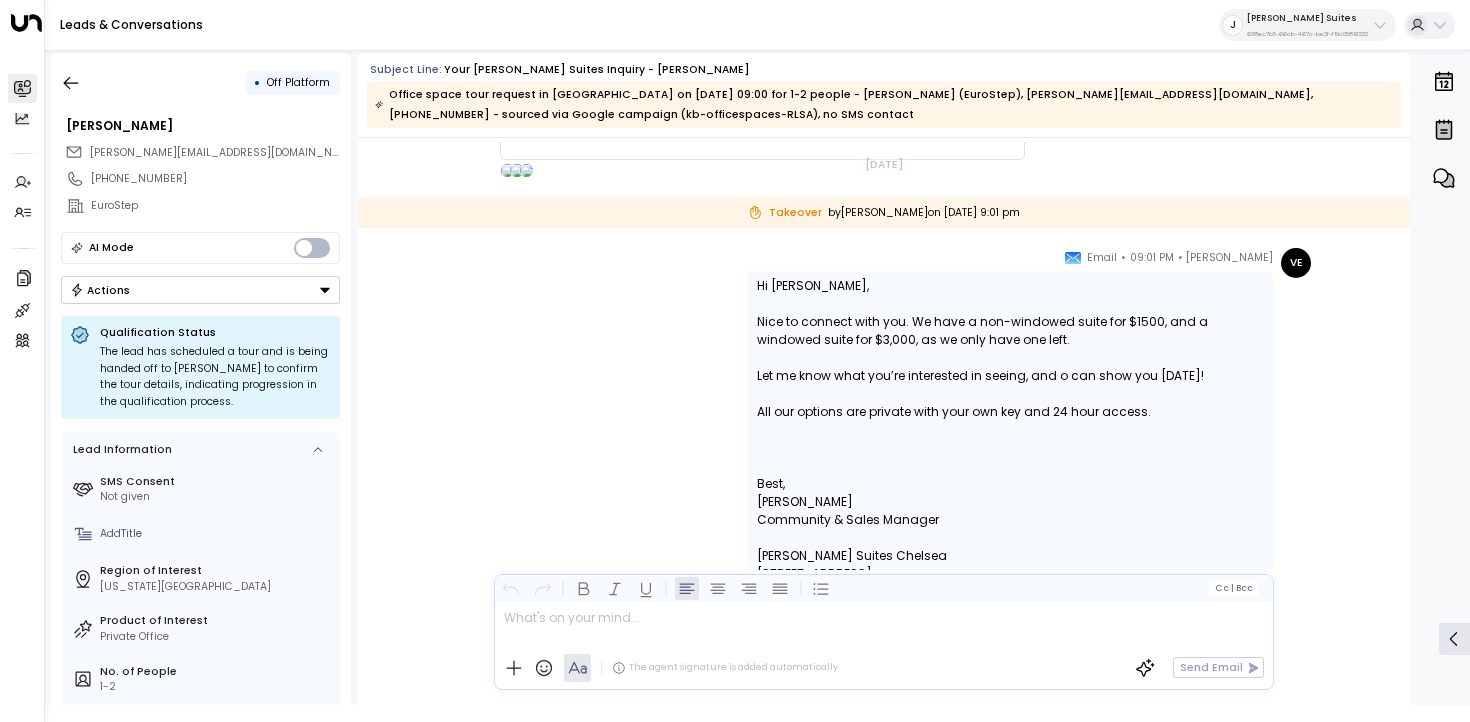 scroll, scrollTop: 1445, scrollLeft: 0, axis: vertical 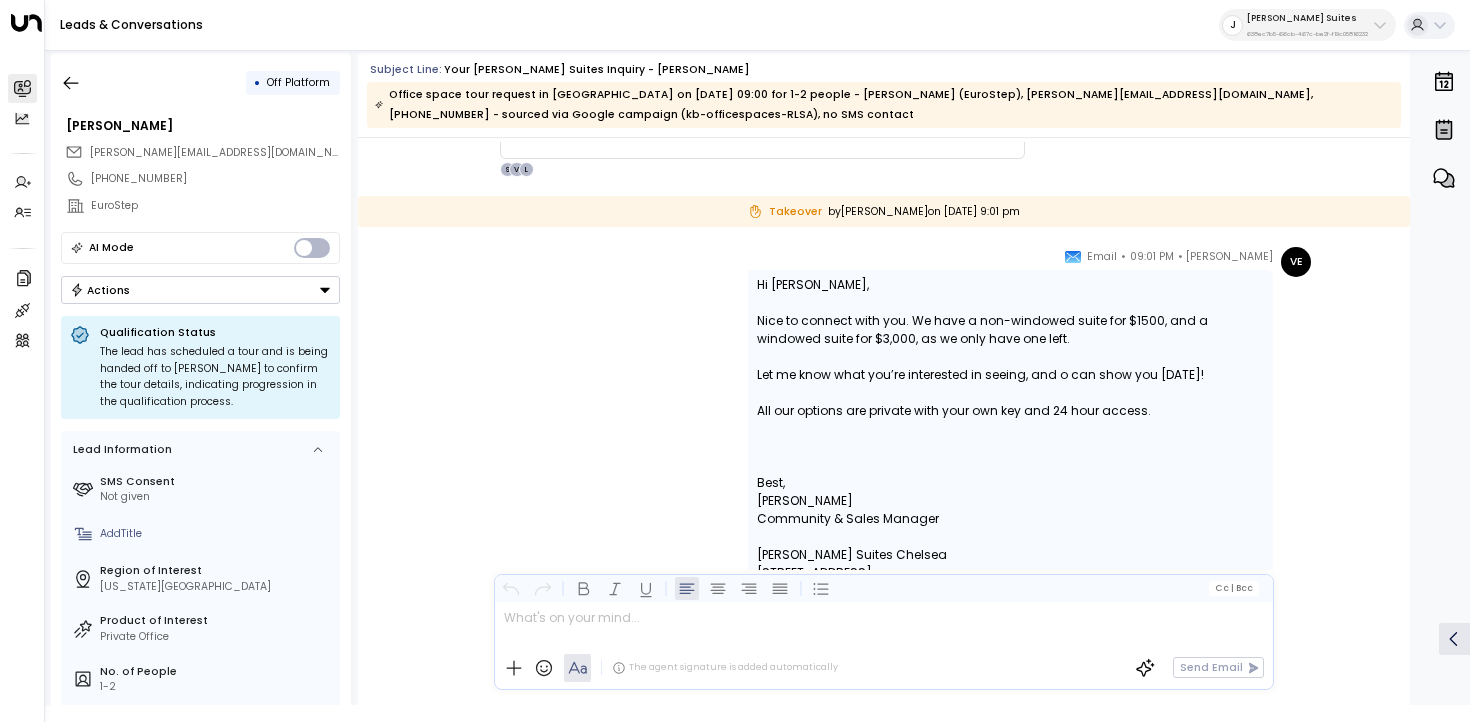 drag, startPoint x: 917, startPoint y: 321, endPoint x: 726, endPoint y: 279, distance: 195.5633 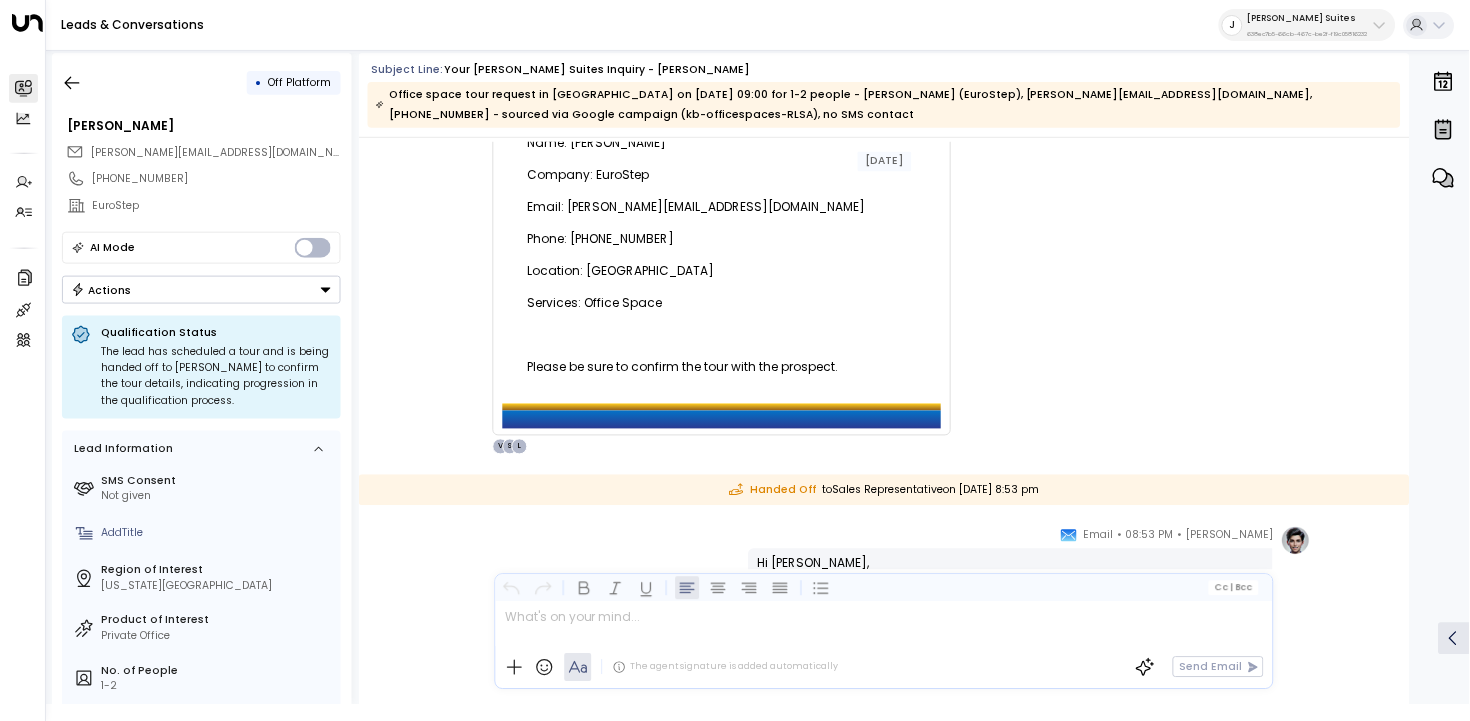 scroll, scrollTop: 590, scrollLeft: 0, axis: vertical 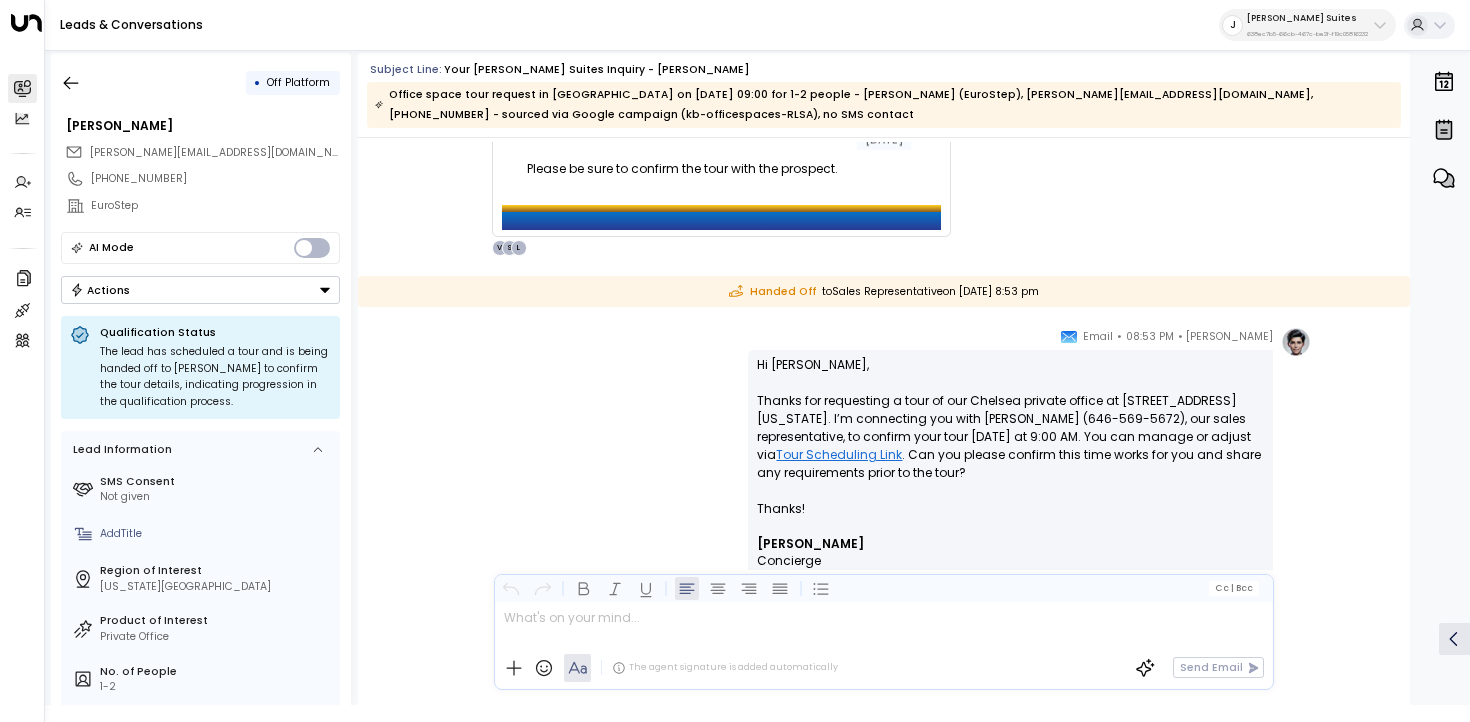 drag, startPoint x: 898, startPoint y: 398, endPoint x: 729, endPoint y: 368, distance: 171.64207 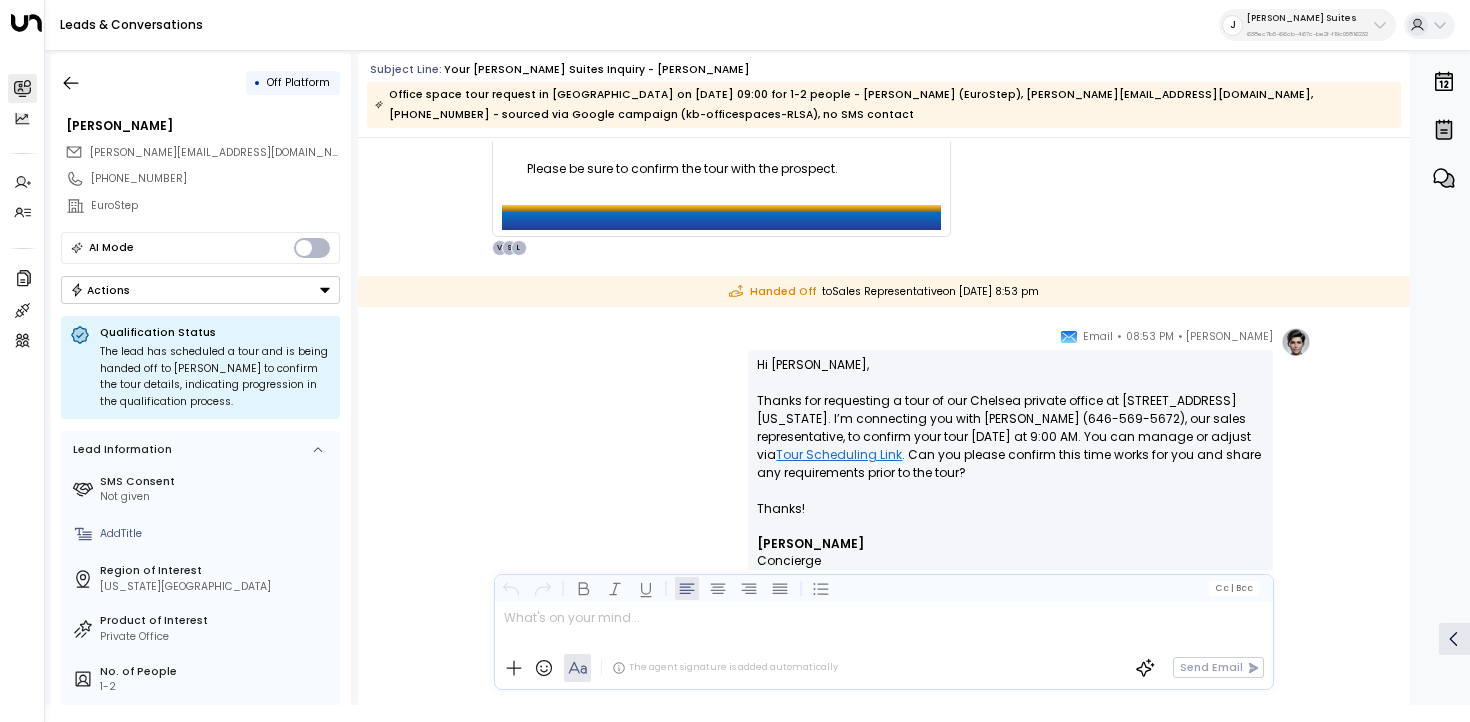 copy on "Hi Allen, Thanks for requesting a" 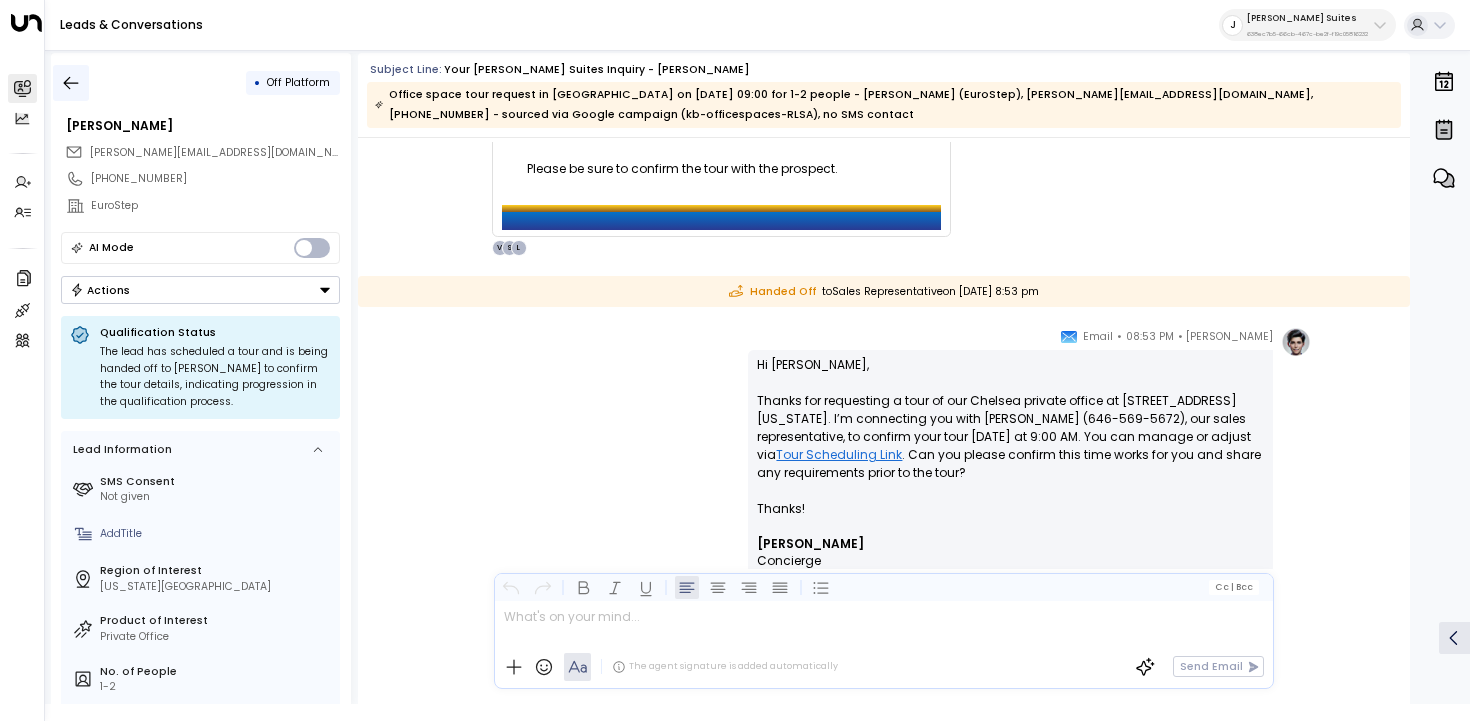 click 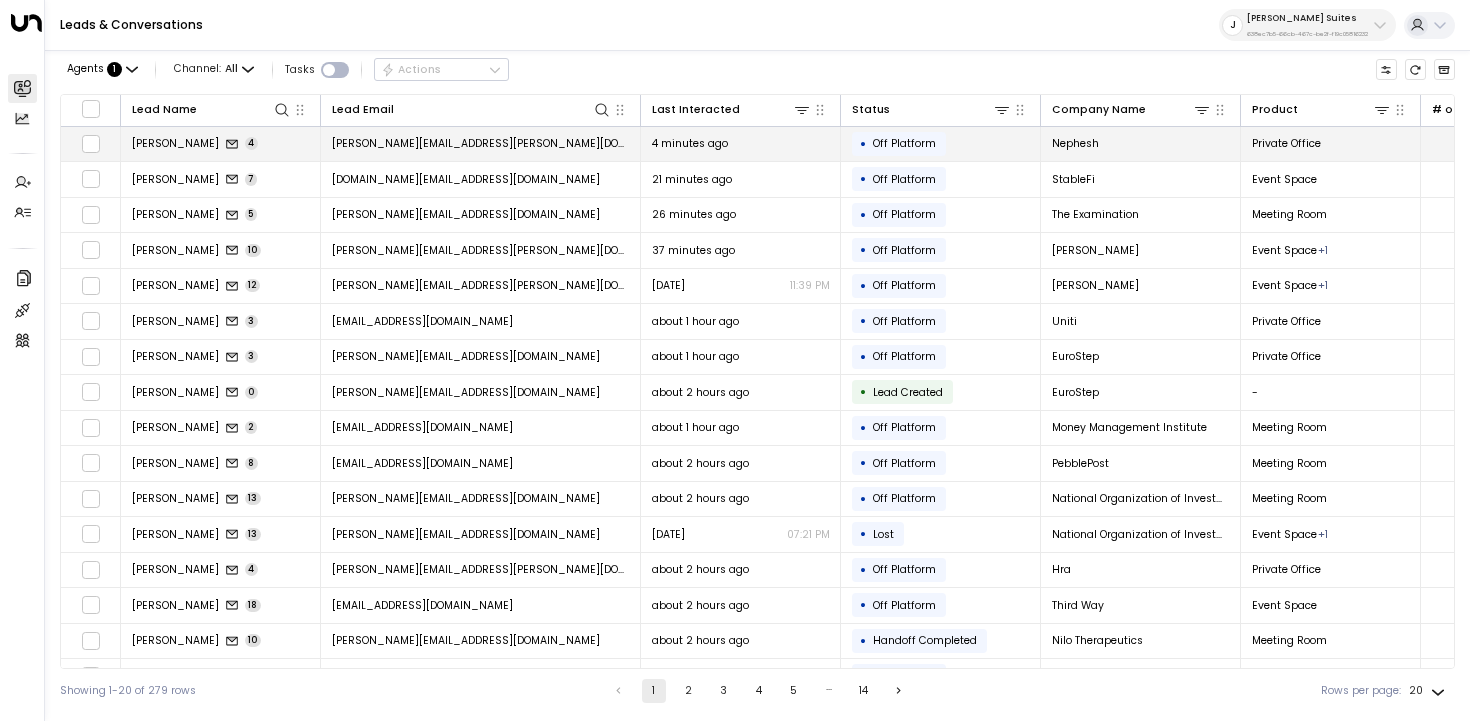 click on "Nishanth Alapati 4" at bounding box center [221, 144] 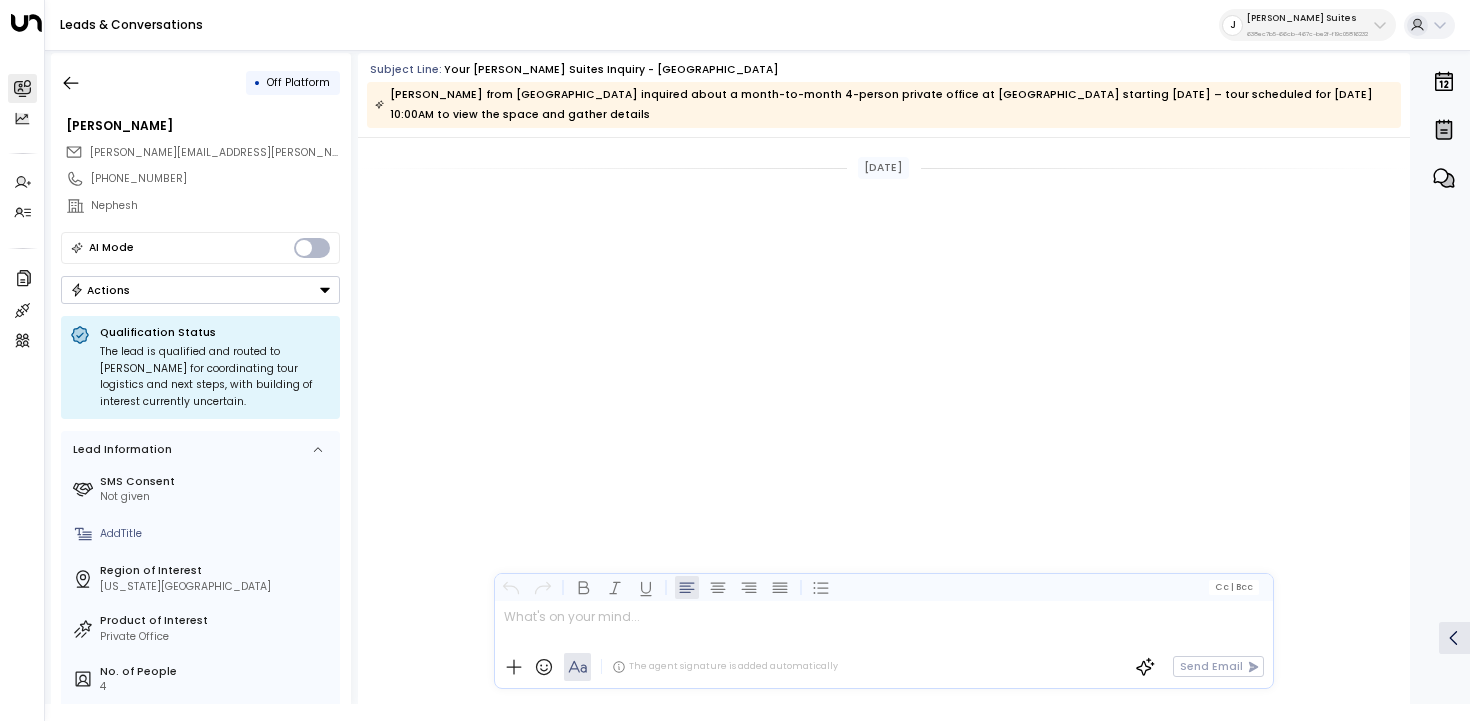 scroll, scrollTop: 3084, scrollLeft: 0, axis: vertical 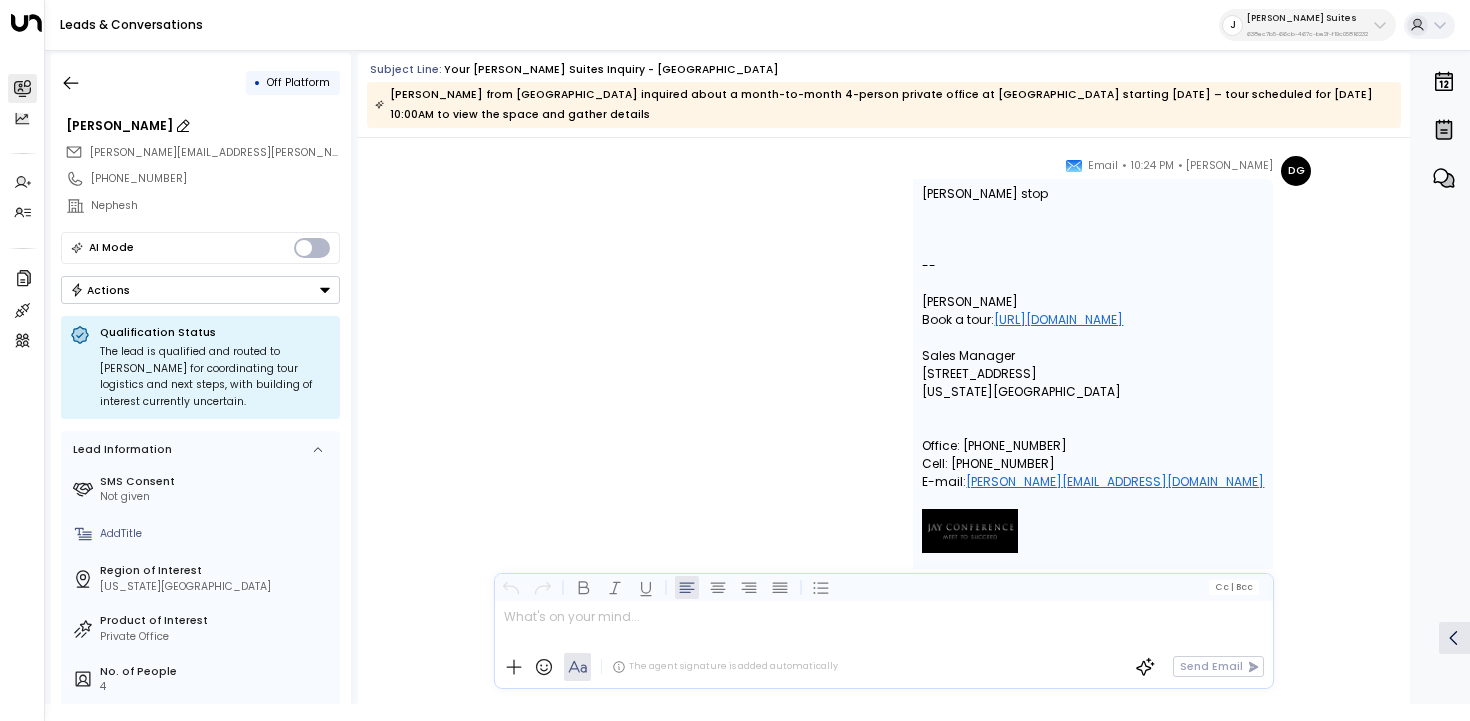 drag, startPoint x: 191, startPoint y: 128, endPoint x: 118, endPoint y: 128, distance: 73 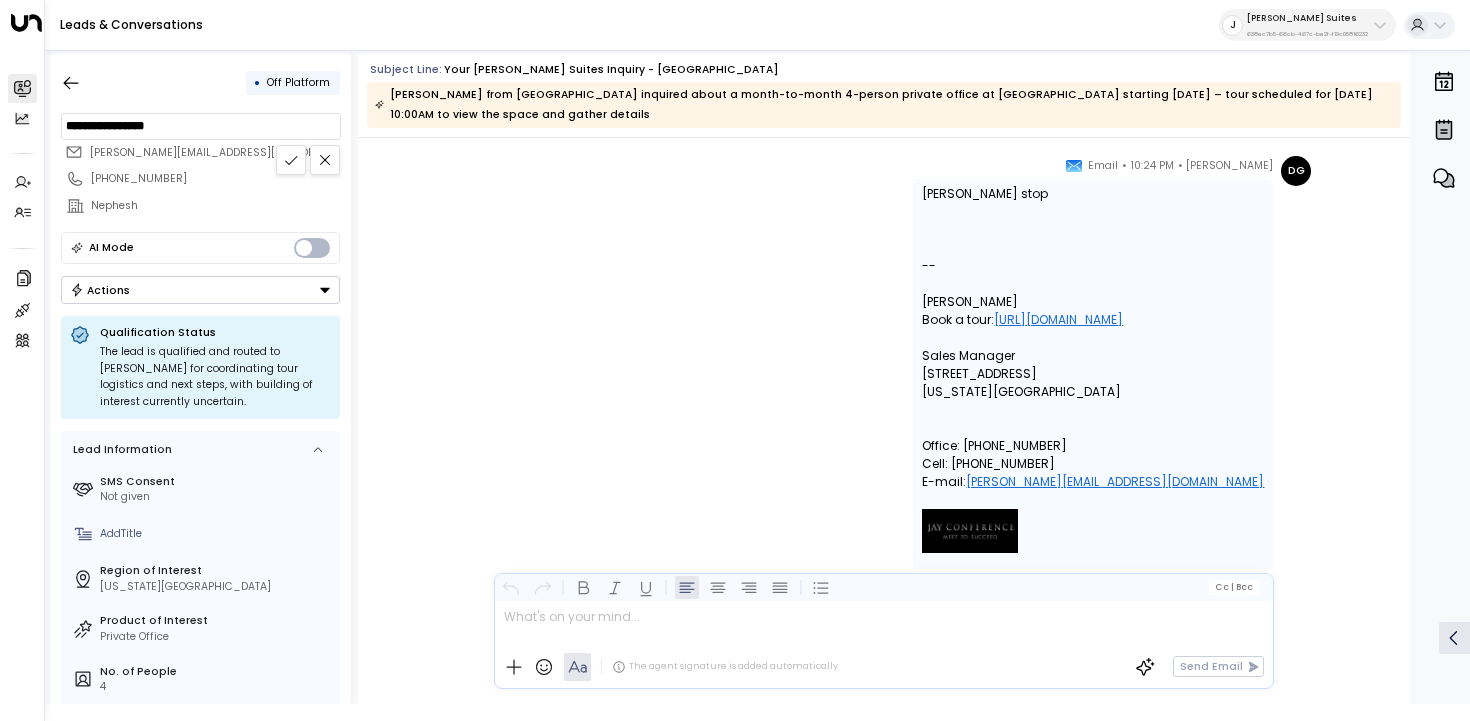 drag, startPoint x: 67, startPoint y: 127, endPoint x: 214, endPoint y: 132, distance: 147.085 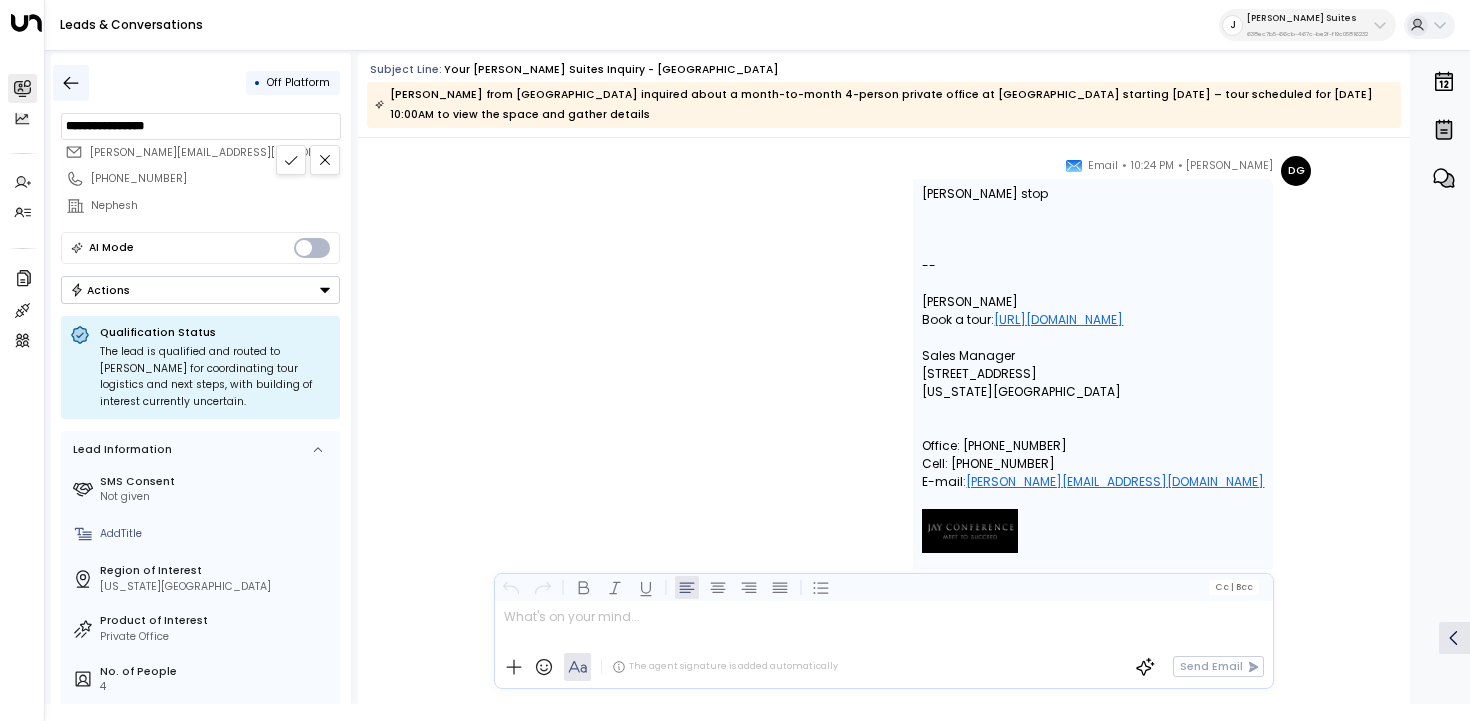 click 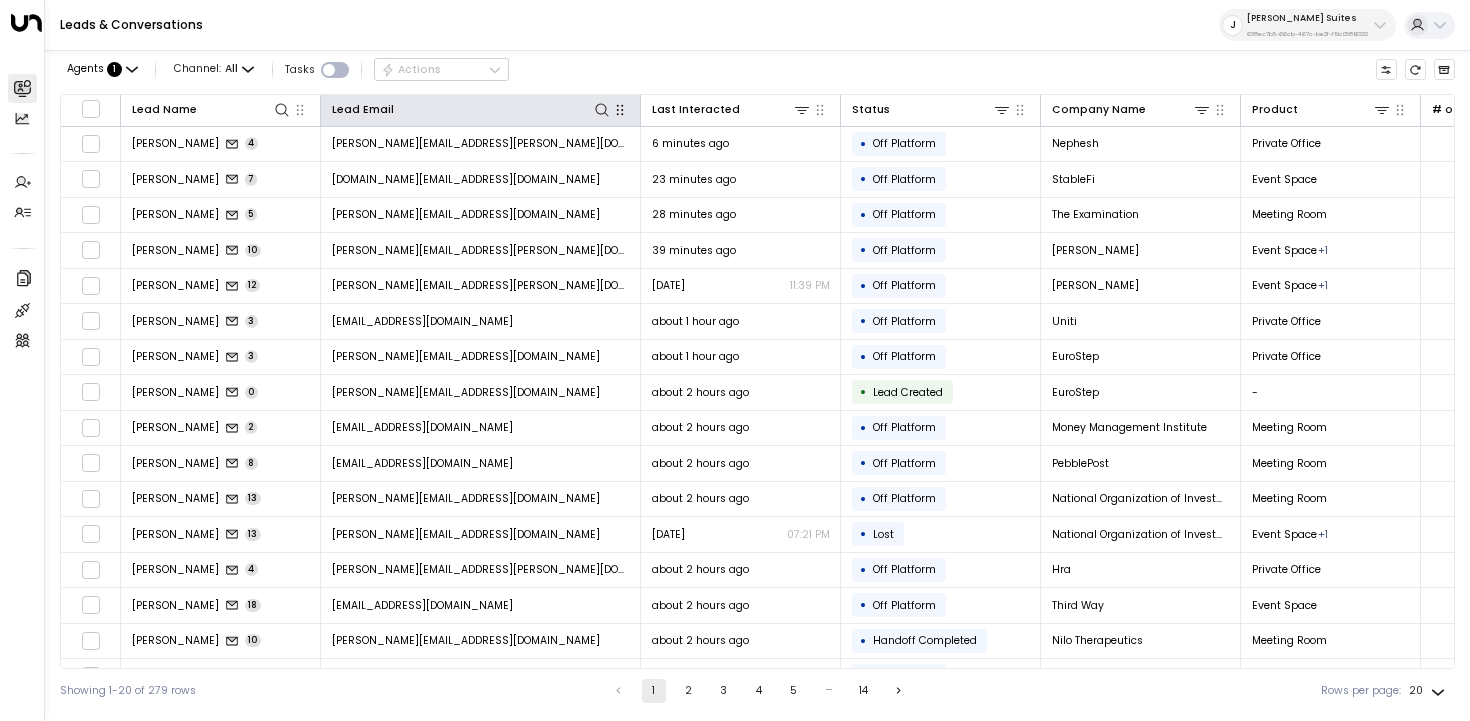 click at bounding box center (620, 110) 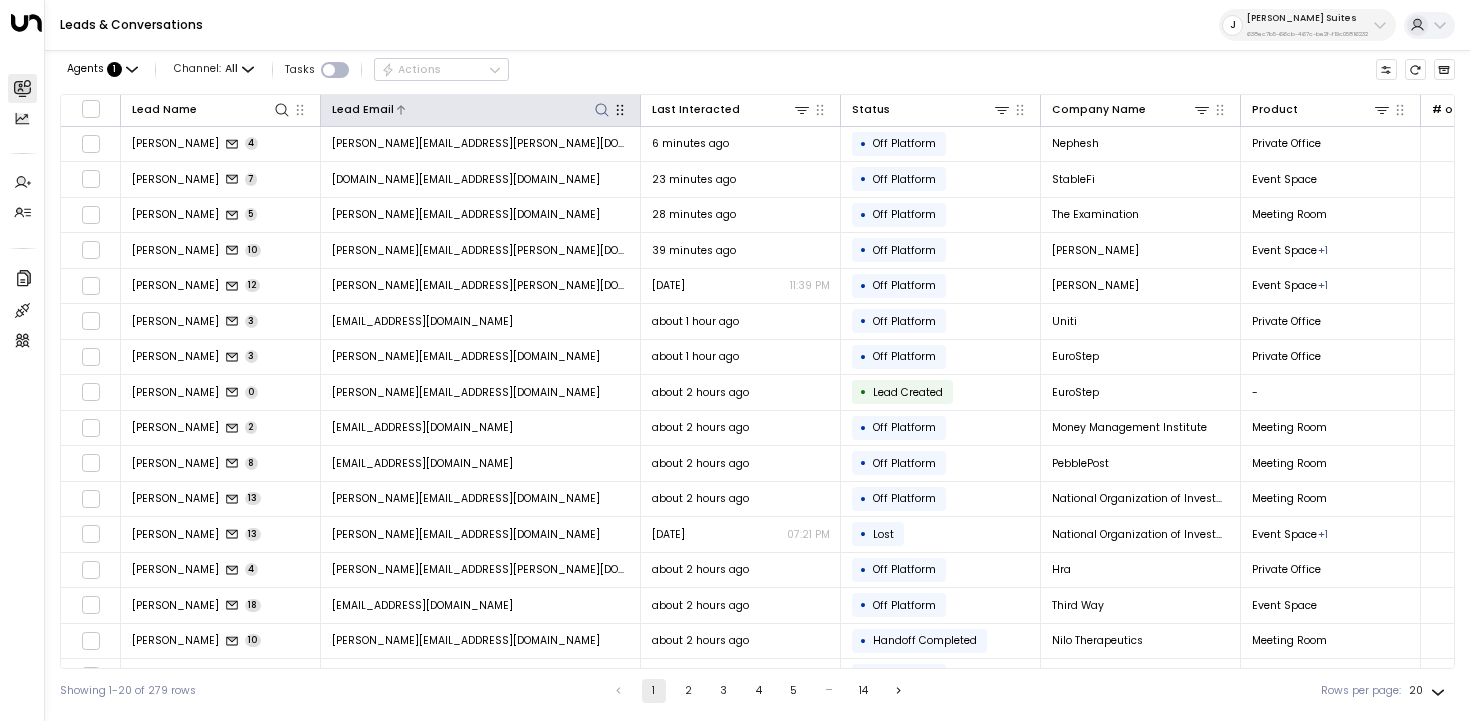click 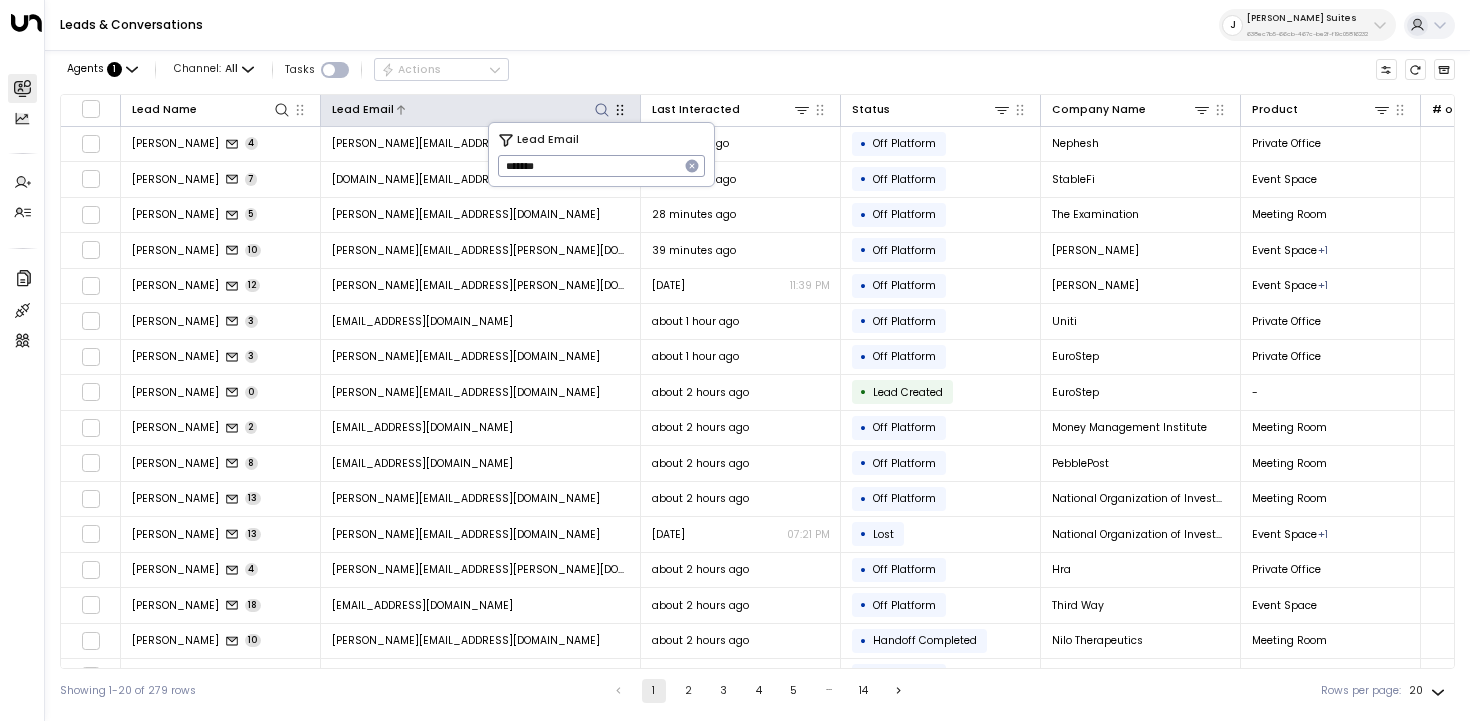 type on "*******" 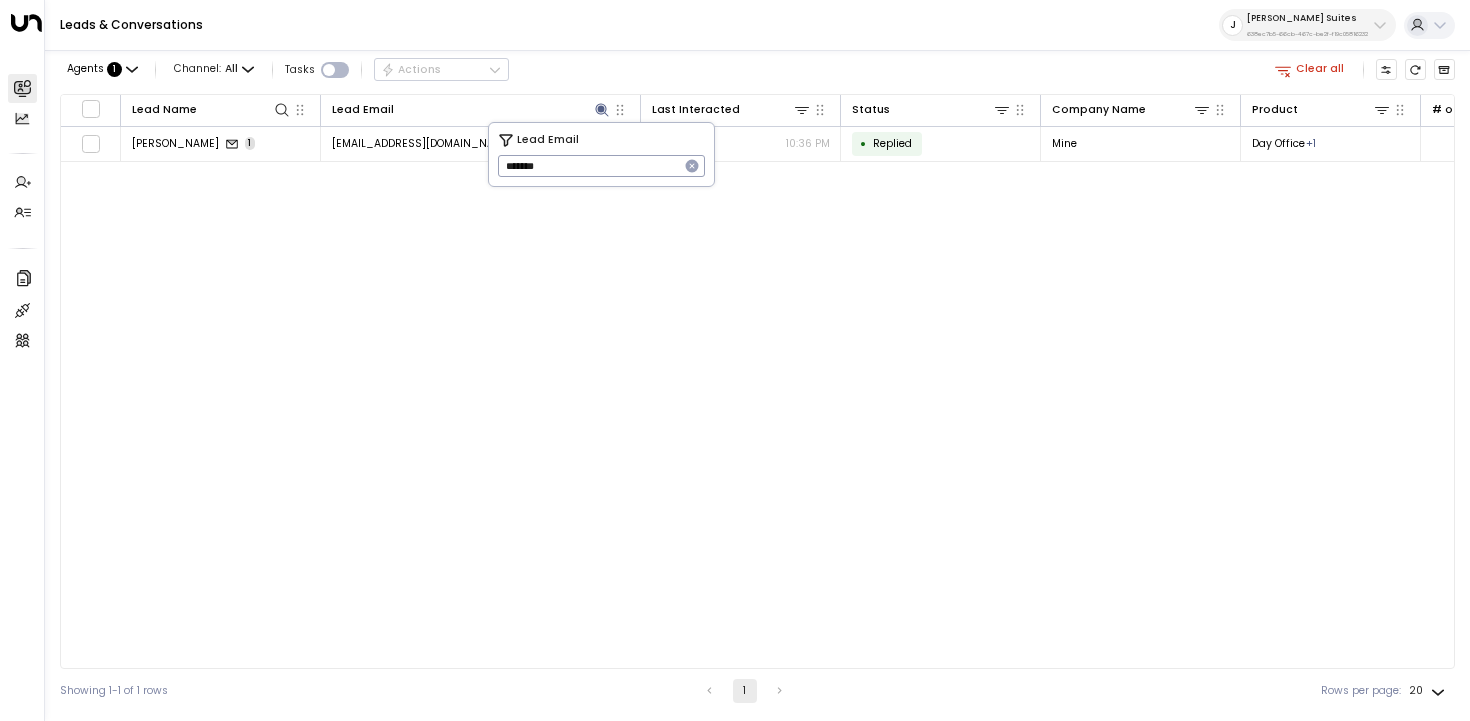 click on "Leads & Conversations J Jay Suites 638ec7b5-66cb-467c-be2f-f19c05816232" at bounding box center [757, 25] 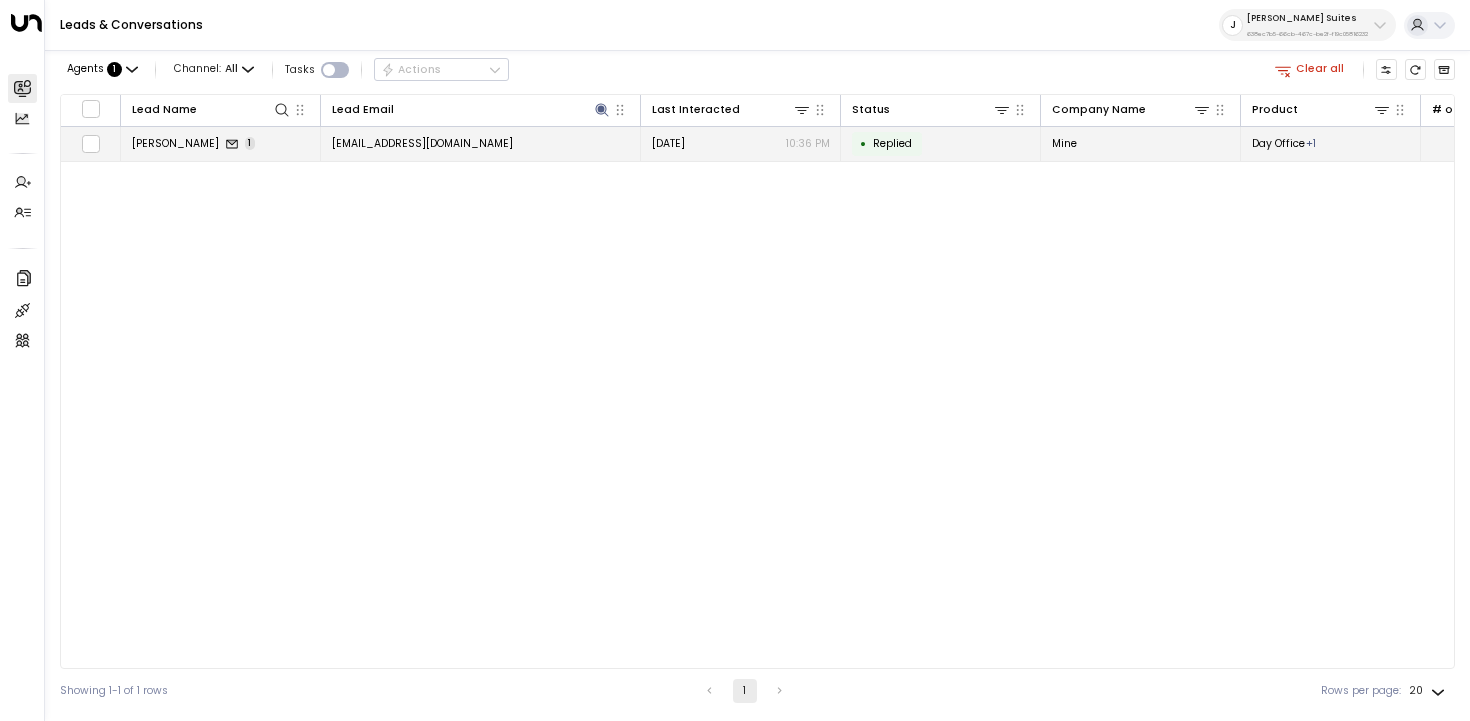 click on "Matt Masters 1" at bounding box center [221, 144] 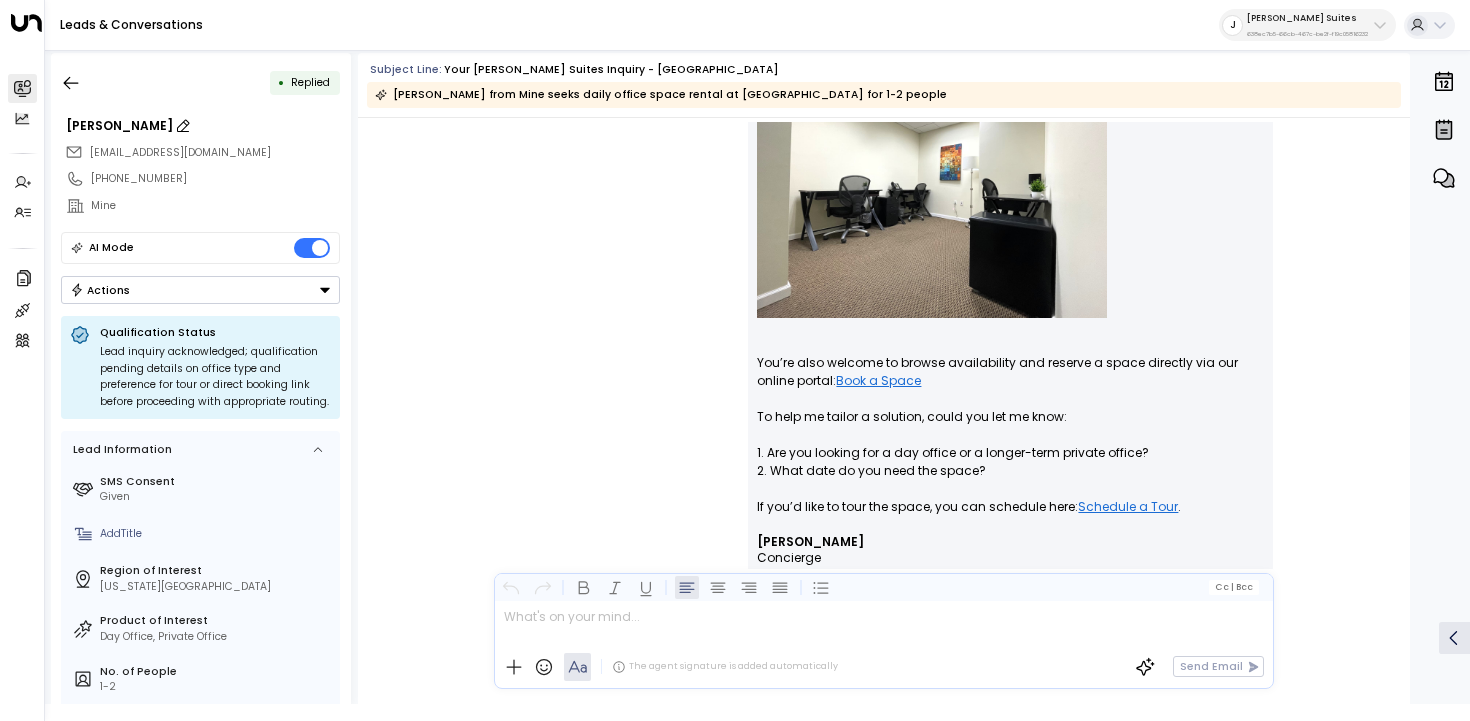 scroll, scrollTop: 1387, scrollLeft: 0, axis: vertical 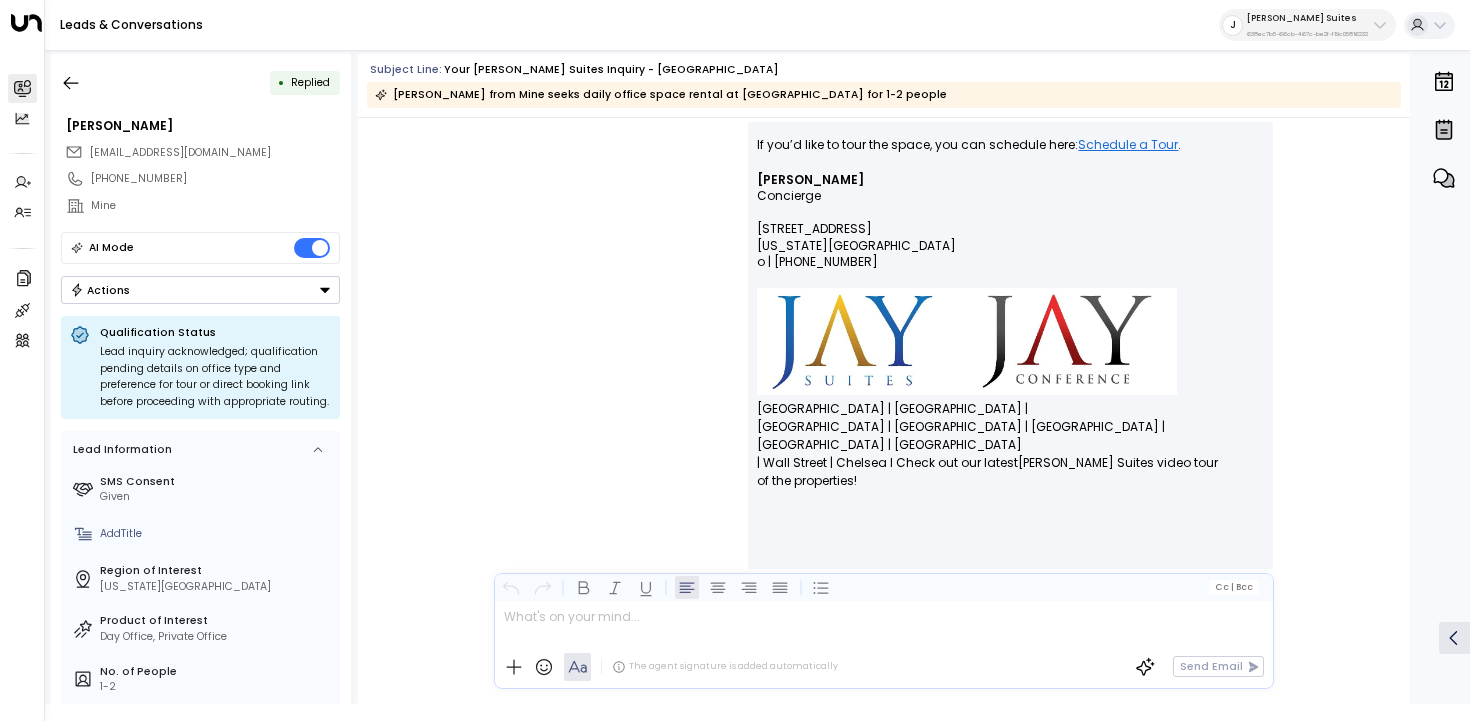 drag, startPoint x: 186, startPoint y: 127, endPoint x: 54, endPoint y: 117, distance: 132.37825 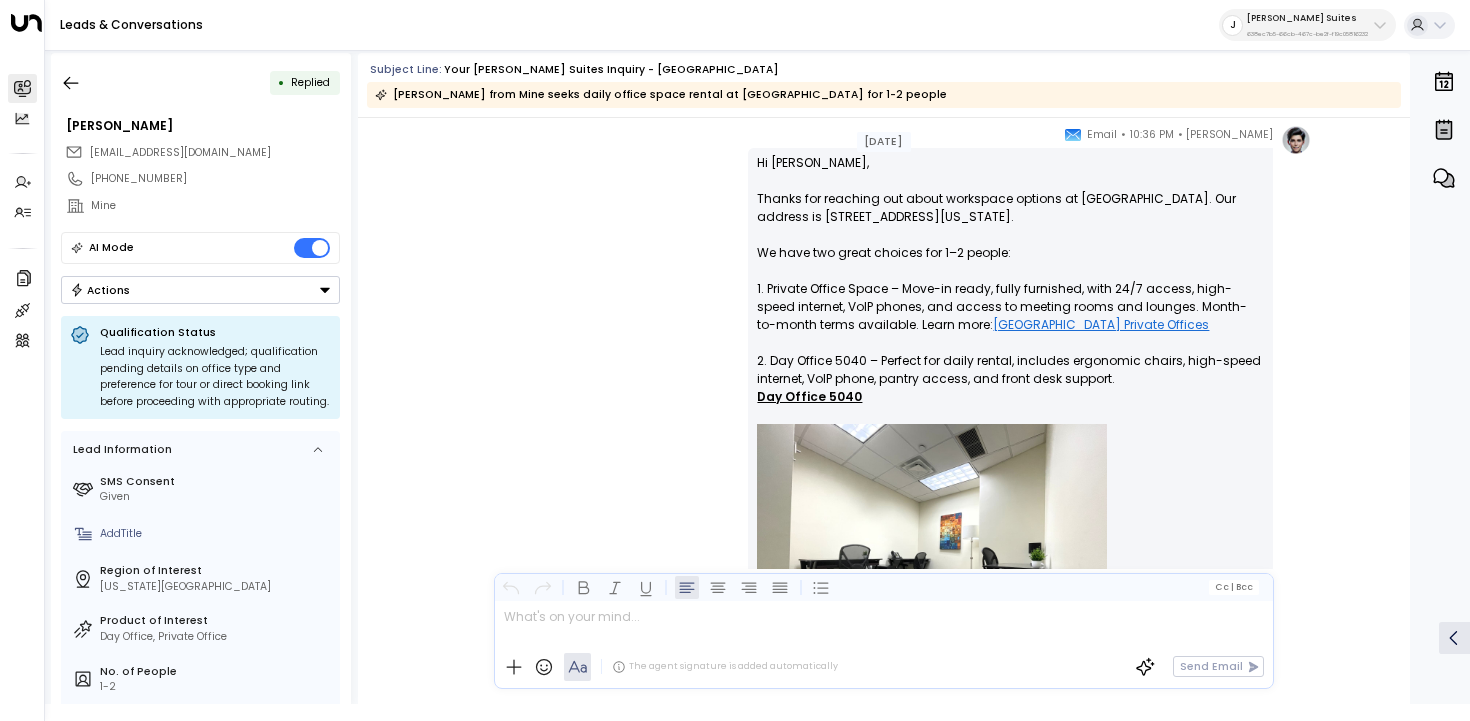scroll, scrollTop: 638, scrollLeft: 0, axis: vertical 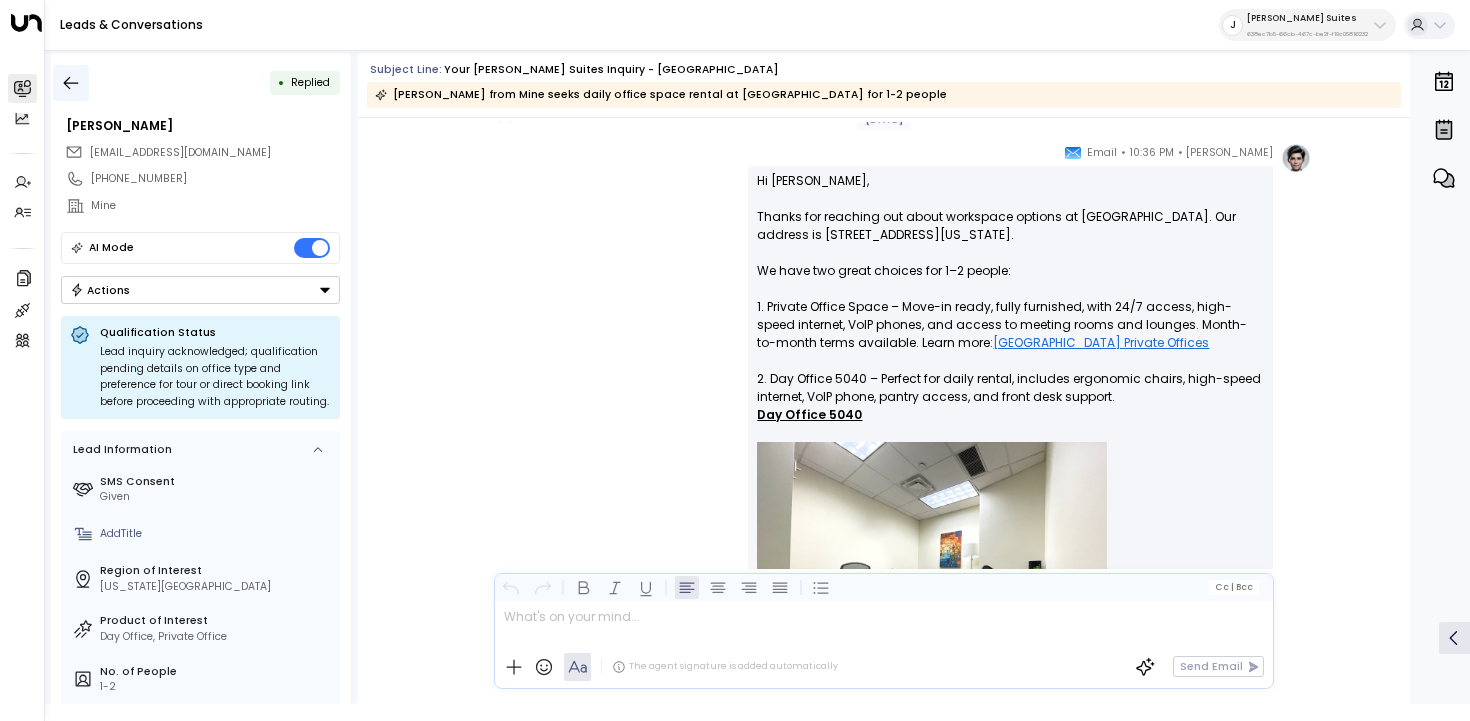 click at bounding box center (71, 83) 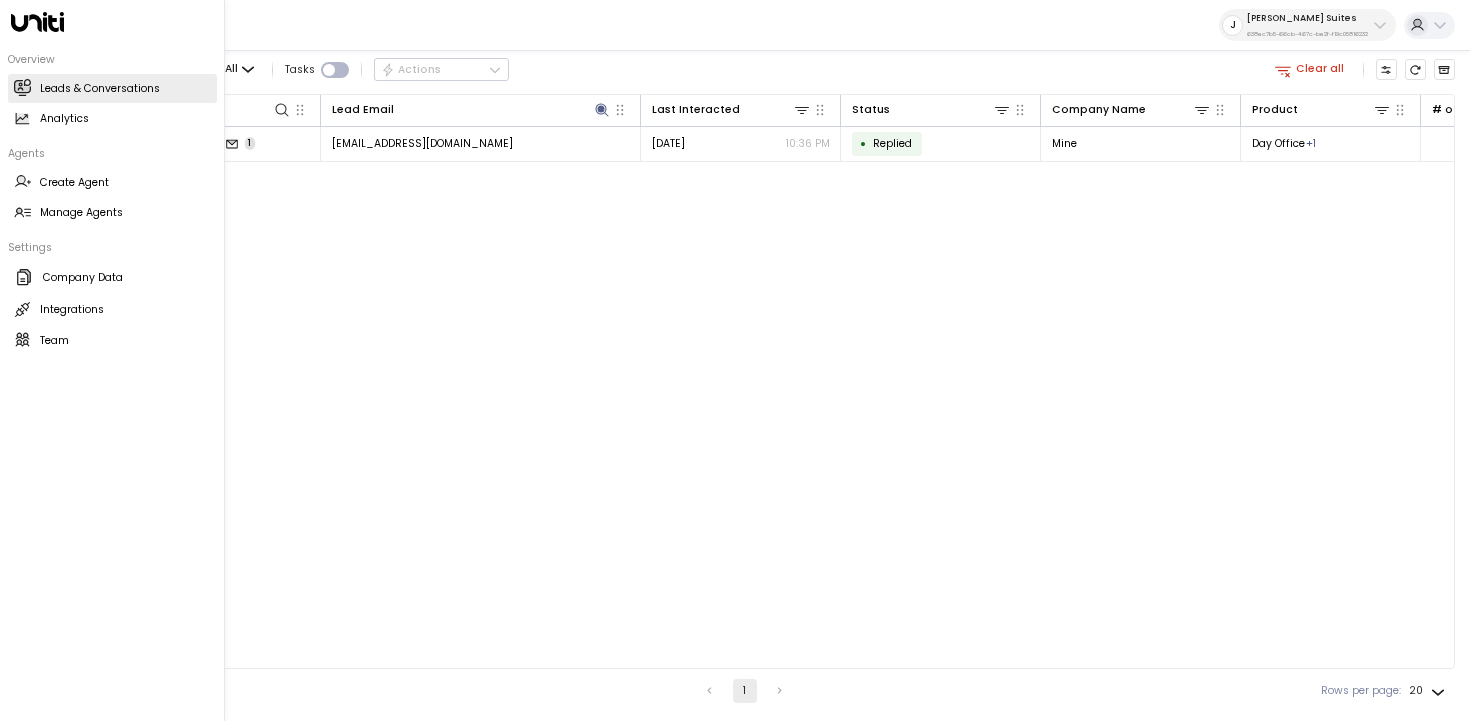click on "Leads & Conversations" at bounding box center (100, 89) 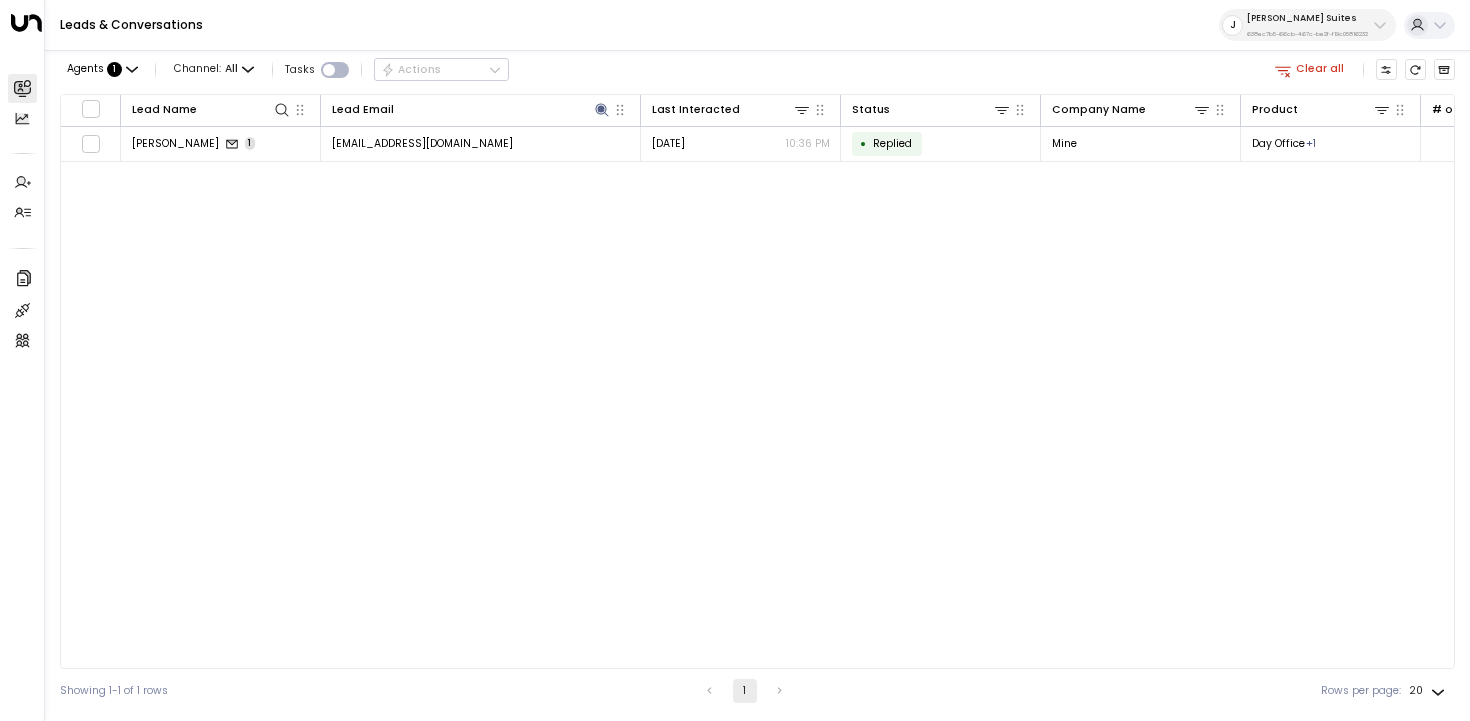 click 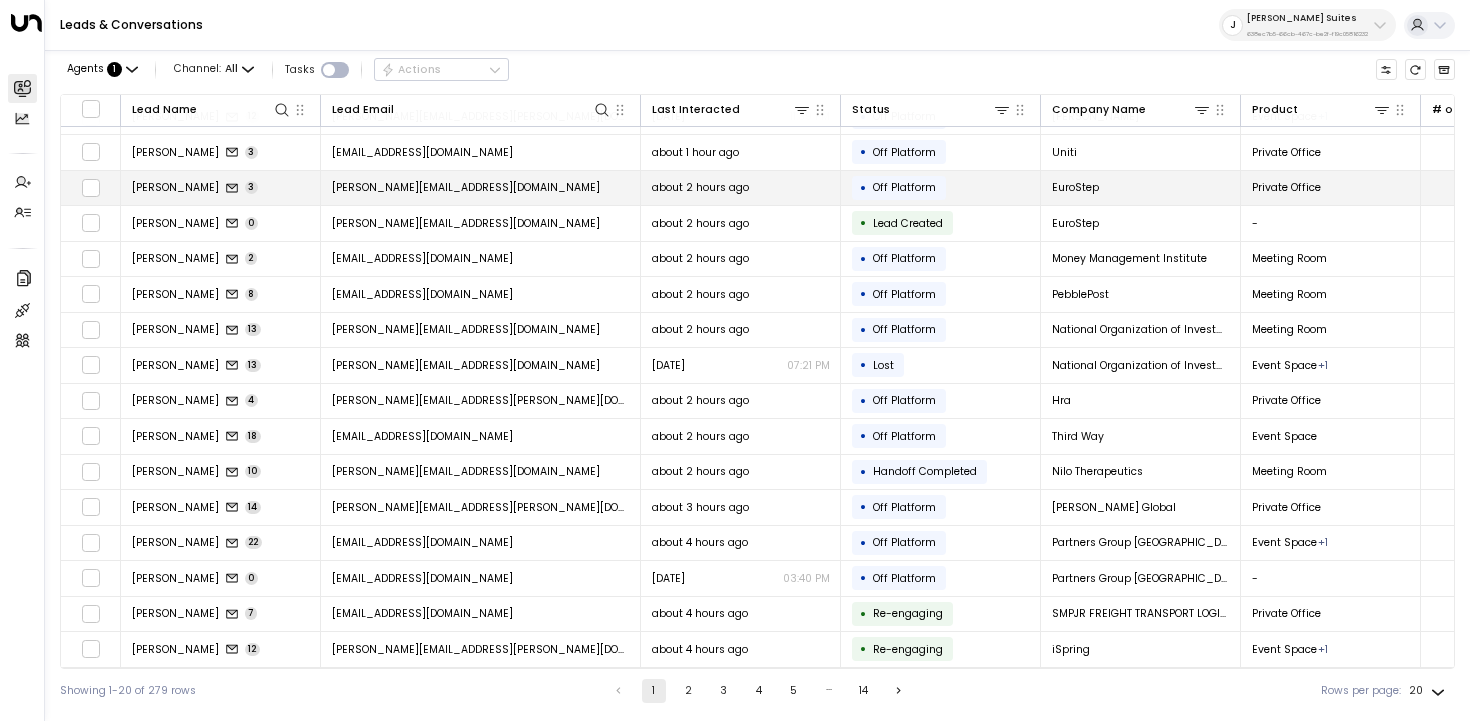 scroll, scrollTop: 0, scrollLeft: 0, axis: both 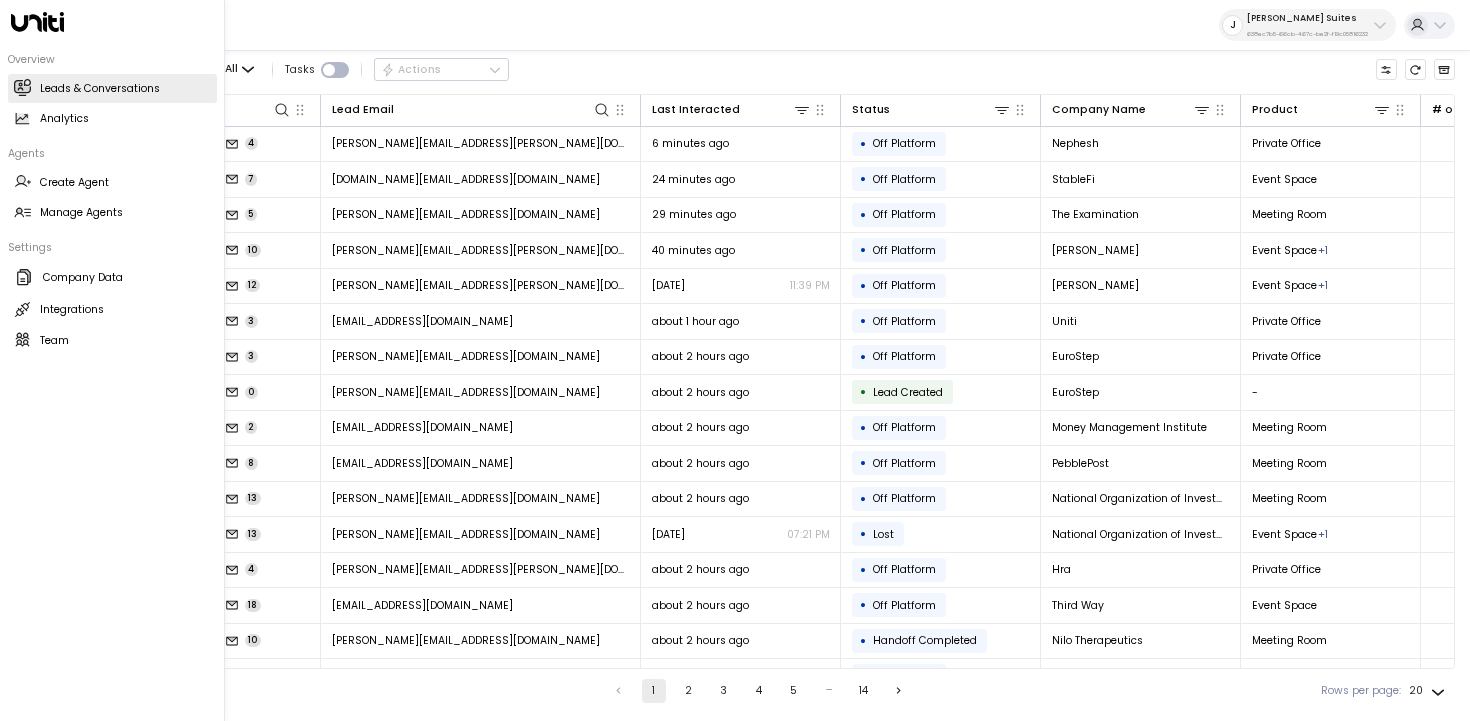 click on "Overview Leads & Conversations Leads & Conversations Analytics Analytics Agents Create Agent Create Agent Manage Agents Manage Agents Settings Company Data Company Data Integrations Integrations Team Team" at bounding box center (112, 360) 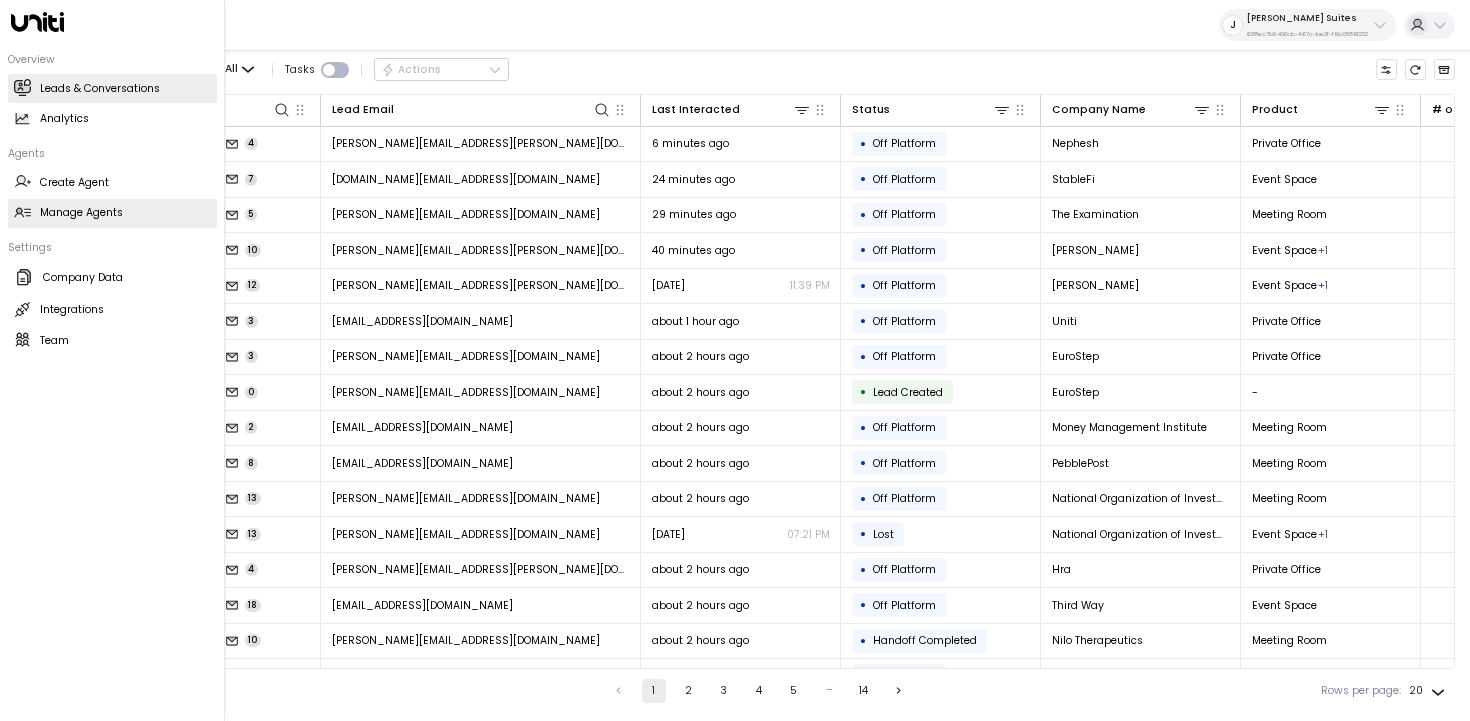 click on "Manage Agents" at bounding box center [81, 213] 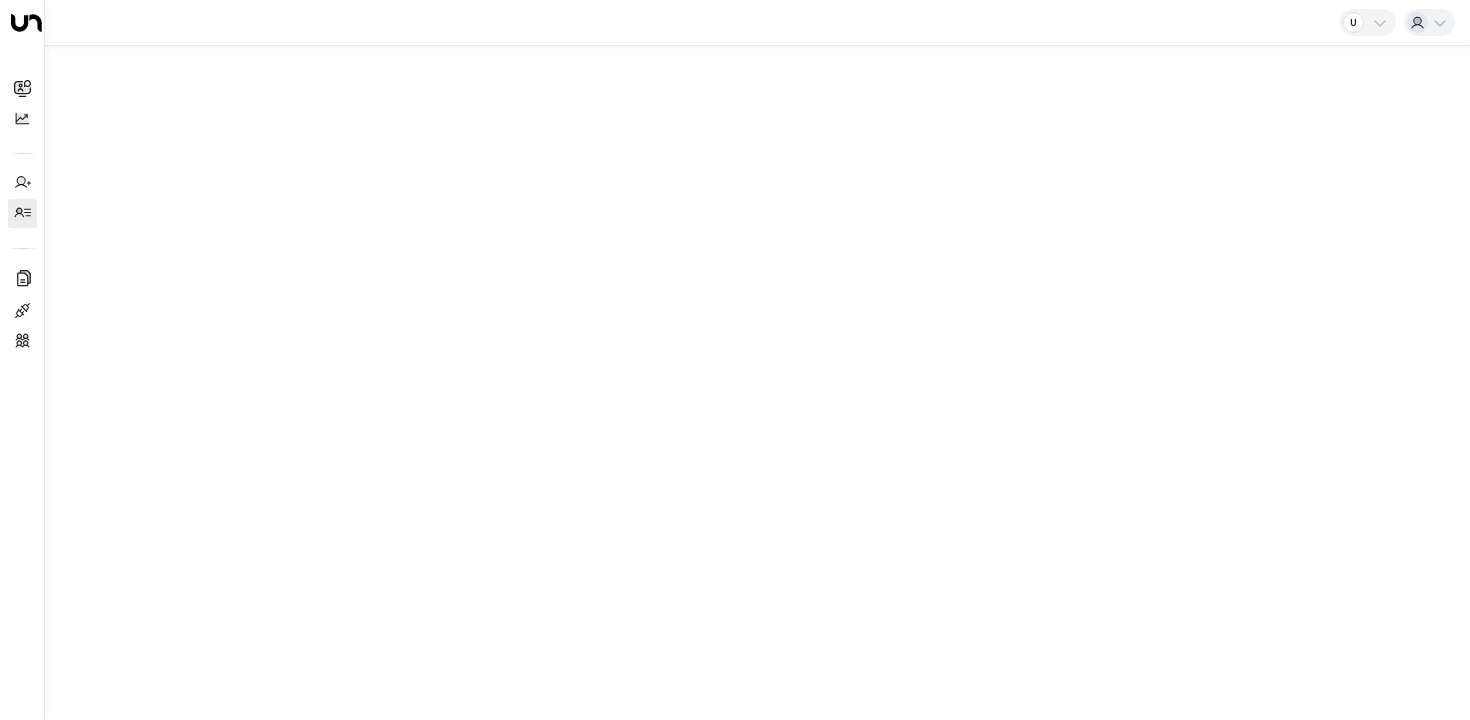 scroll, scrollTop: 0, scrollLeft: 0, axis: both 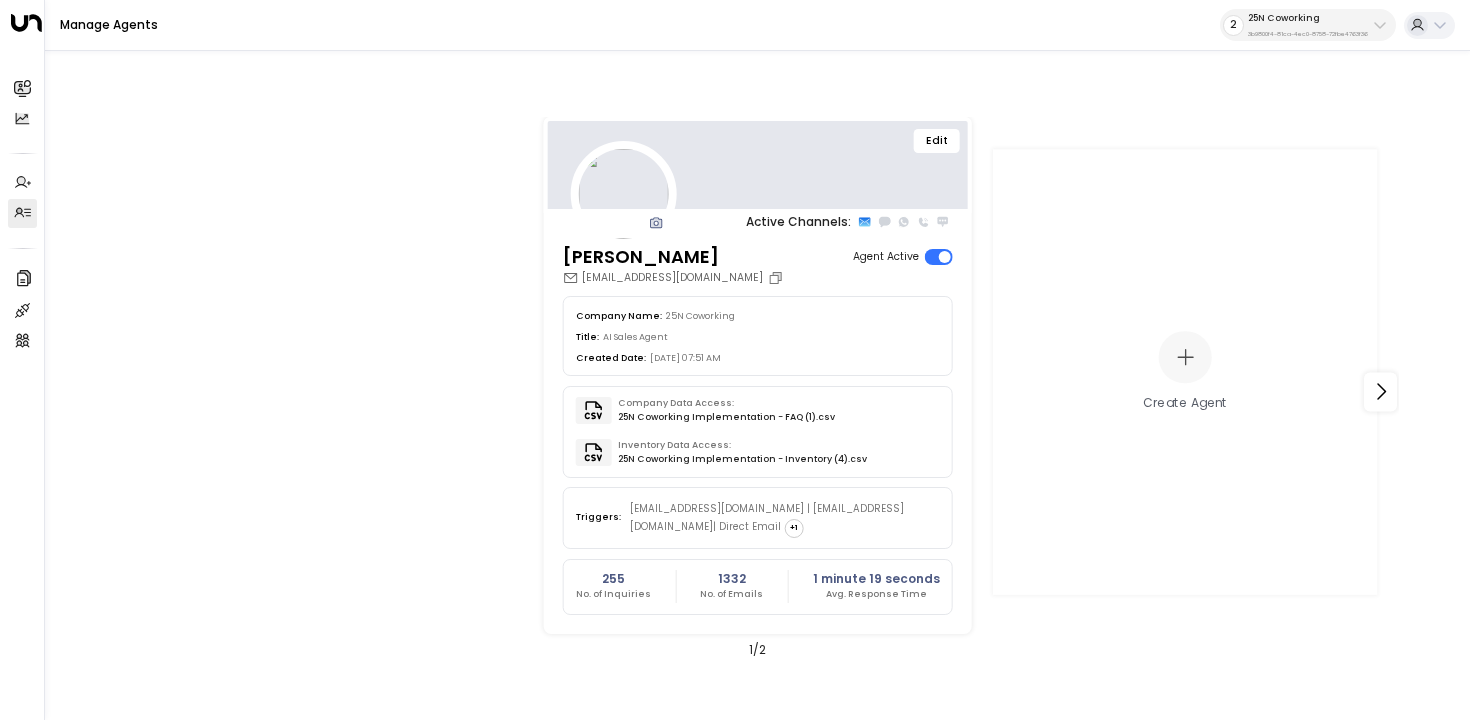 click on "Manage Agents 2 25N Coworking 3b9800f4-81ca-4ec0-8758-72fbe4763f36" at bounding box center [757, 25] 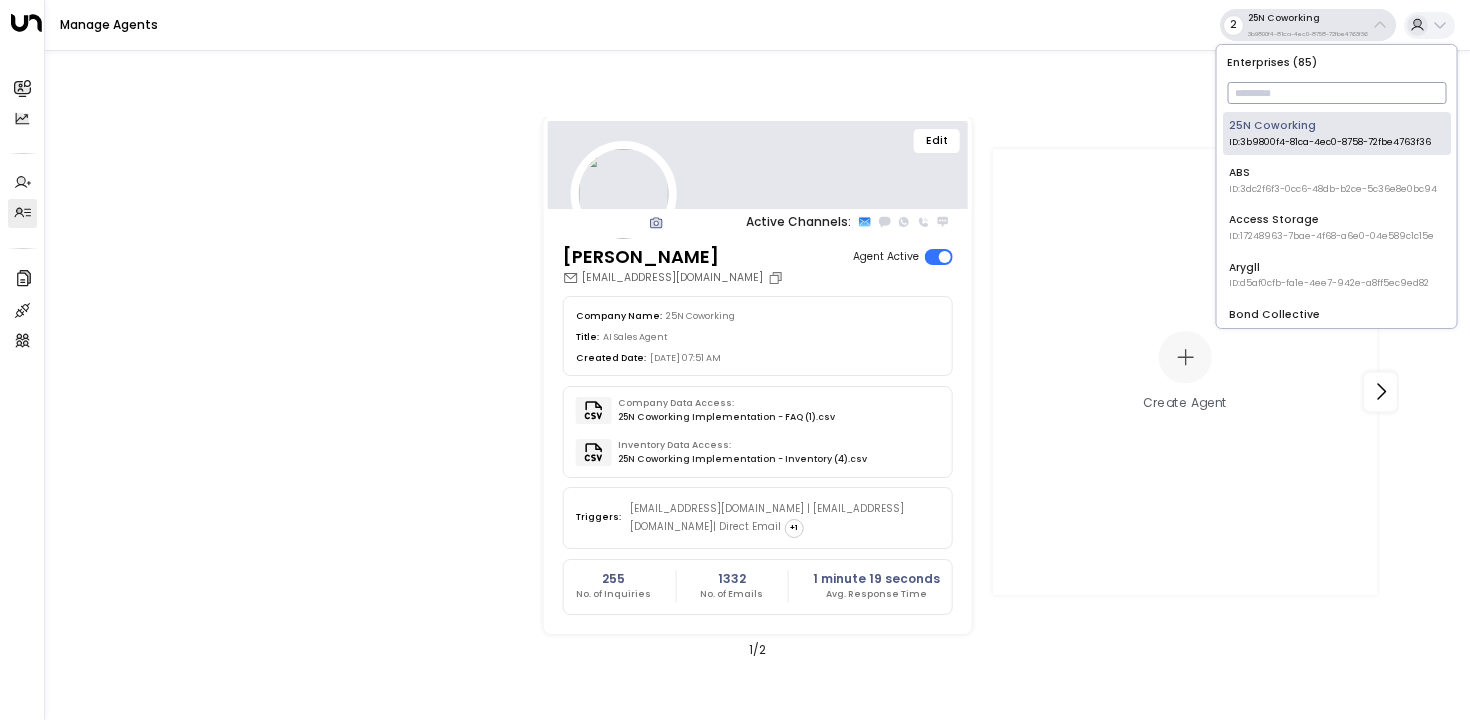 click at bounding box center [1336, 93] 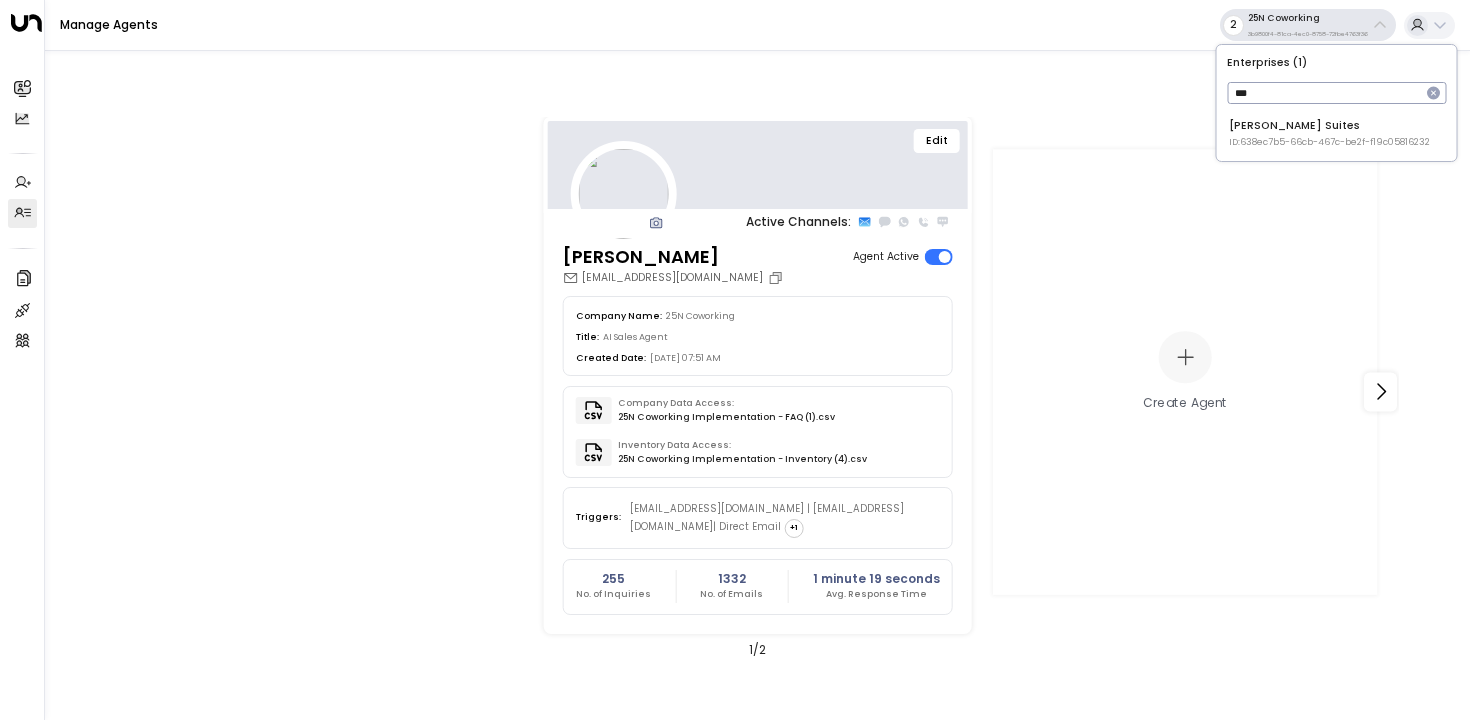 type on "***" 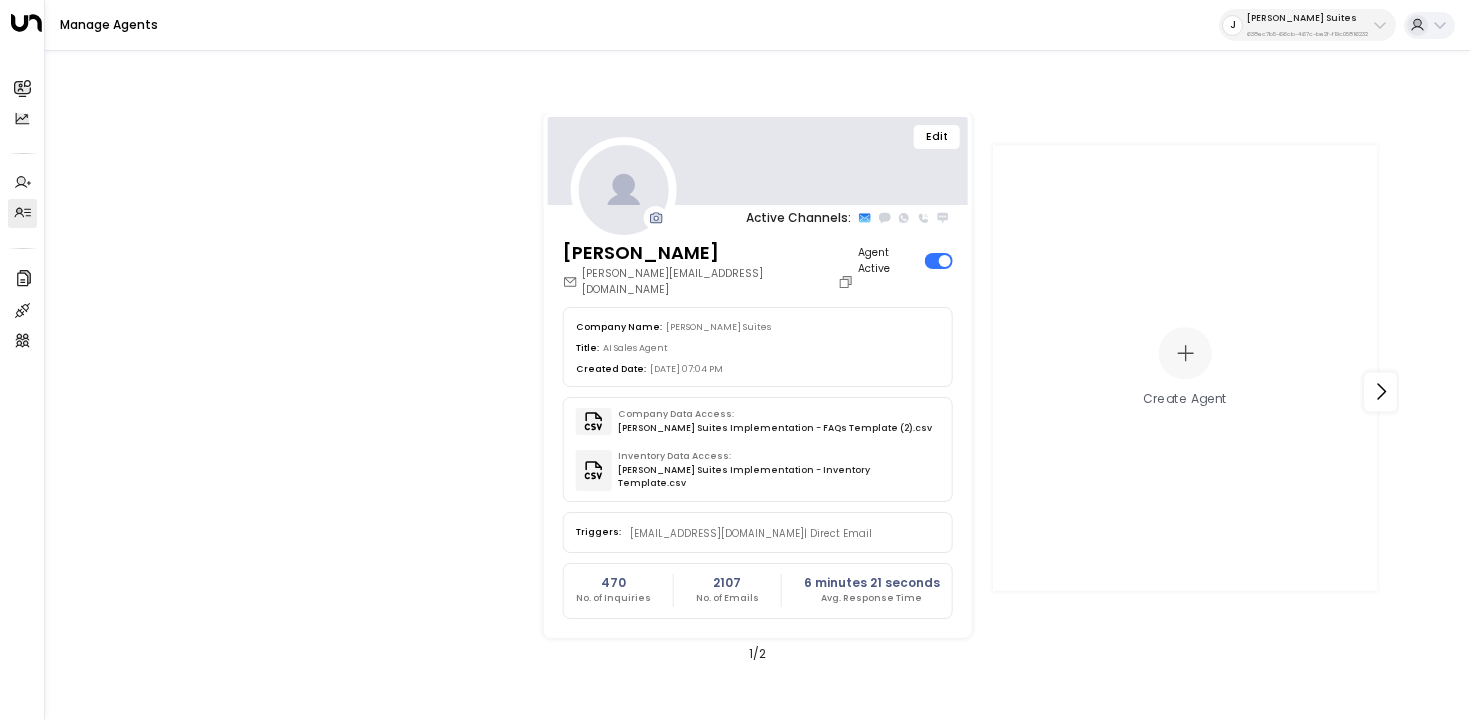 click on "Edit" at bounding box center [937, 137] 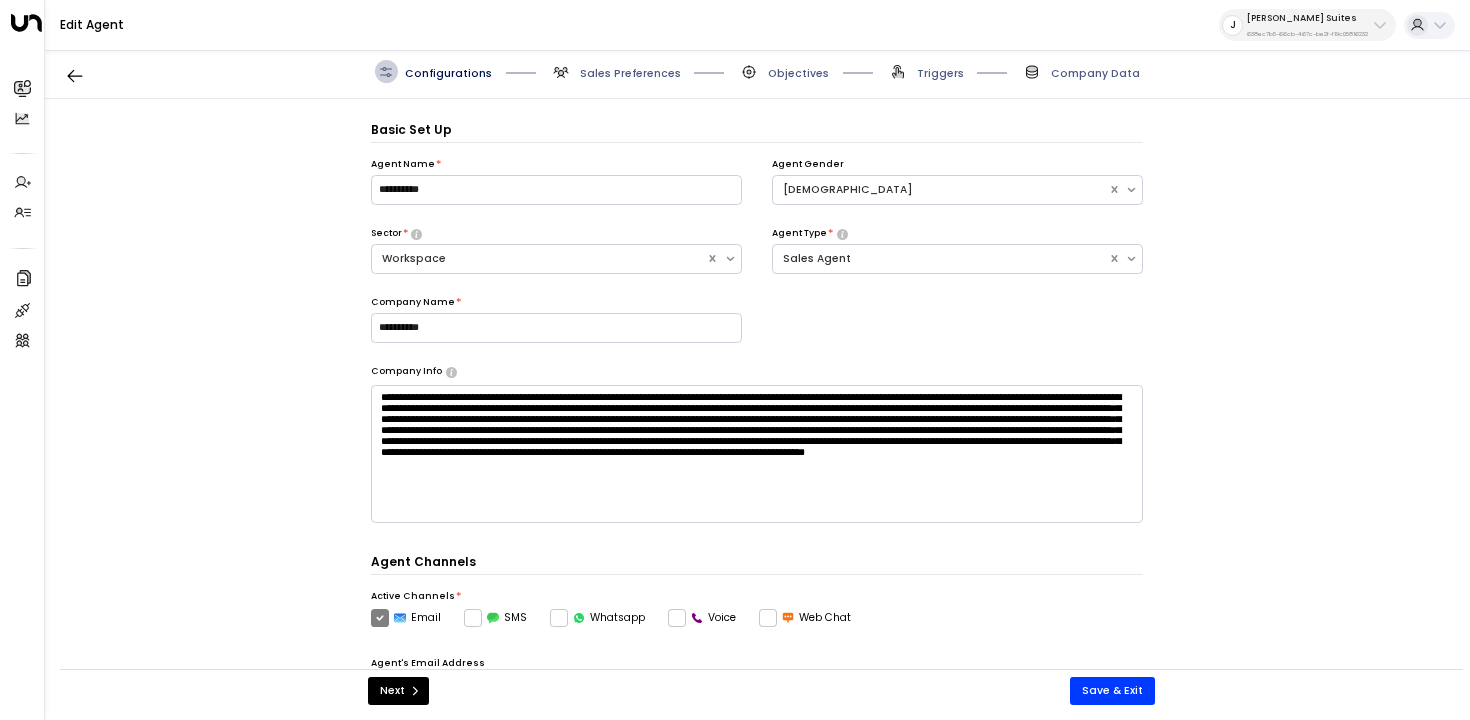 scroll, scrollTop: 22, scrollLeft: 0, axis: vertical 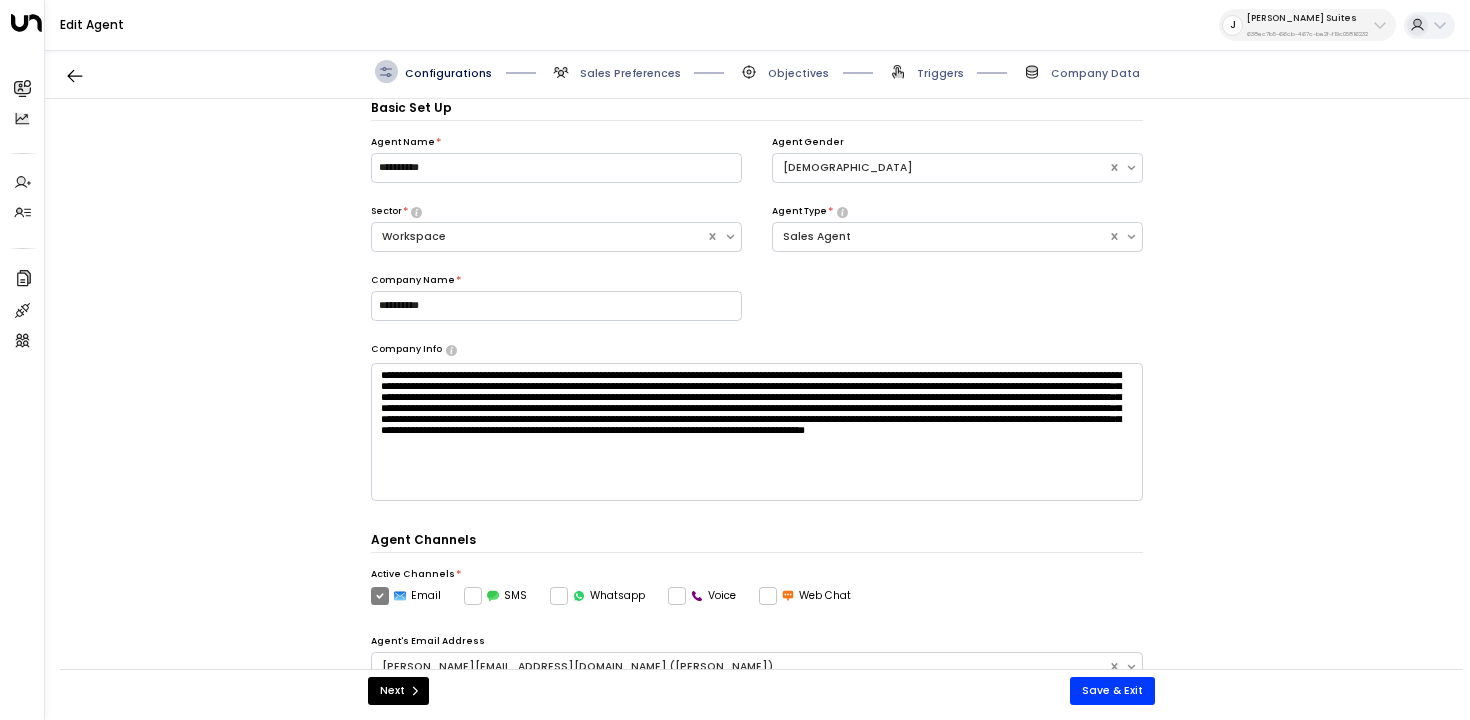 click on "Configurations Sales Preferences Objectives Triggers Company Data" at bounding box center [757, 72] 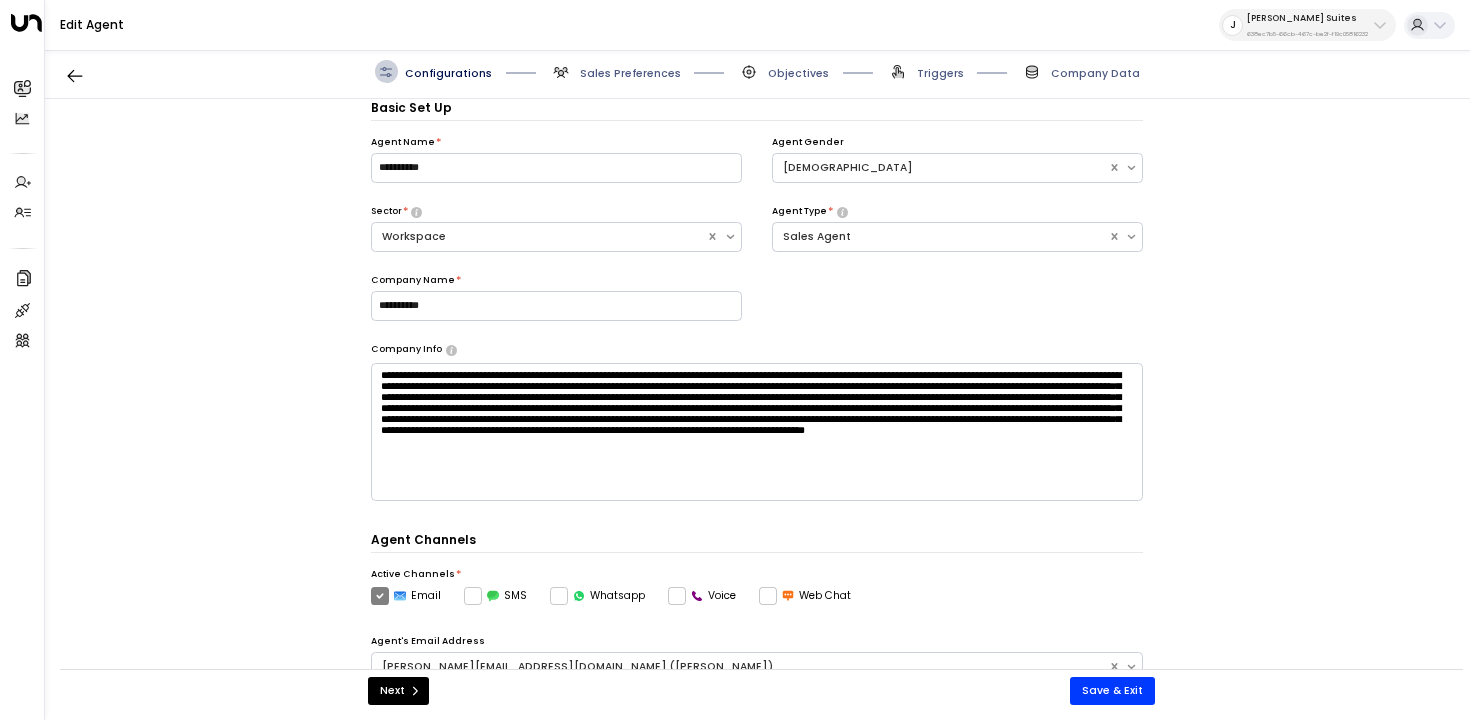 click on "Triggers" at bounding box center [940, 73] 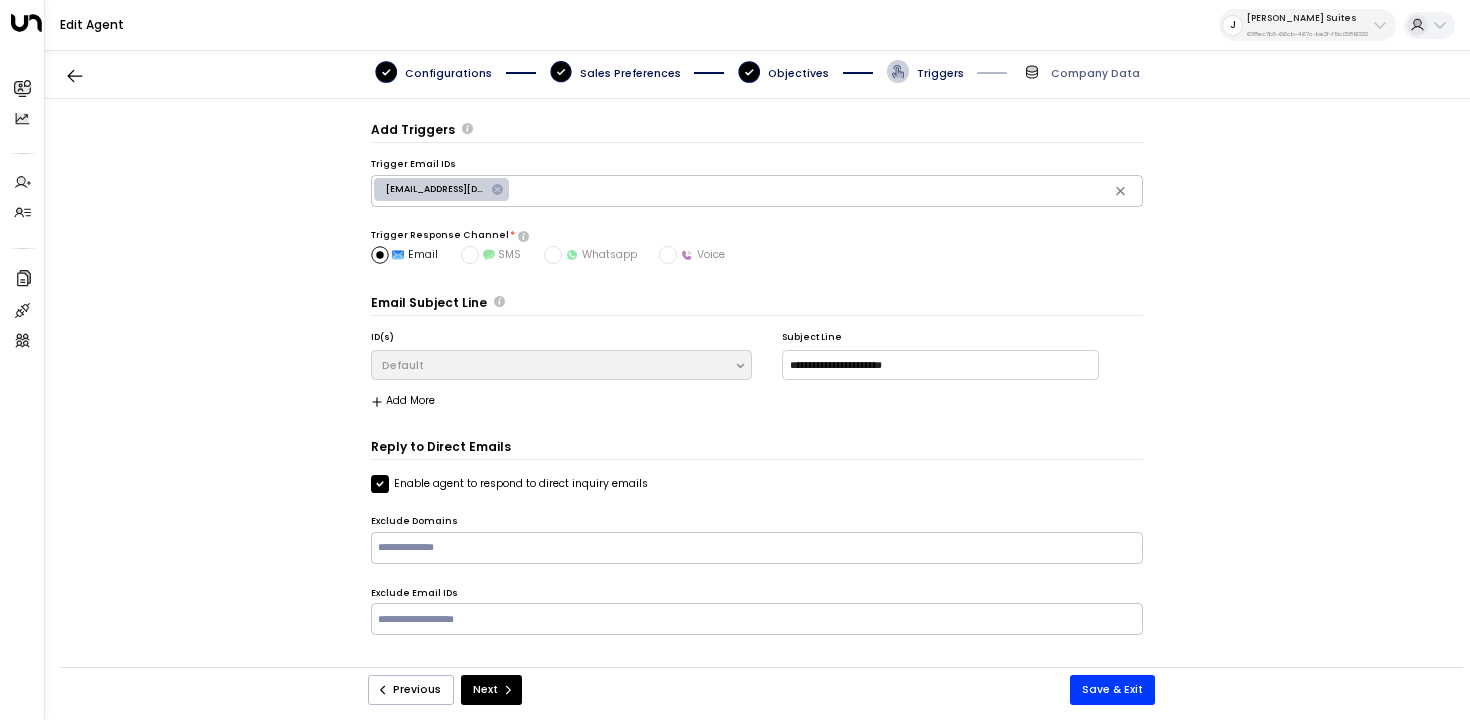 scroll, scrollTop: 0, scrollLeft: 0, axis: both 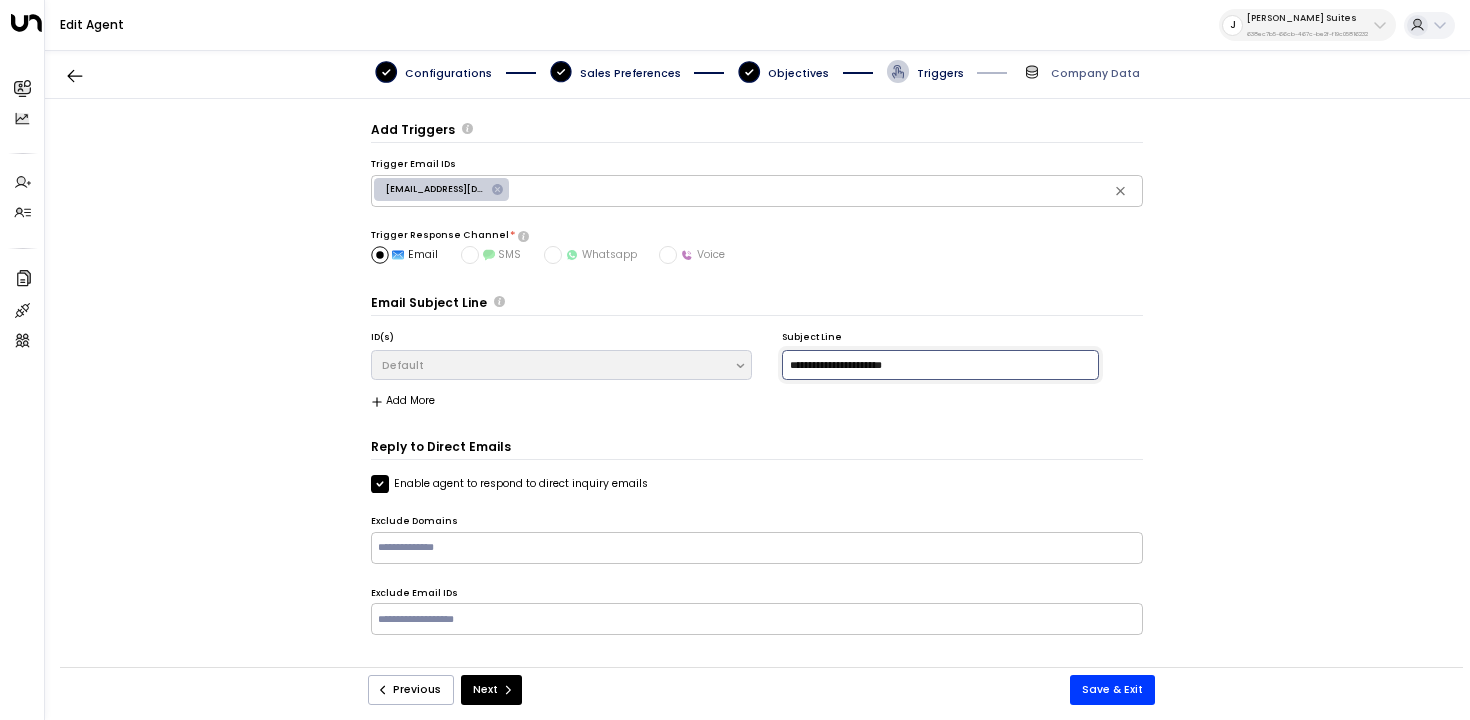 drag, startPoint x: 950, startPoint y: 362, endPoint x: 672, endPoint y: 362, distance: 278 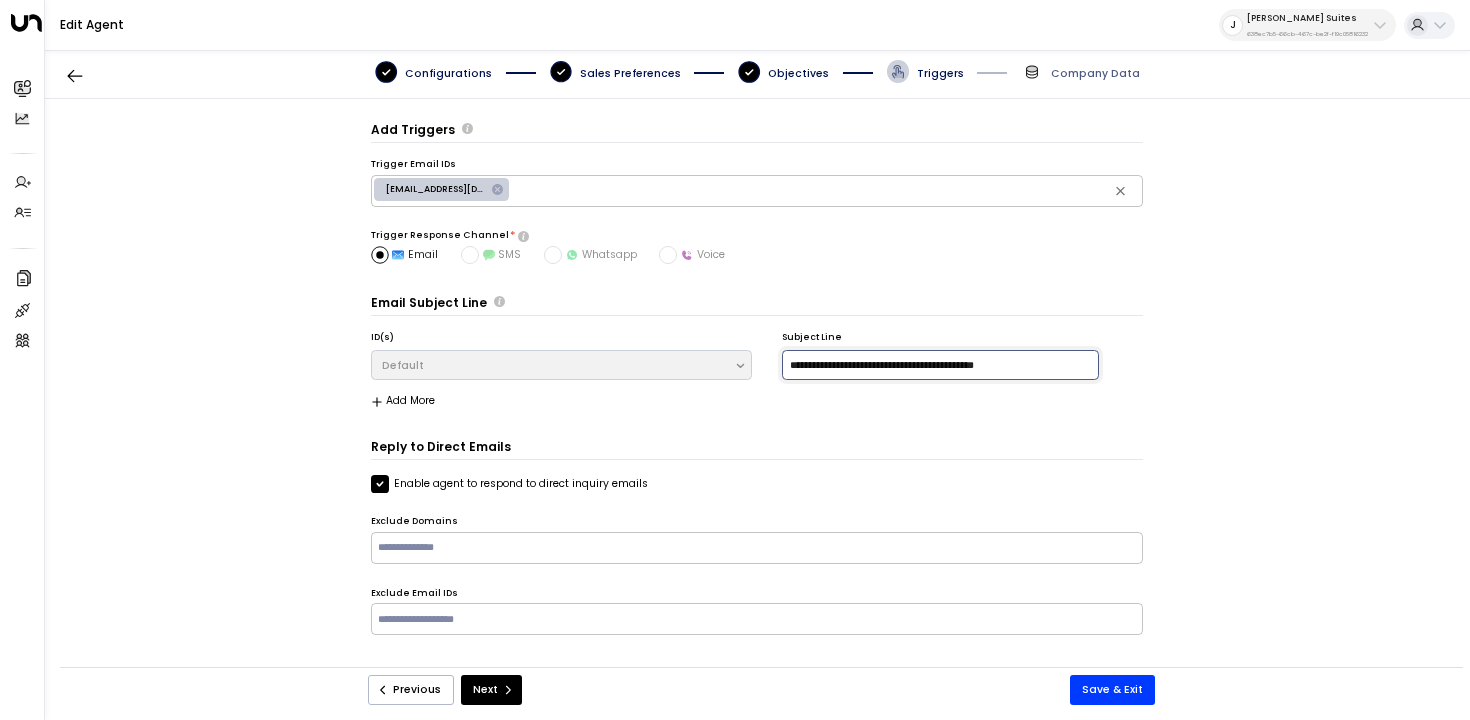 type on "**********" 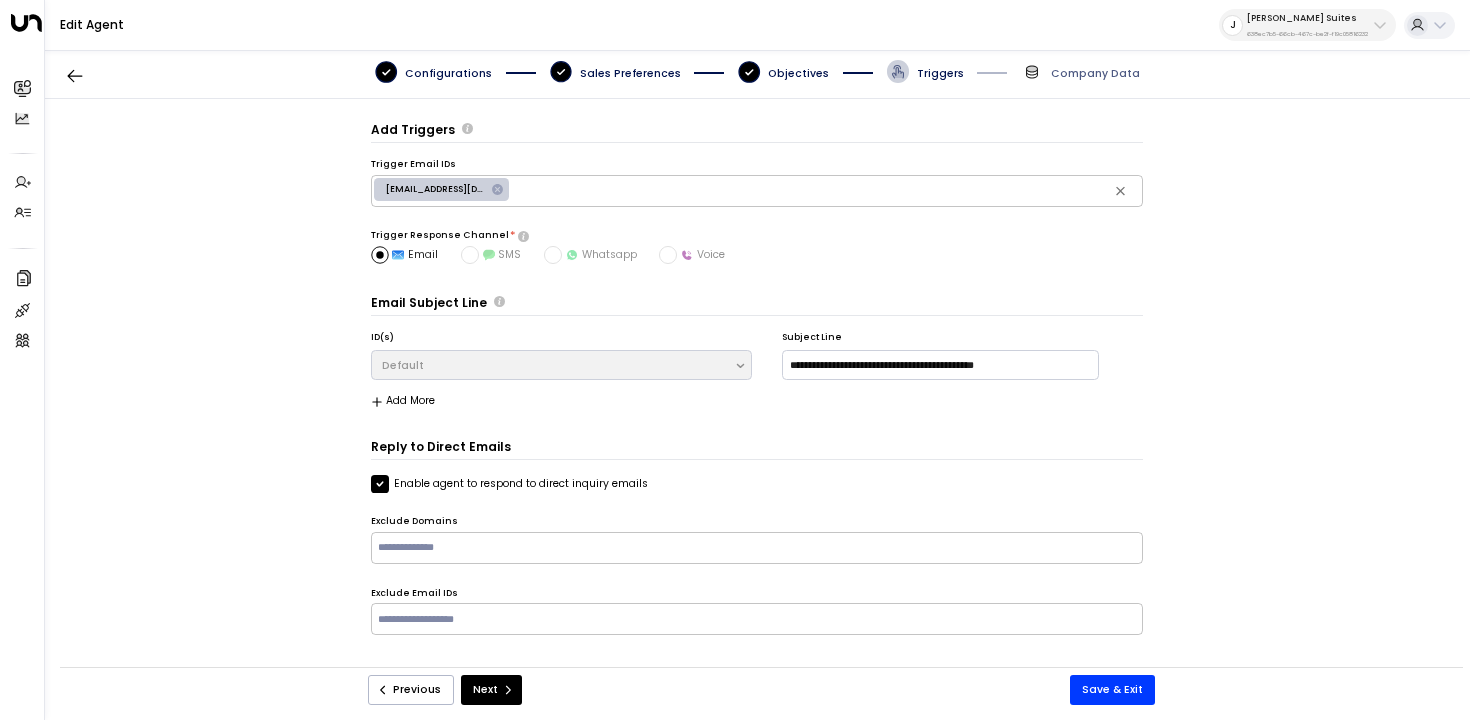 click on "**********" at bounding box center (757, 357) 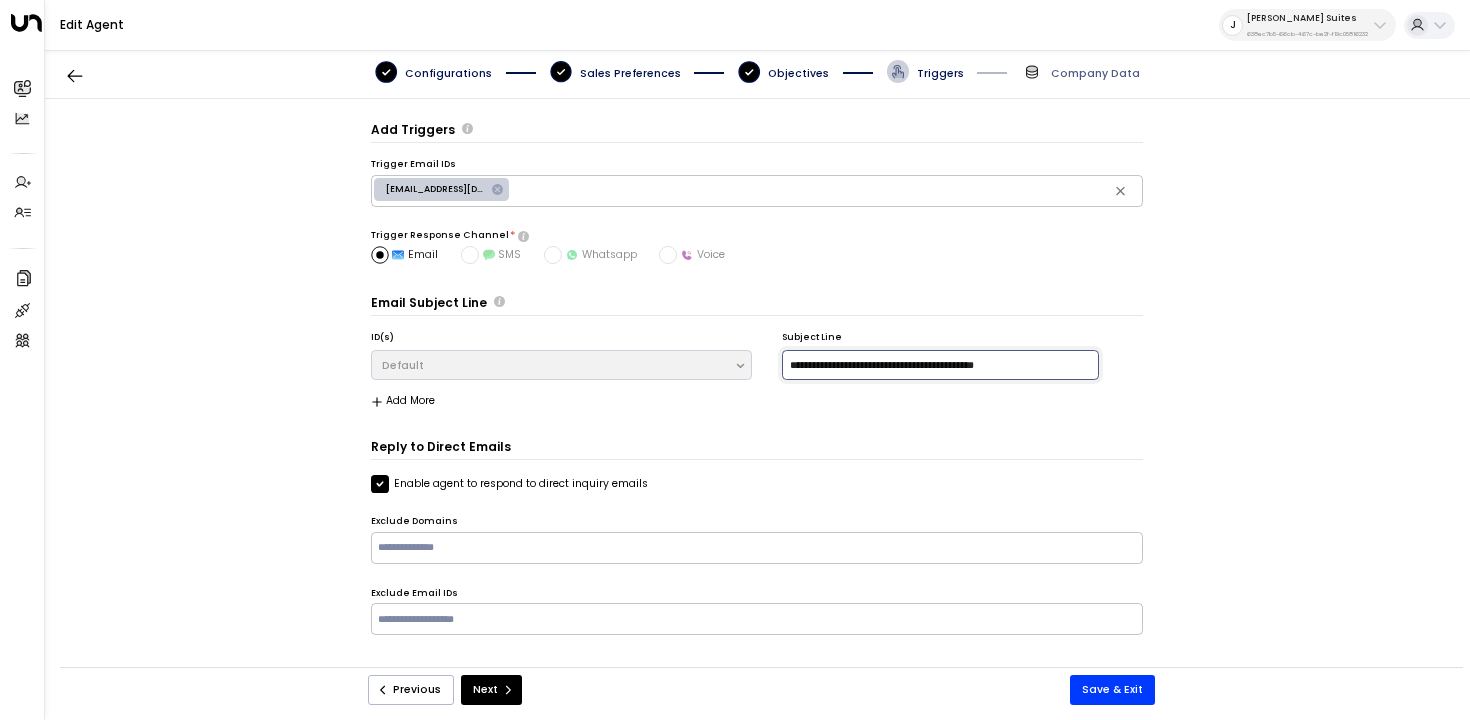 drag, startPoint x: 1049, startPoint y: 364, endPoint x: 738, endPoint y: 365, distance: 311.00162 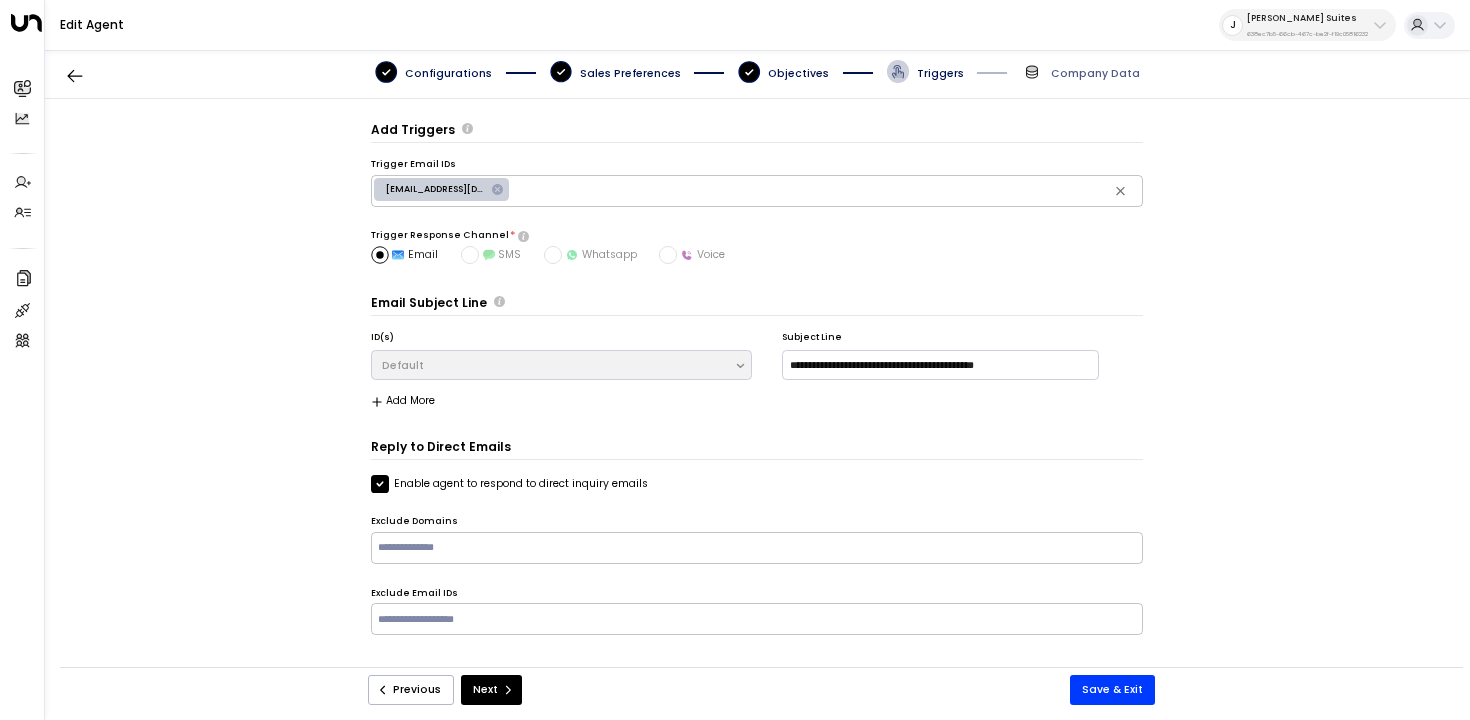 click on "Add More" at bounding box center (757, 398) 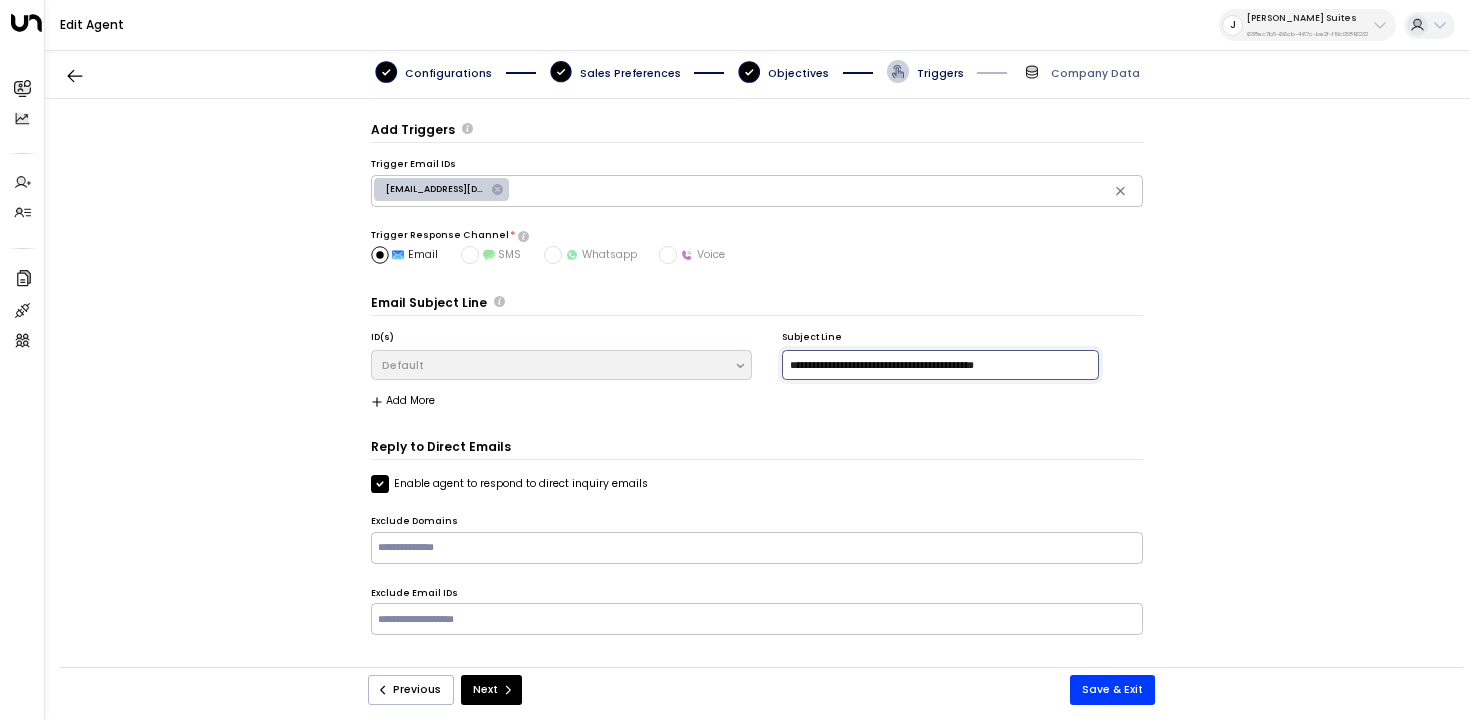 click on "**********" at bounding box center [940, 365] 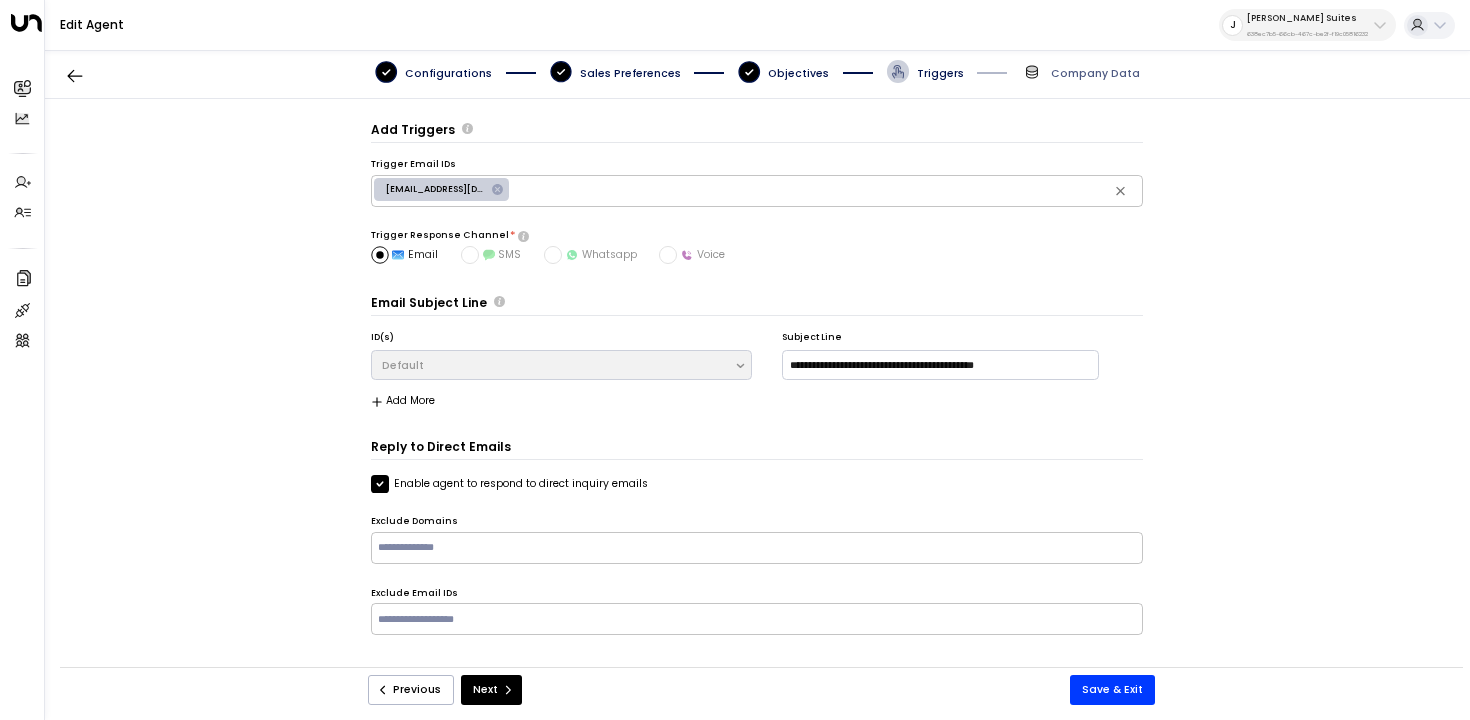 click on "Email Subject Line" at bounding box center [757, 305] 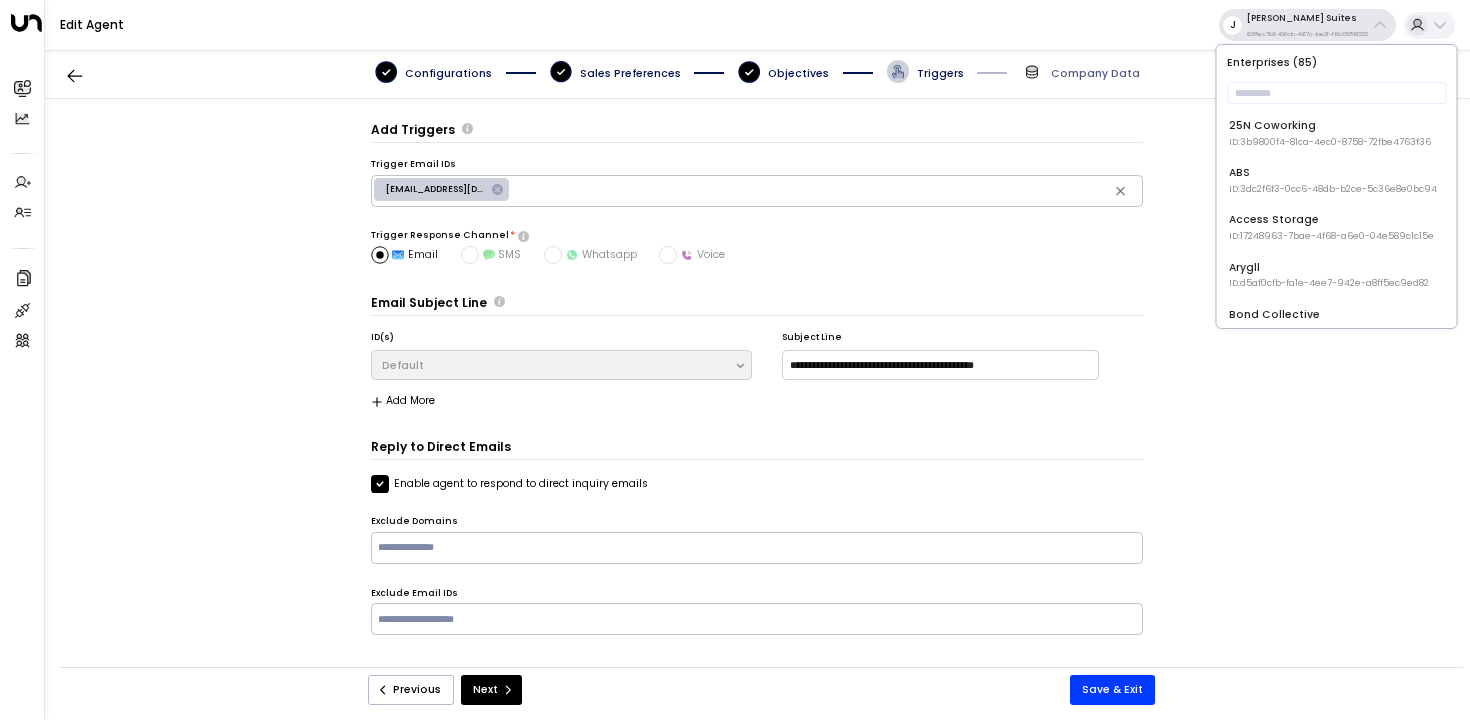 type 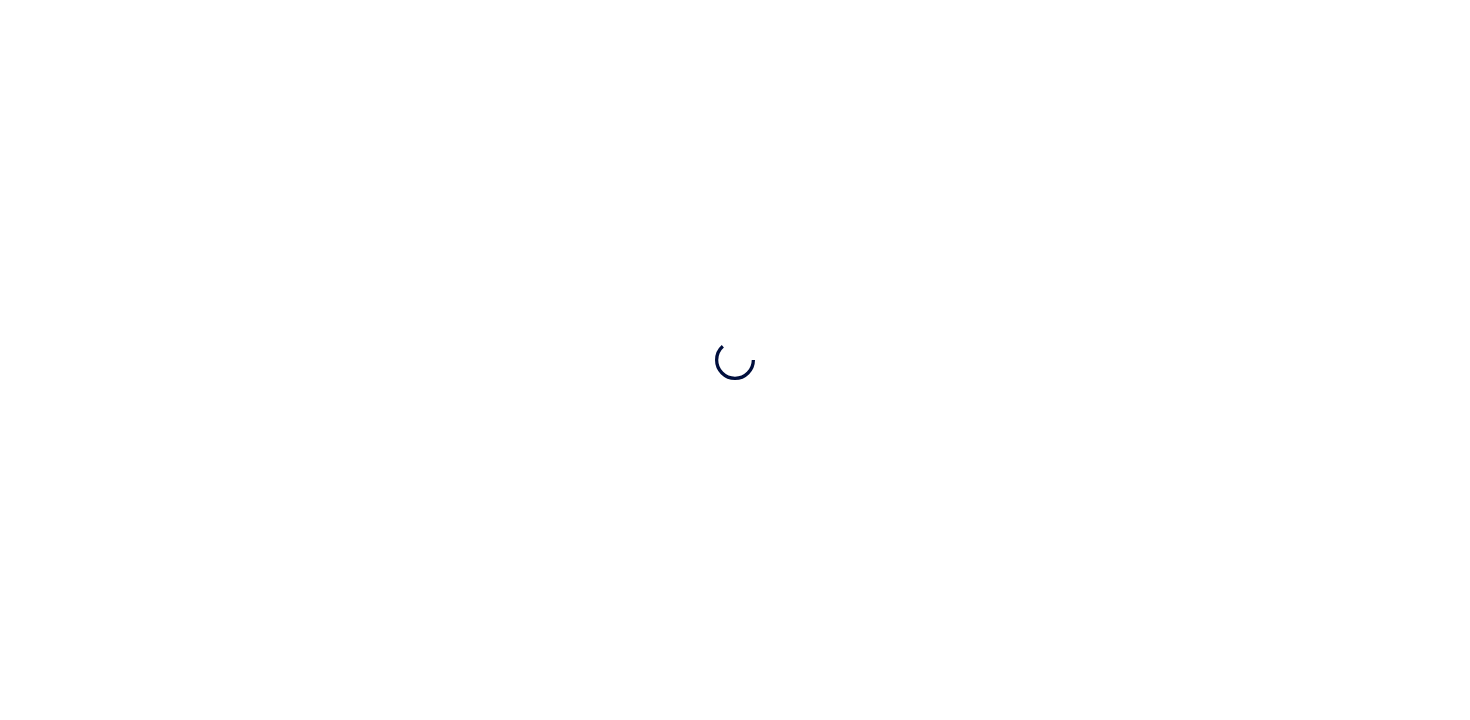 scroll, scrollTop: 0, scrollLeft: 0, axis: both 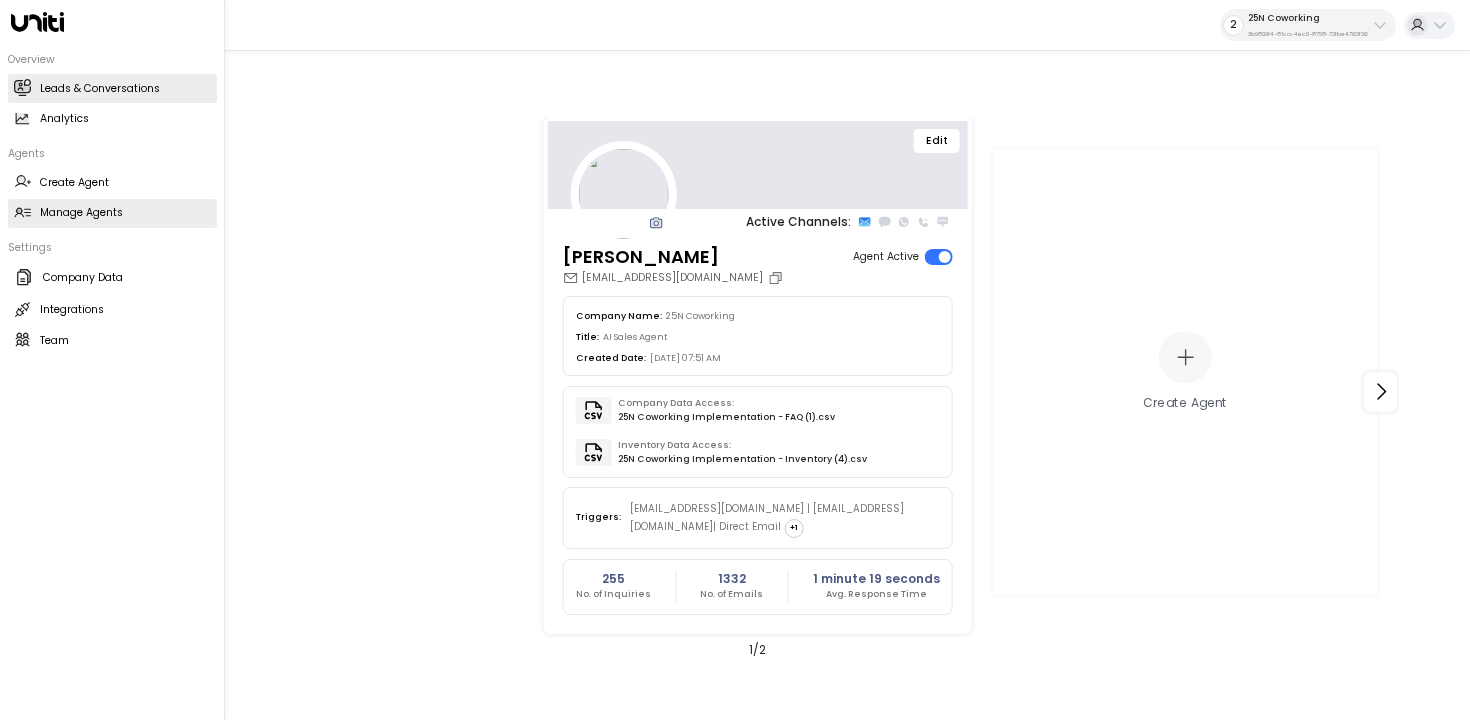 click on "Leads & Conversations" at bounding box center [100, 89] 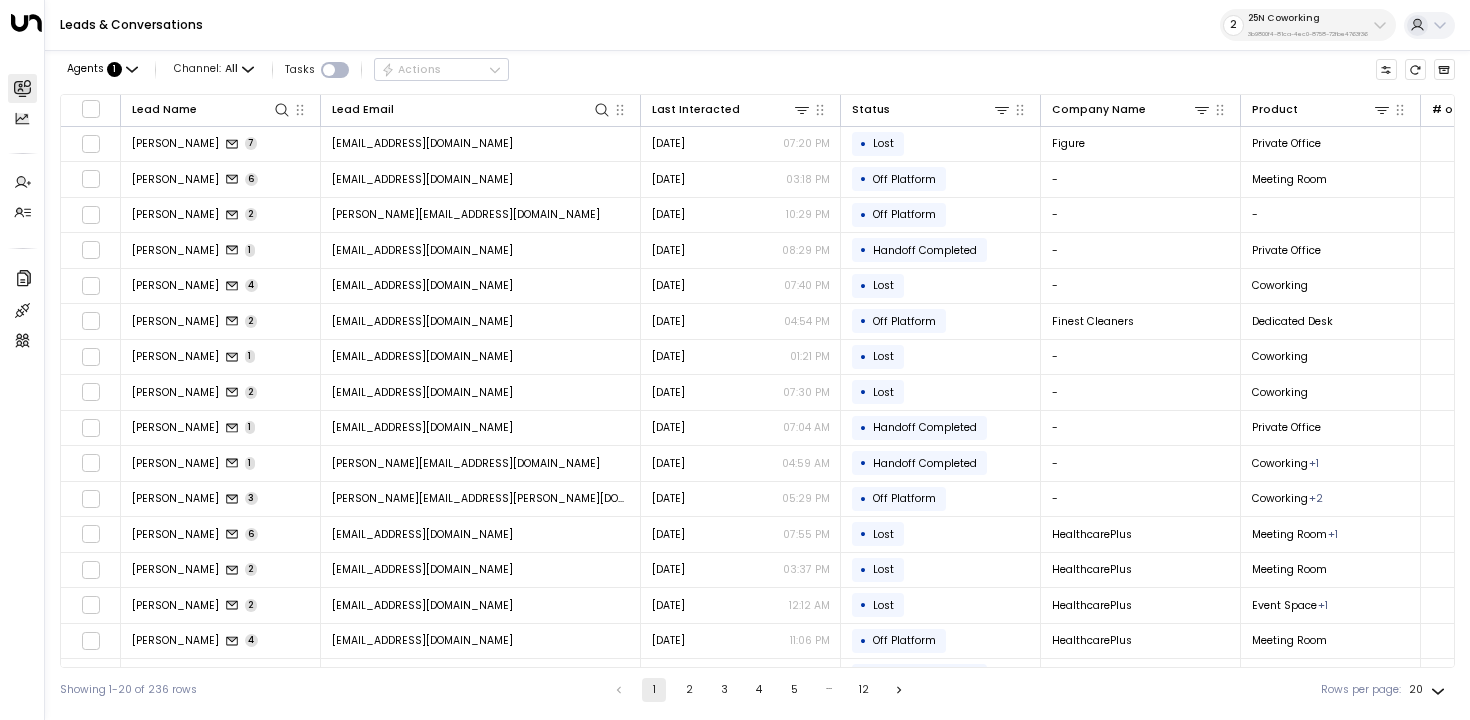 click on "Agents : 1 Channel: All Tasks   Actions" at bounding box center [757, 70] 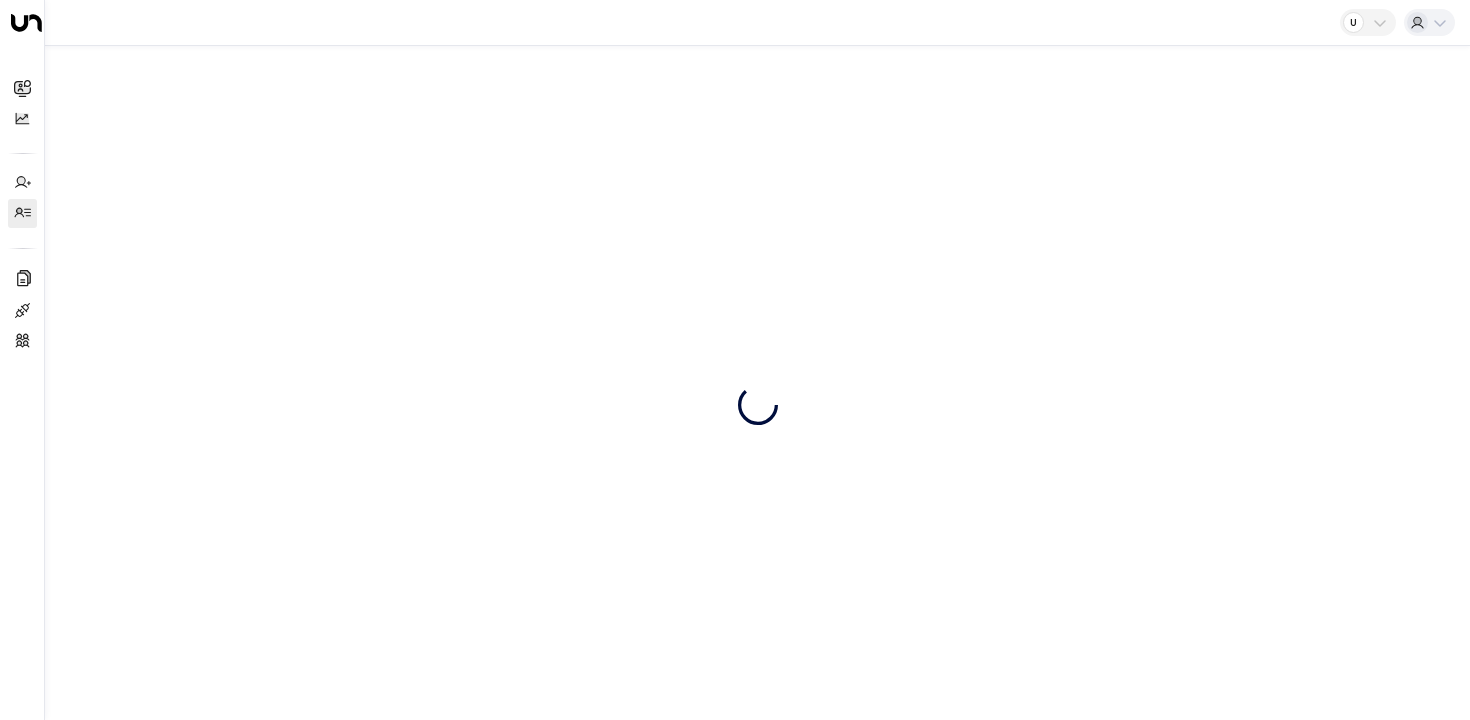 scroll, scrollTop: 0, scrollLeft: 0, axis: both 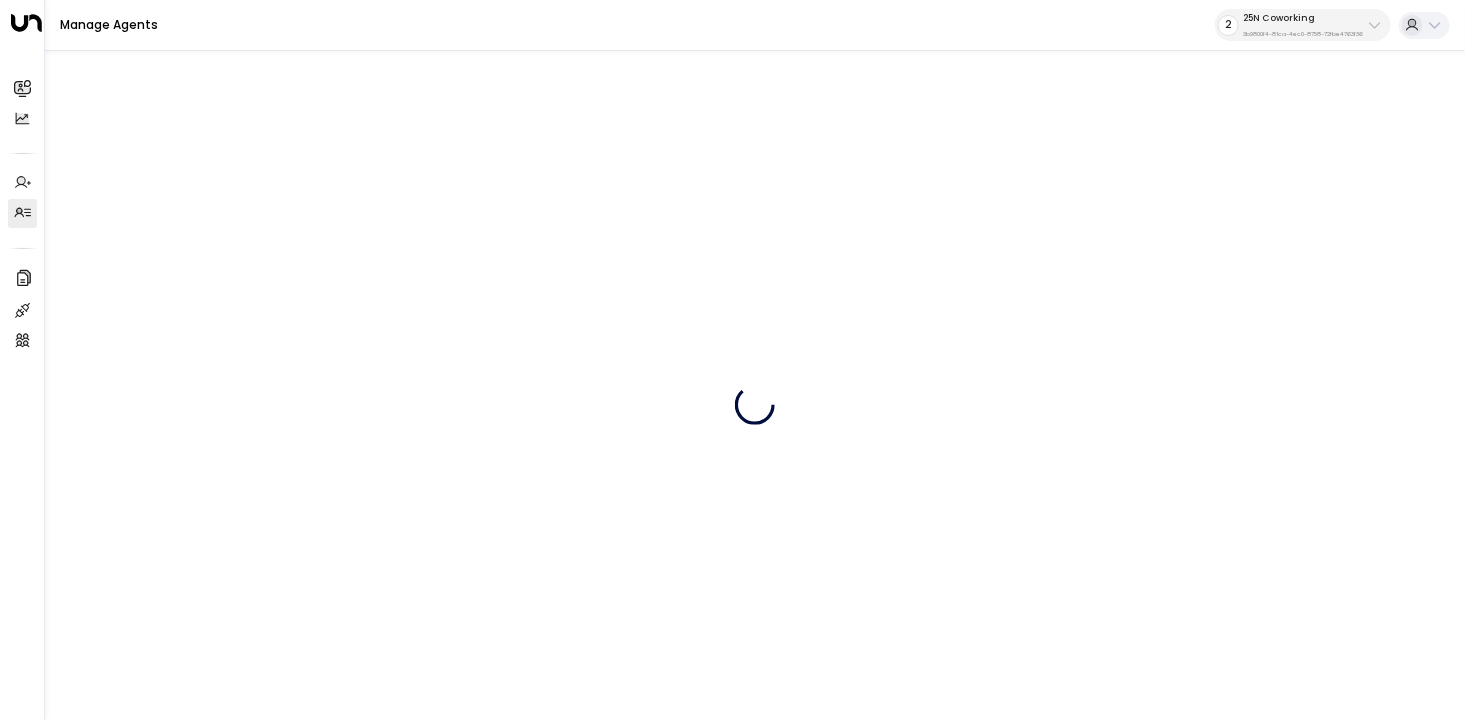 click on "25N Coworking 3b9800f4-81ca-4ec0-8758-72fbe4763f36" at bounding box center (1303, 25) 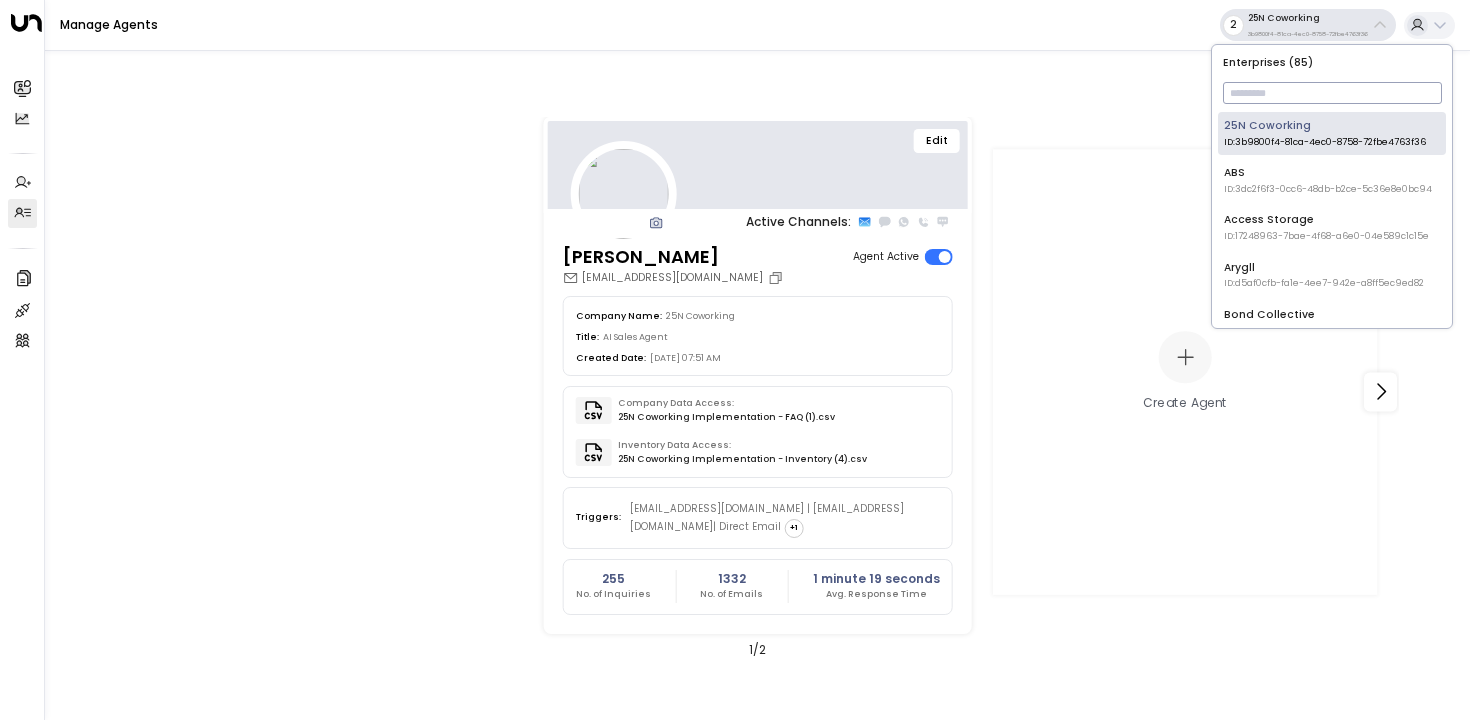 click at bounding box center (1332, 93) 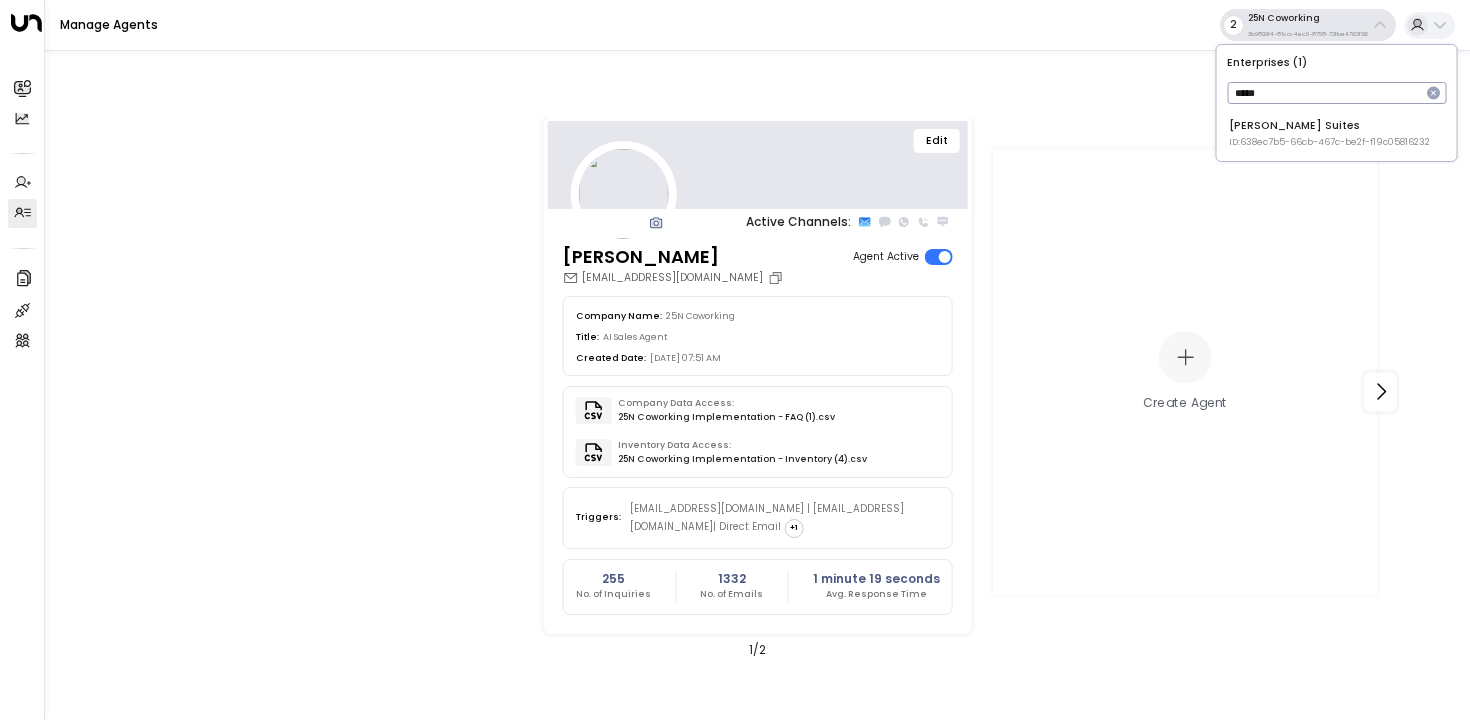 type on "*****" 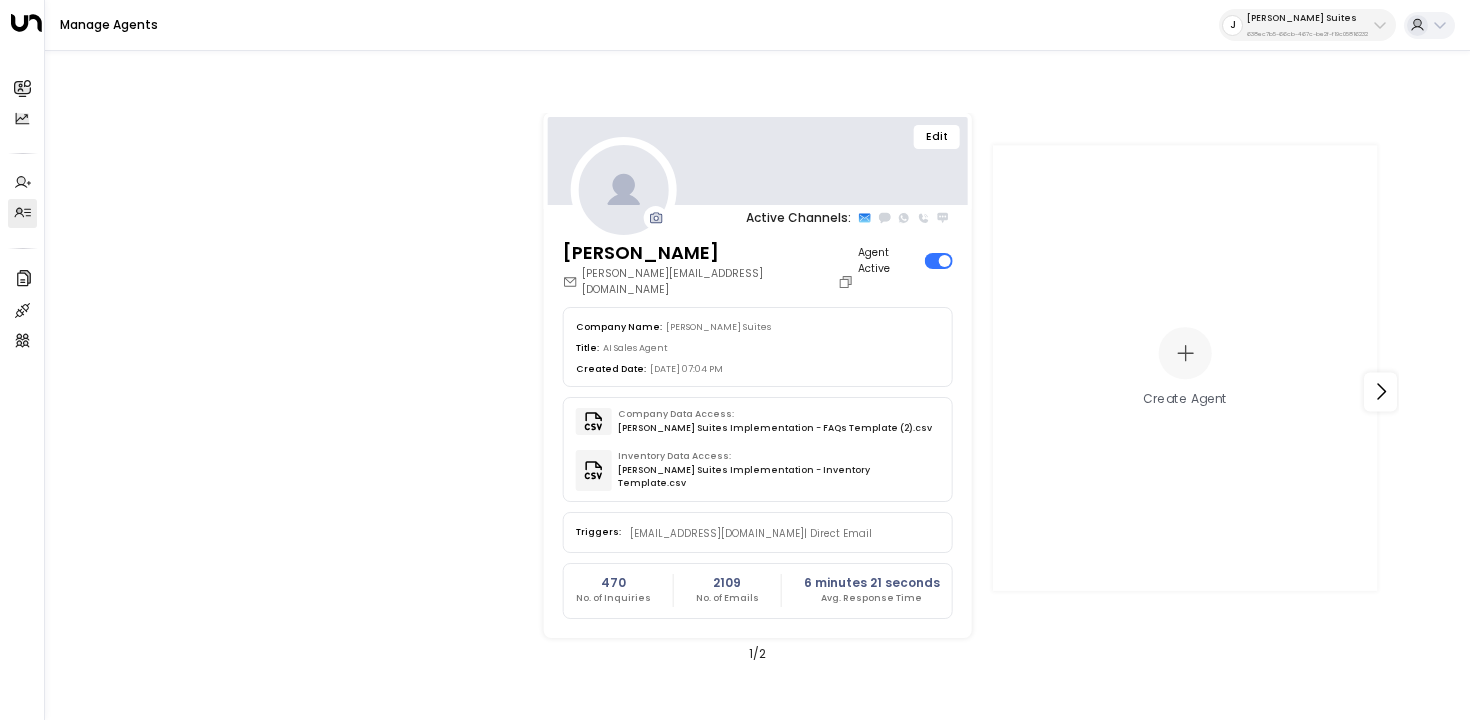 click on "Edit" at bounding box center [757, 161] 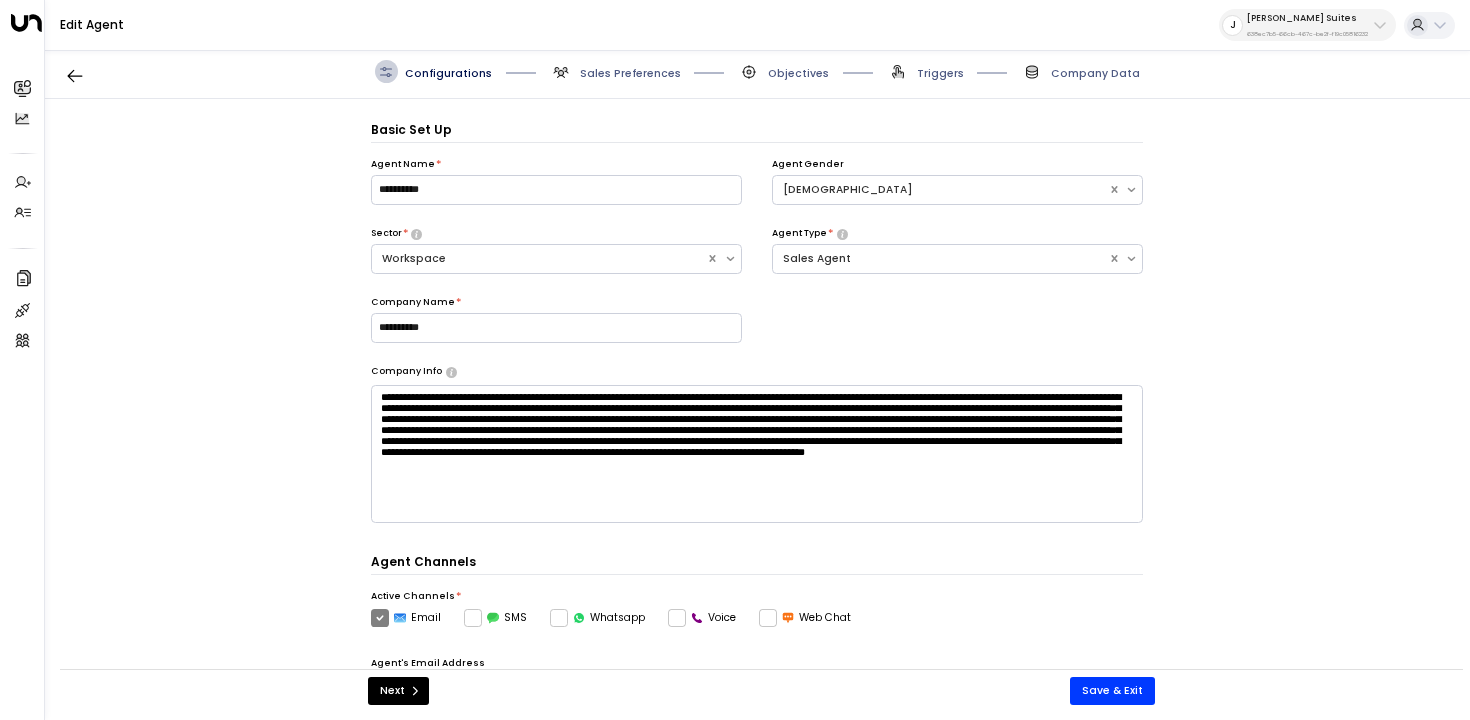 scroll, scrollTop: 22, scrollLeft: 0, axis: vertical 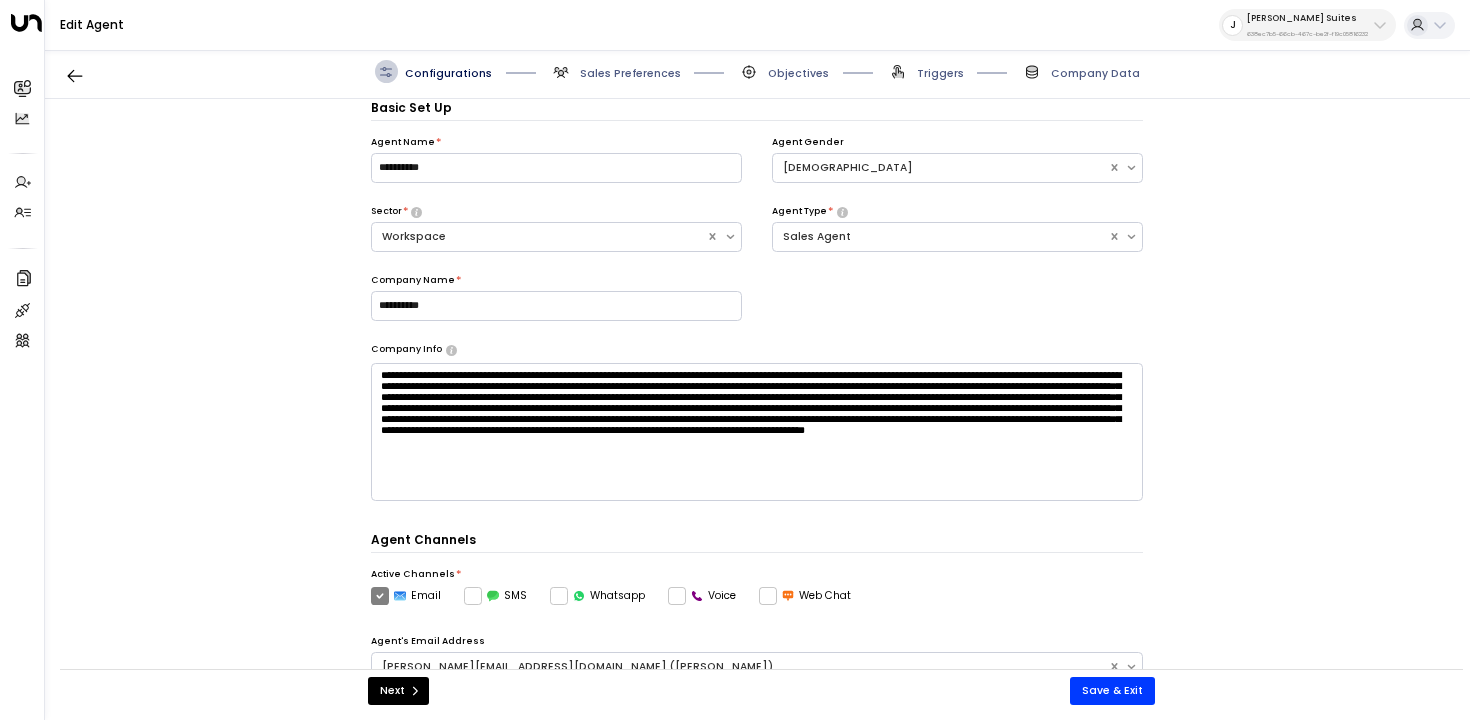 click on "Sales Preferences" at bounding box center (630, 73) 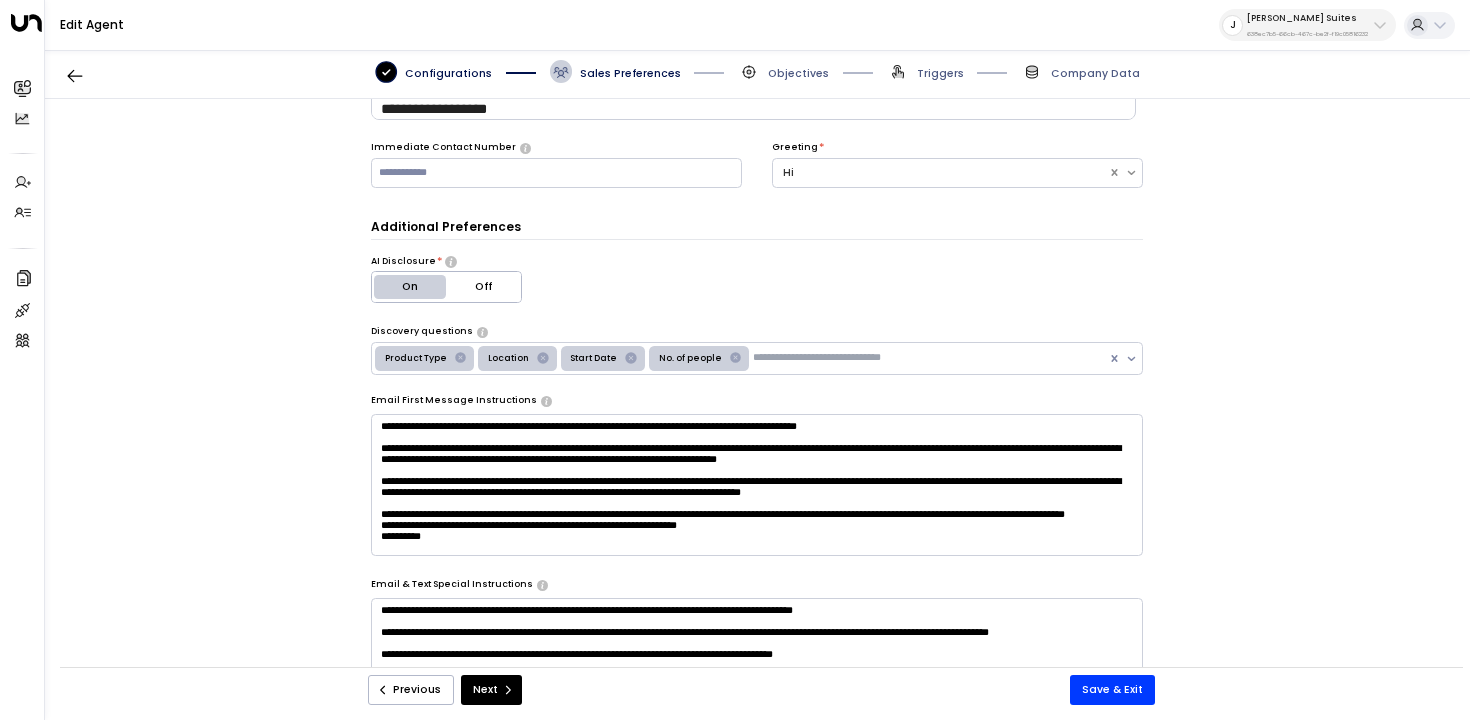 scroll, scrollTop: 560, scrollLeft: 0, axis: vertical 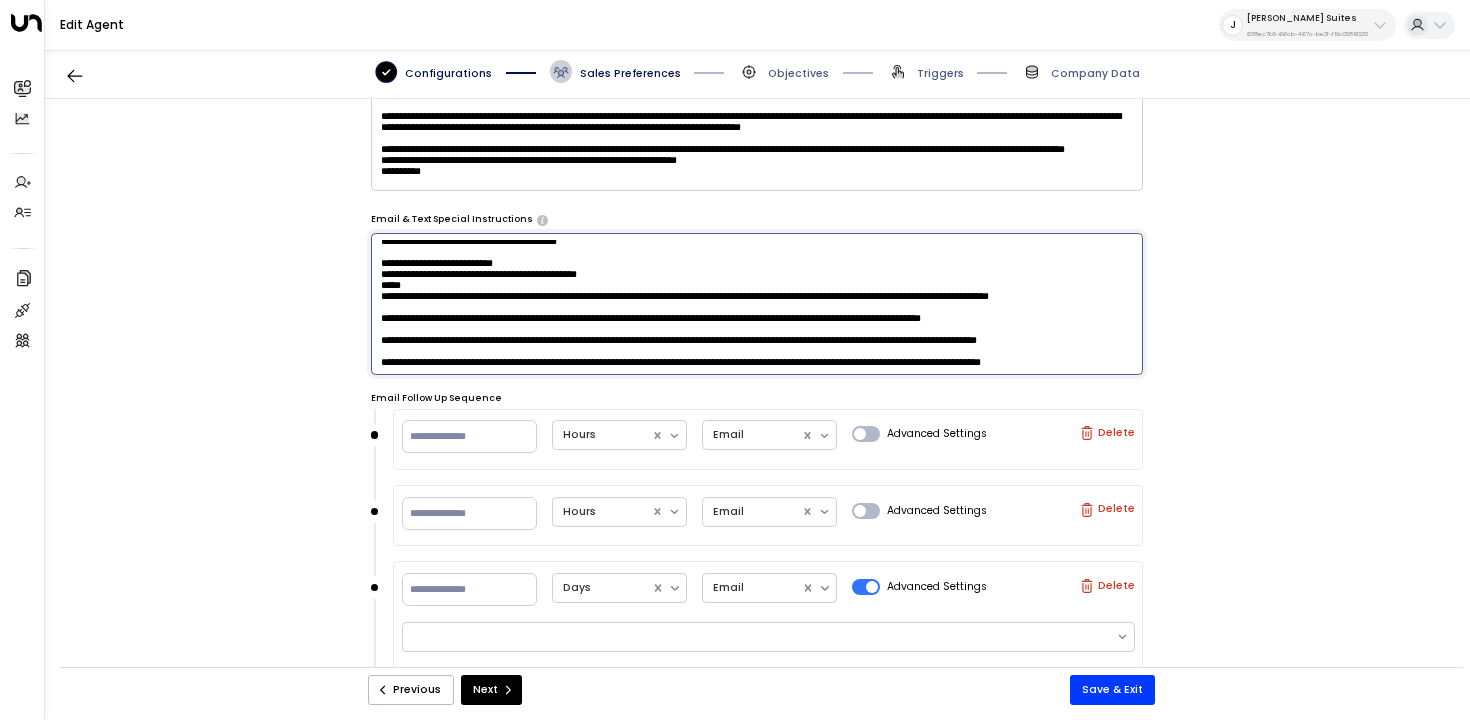 drag, startPoint x: 1113, startPoint y: 320, endPoint x: 375, endPoint y: 262, distance: 740.27563 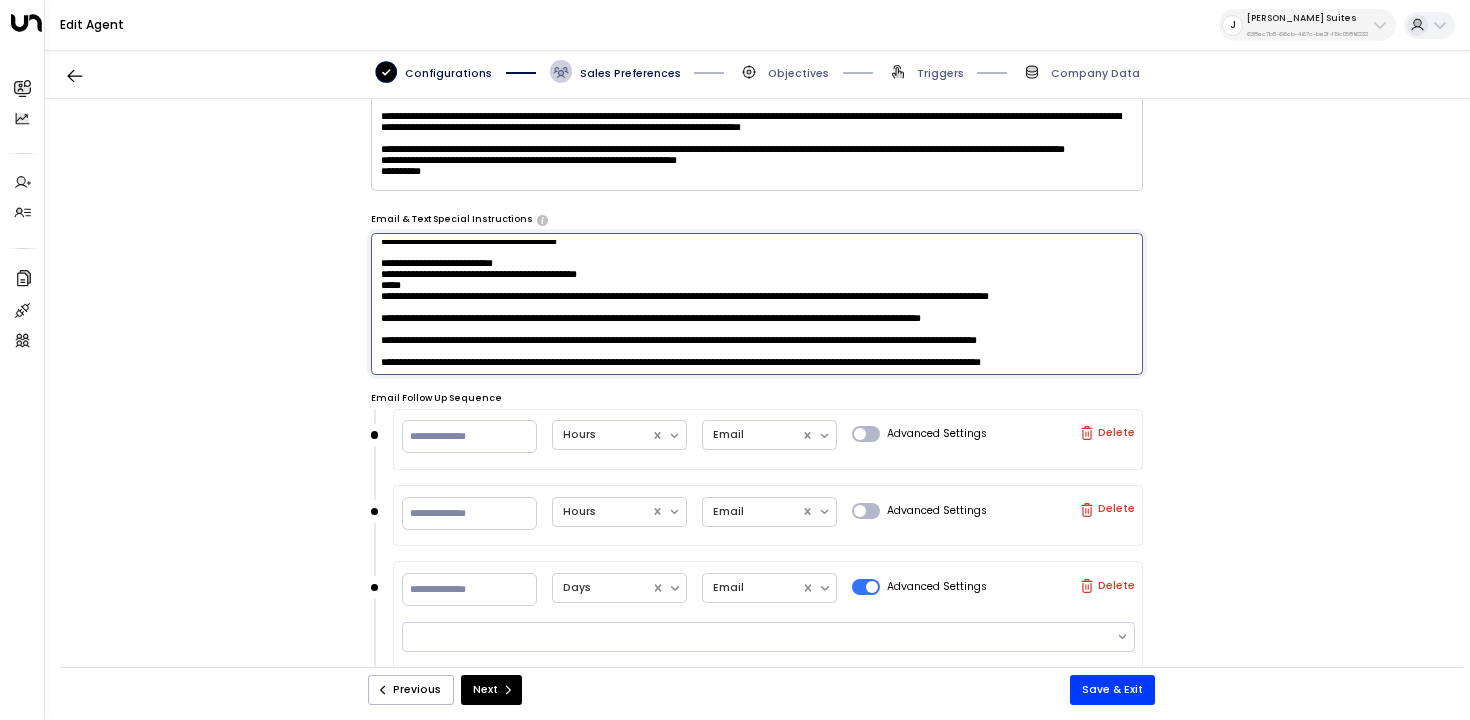 click on "* ​" at bounding box center (757, 304) 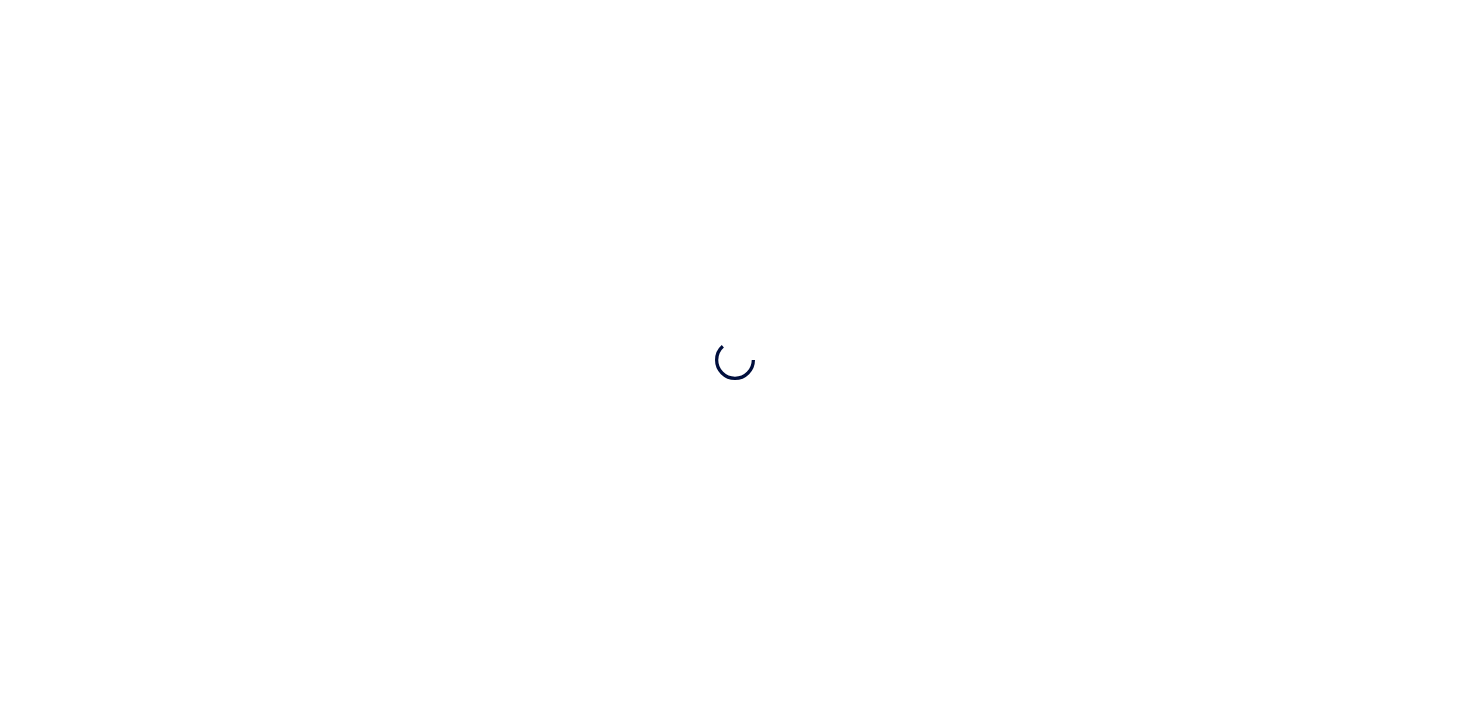 scroll, scrollTop: 0, scrollLeft: 0, axis: both 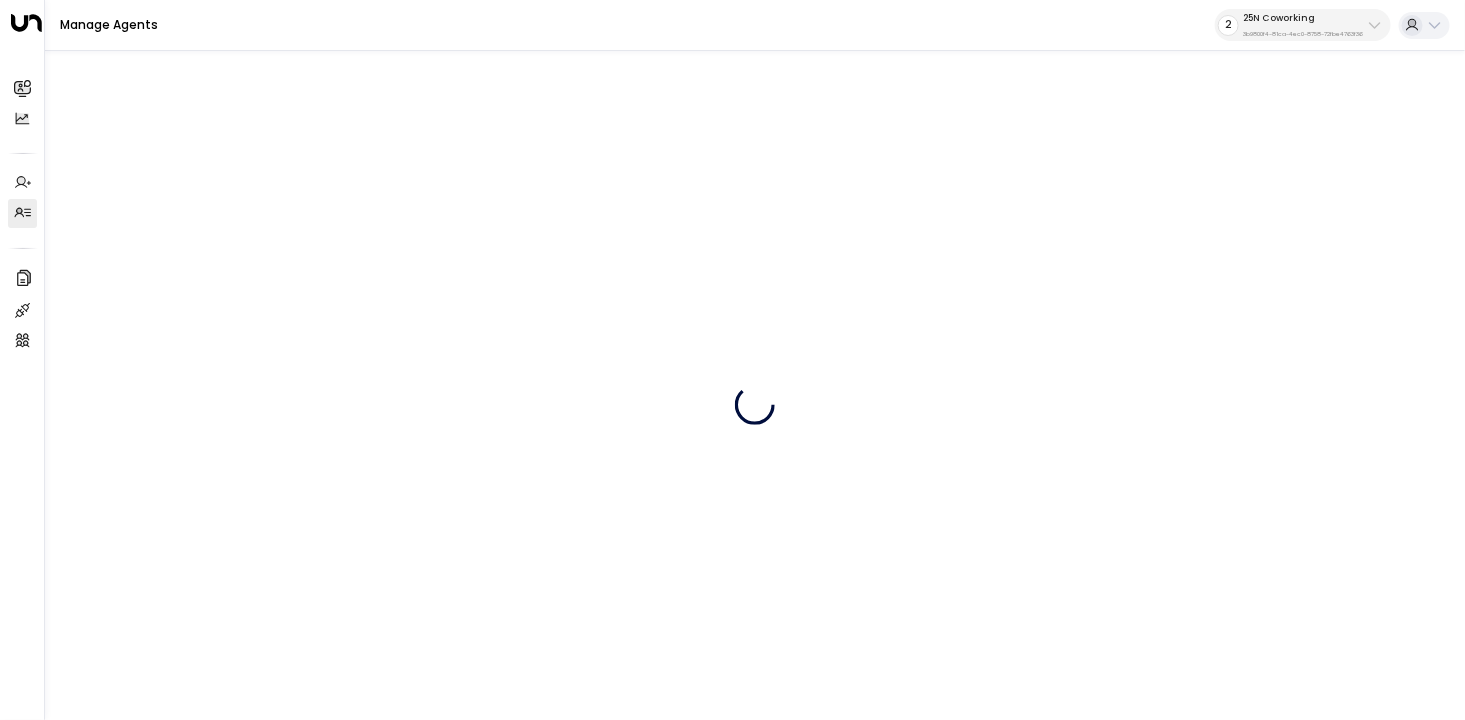 click on "25N Coworking" at bounding box center (1303, 18) 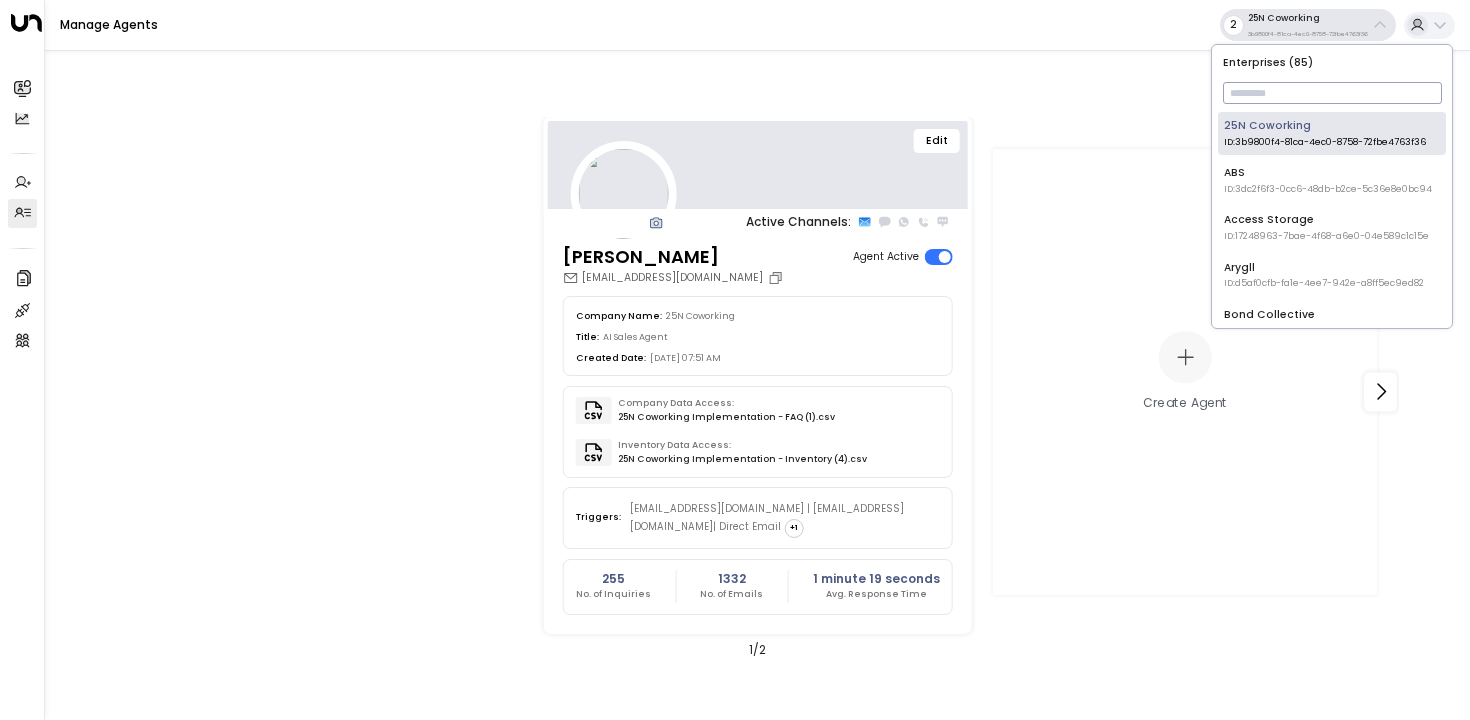 click at bounding box center [1332, 93] 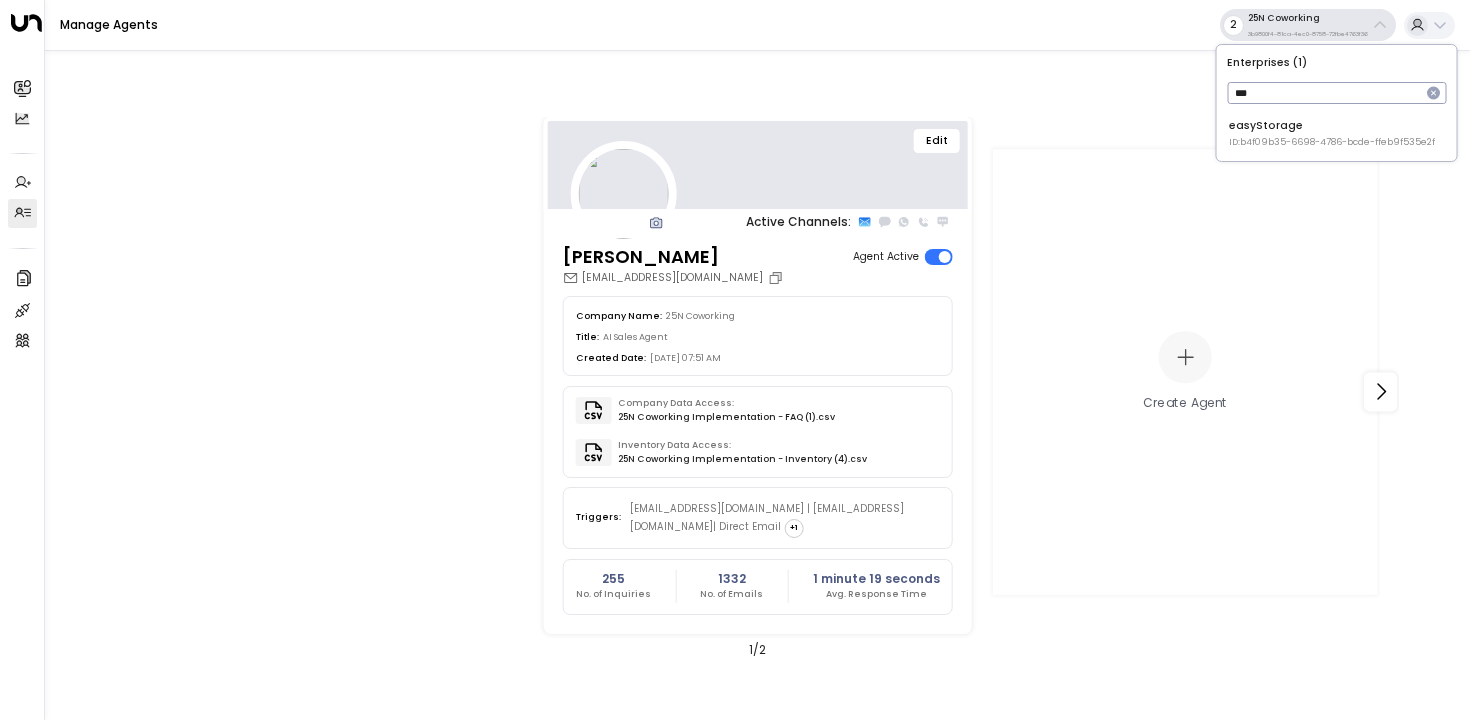 type on "***" 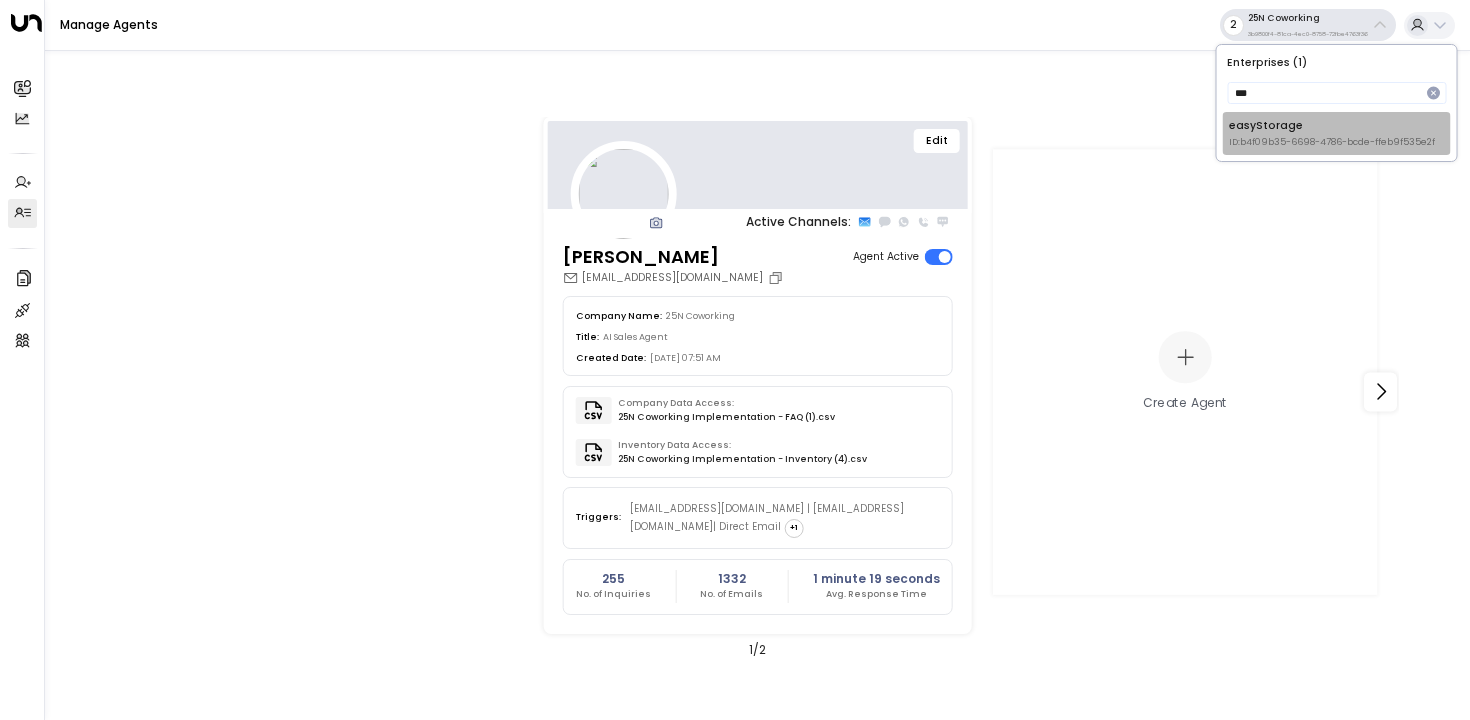 click on "easyStorage ID:  b4f09b35-6698-4786-bcde-ffeb9f535e2f" at bounding box center [1337, 133] 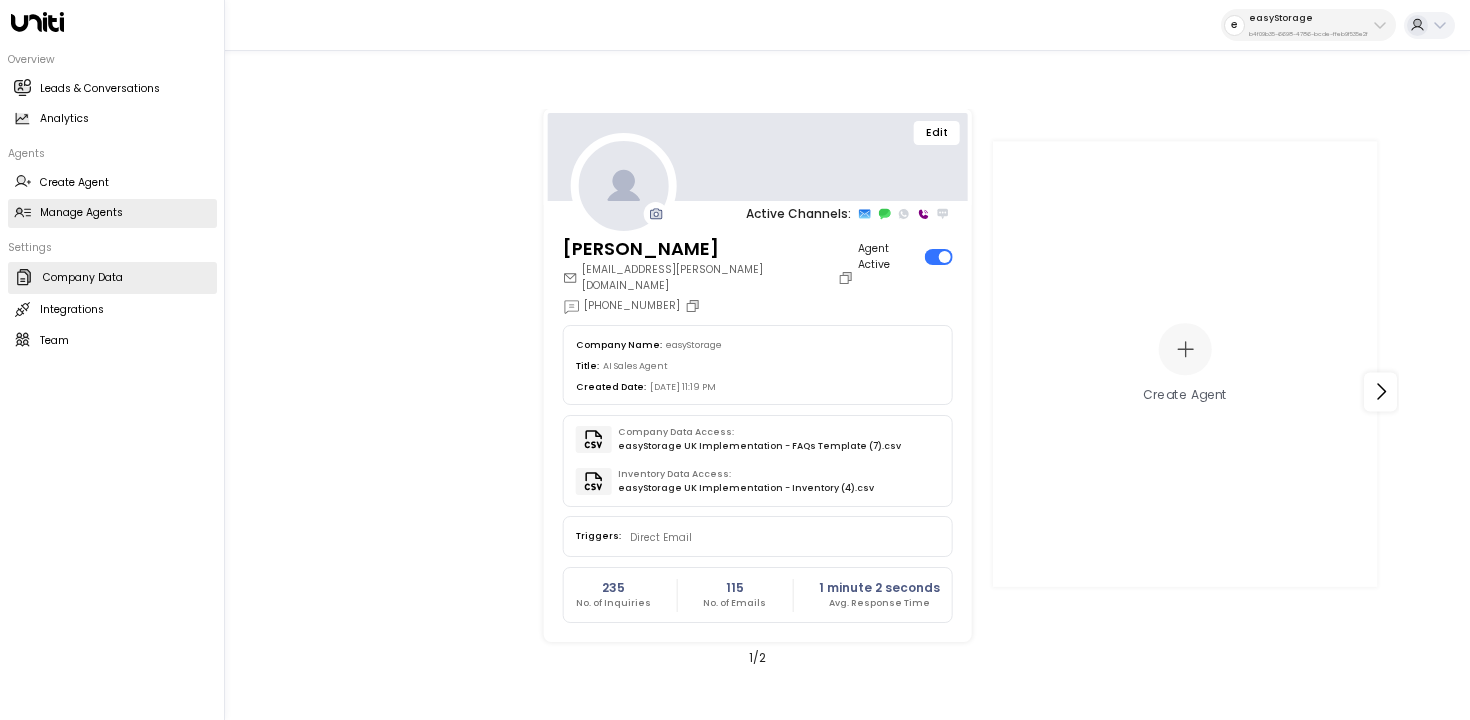 click on "Company Data" at bounding box center [83, 278] 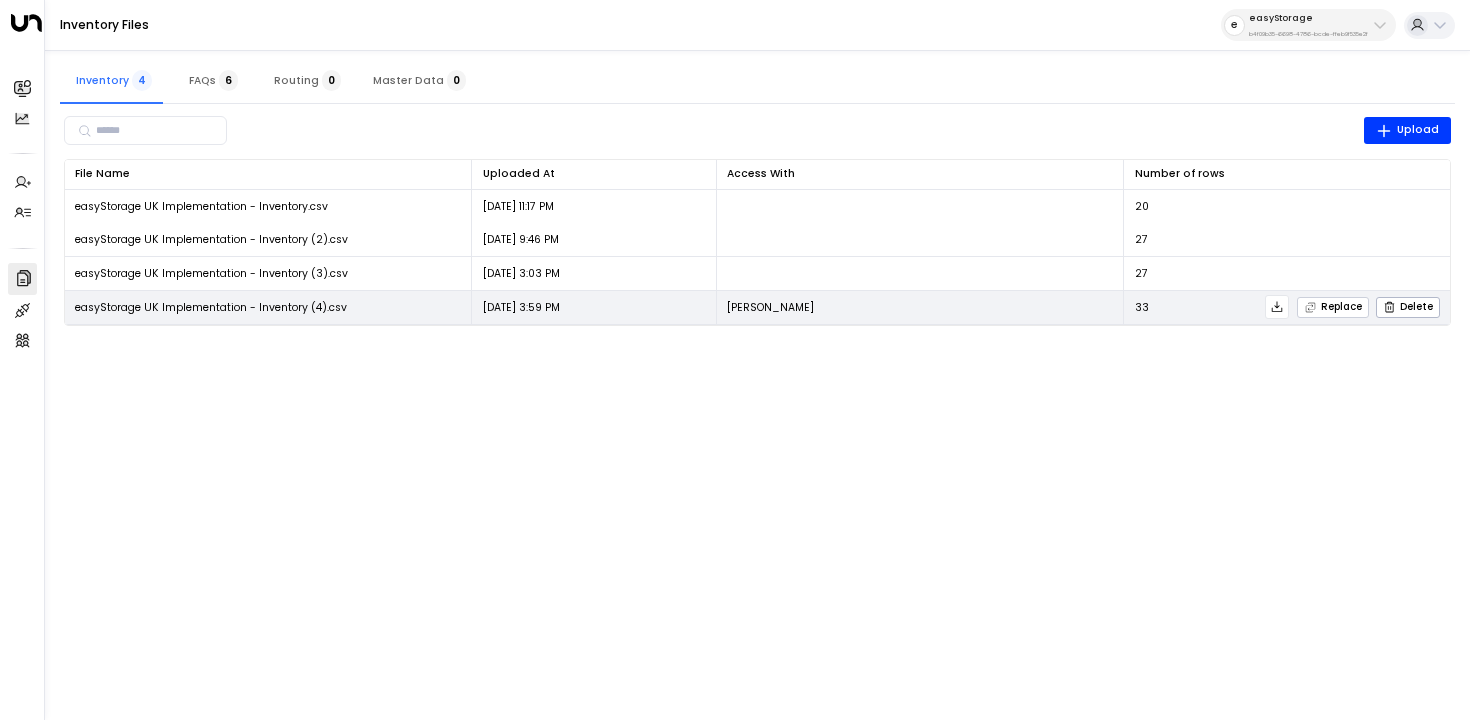 click on "Replace" at bounding box center (1333, 307) 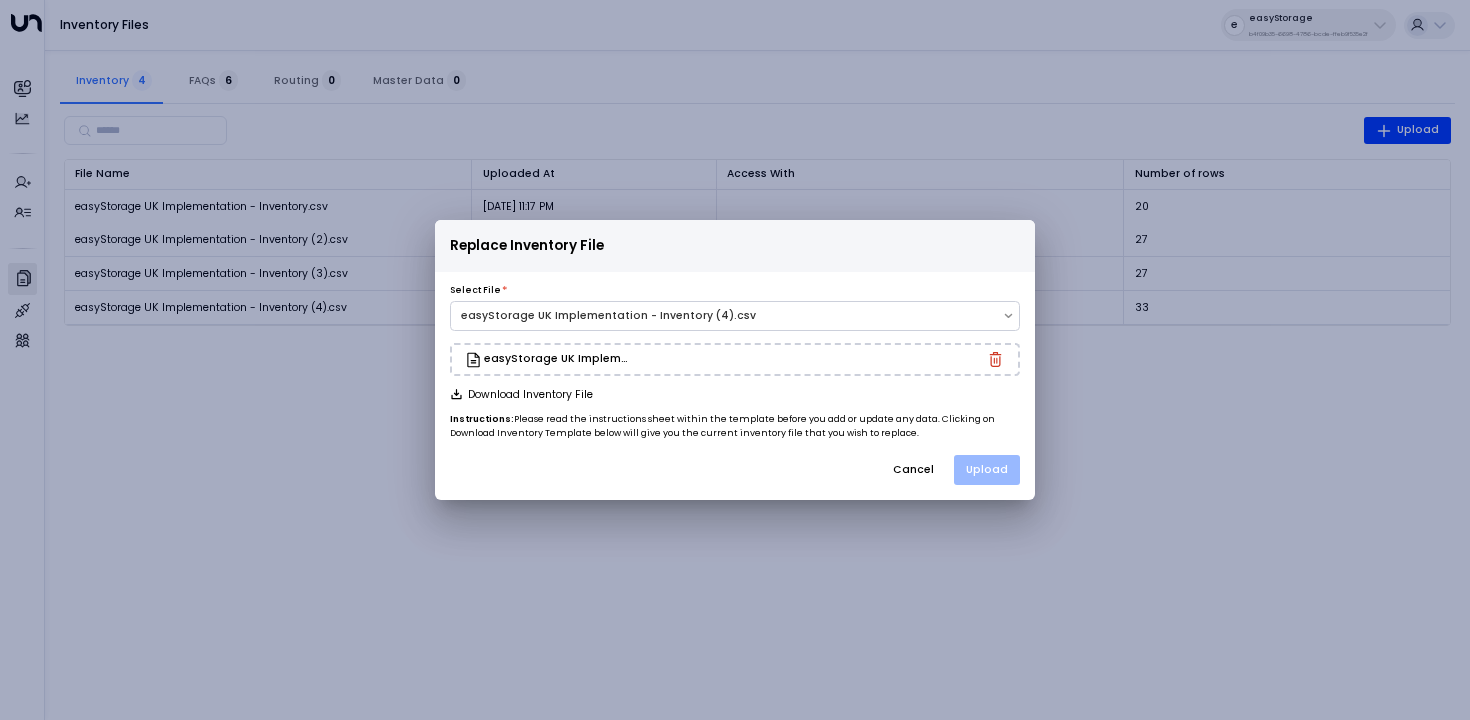 click on "Upload" at bounding box center (987, 470) 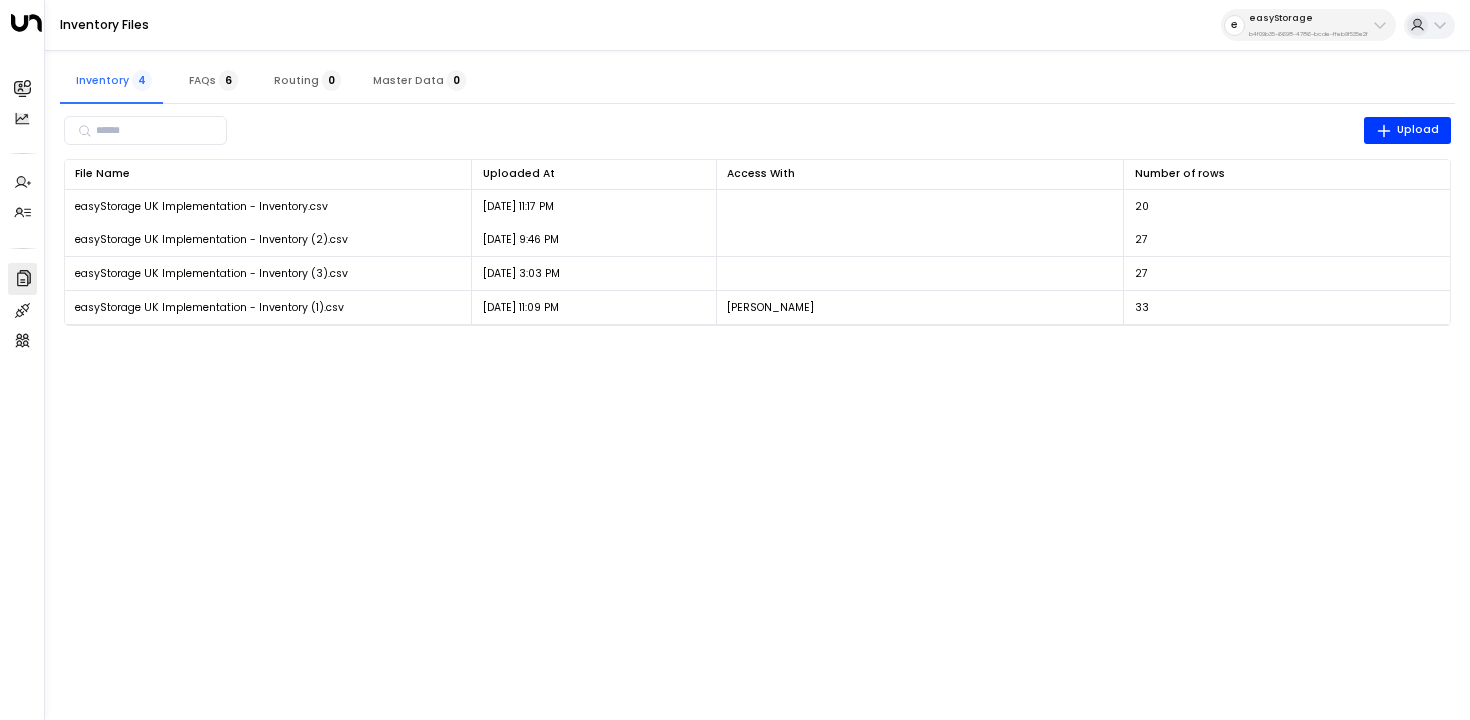 type 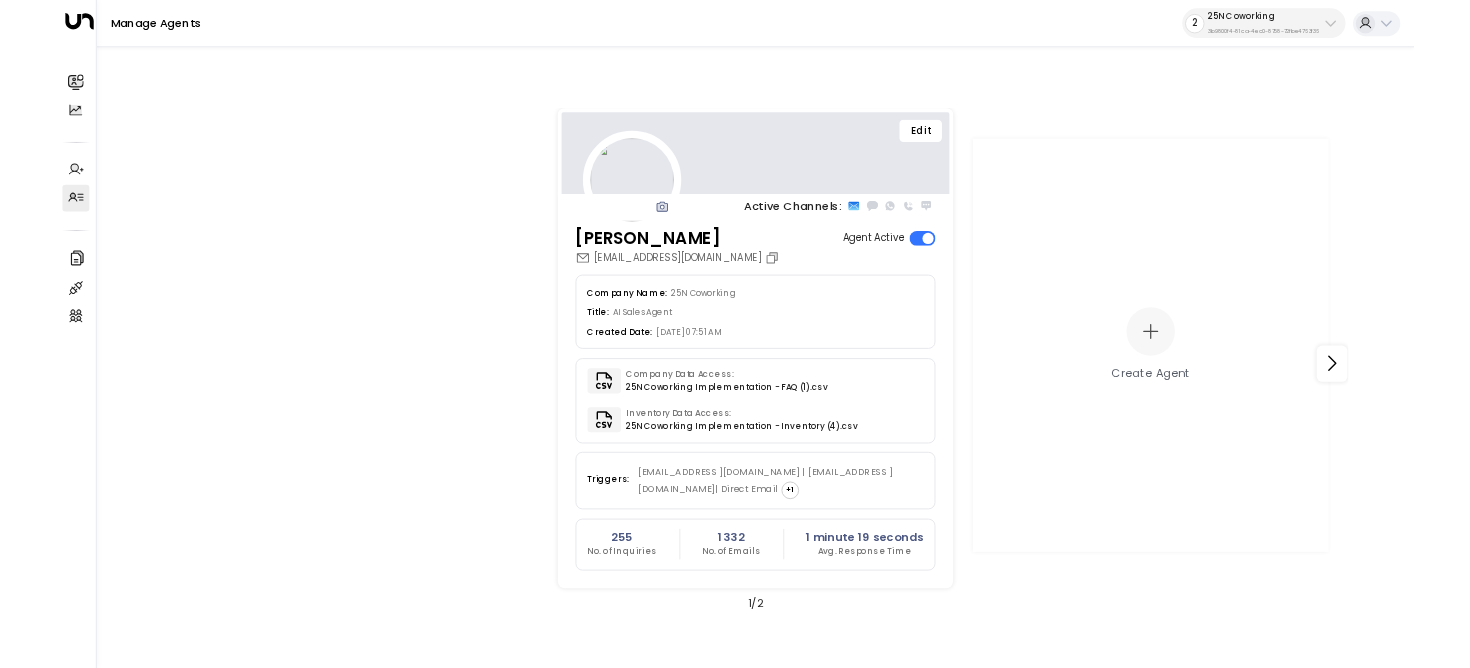 scroll, scrollTop: 0, scrollLeft: 0, axis: both 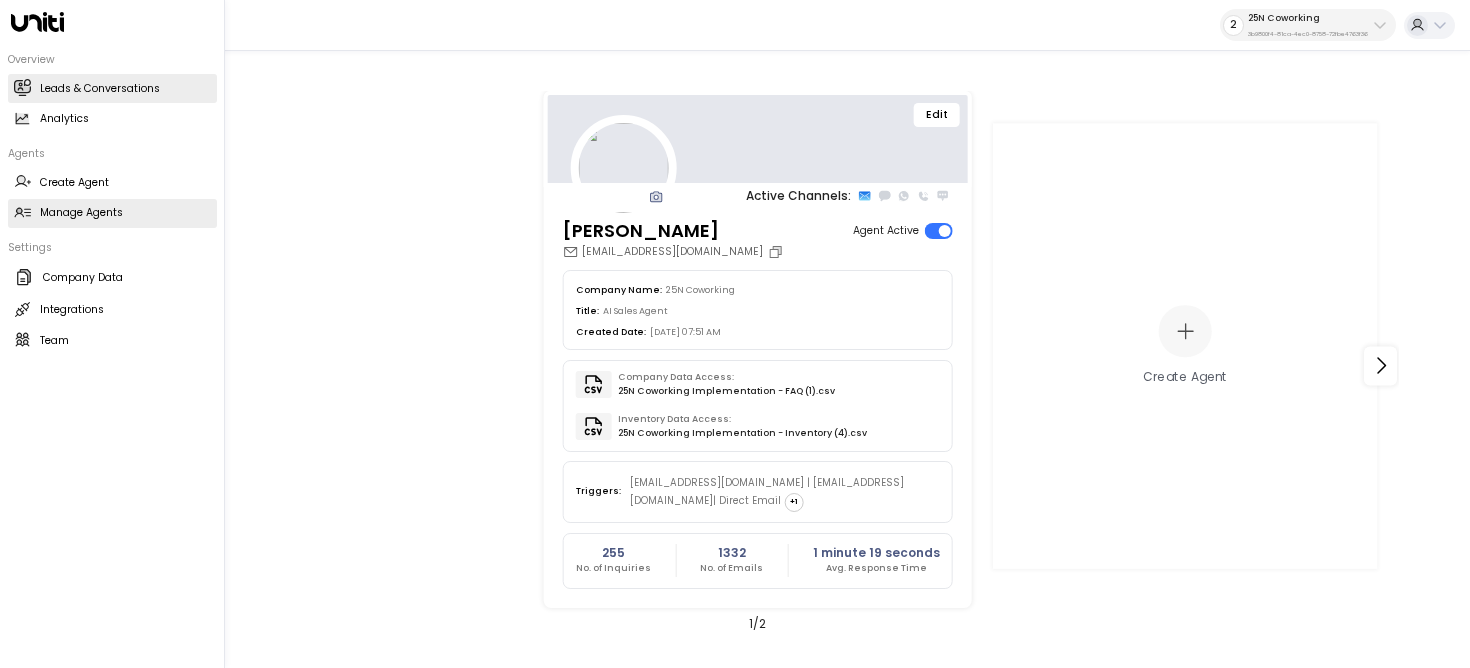 click 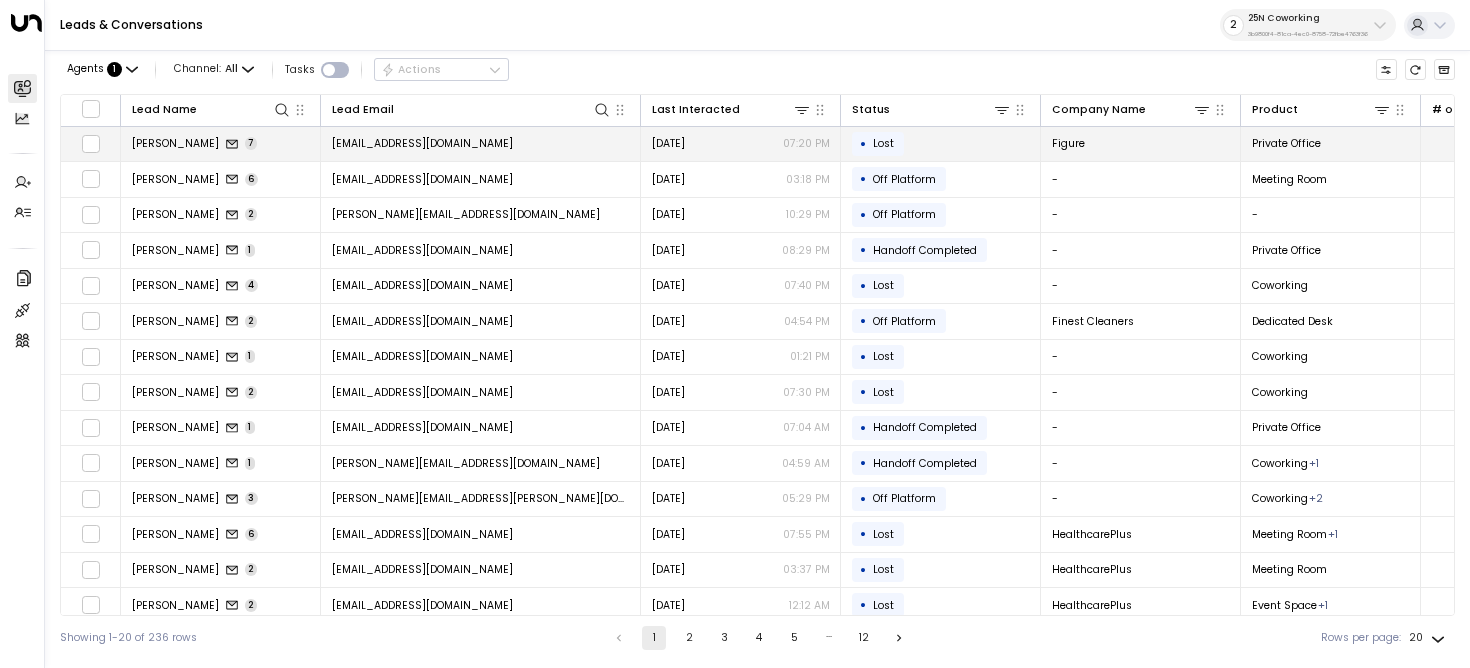 click on "Rayan Habbab 7" at bounding box center [221, 144] 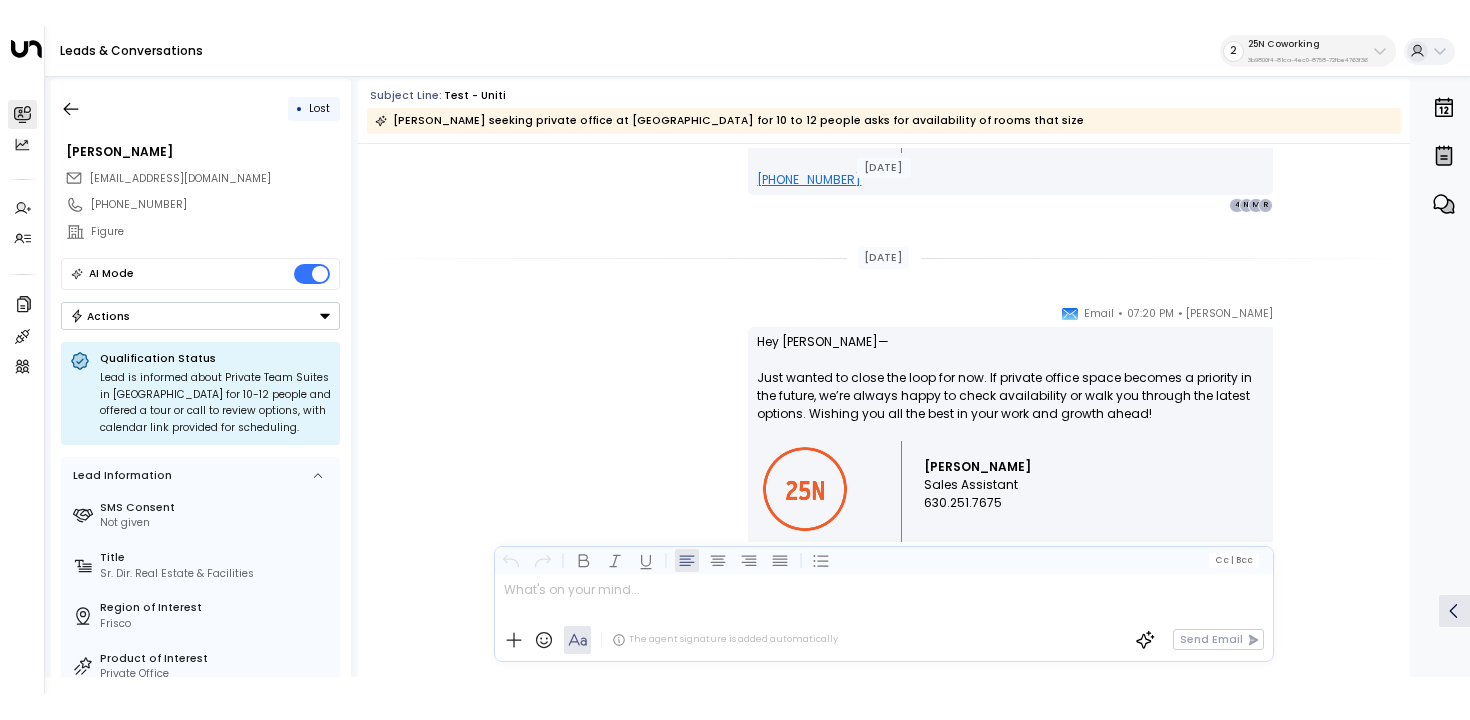scroll, scrollTop: 5585, scrollLeft: 0, axis: vertical 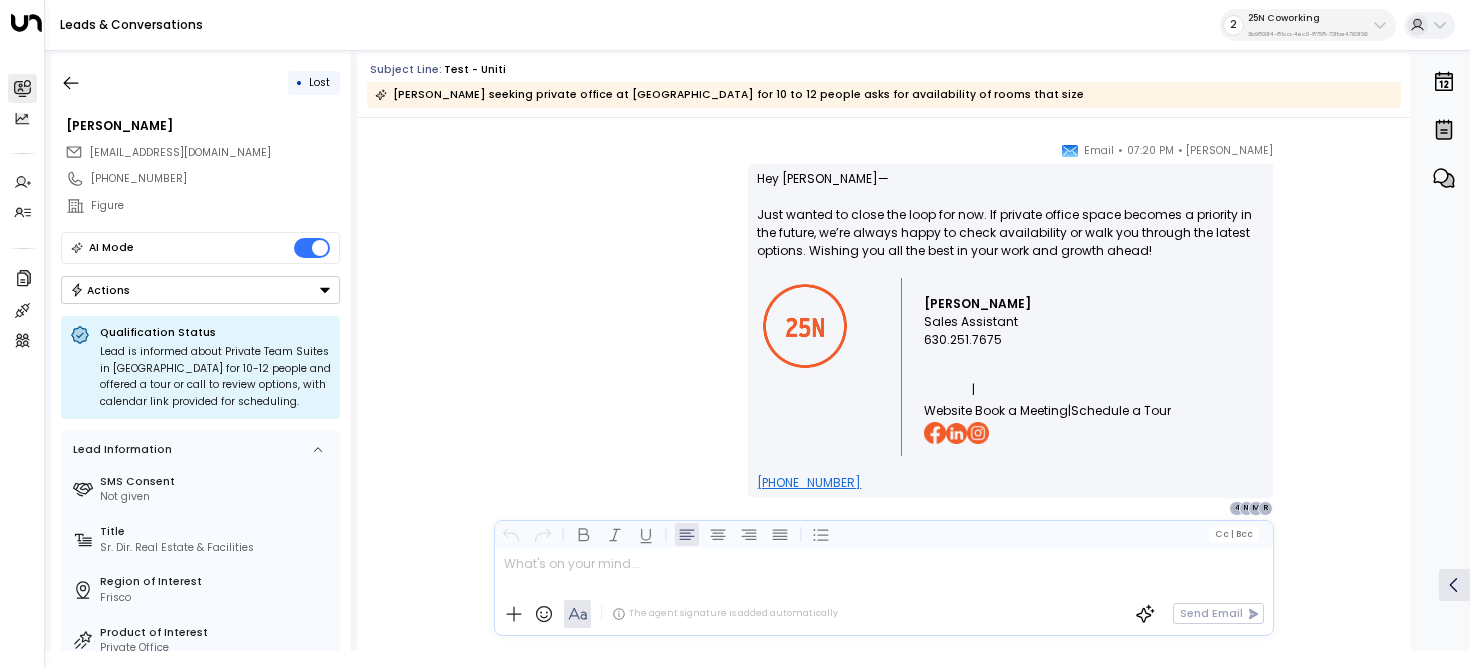 click at bounding box center [883, 570] 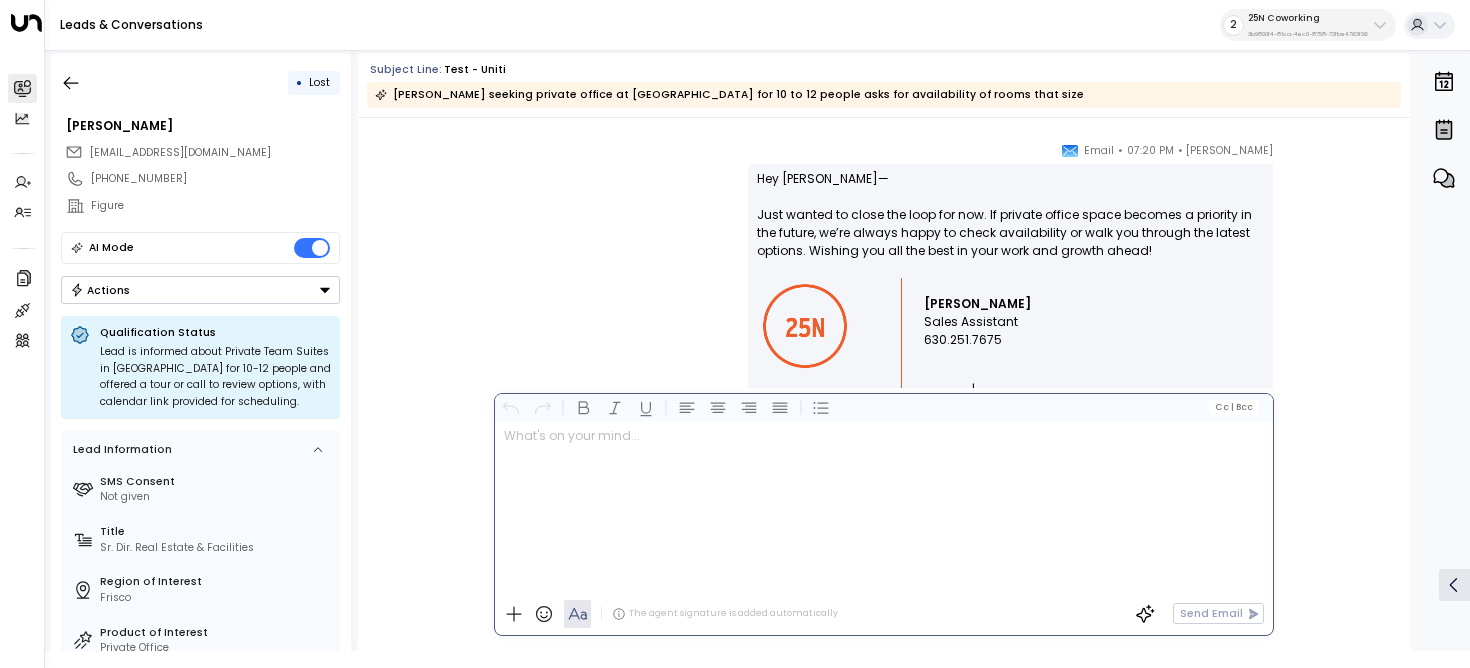 click on "Actions" at bounding box center [200, 290] 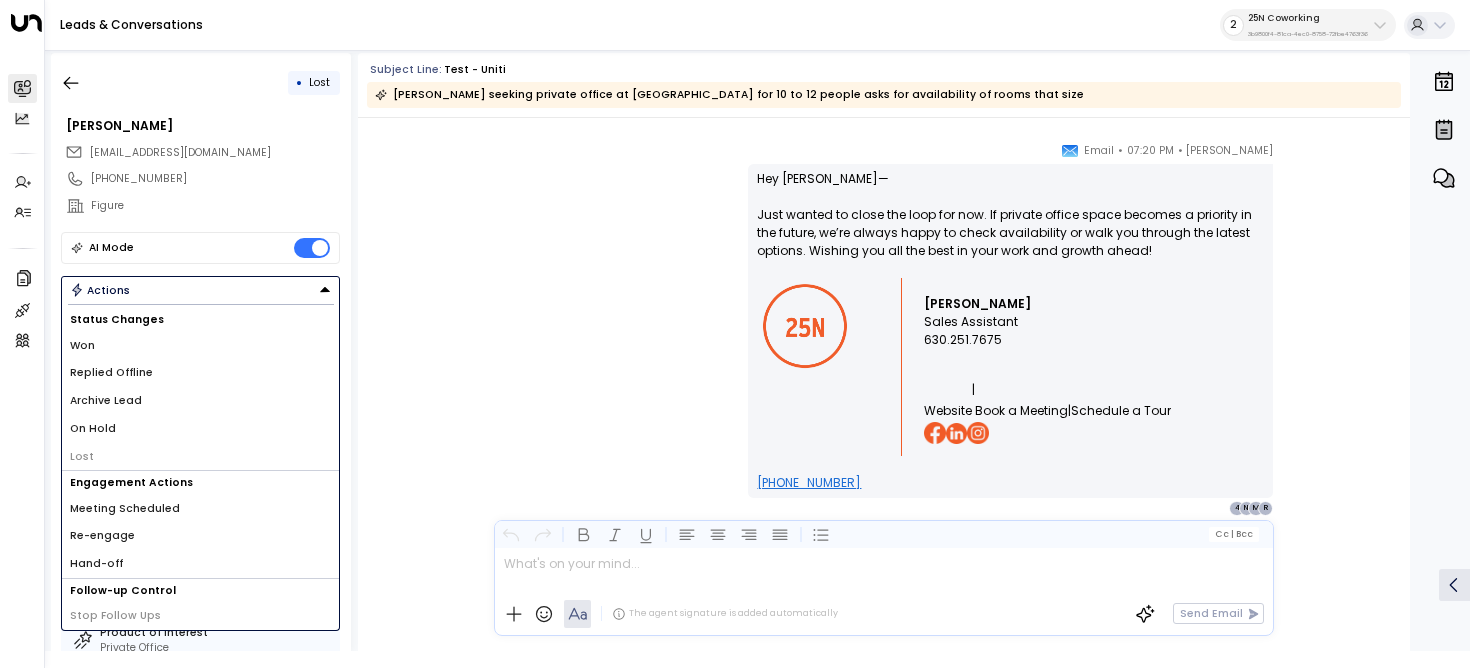 click on "Re-engage" at bounding box center [200, 536] 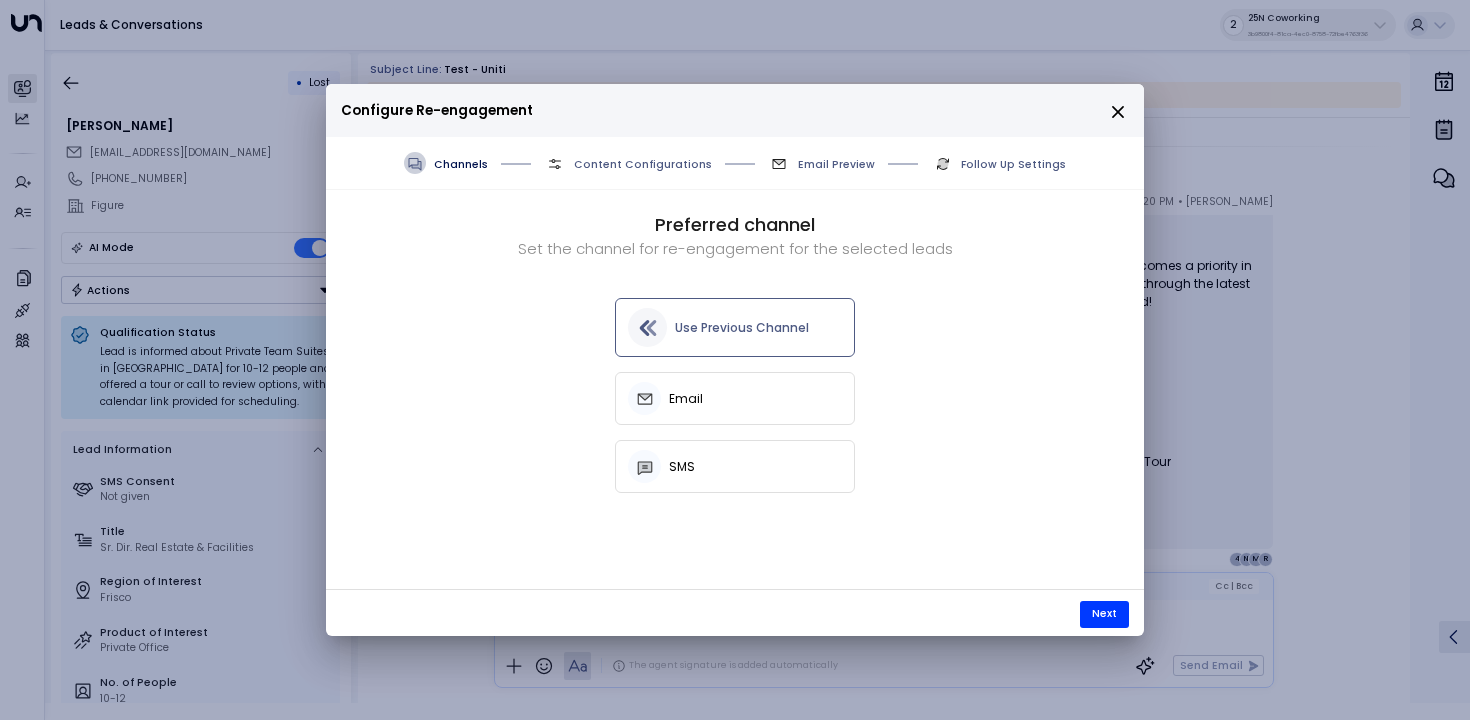 scroll, scrollTop: 5533, scrollLeft: 0, axis: vertical 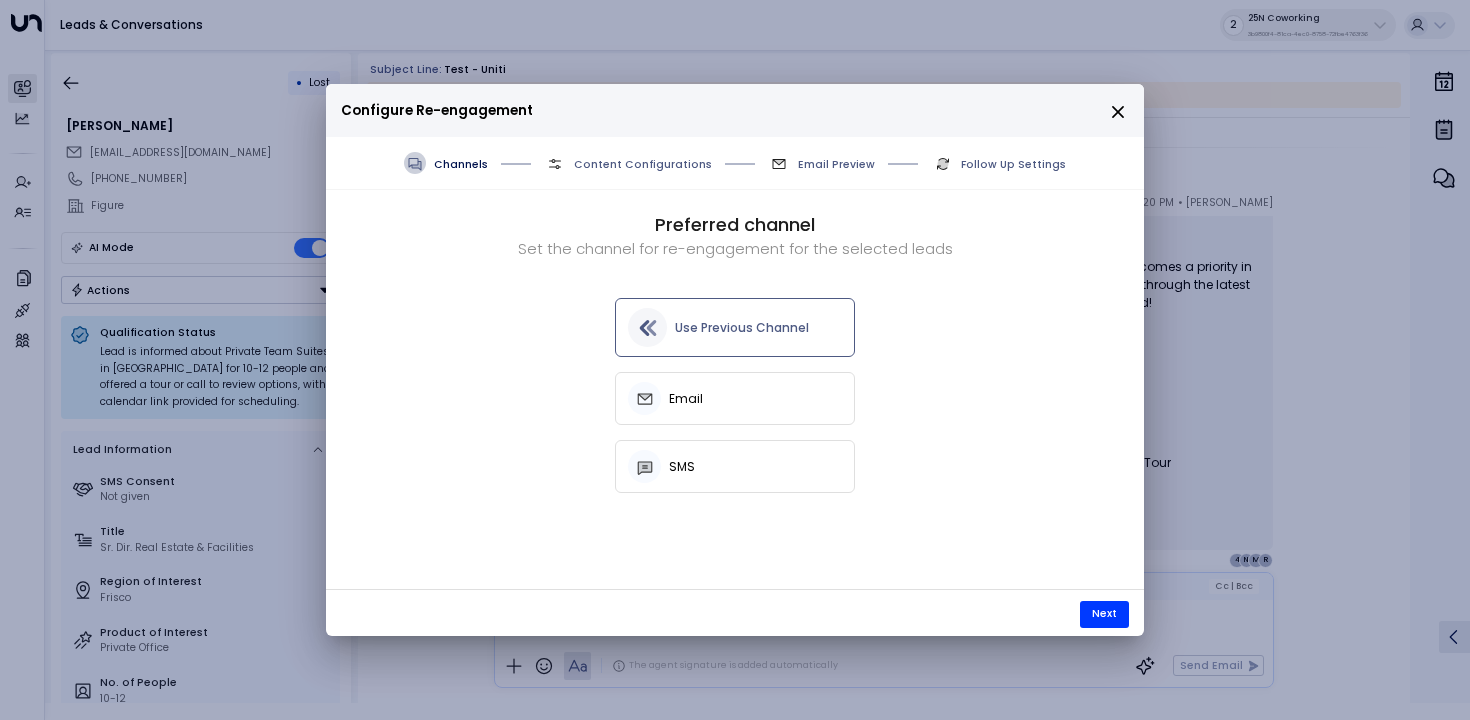 click on "Configure Re-engagement" at bounding box center [735, 110] 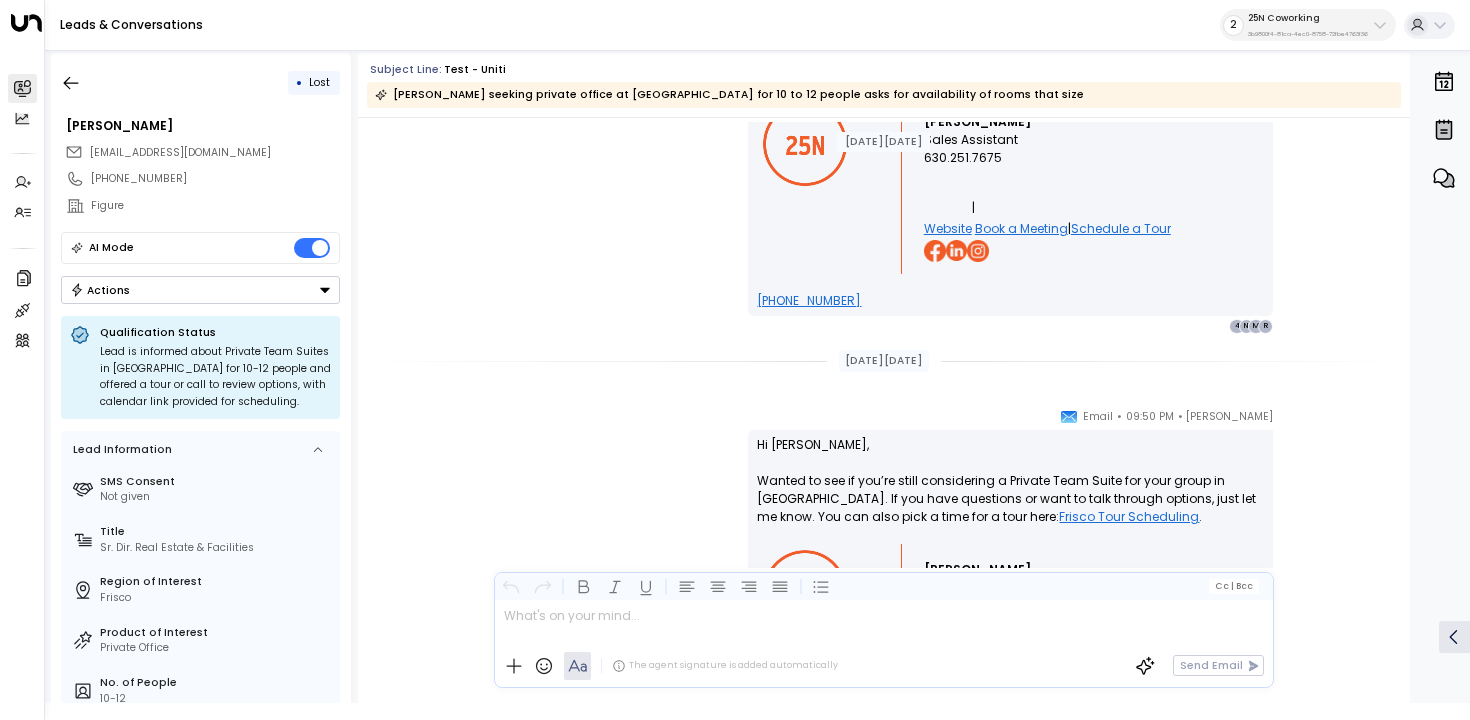 scroll, scrollTop: 2337, scrollLeft: 0, axis: vertical 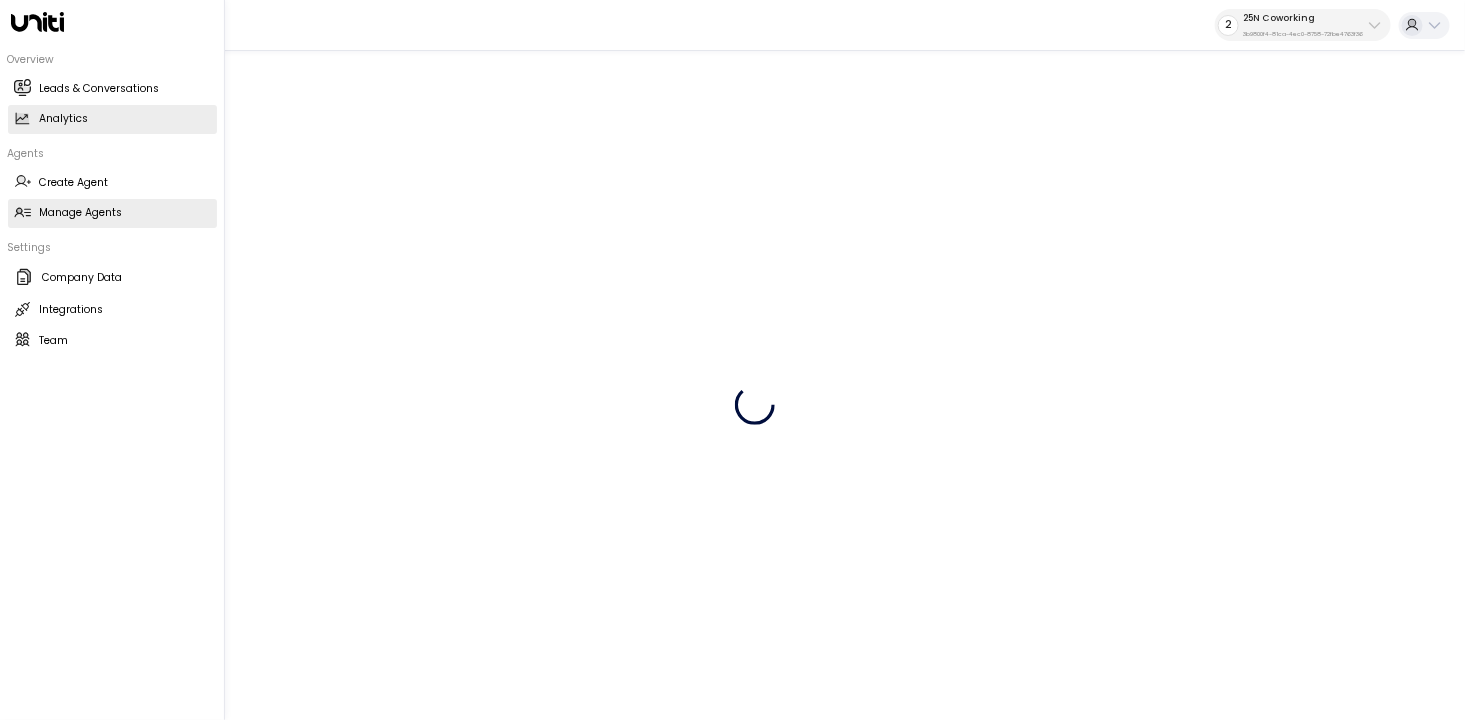 click 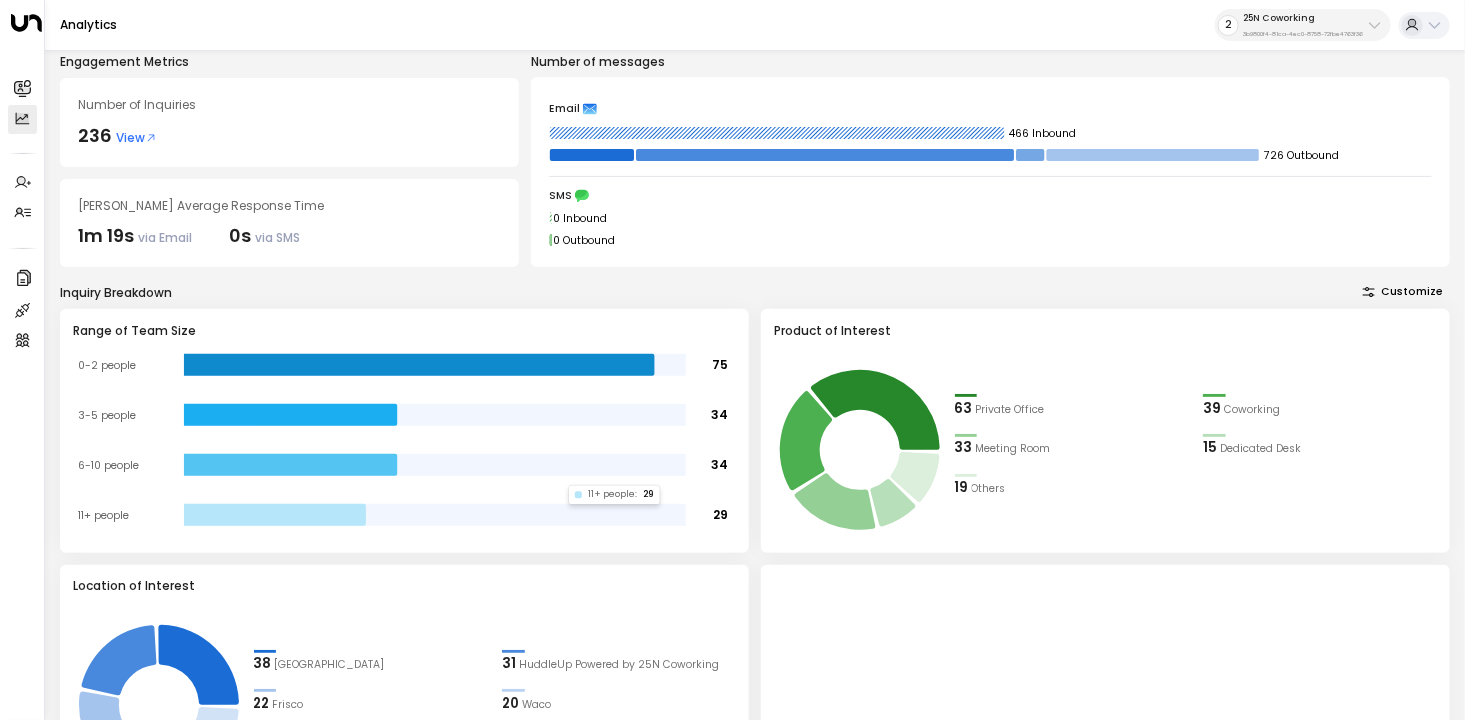 scroll, scrollTop: 0, scrollLeft: 0, axis: both 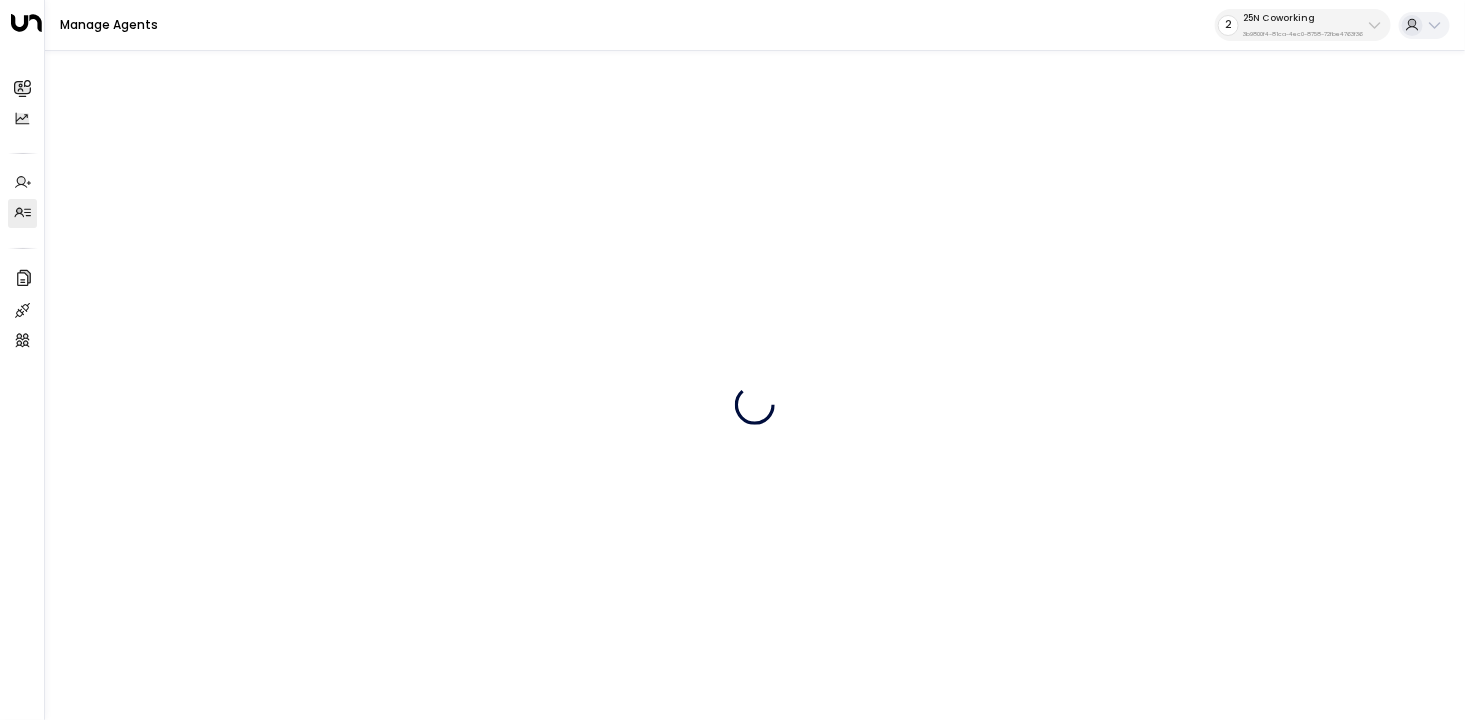 click on "25N Coworking" at bounding box center (1303, 18) 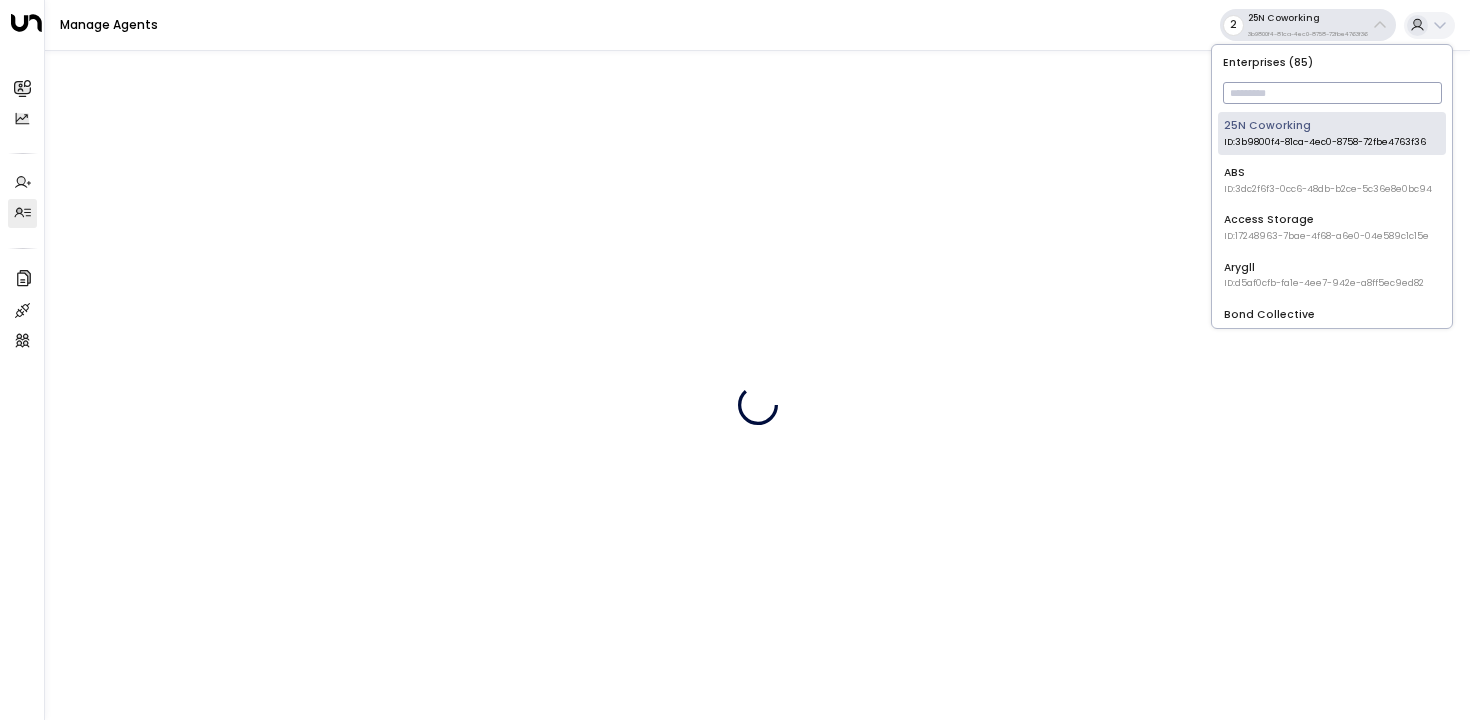 click at bounding box center (1332, 93) 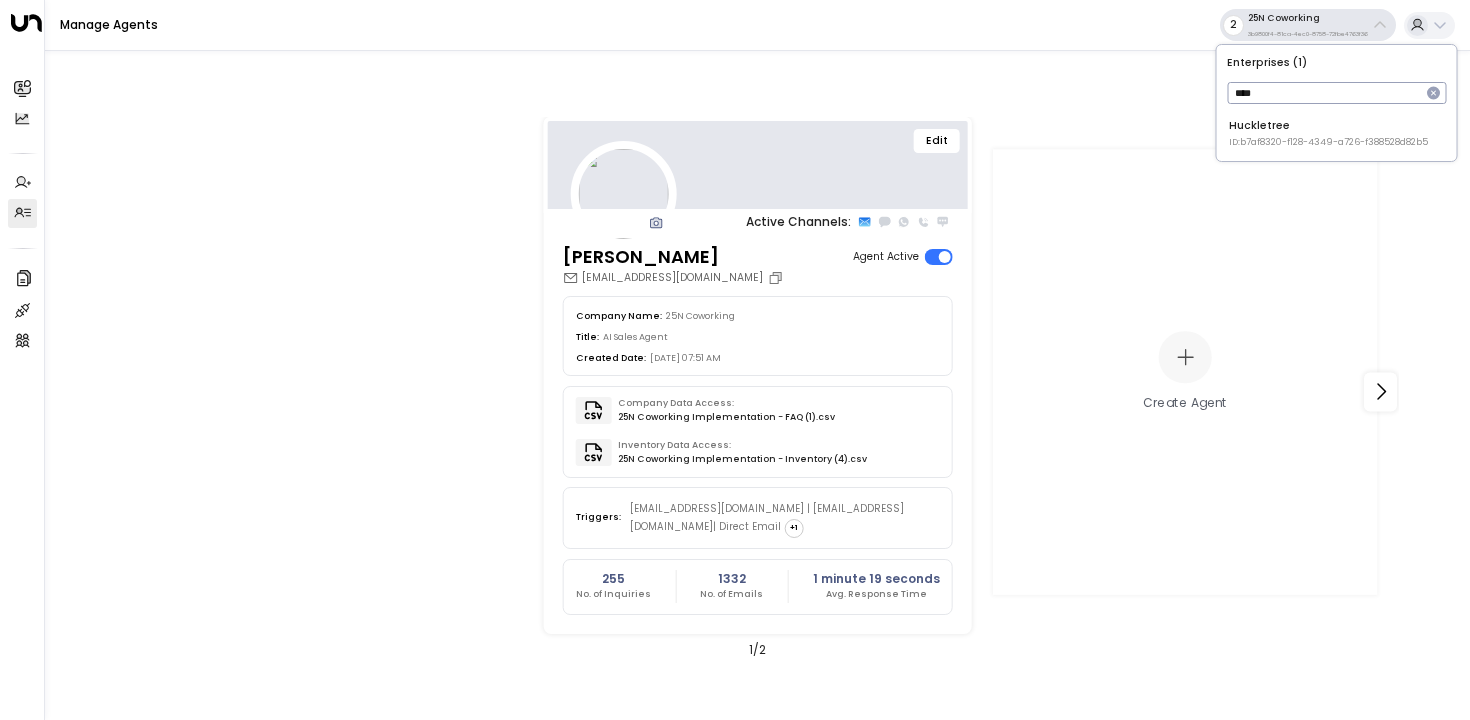 type on "****" 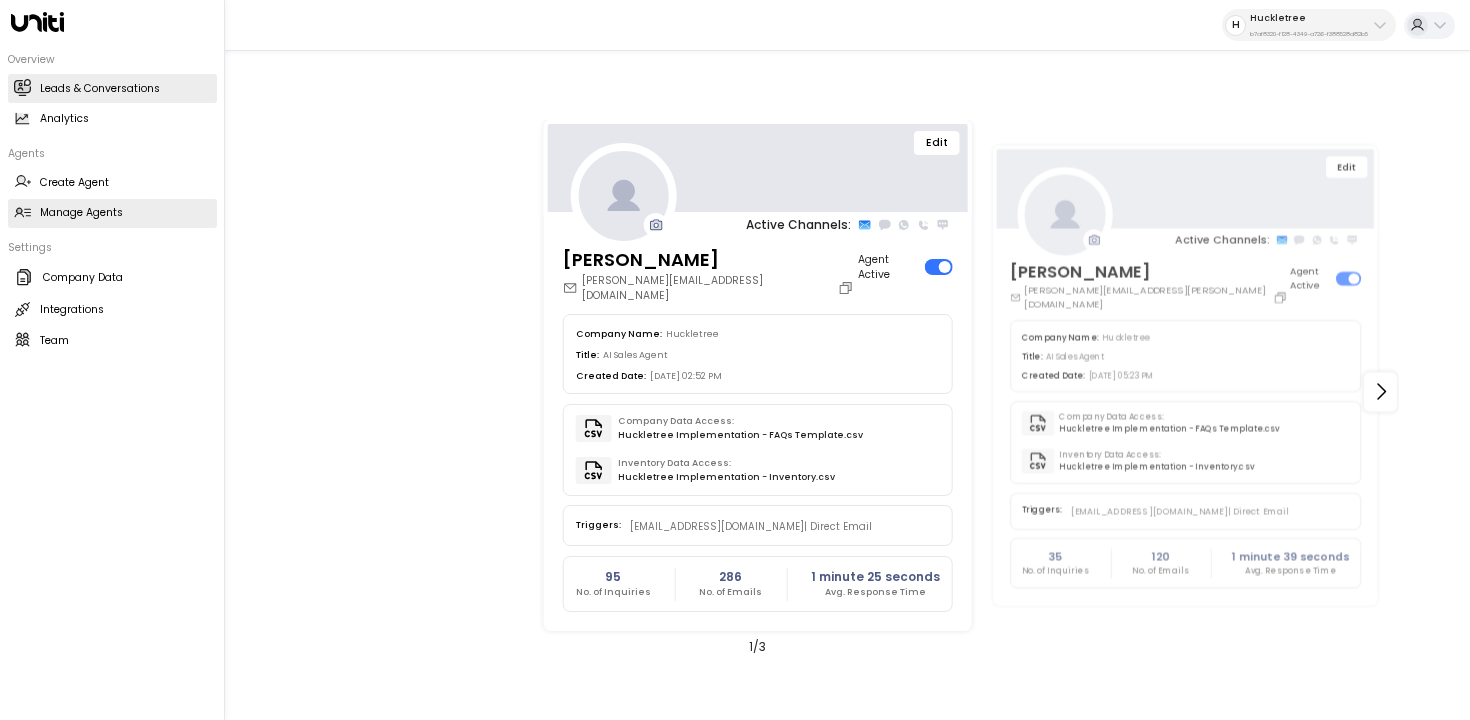 click 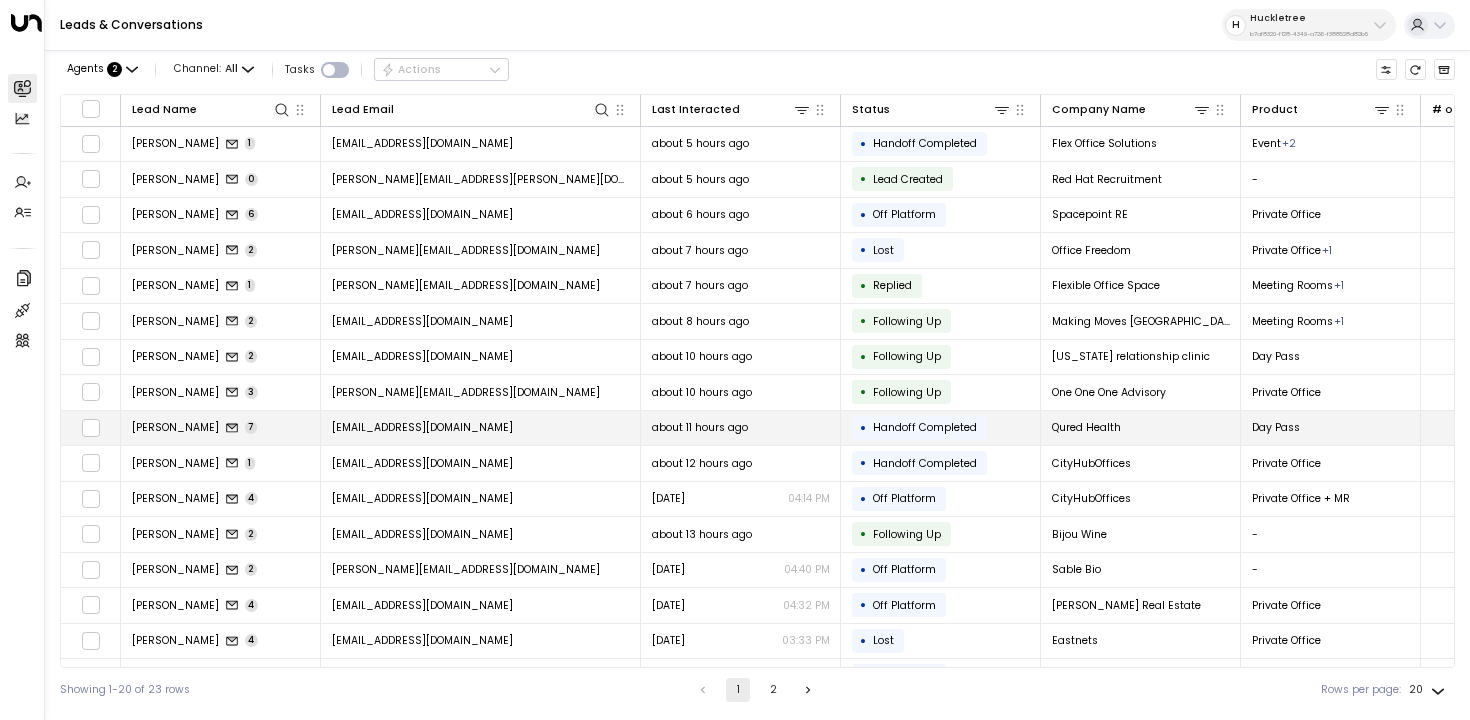 scroll, scrollTop: 174, scrollLeft: 0, axis: vertical 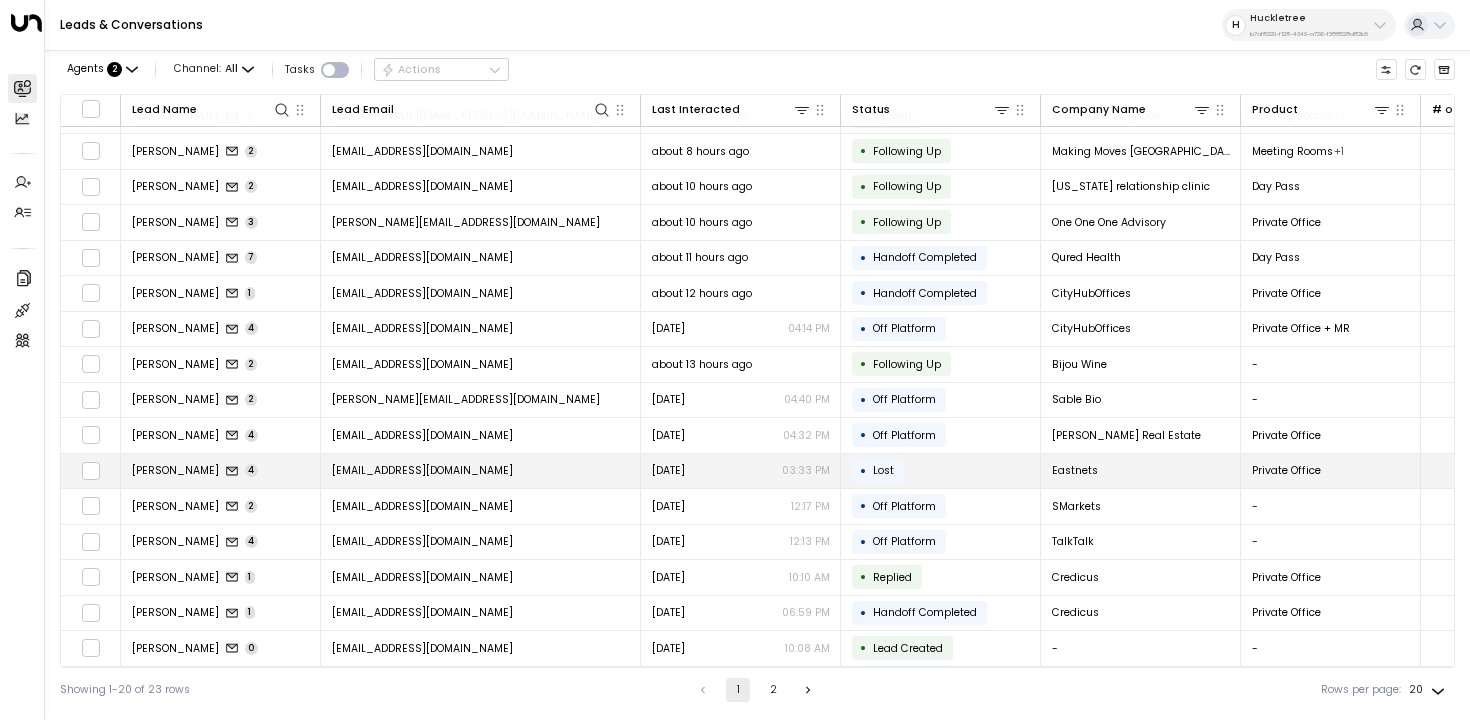 click on "gcampa@eastnets.com" at bounding box center (422, 470) 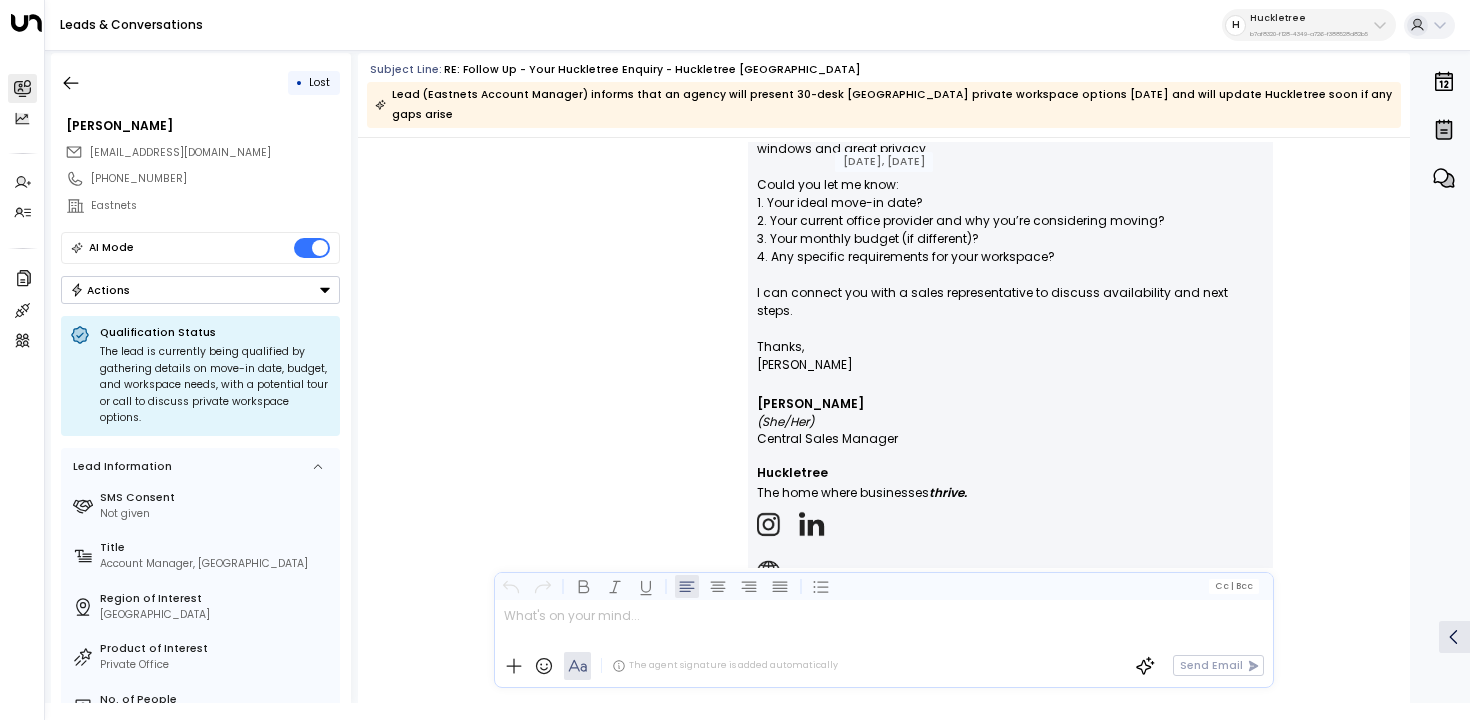 scroll, scrollTop: 899, scrollLeft: 0, axis: vertical 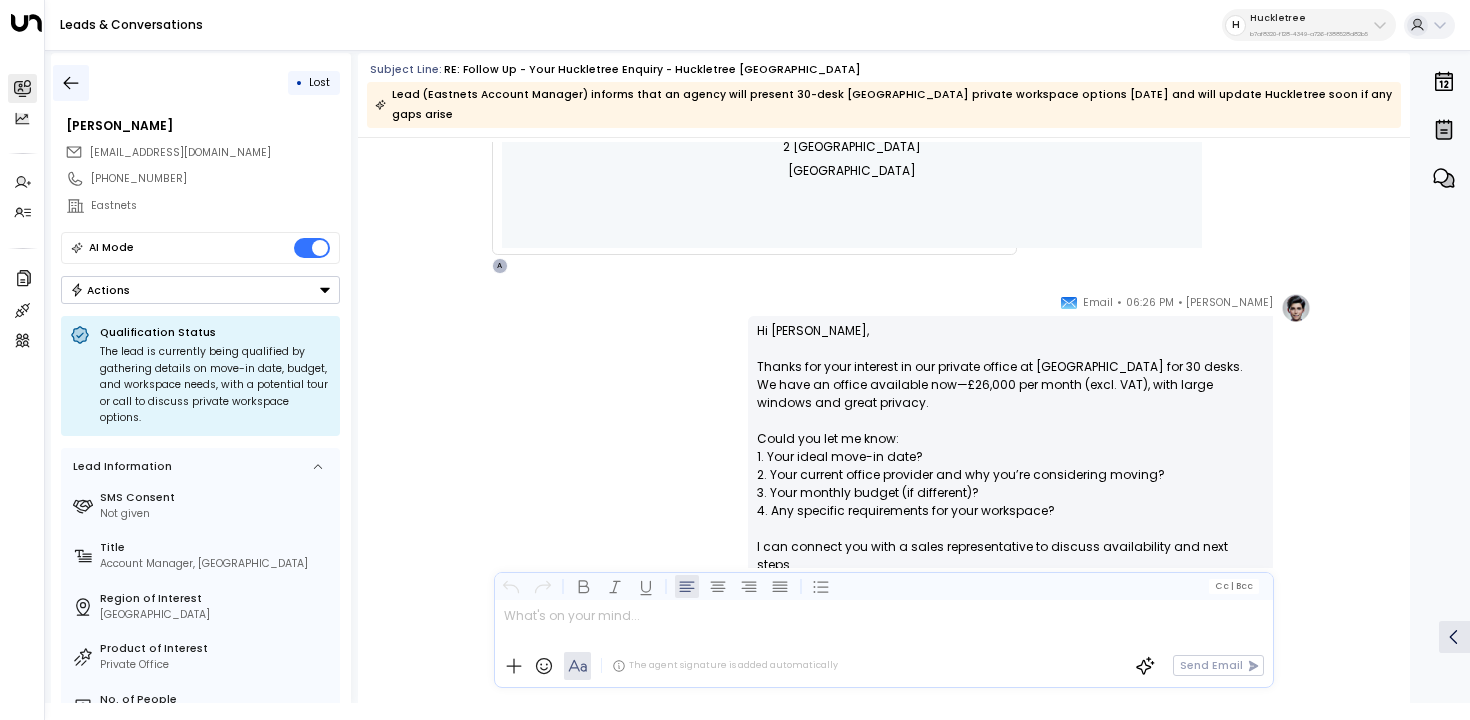click 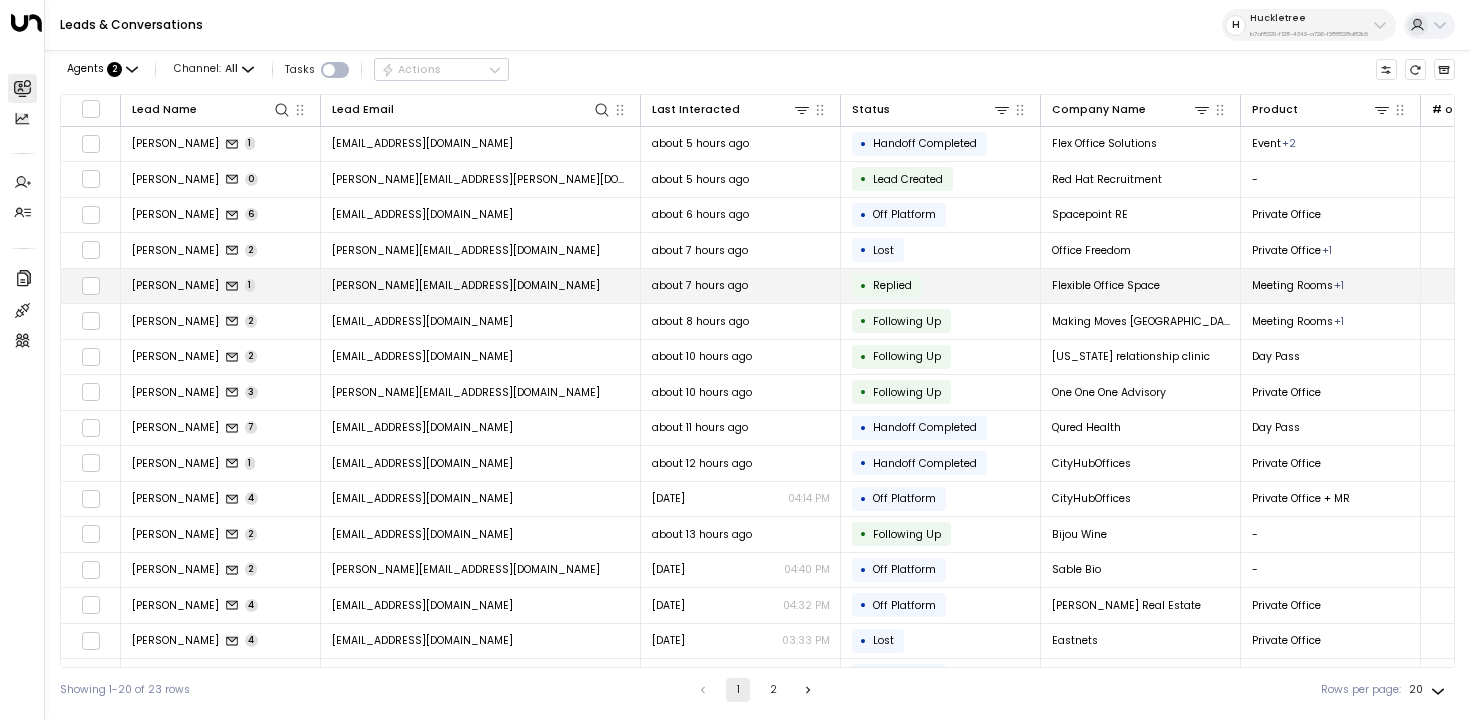scroll, scrollTop: 174, scrollLeft: 0, axis: vertical 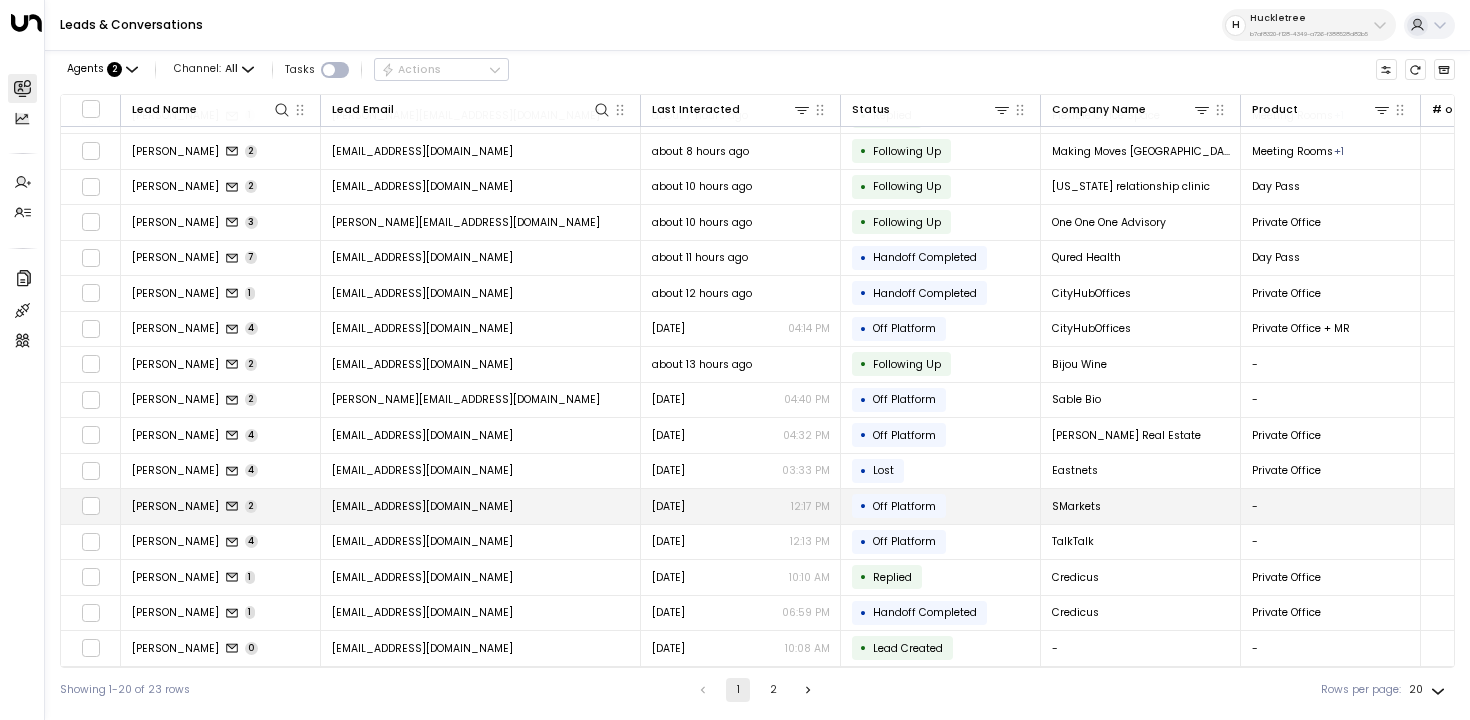 click on "jack@hive-re.co.uk" at bounding box center [422, 506] 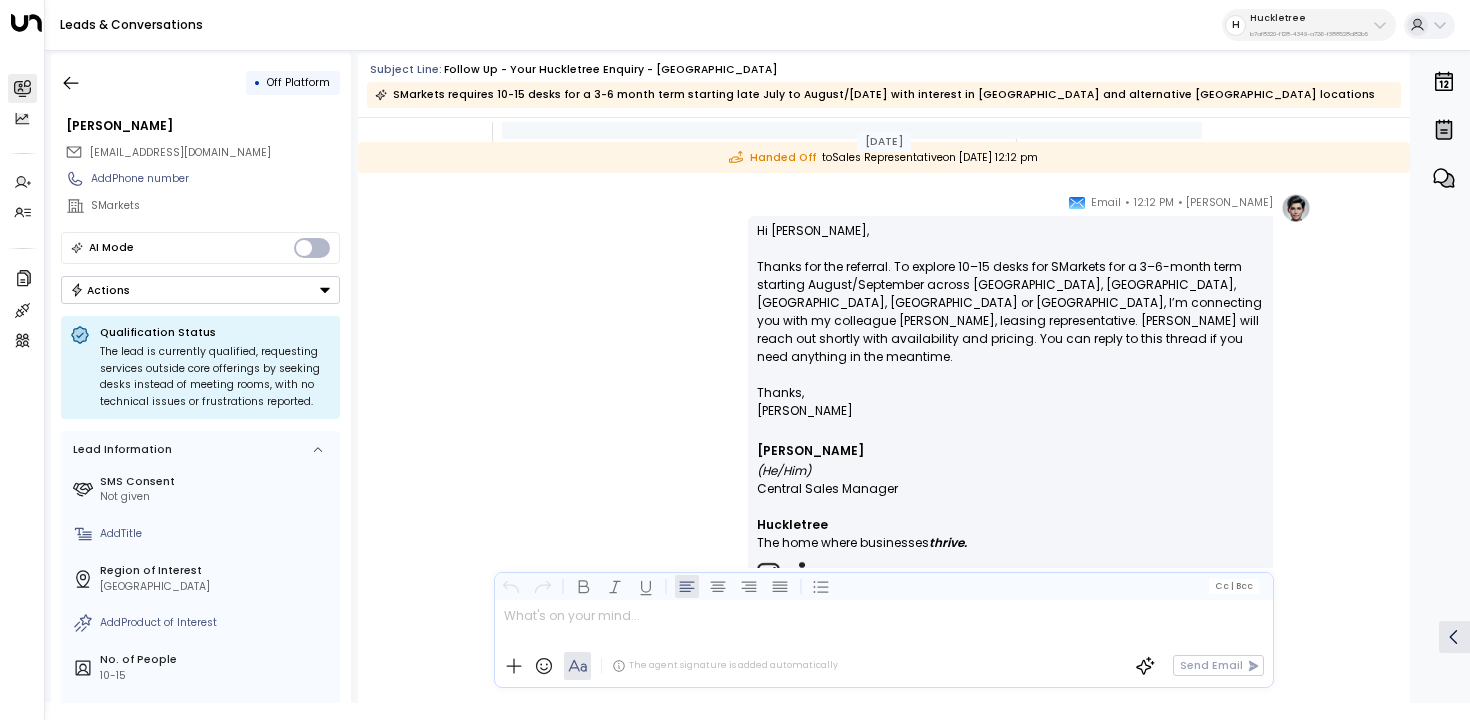 scroll, scrollTop: 1053, scrollLeft: 0, axis: vertical 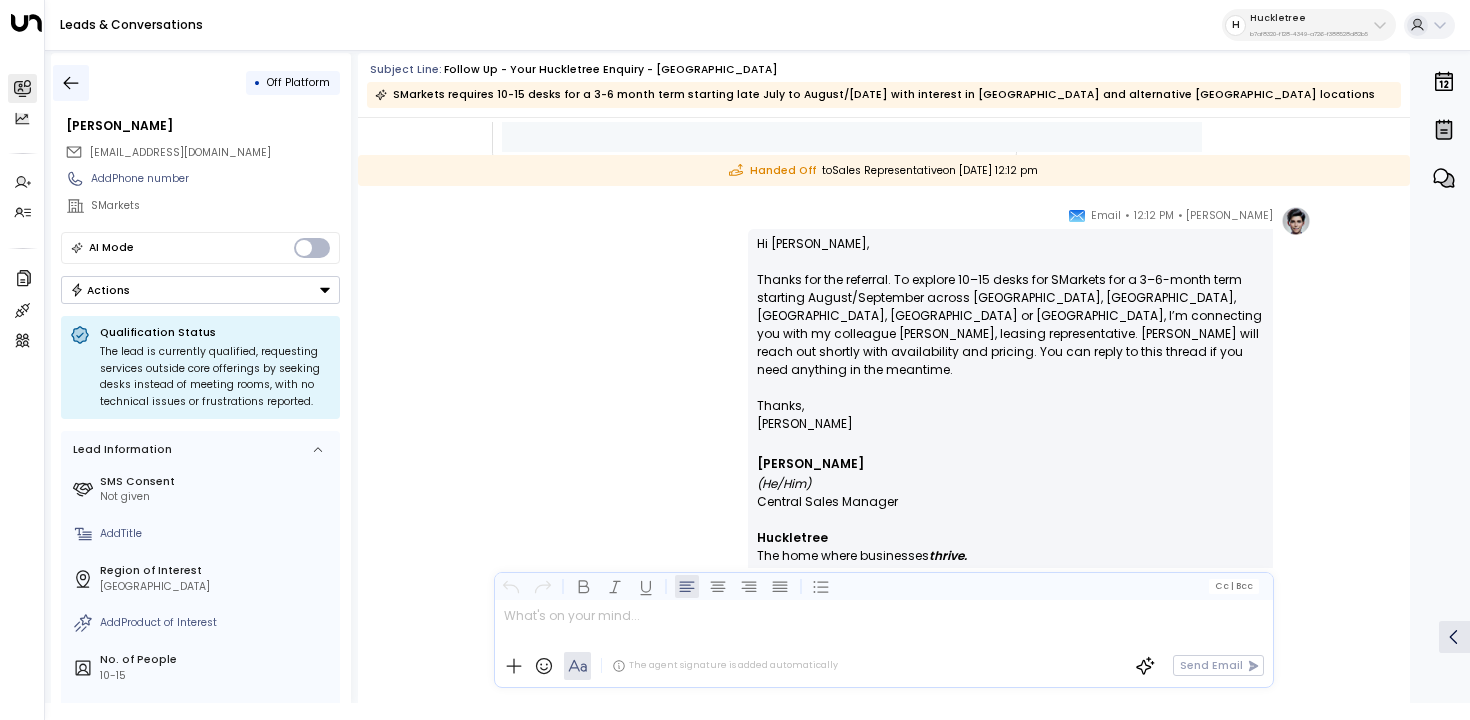 click 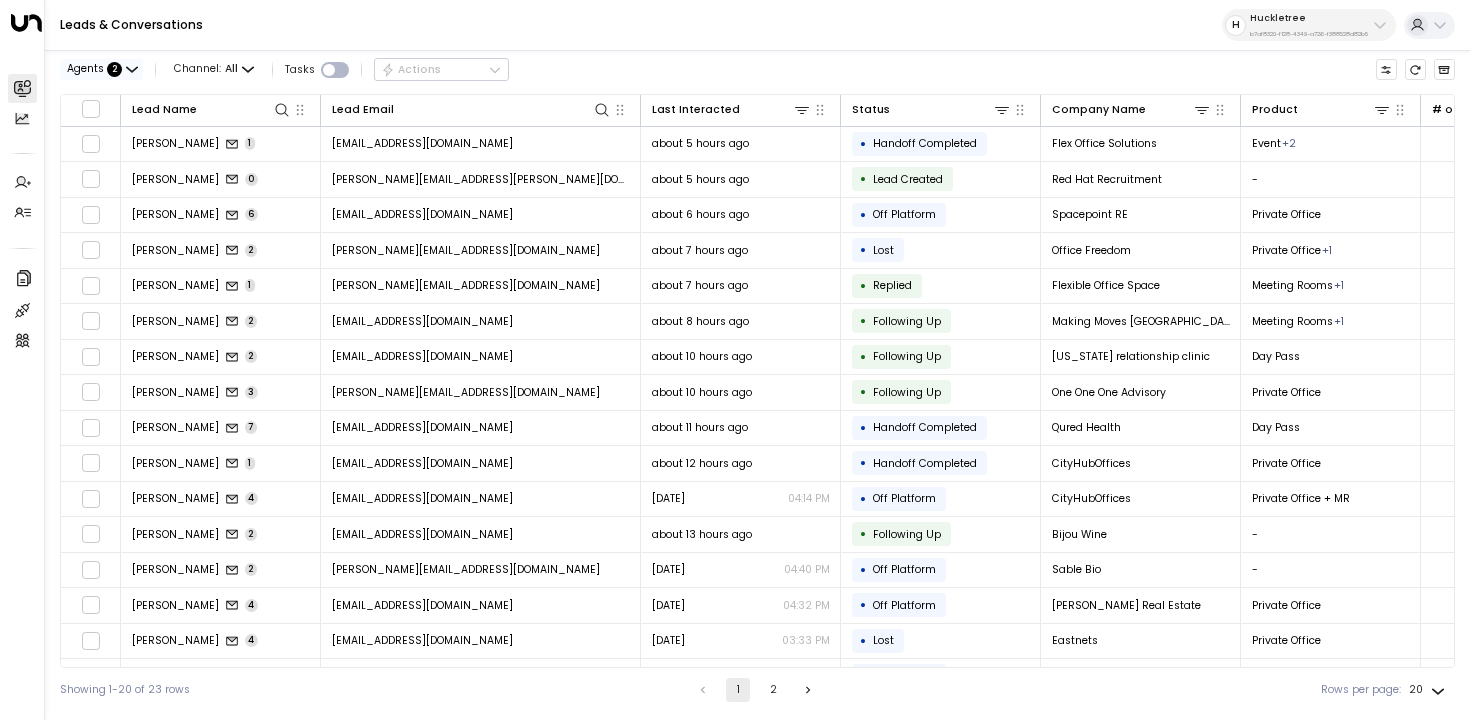 click 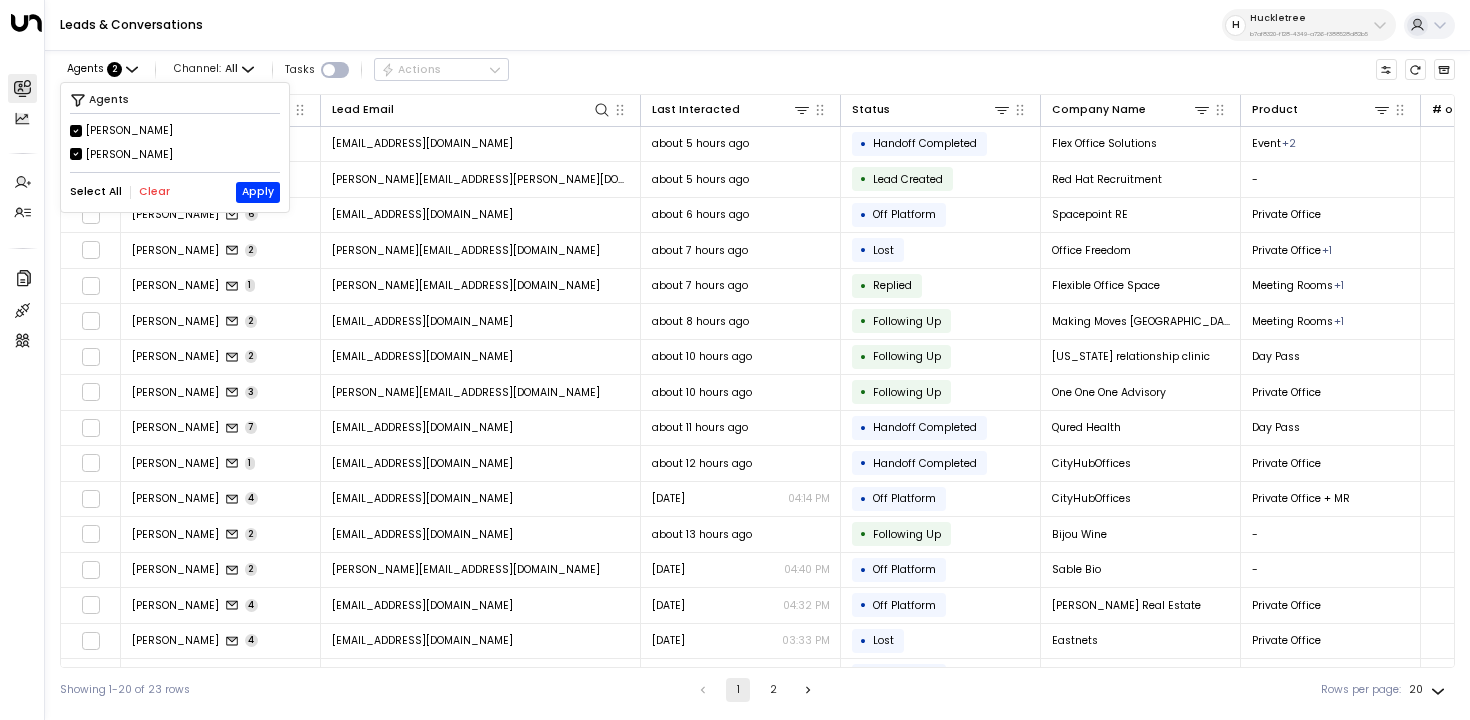 click on "Andrew Smith" at bounding box center [129, 155] 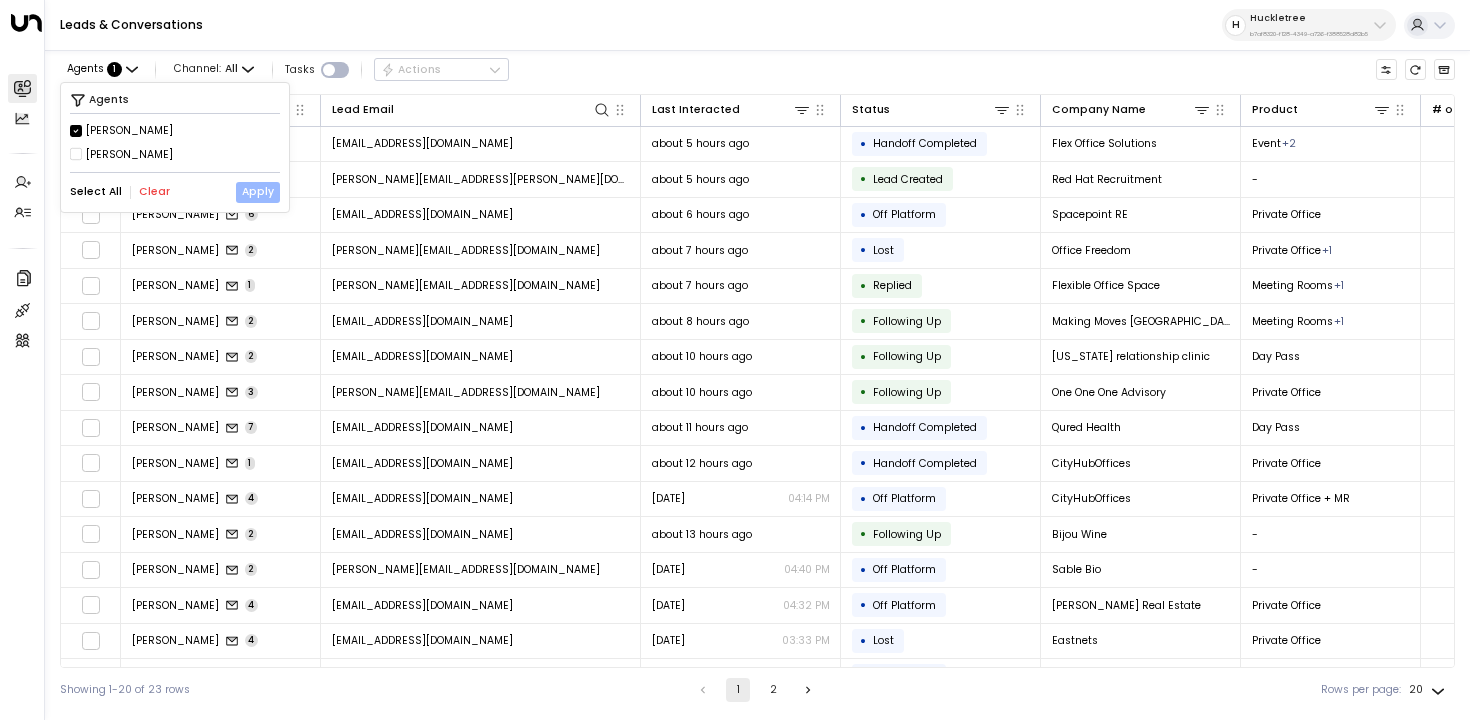 click on "Apply" at bounding box center (258, 192) 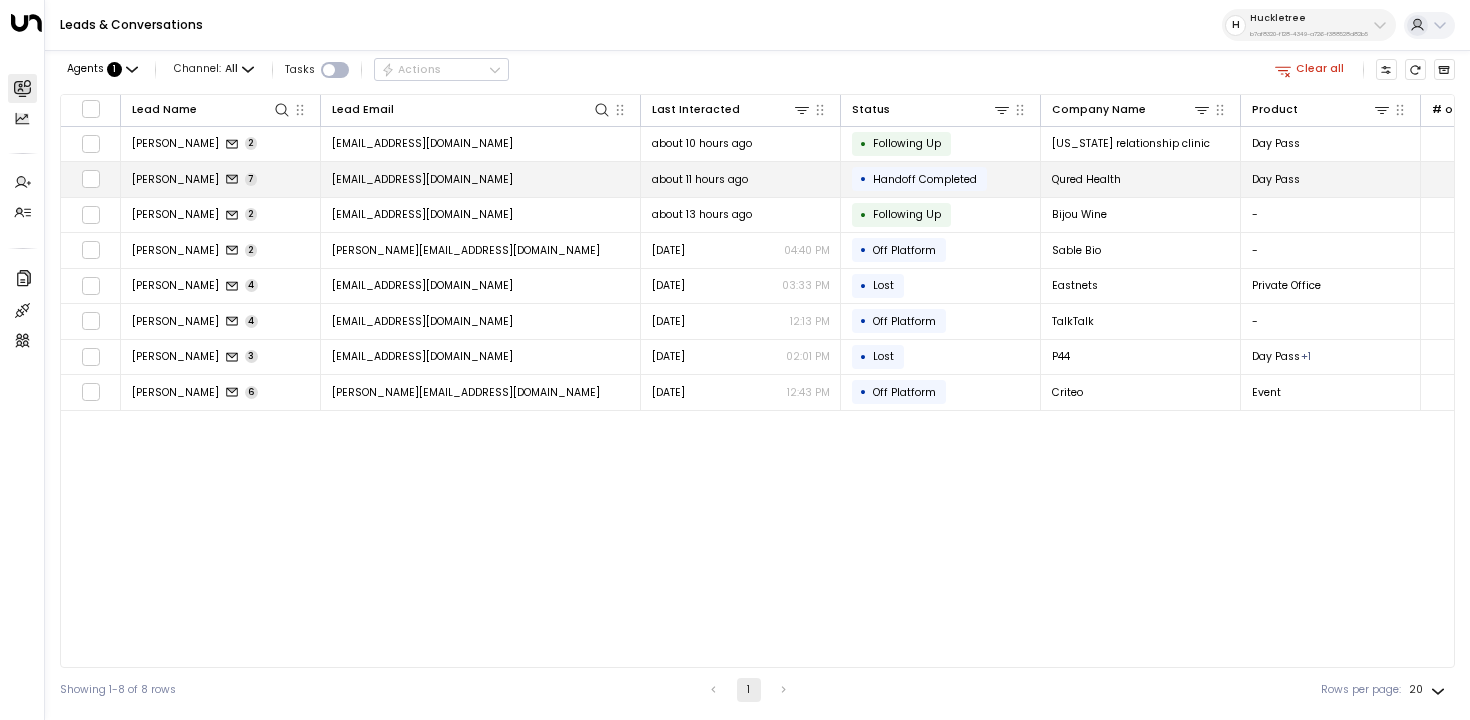 click on "Olha Zyuz 7" at bounding box center (221, 179) 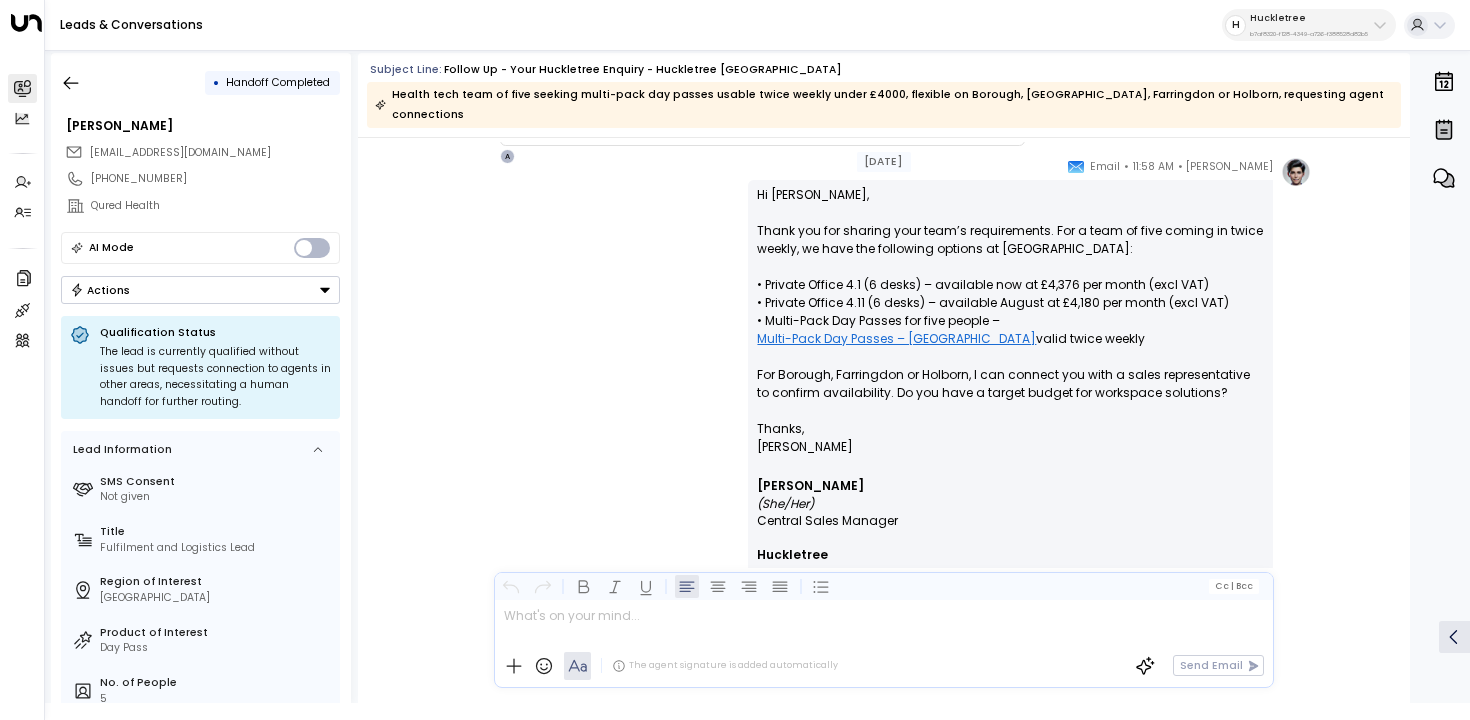 scroll, scrollTop: 2558, scrollLeft: 0, axis: vertical 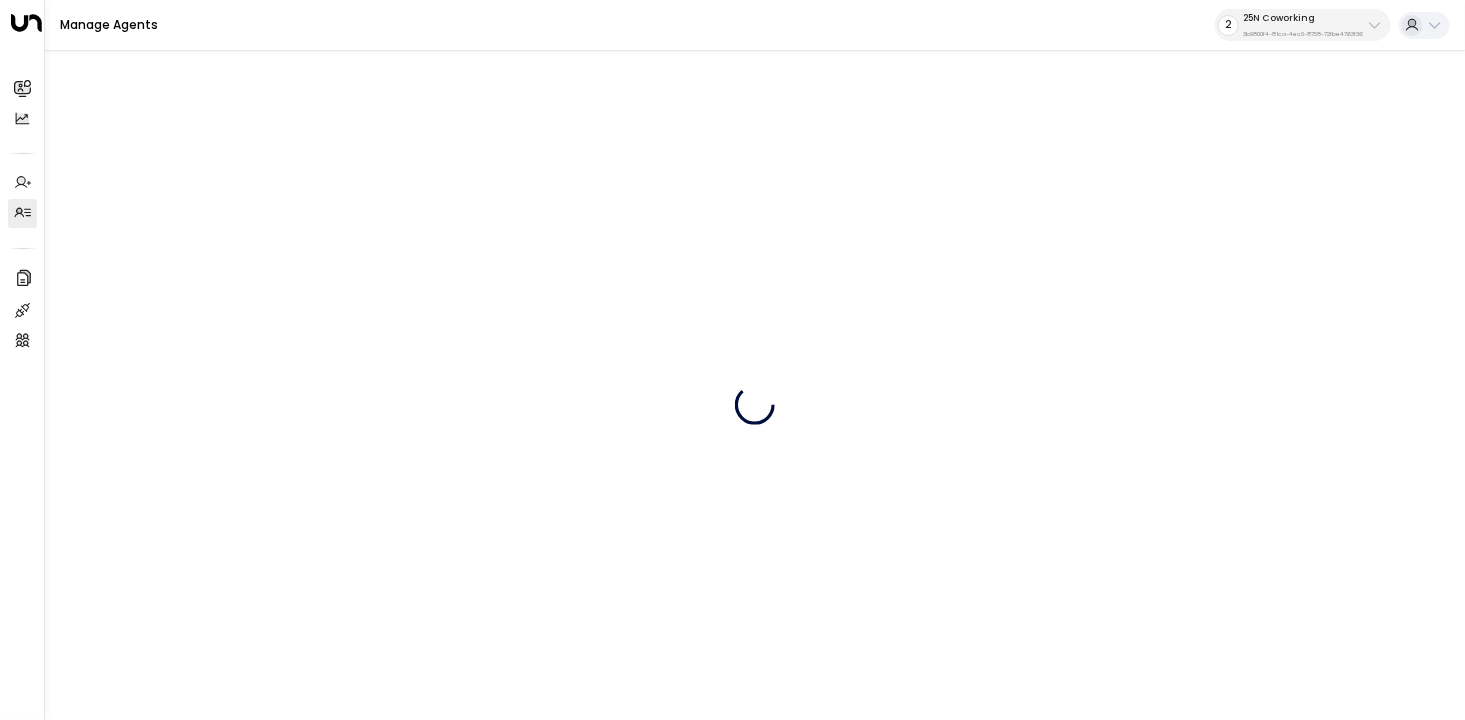 click on "3b9800f4-81ca-4ec0-8758-72fbe4763f36" at bounding box center (1303, 34) 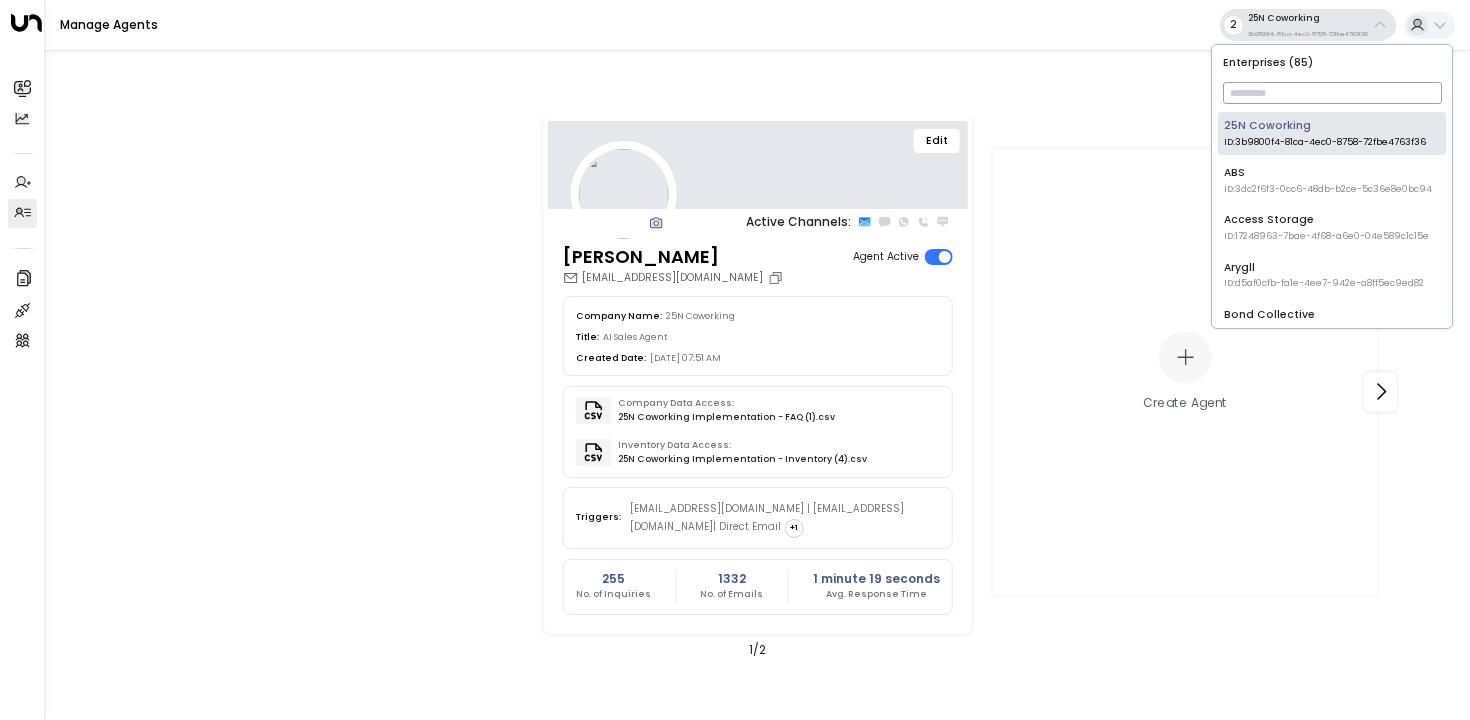 click at bounding box center [1332, 93] 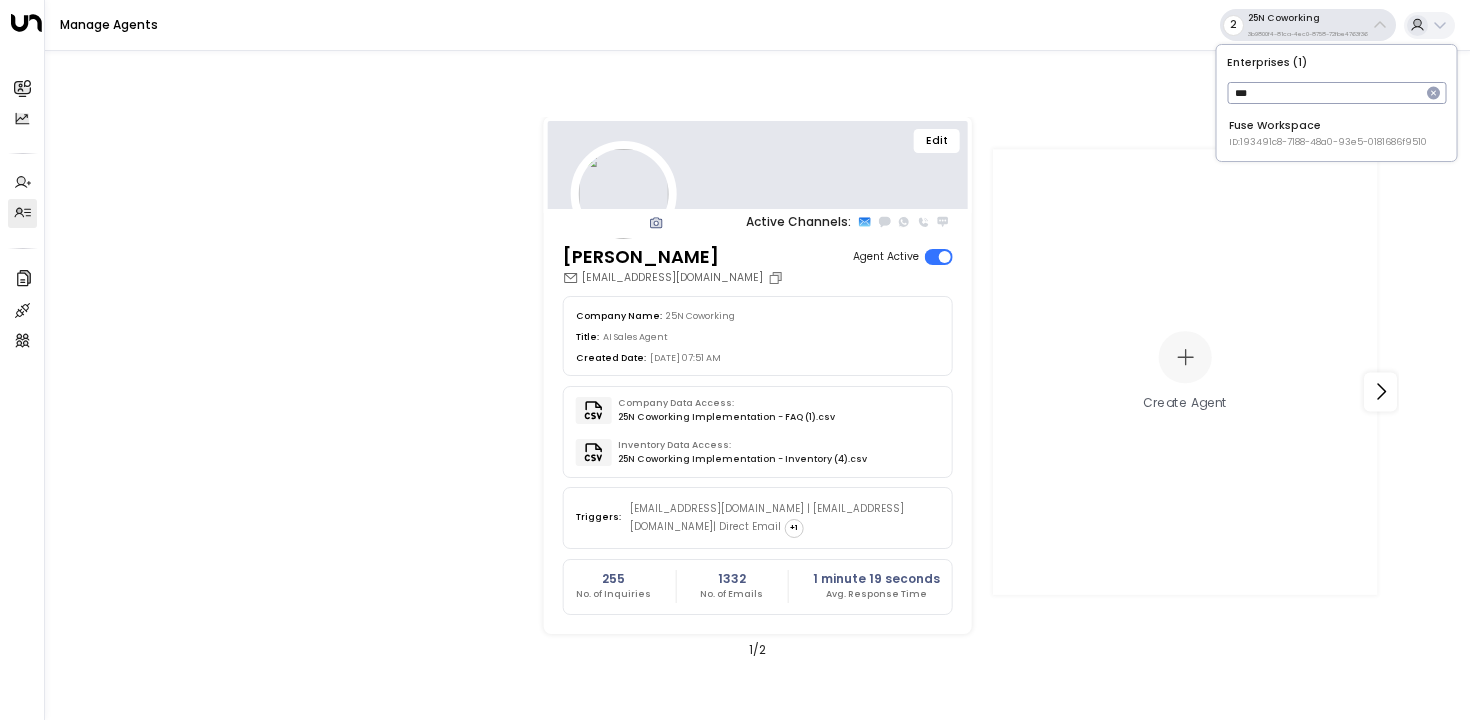 type on "****" 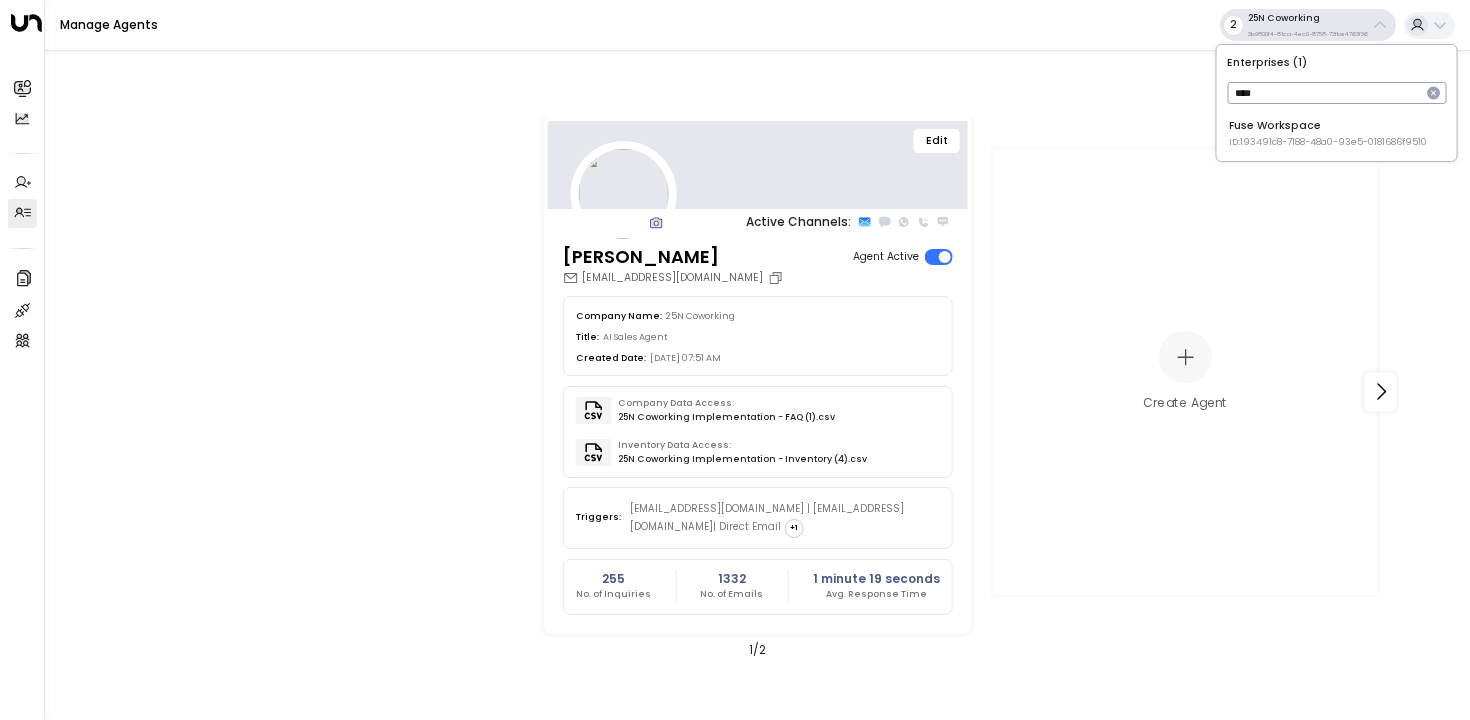 click on "Fuse Workspace ID:  193491c8-7188-48a0-93e5-0181686f9510" at bounding box center [1328, 133] 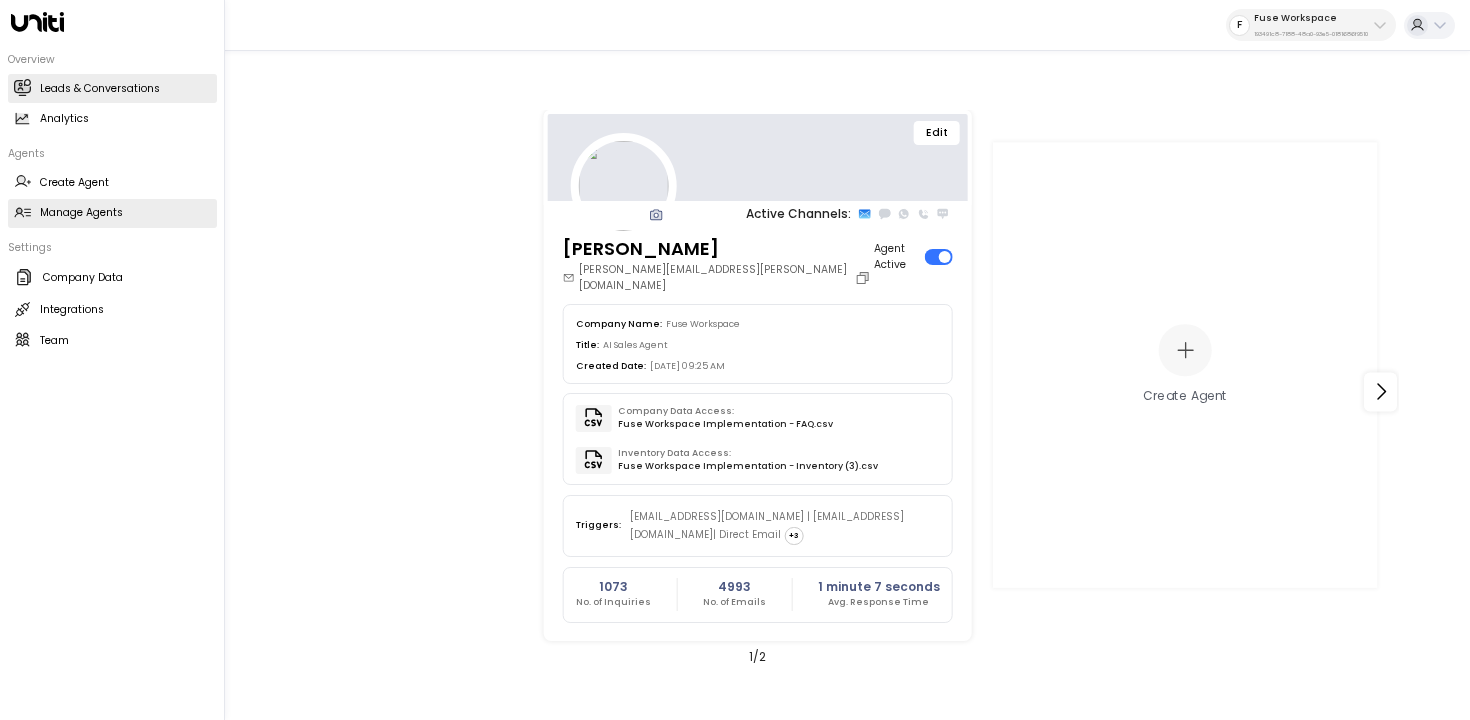 click on "Leads & Conversations Leads & Conversations" at bounding box center (112, 88) 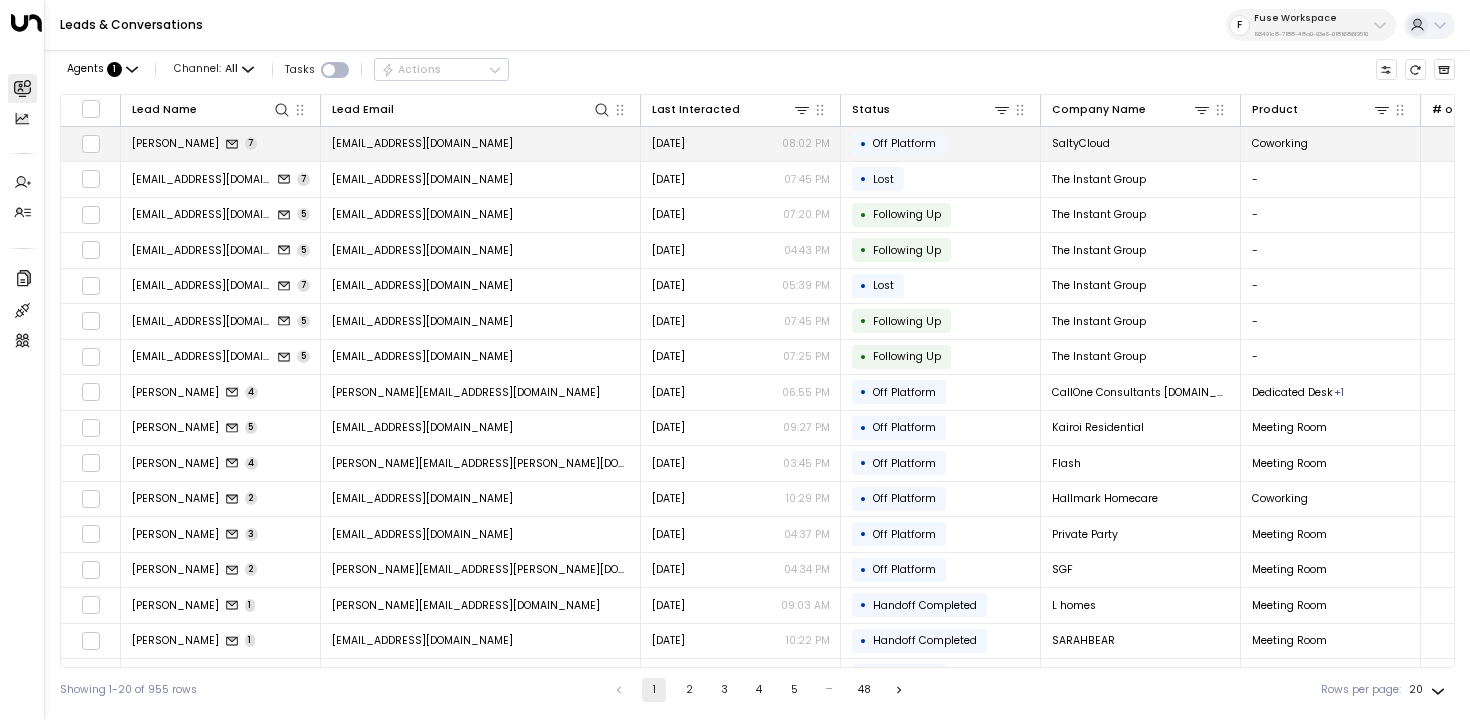 click 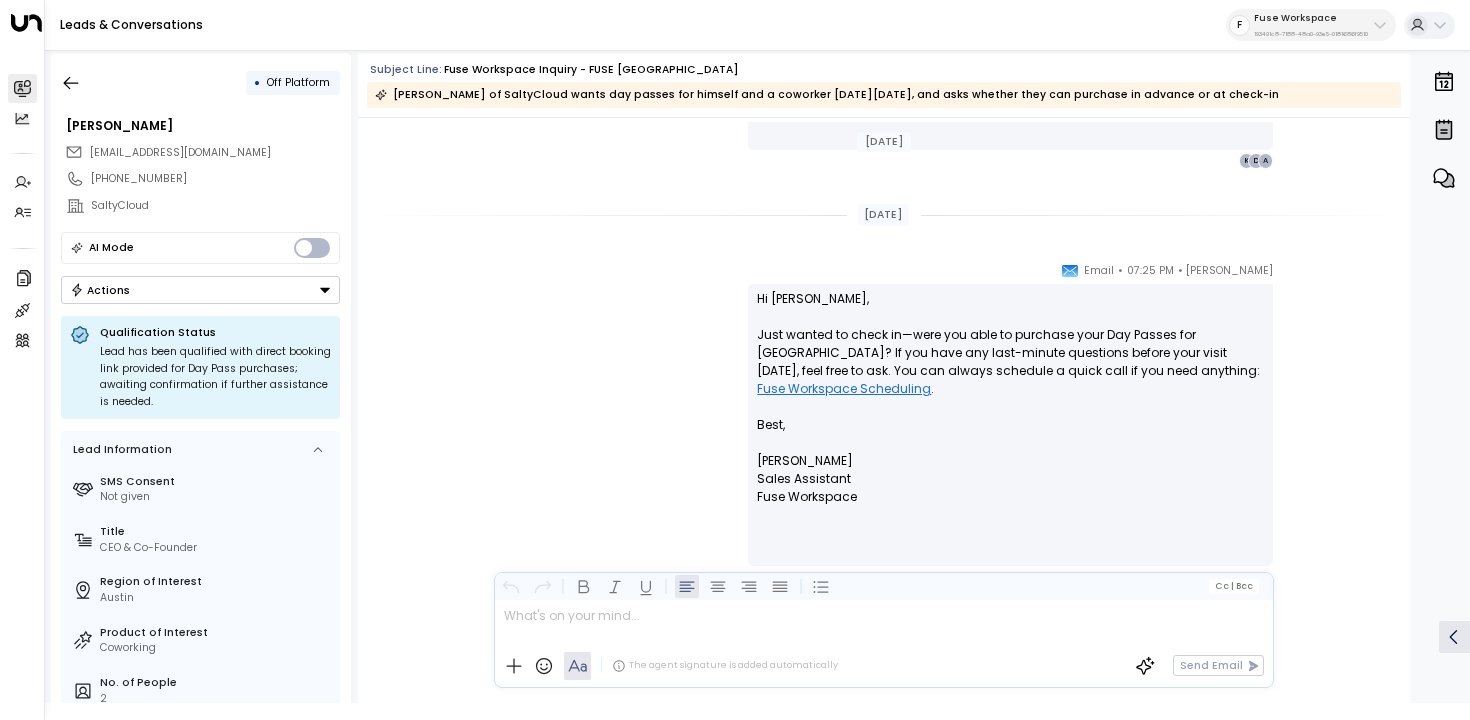 scroll, scrollTop: 3043, scrollLeft: 0, axis: vertical 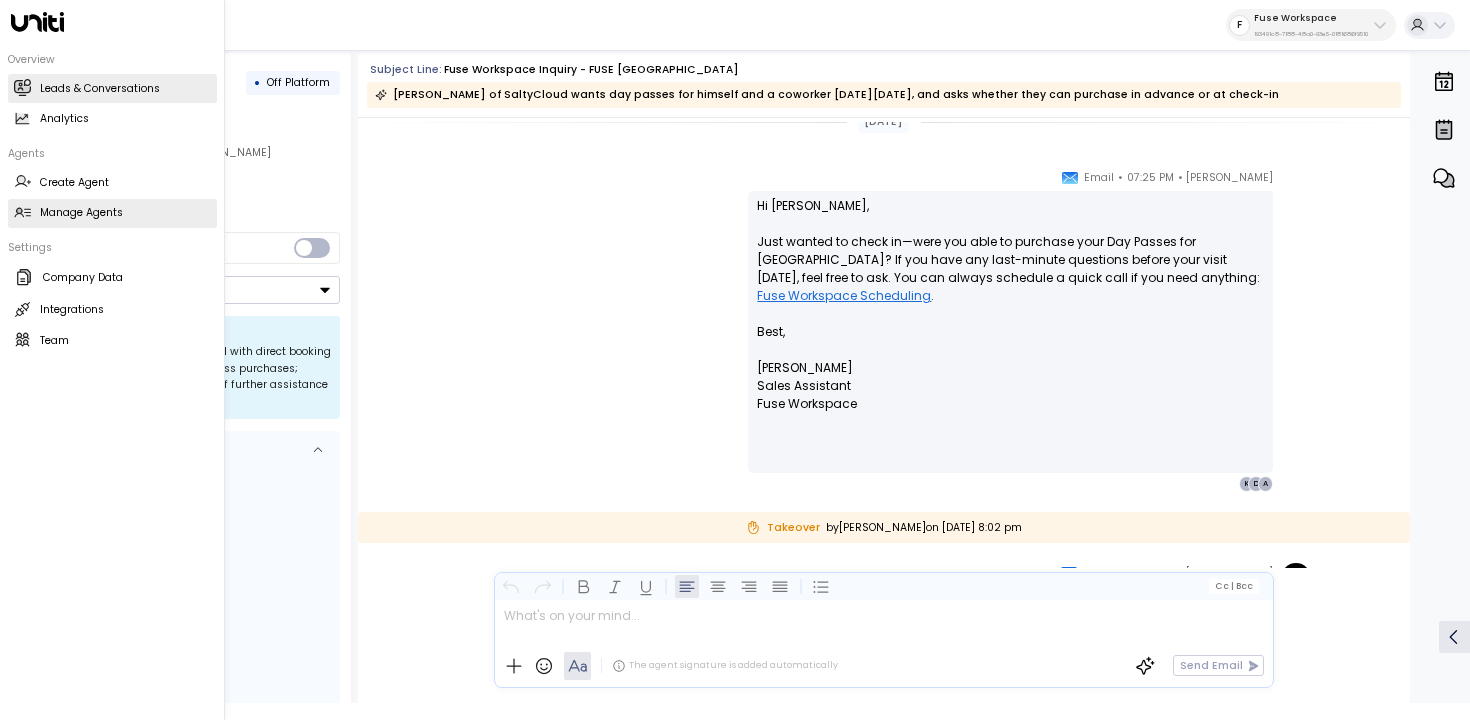 click 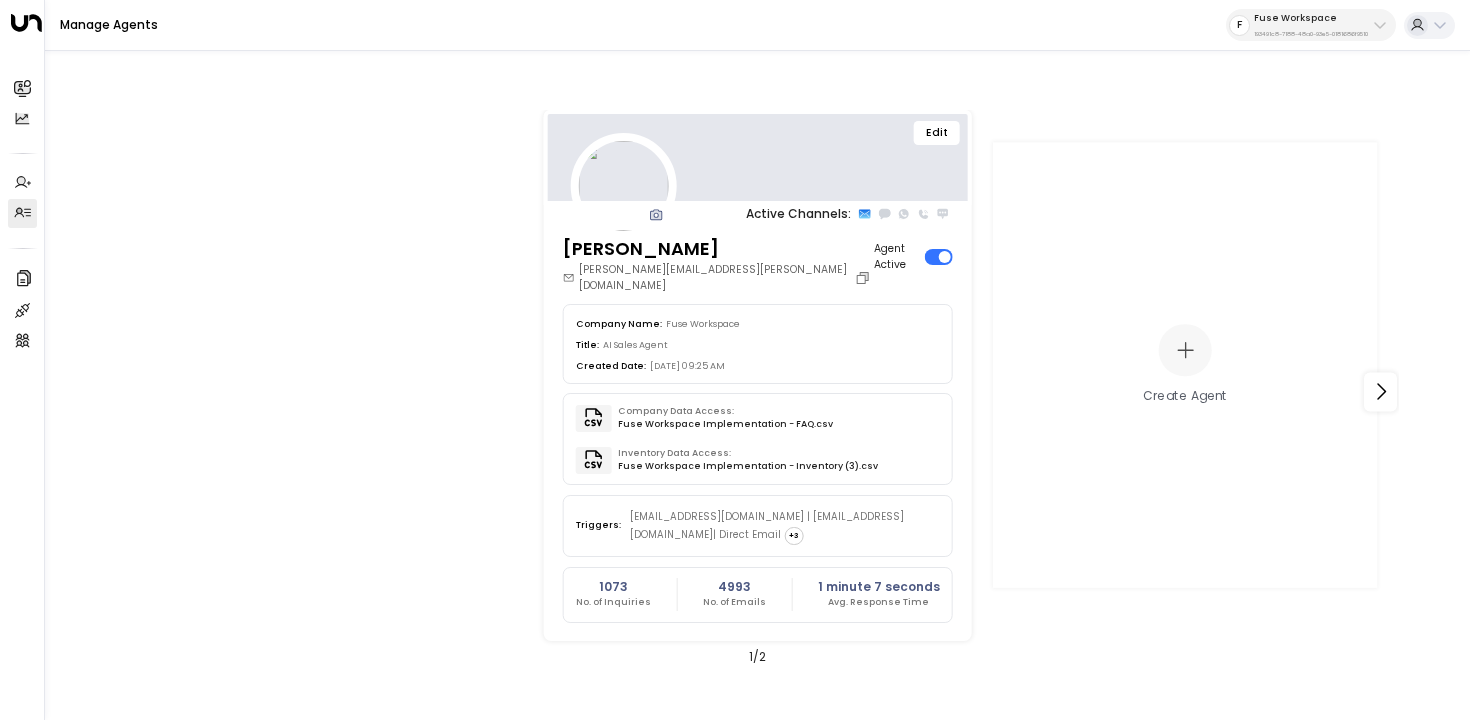 click on "Edit" at bounding box center (937, 133) 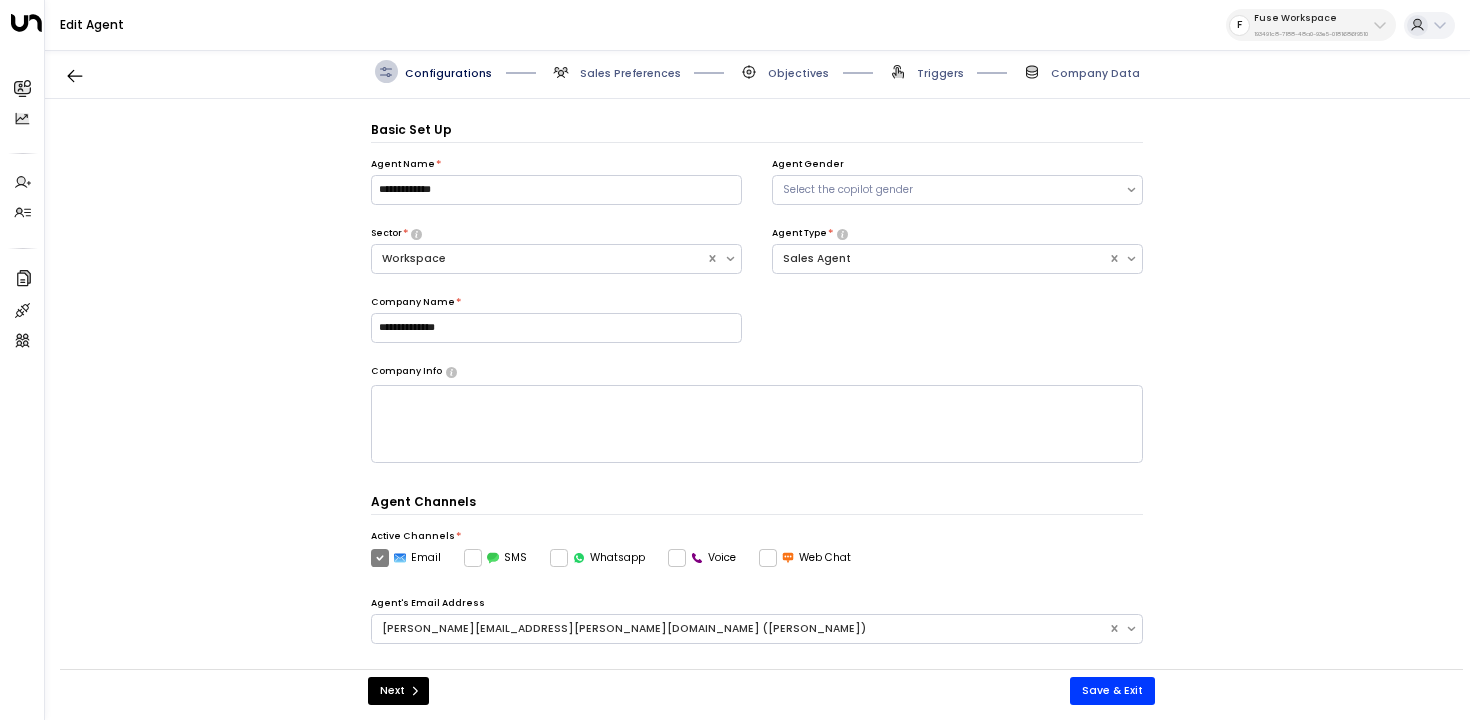 scroll, scrollTop: 22, scrollLeft: 0, axis: vertical 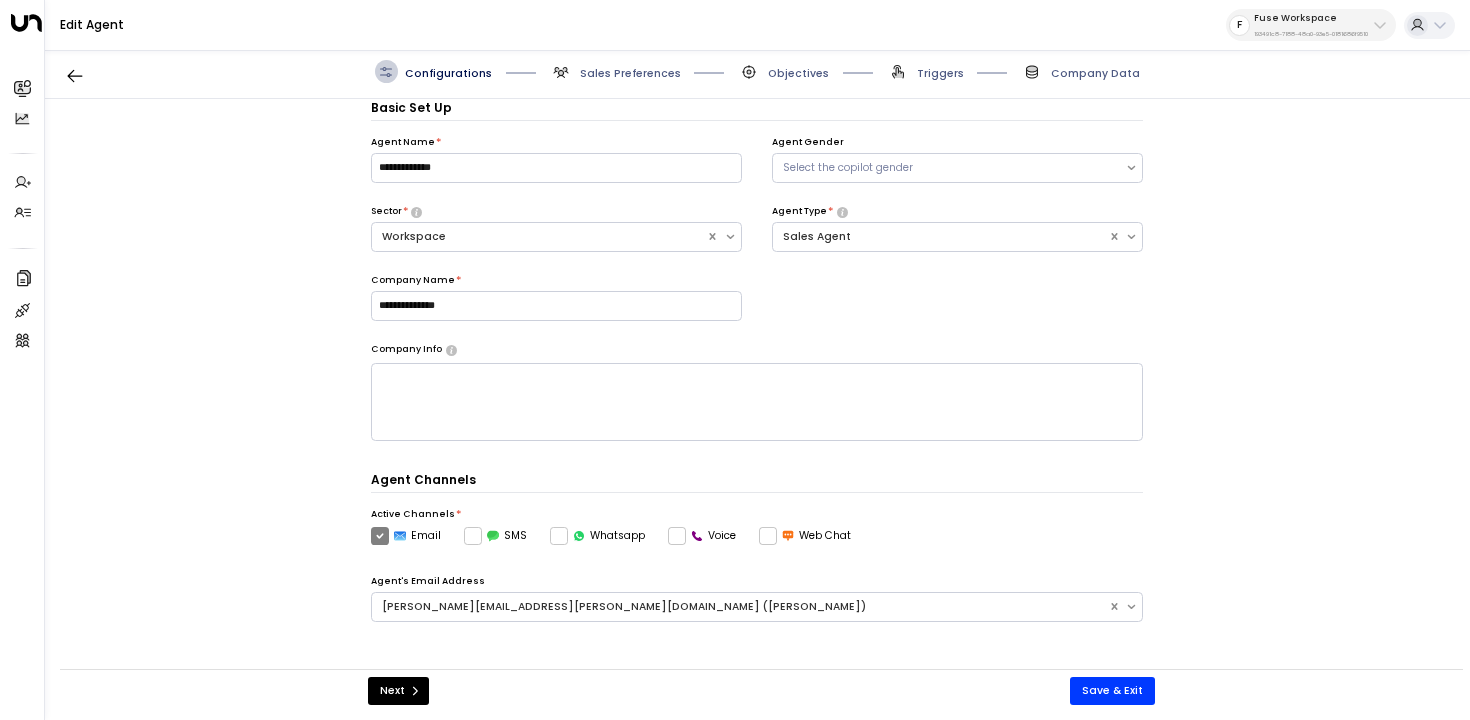 click on "Objectives" at bounding box center (798, 73) 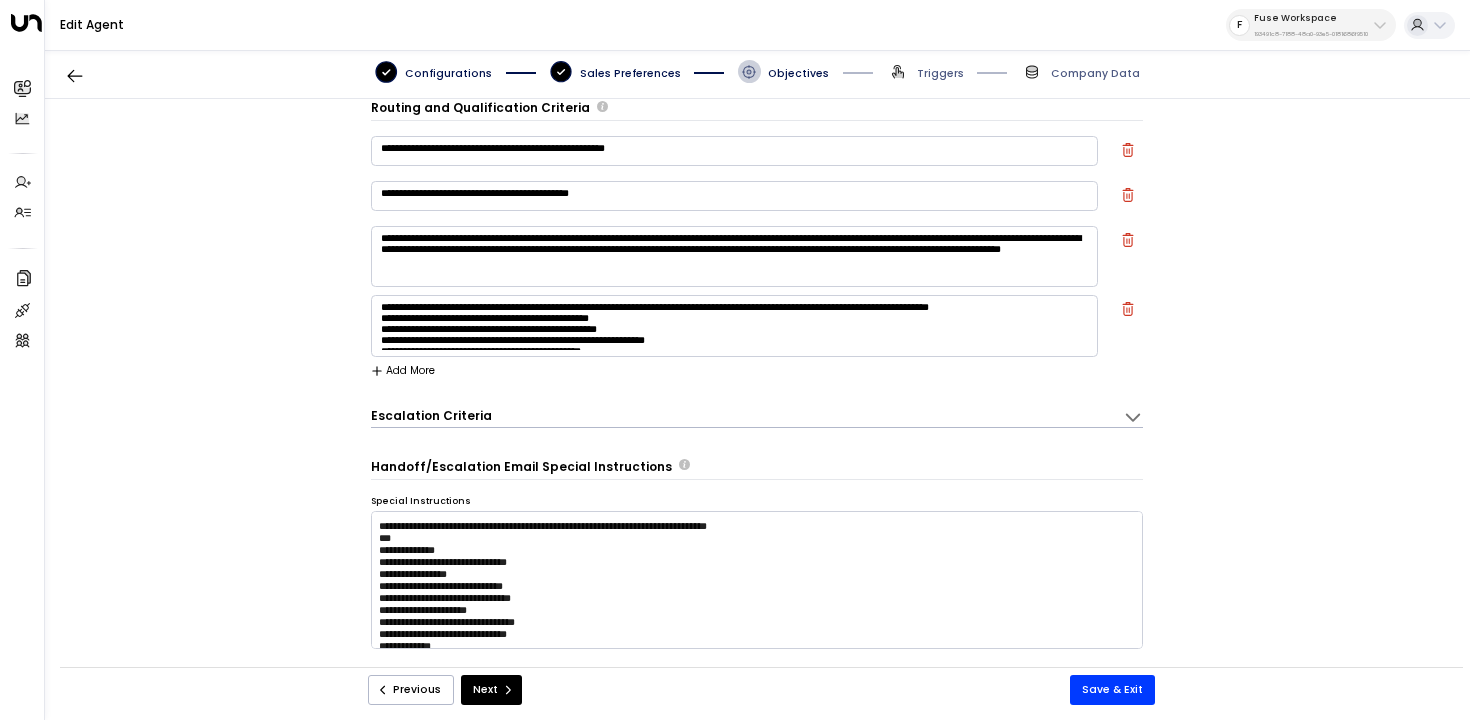 click on "Triggers" at bounding box center (925, 71) 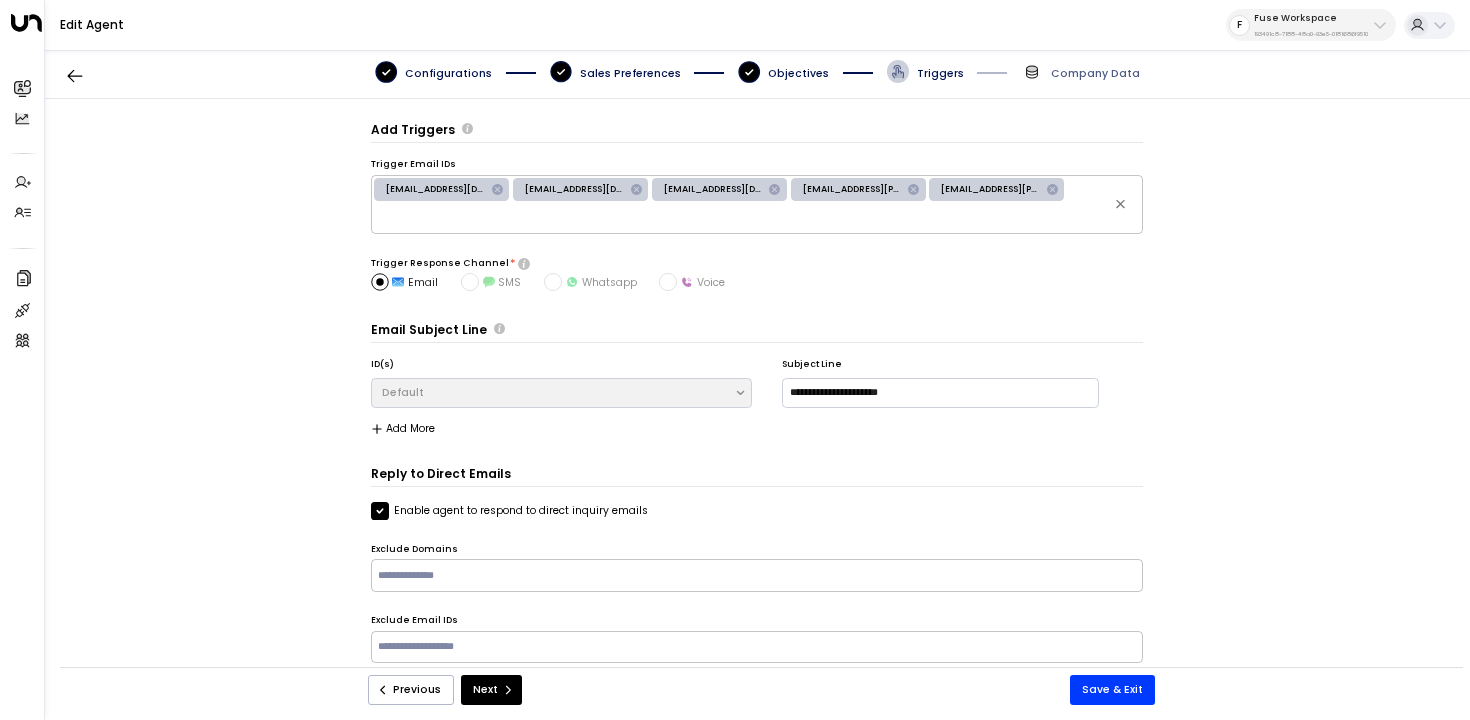 click at bounding box center (710, 71) 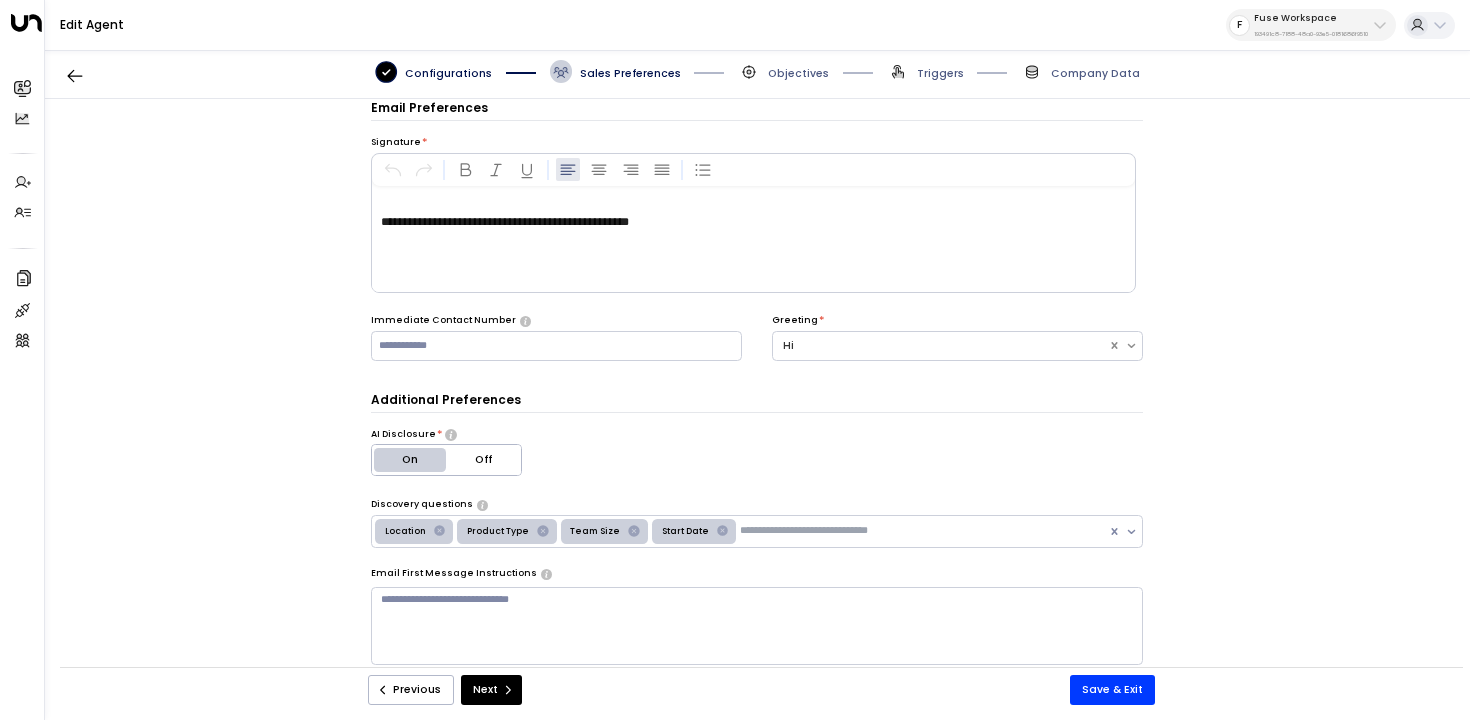 click on "**********" at bounding box center [505, 222] 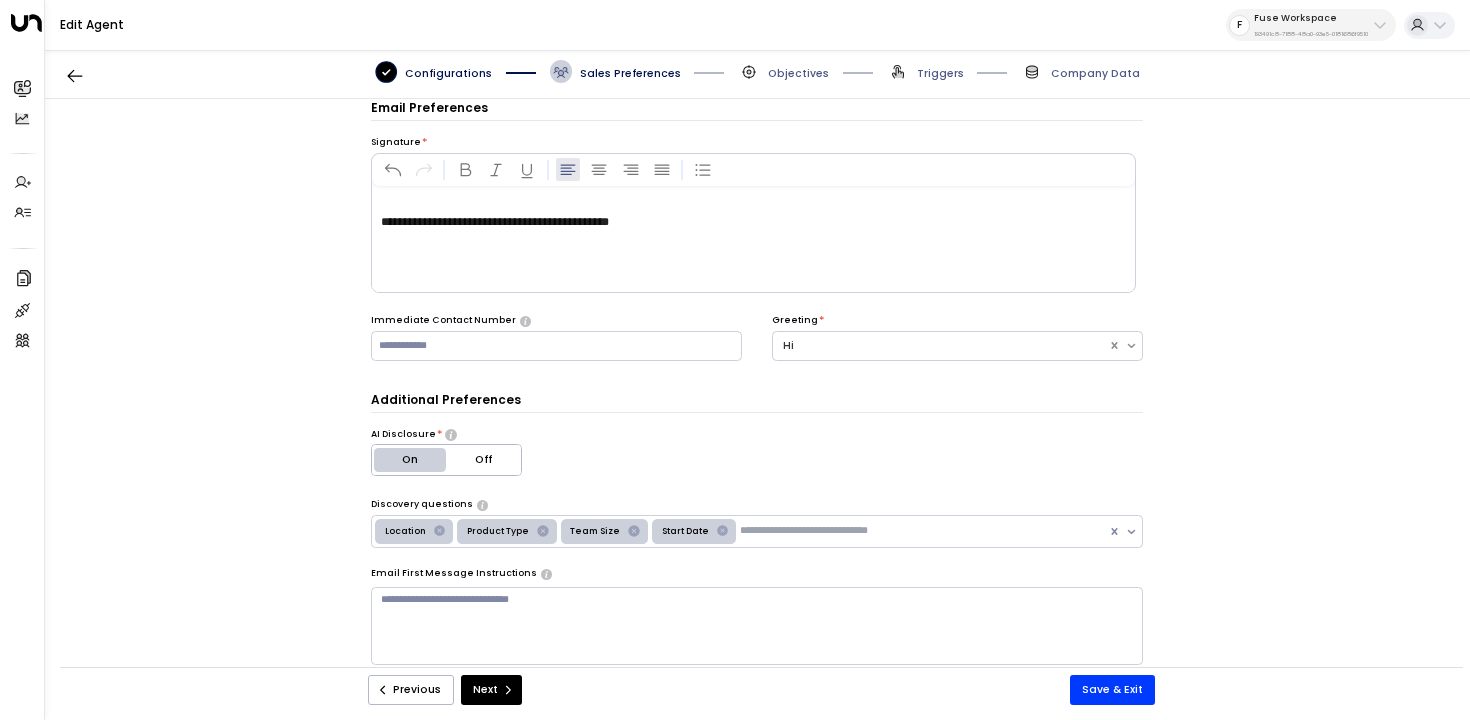 type 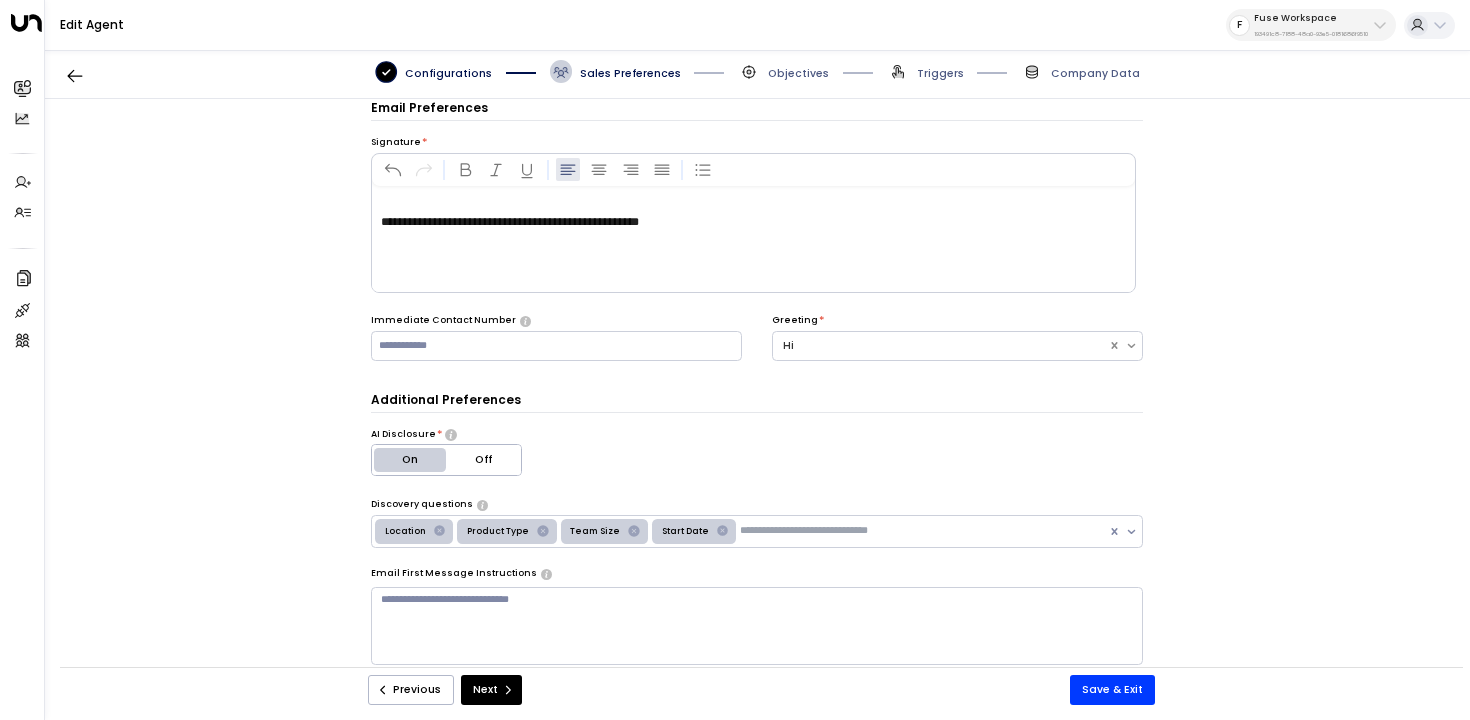 click on "**********" at bounding box center [510, 222] 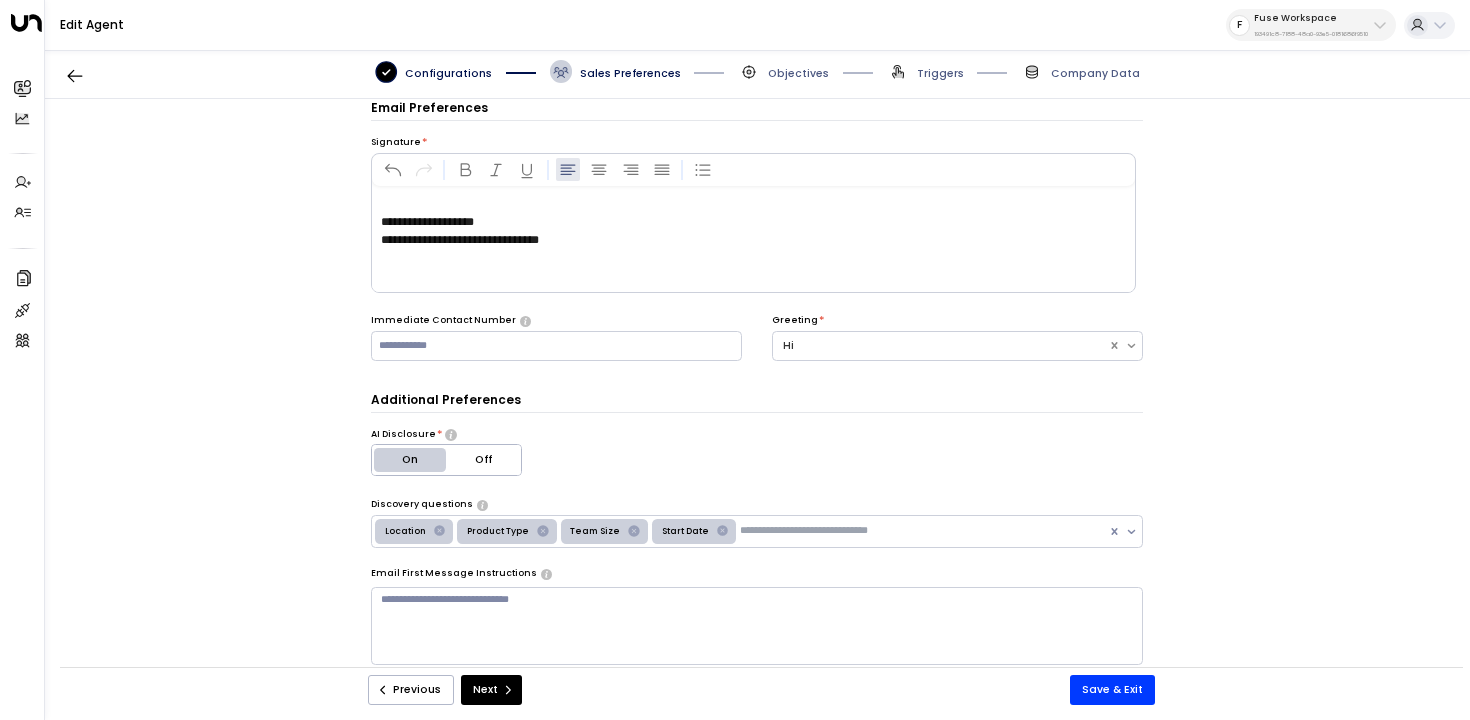 click on "**********" at bounding box center (427, 222) 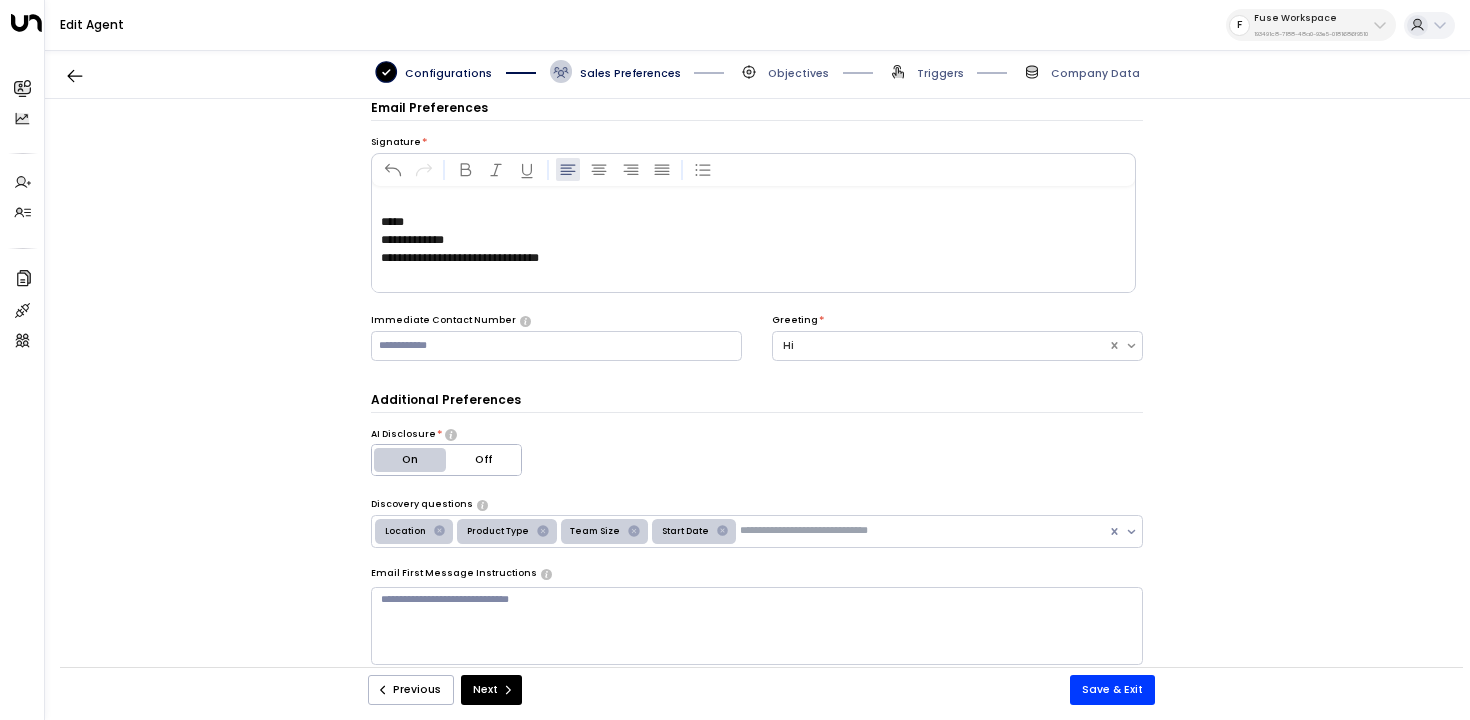 click on "*****" at bounding box center [392, 222] 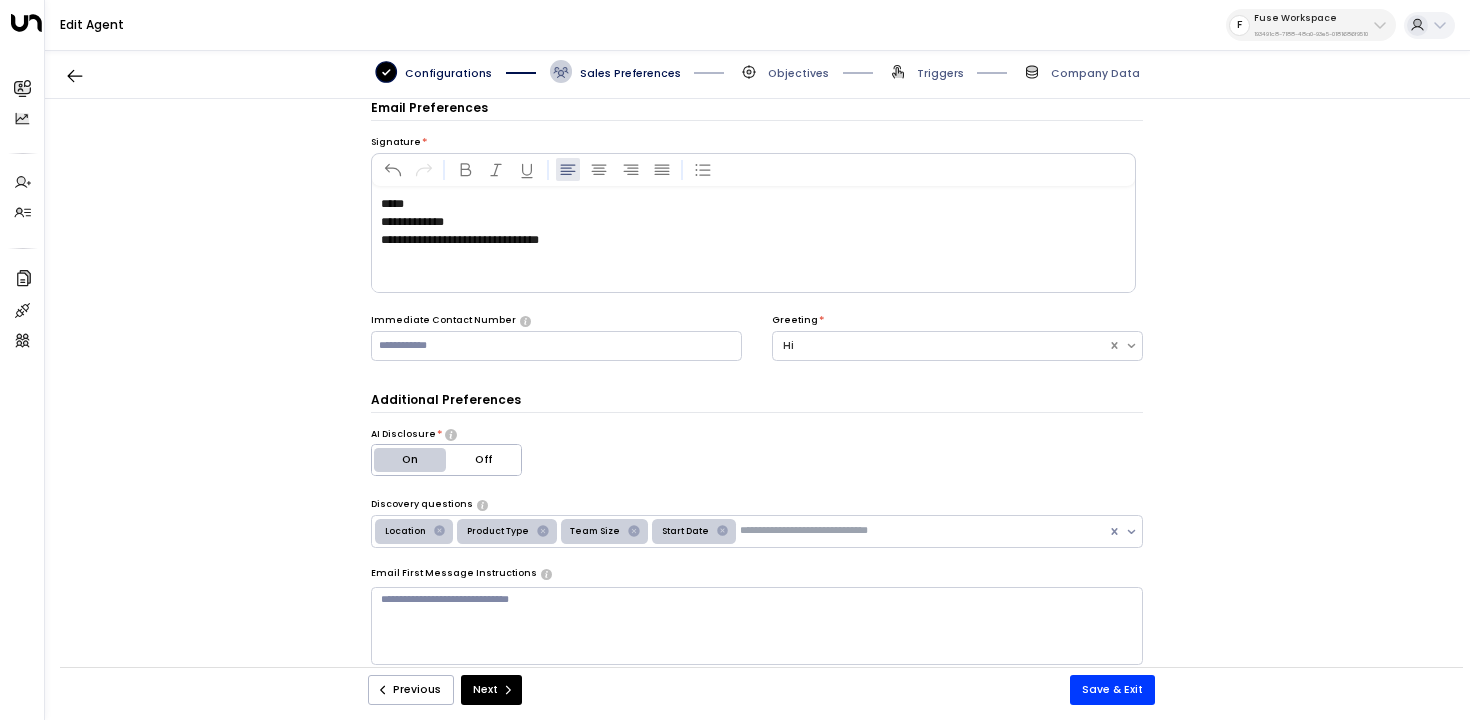 click on "**********" at bounding box center (460, 240) 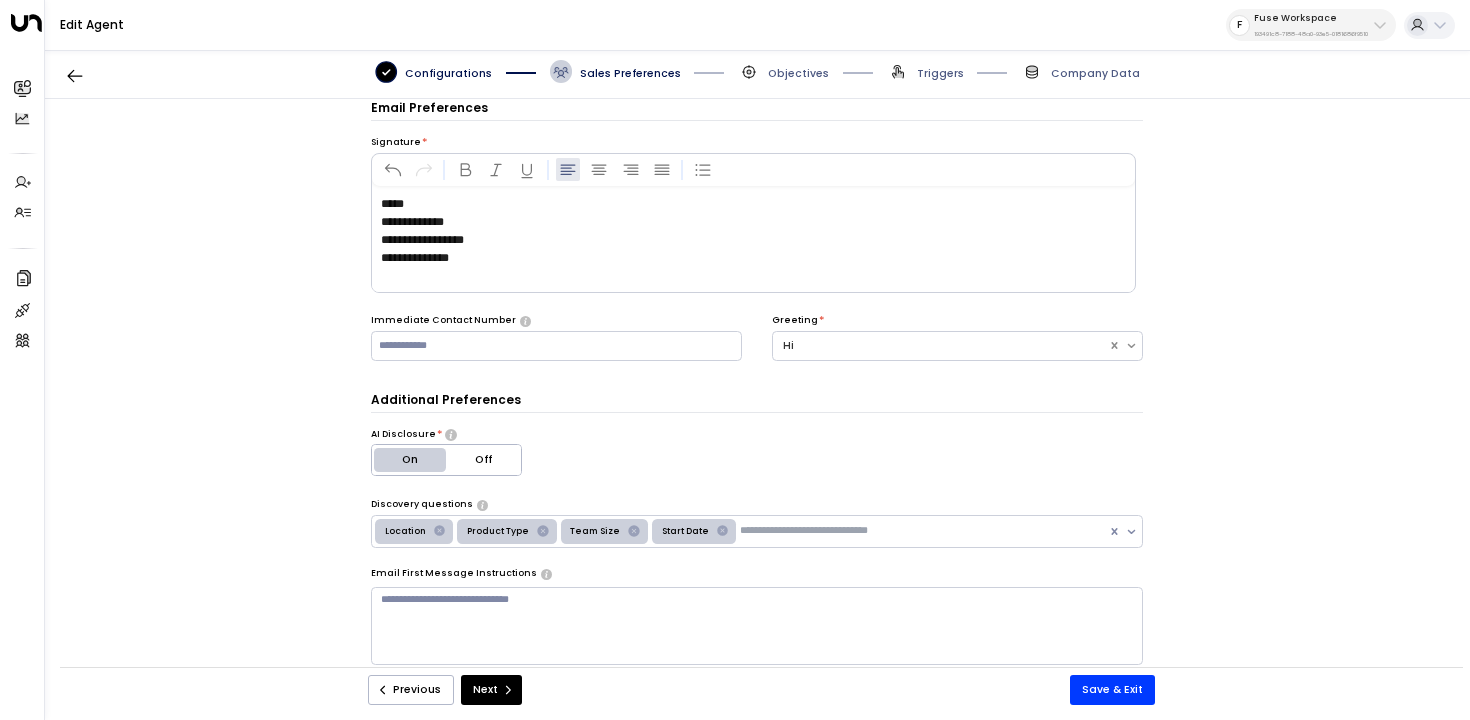 click on "**********" at bounding box center [757, 240] 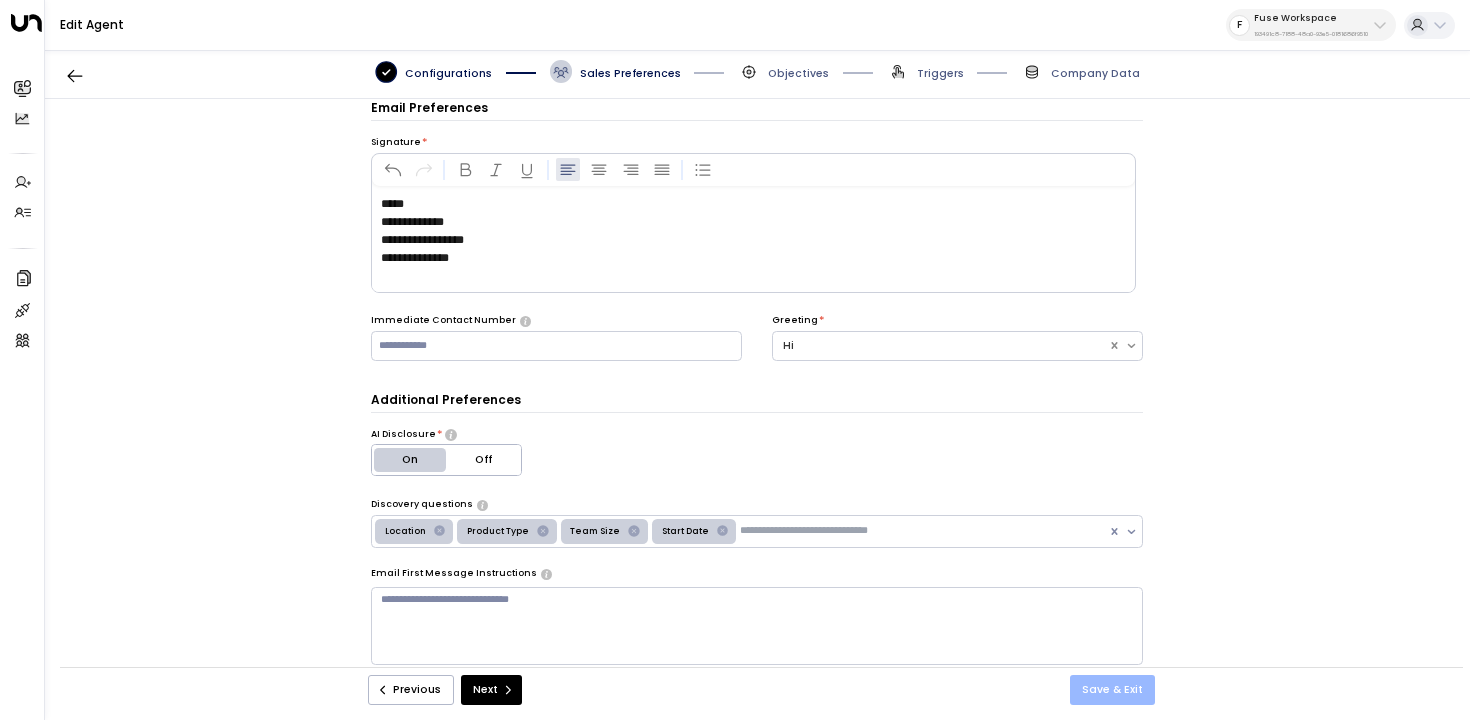 click on "Save & Exit" at bounding box center [1112, 690] 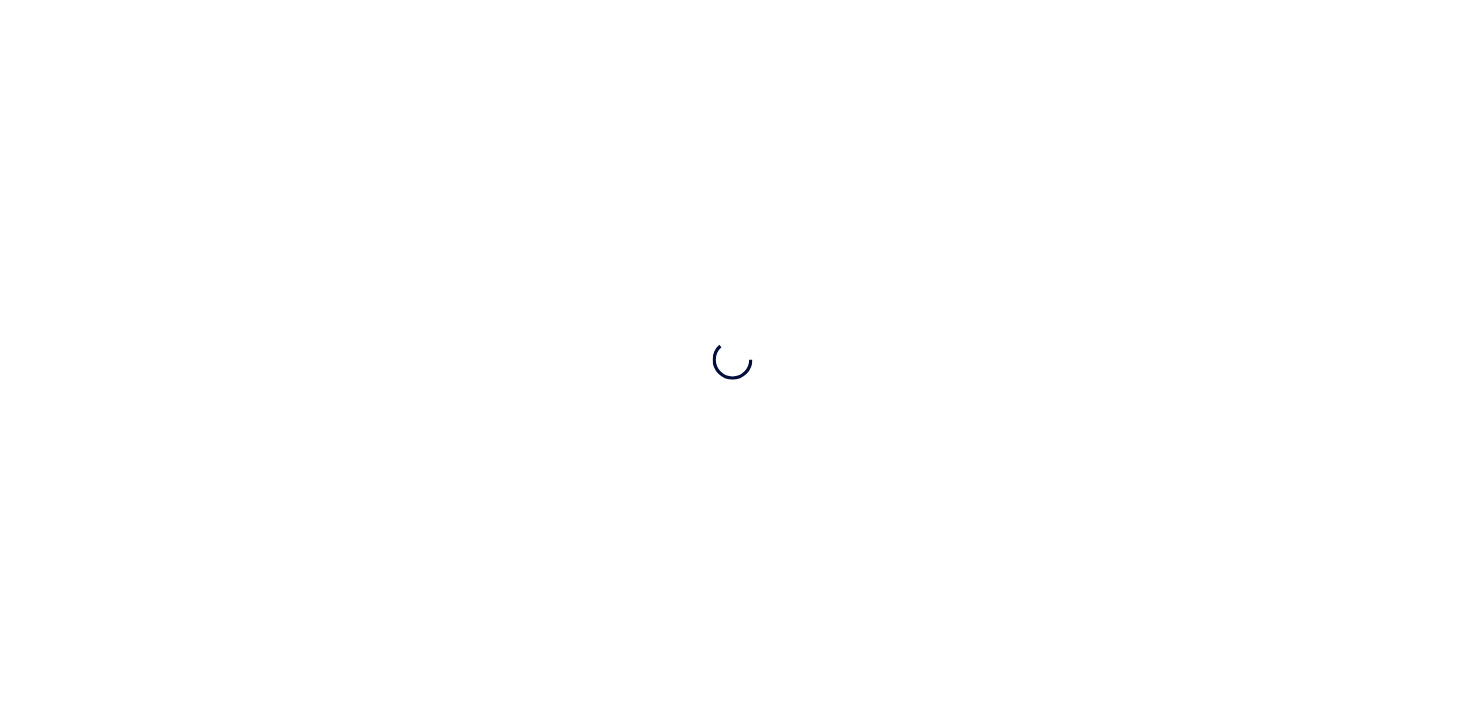 scroll, scrollTop: 0, scrollLeft: 0, axis: both 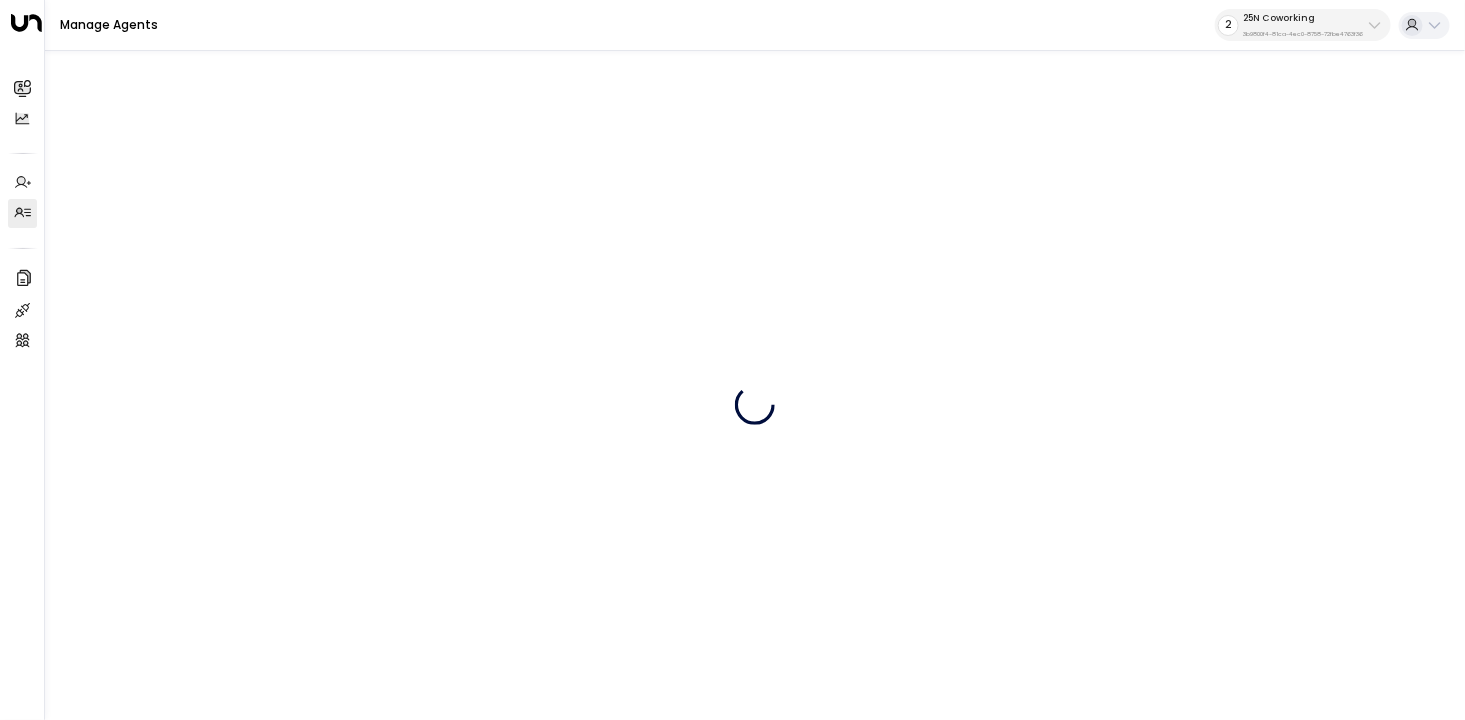 click on "3b9800f4-81ca-4ec0-8758-72fbe4763f36" at bounding box center [1303, 34] 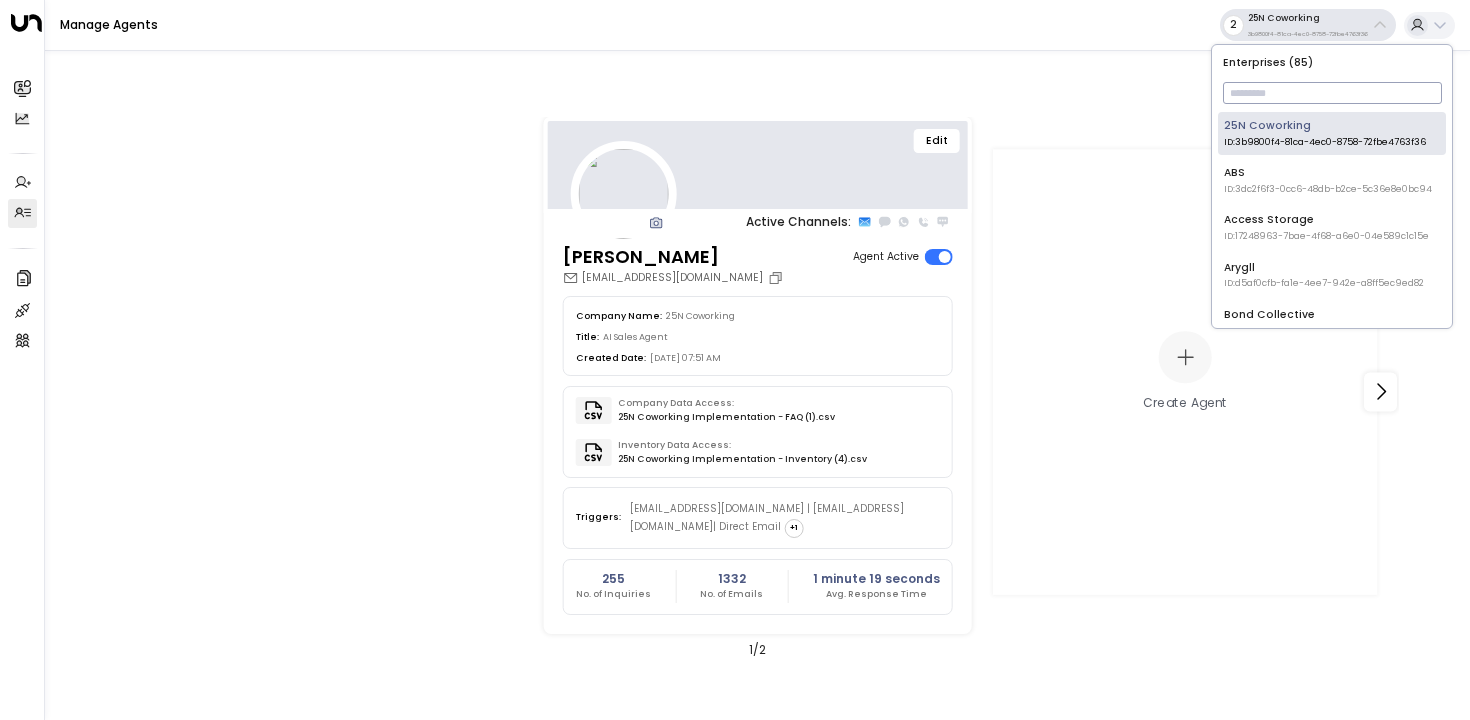 click at bounding box center (1332, 93) 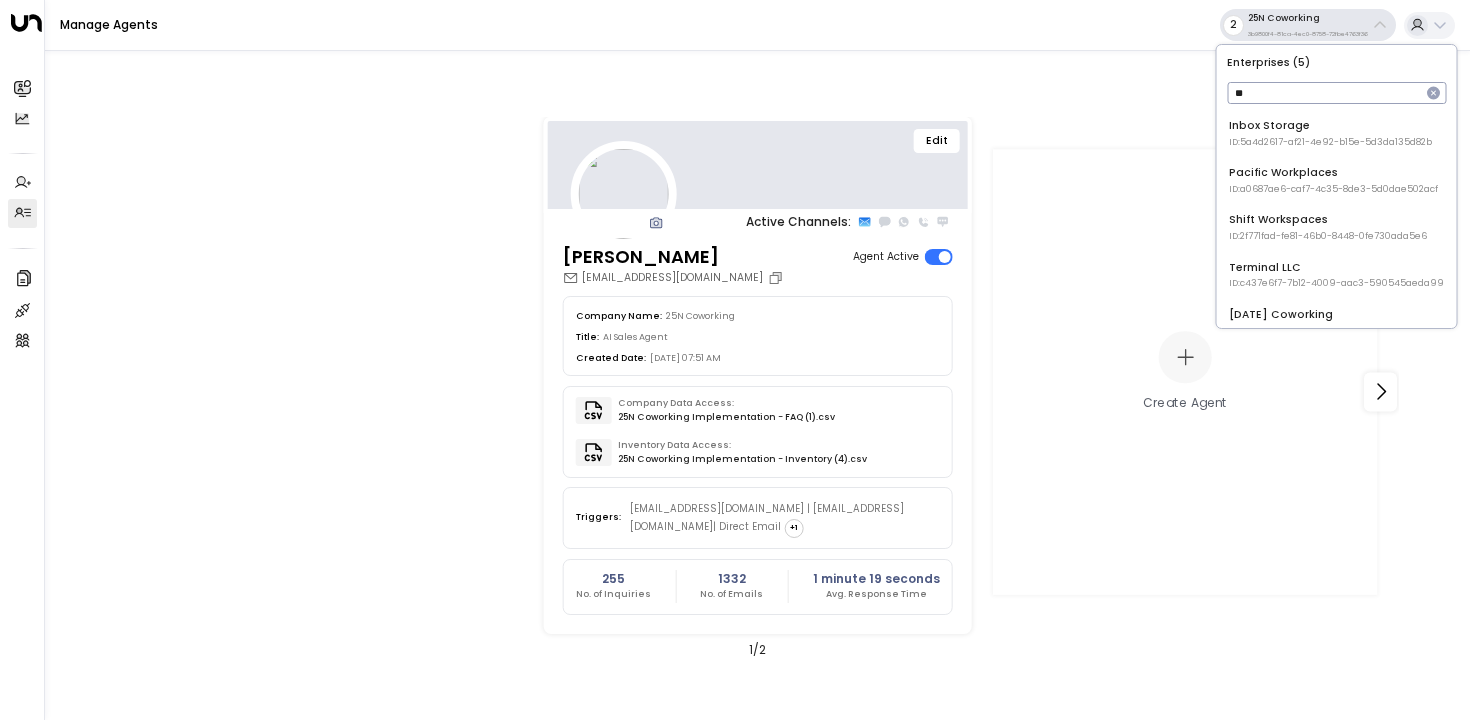 type on "*" 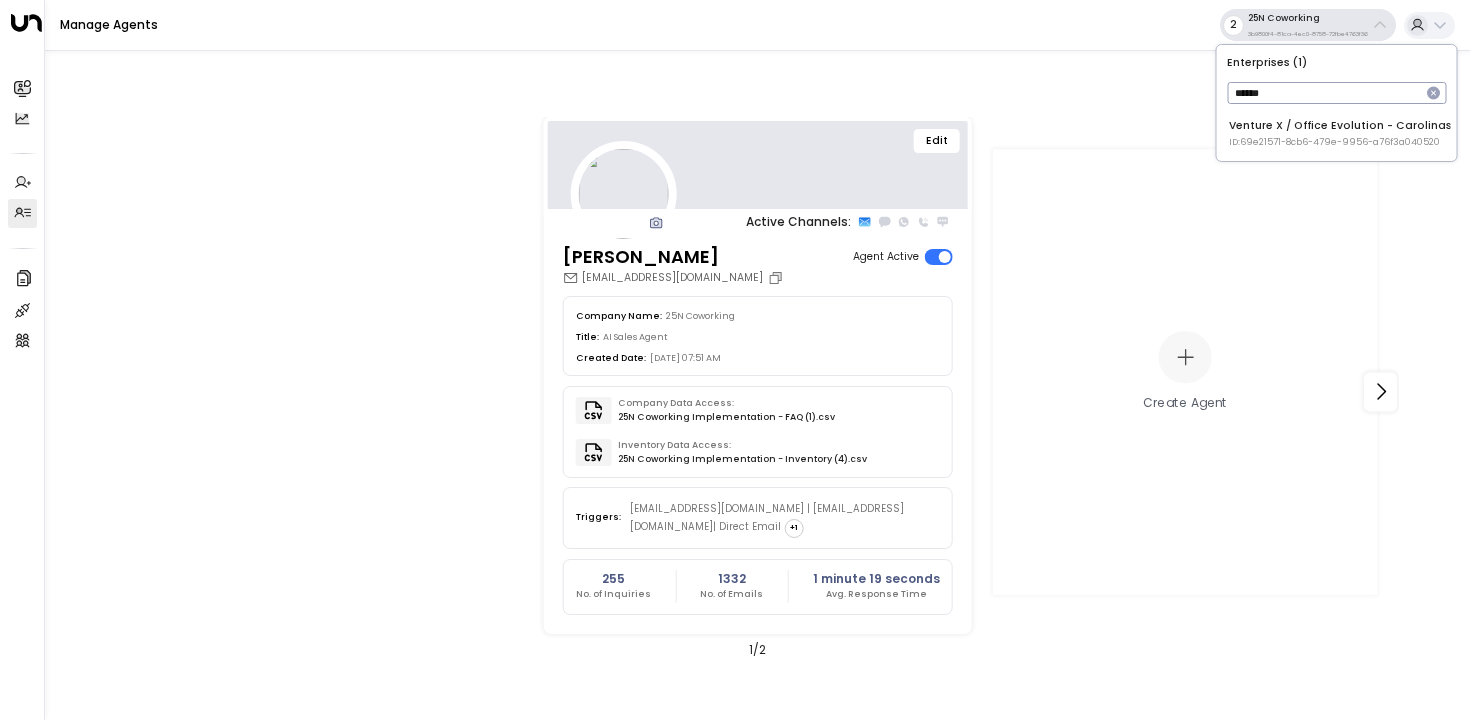 type on "*******" 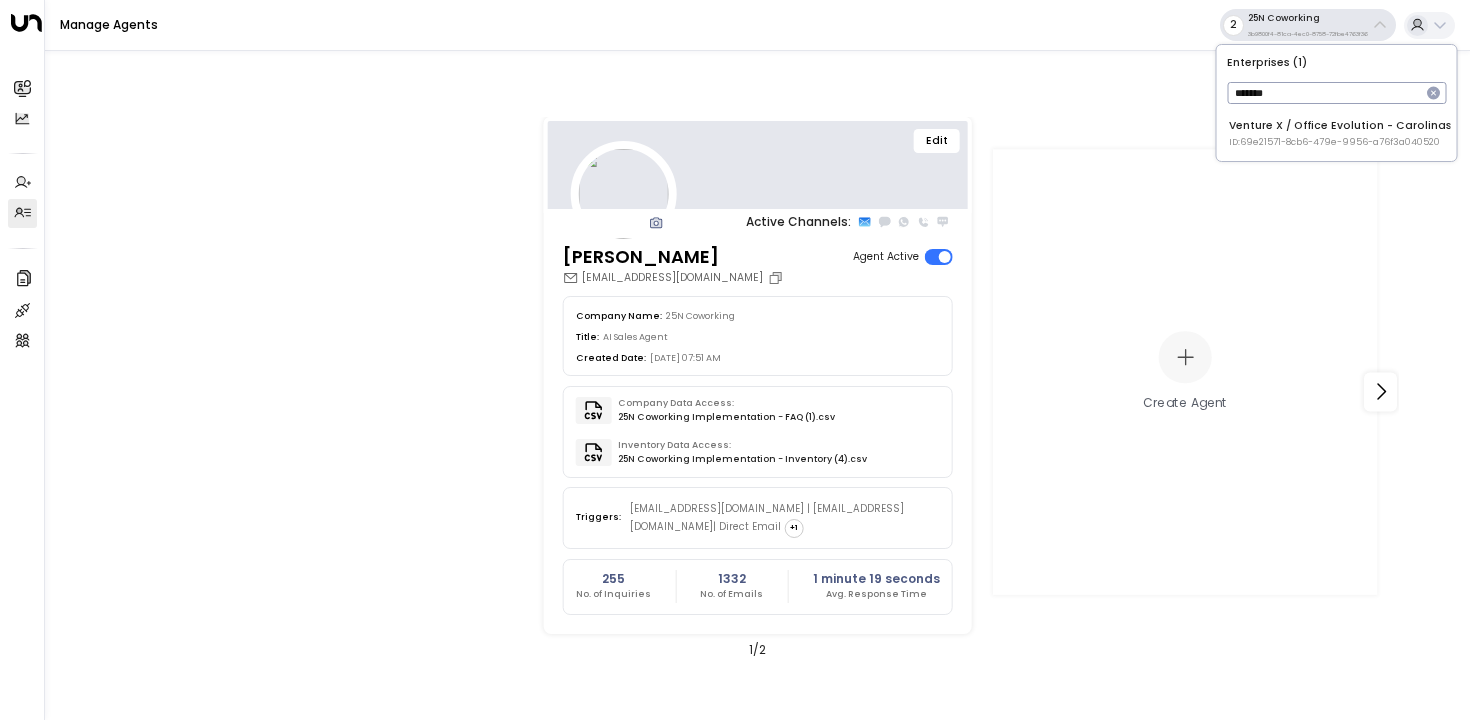 click on "ID:  69e21571-8cb6-479e-9956-a76f3a040520" at bounding box center [1340, 143] 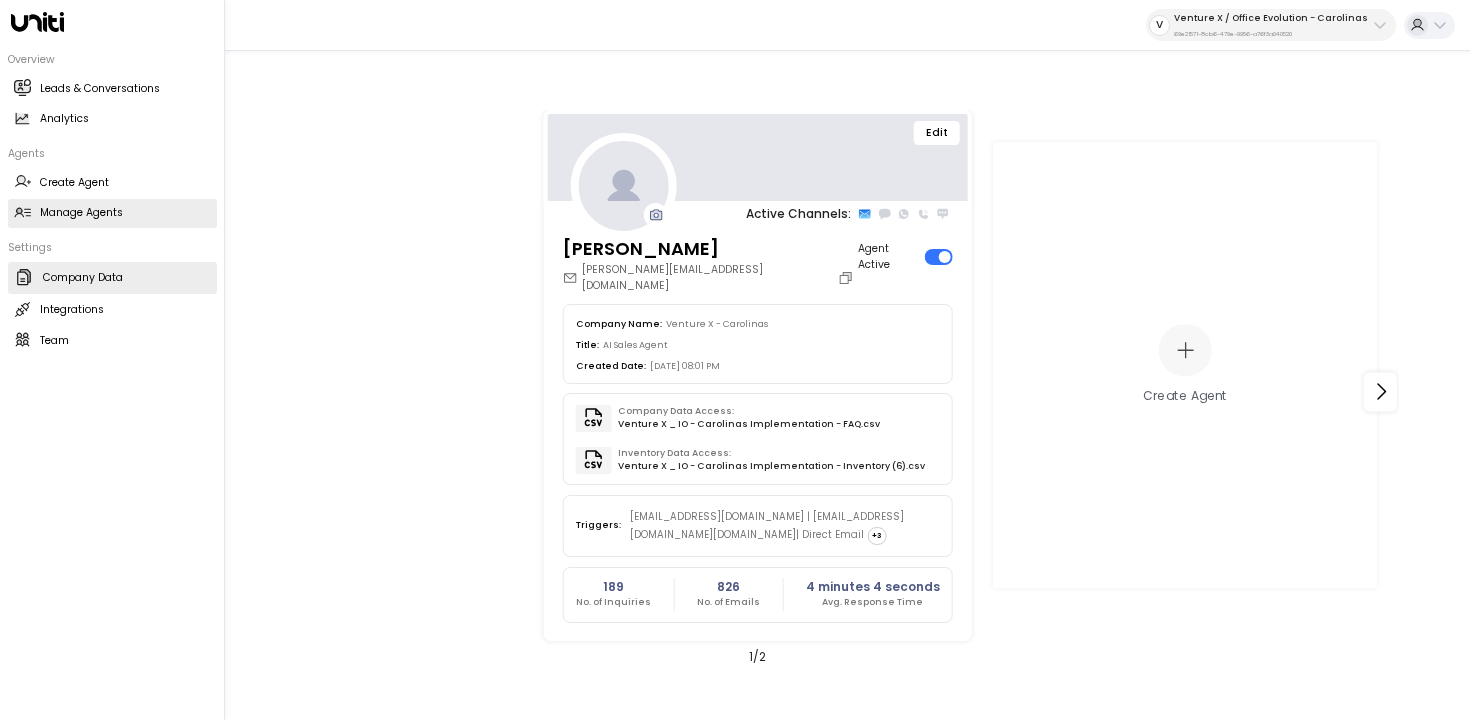 click on "Company Data Company Data" at bounding box center (112, 278) 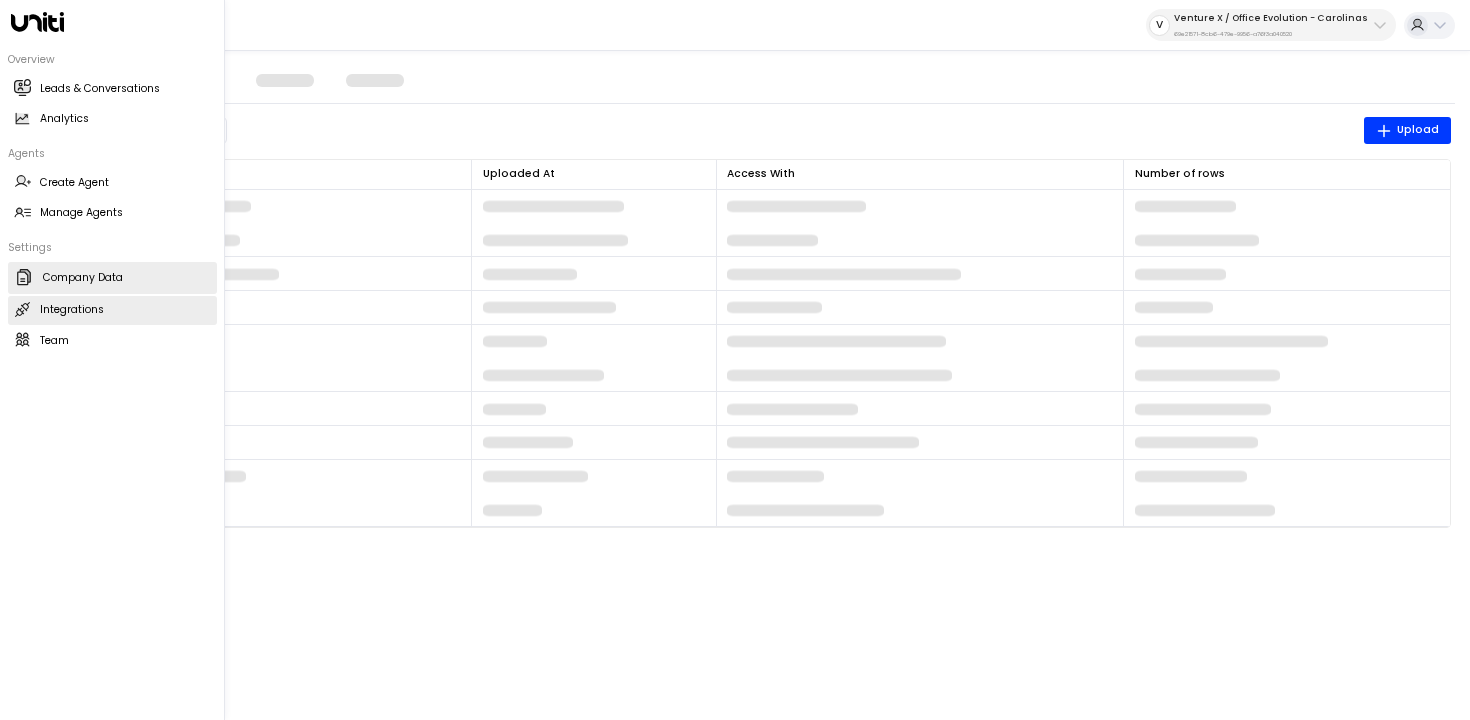 click on "Integrations Integrations" at bounding box center (112, 310) 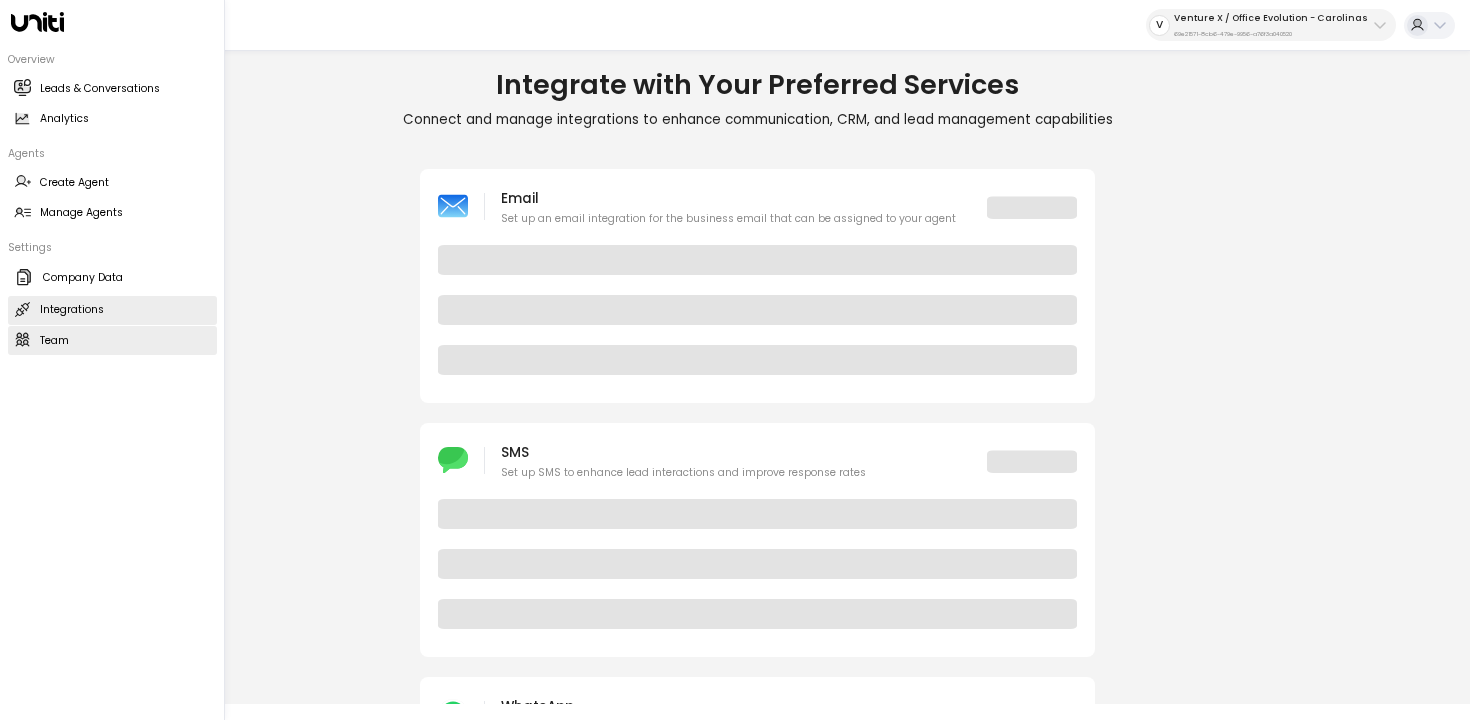 click on "Team Team" at bounding box center [112, 340] 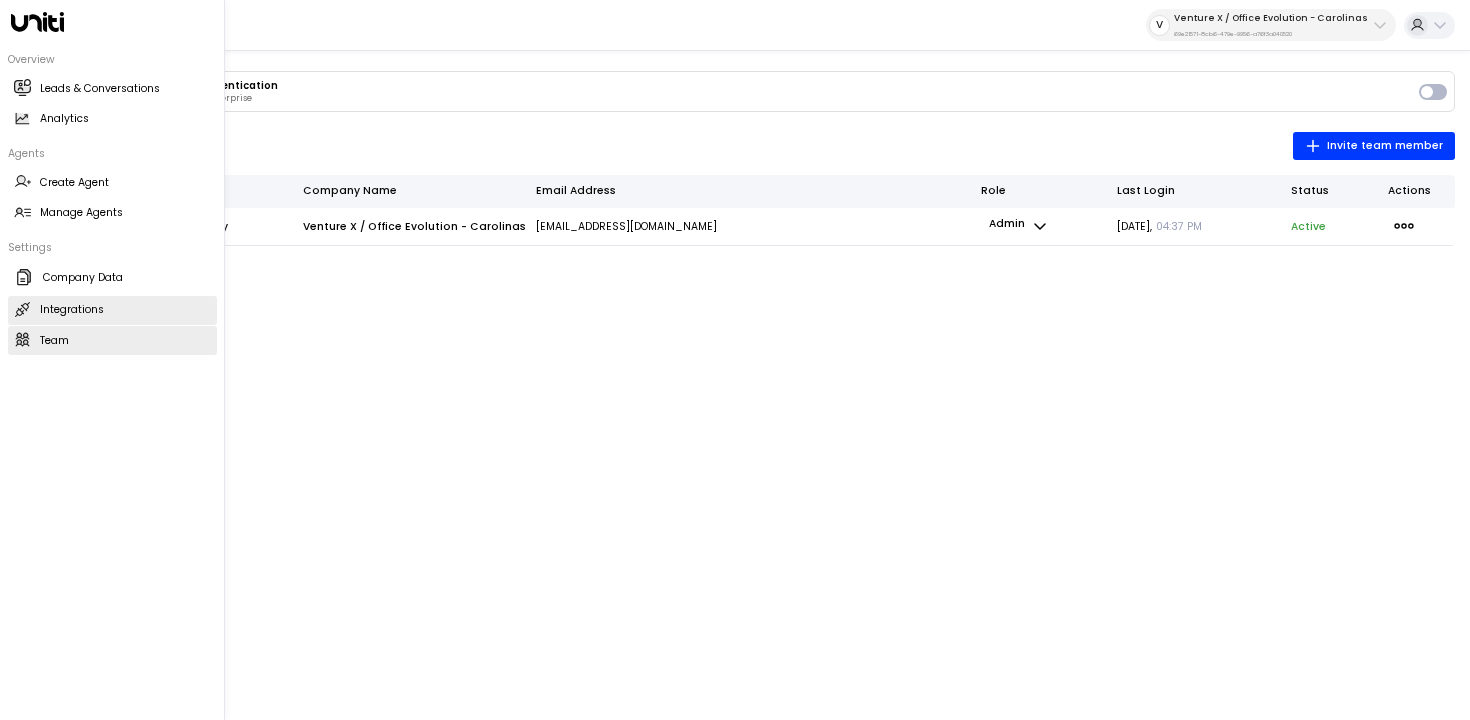 click on "Integrations Integrations" at bounding box center [112, 310] 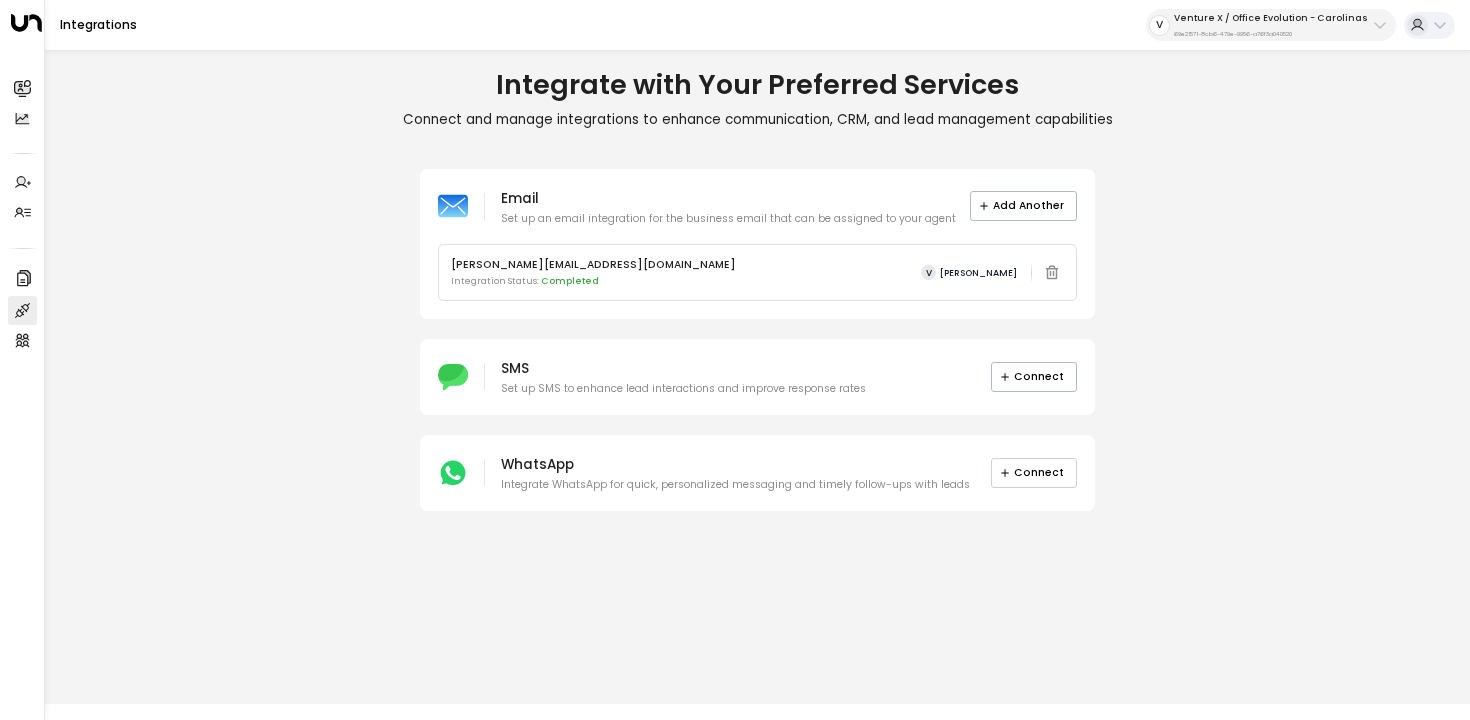 click on "Connect" at bounding box center [1034, 473] 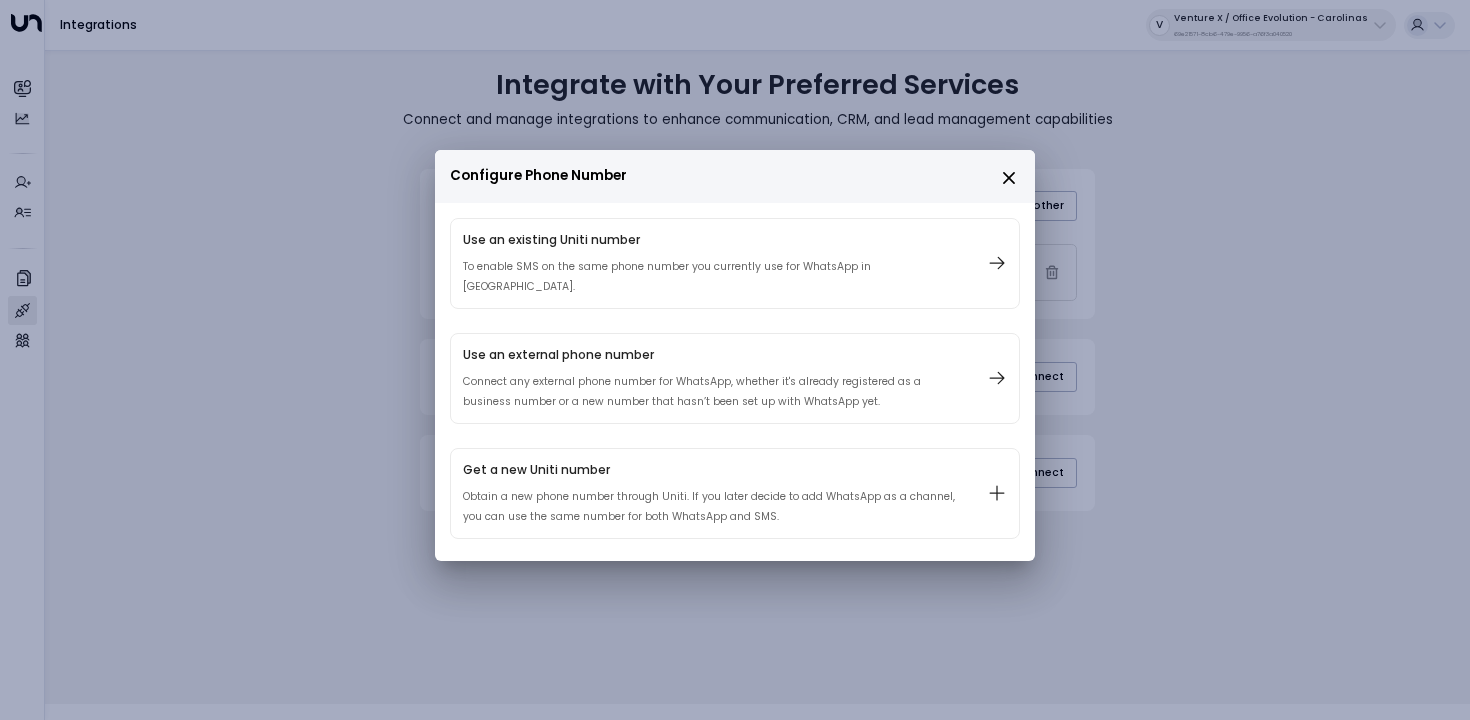 click 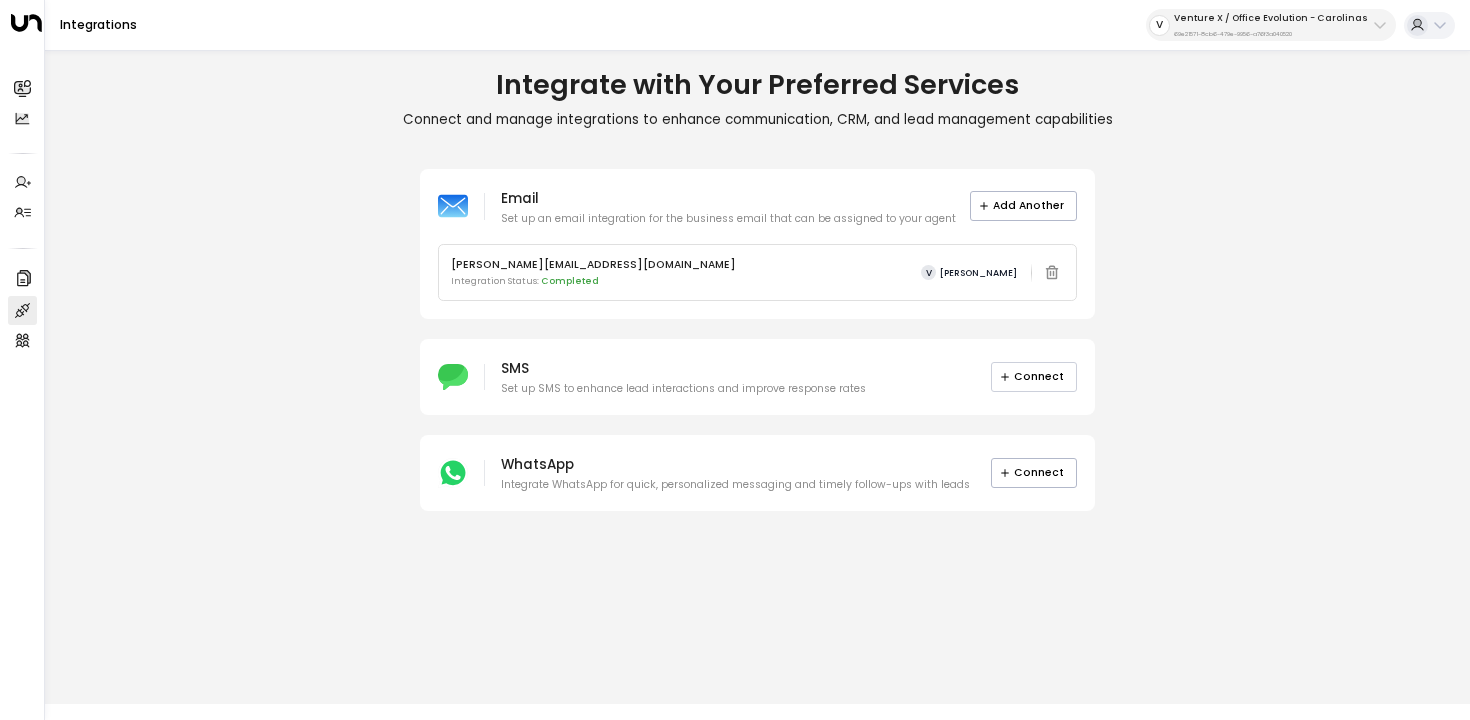 click on "Connect" at bounding box center [1034, 377] 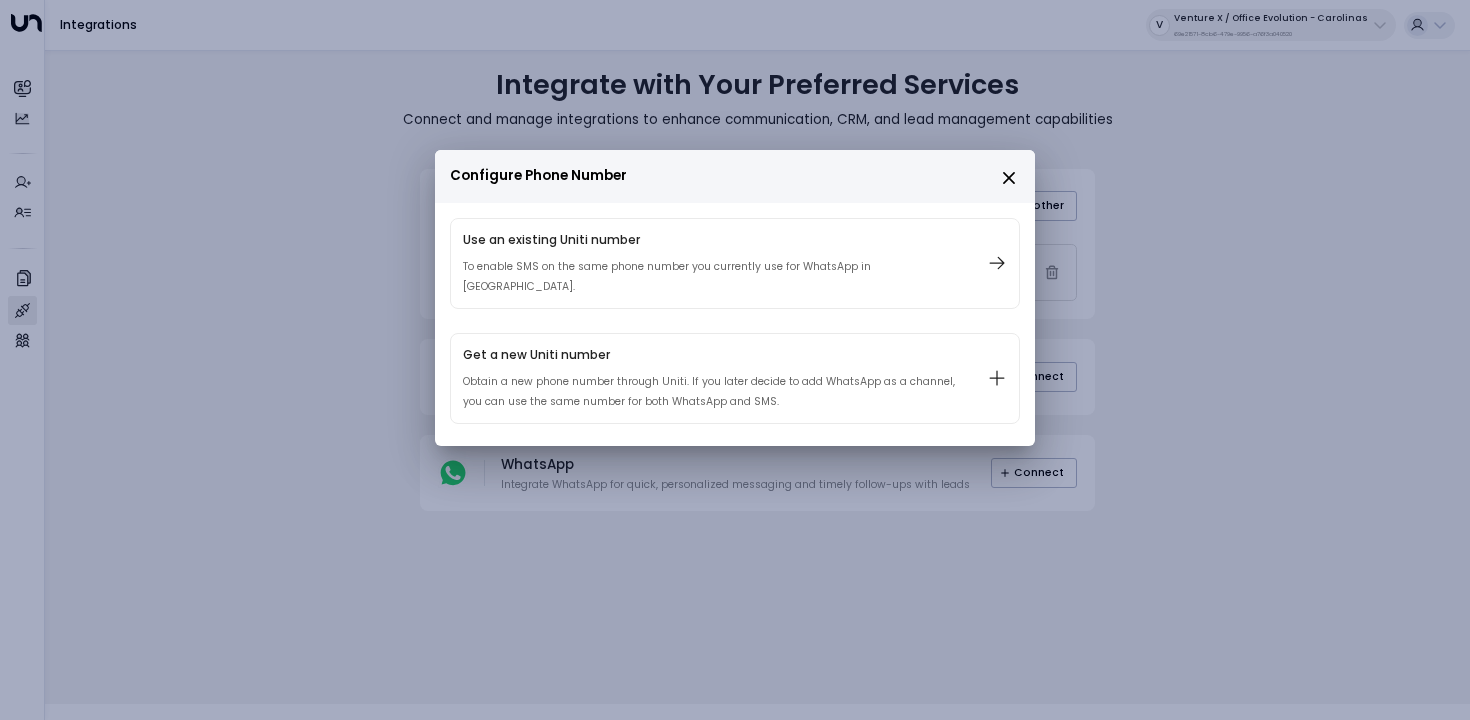 click at bounding box center (735, 360) 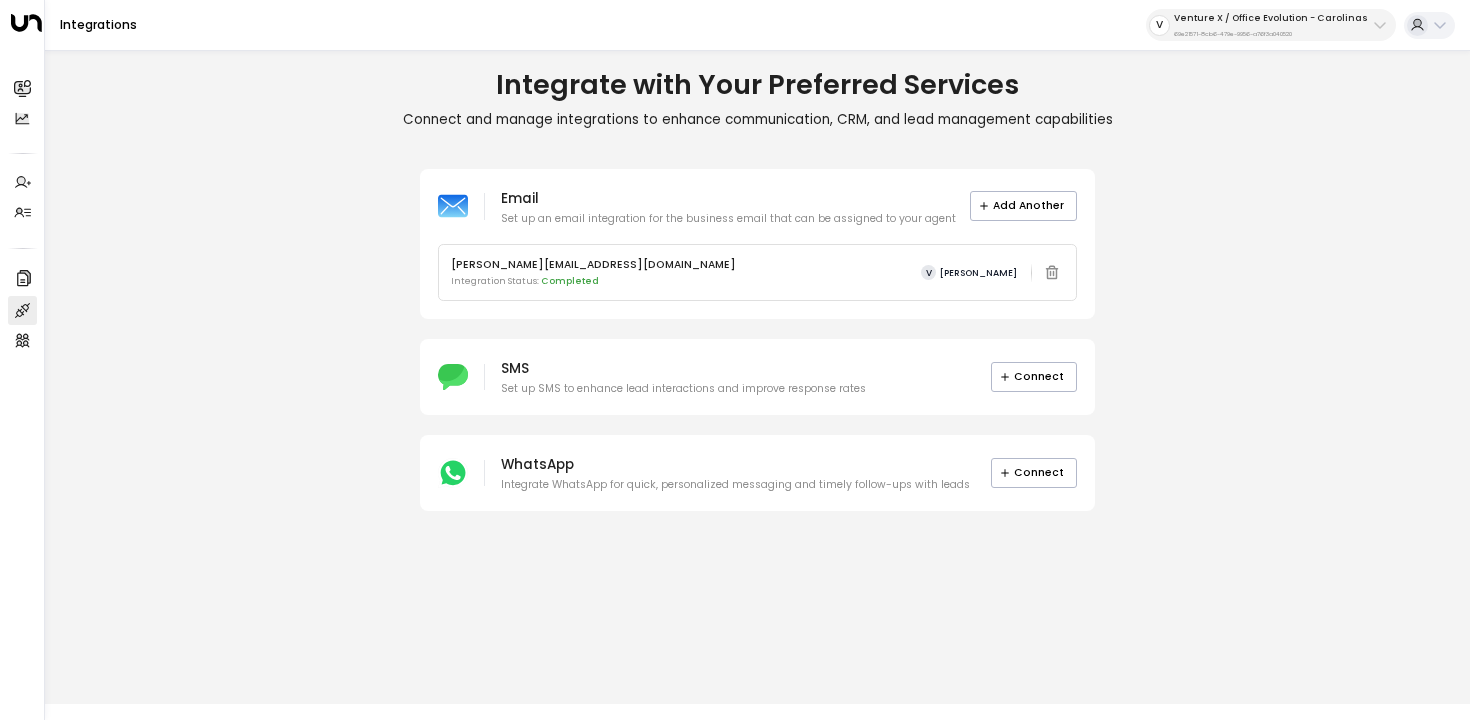 click on "69e21571-8cb6-479e-9956-a76f3a040520" at bounding box center [1271, 34] 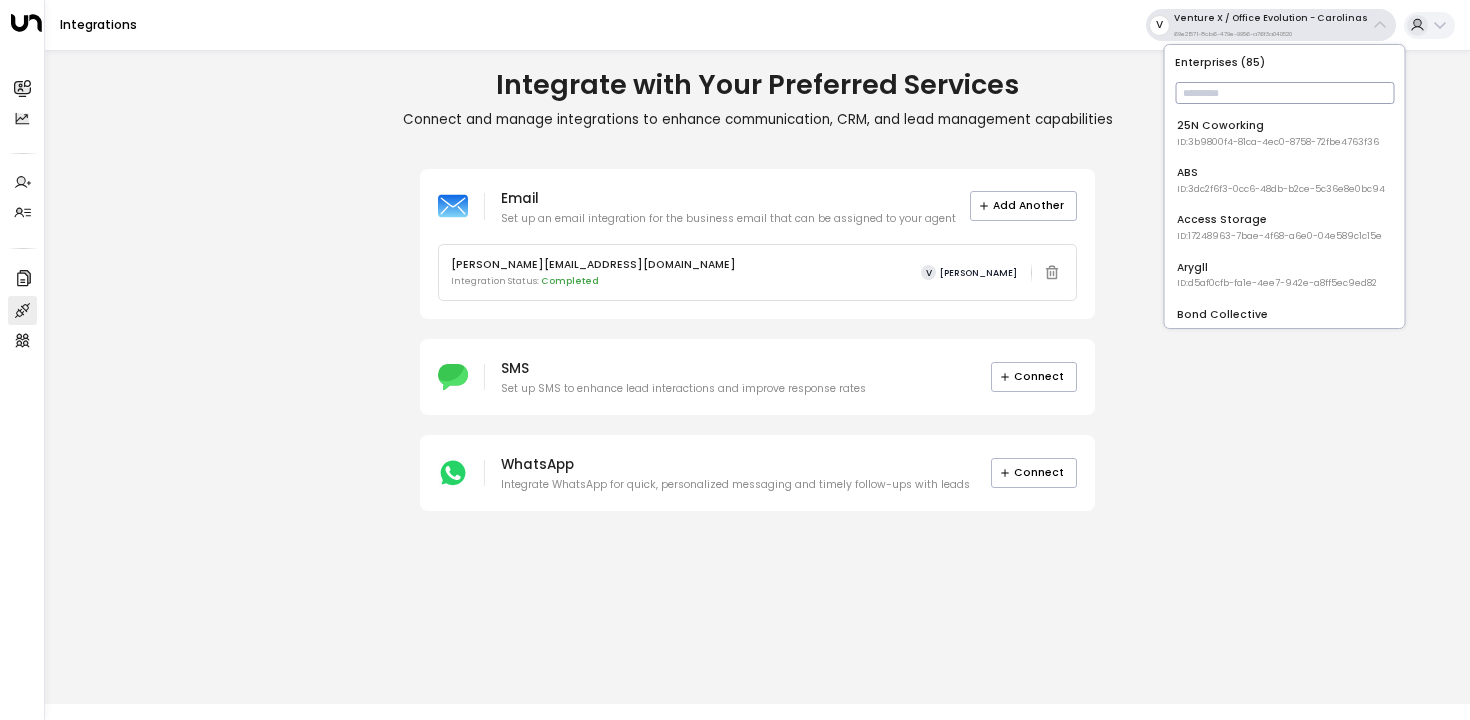 click at bounding box center (1284, 93) 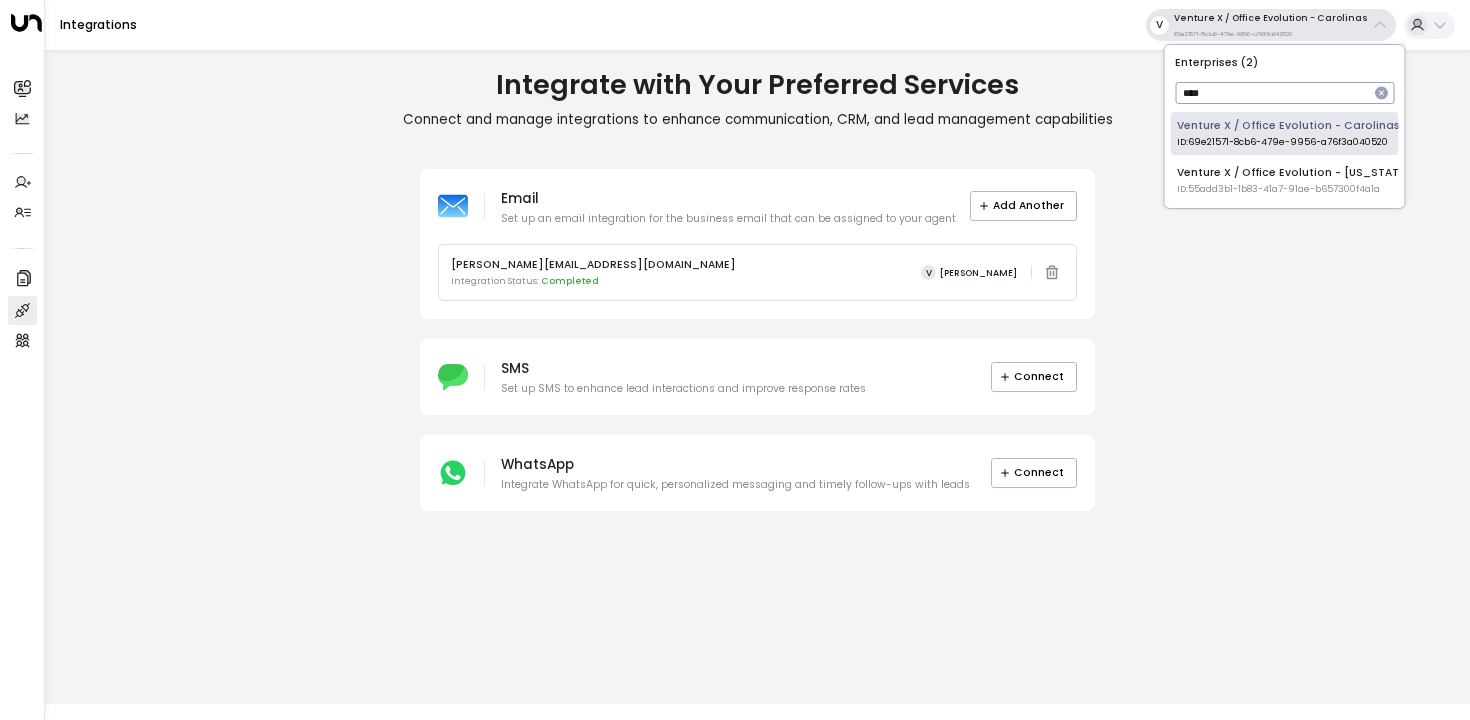 type on "****" 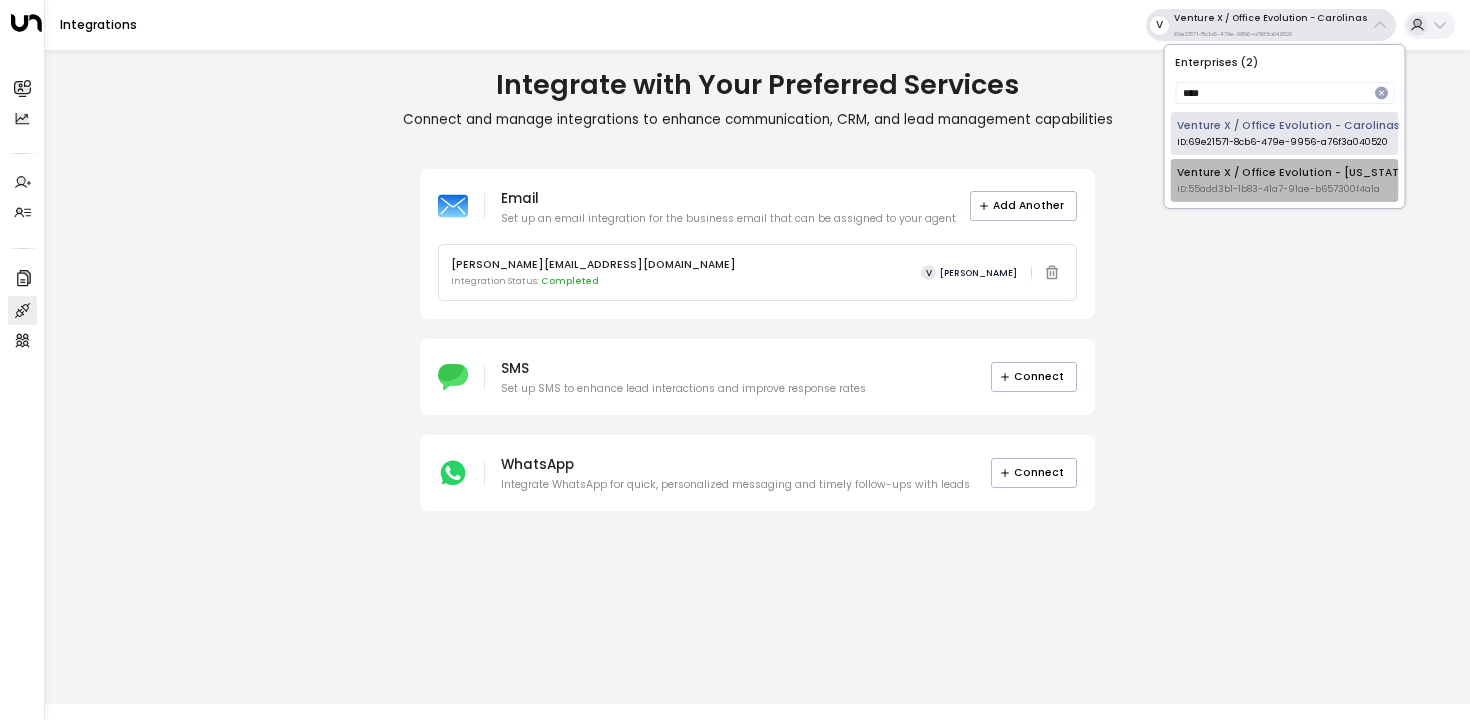 click on "Venture X / Office Evolution - [US_STATE] ID:  55add3b1-1b83-41a7-91ae-b657300f4a1a" at bounding box center [1294, 180] 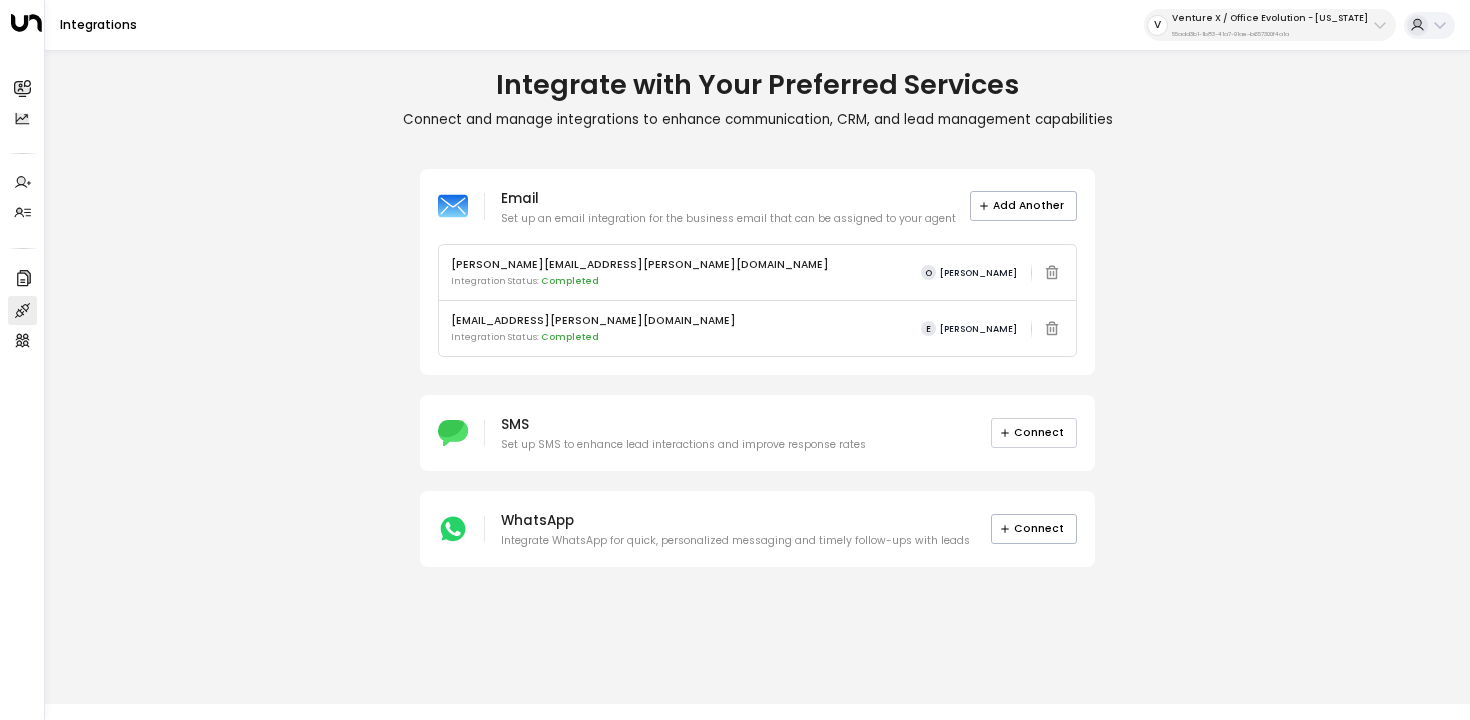 click on "Connect" at bounding box center (1034, 433) 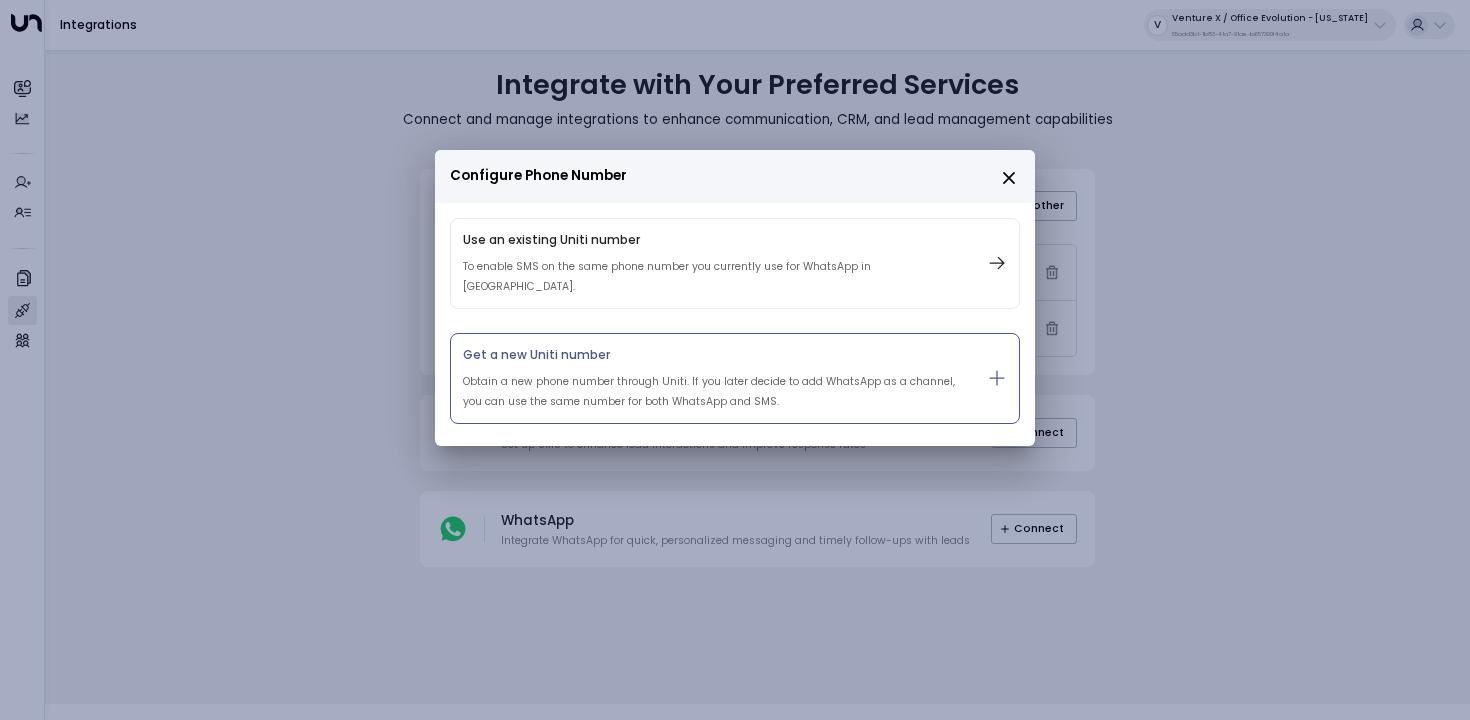 click on "Get a new Uniti number" at bounding box center [710, 355] 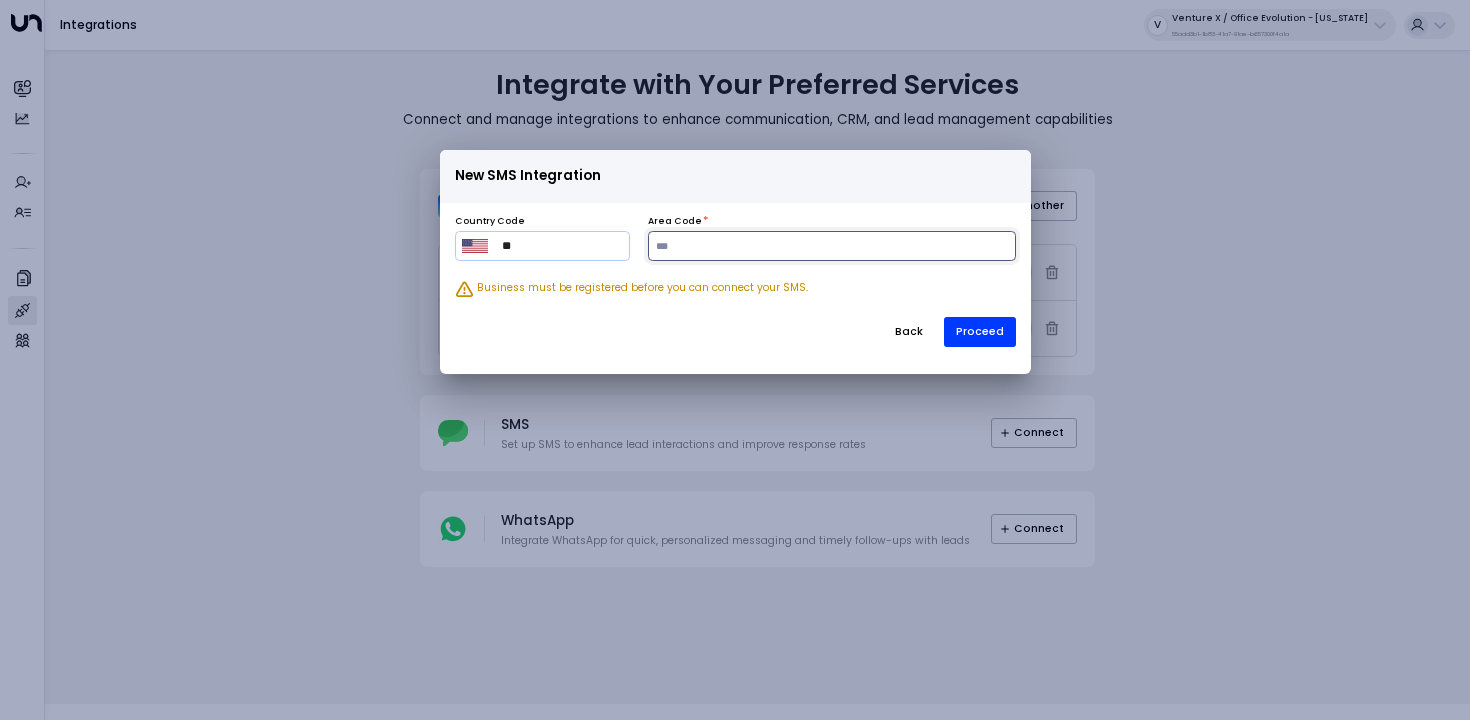 click at bounding box center (832, 246) 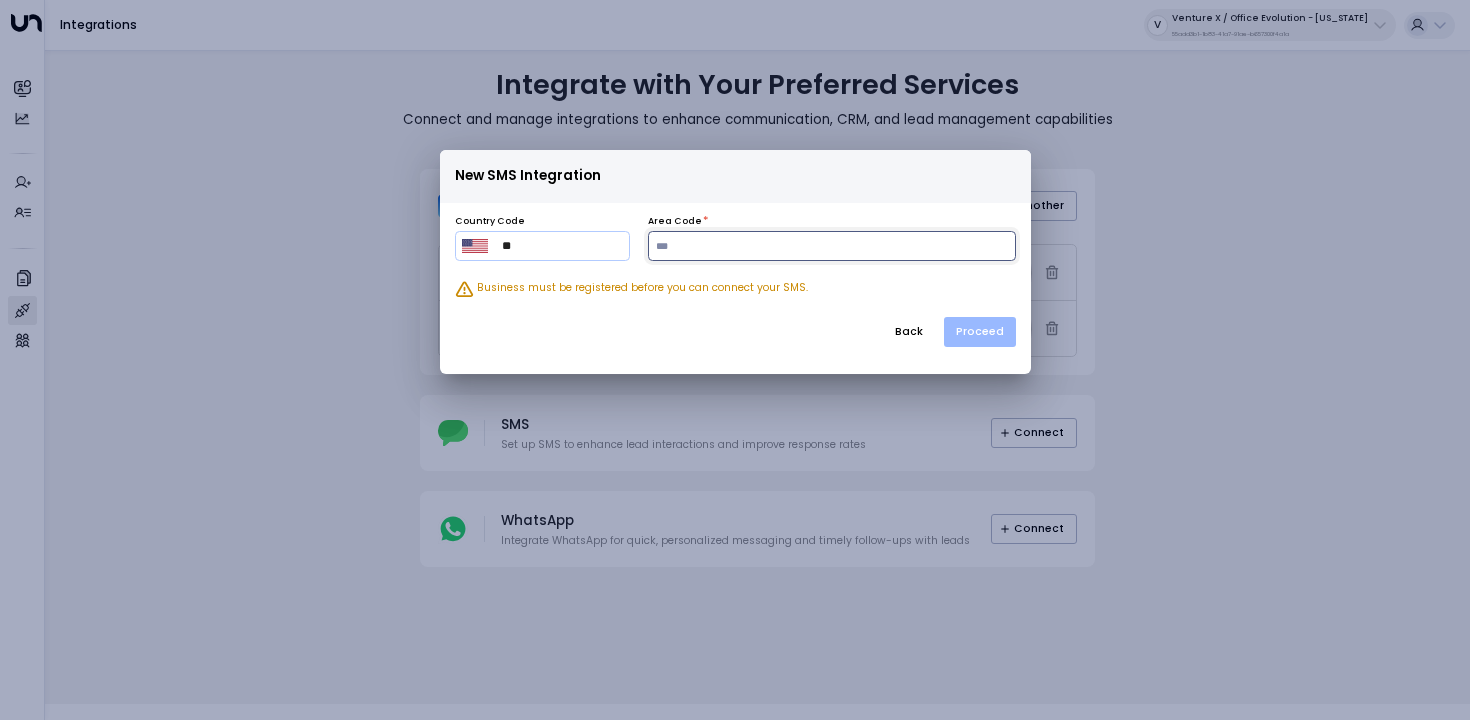 type on "***" 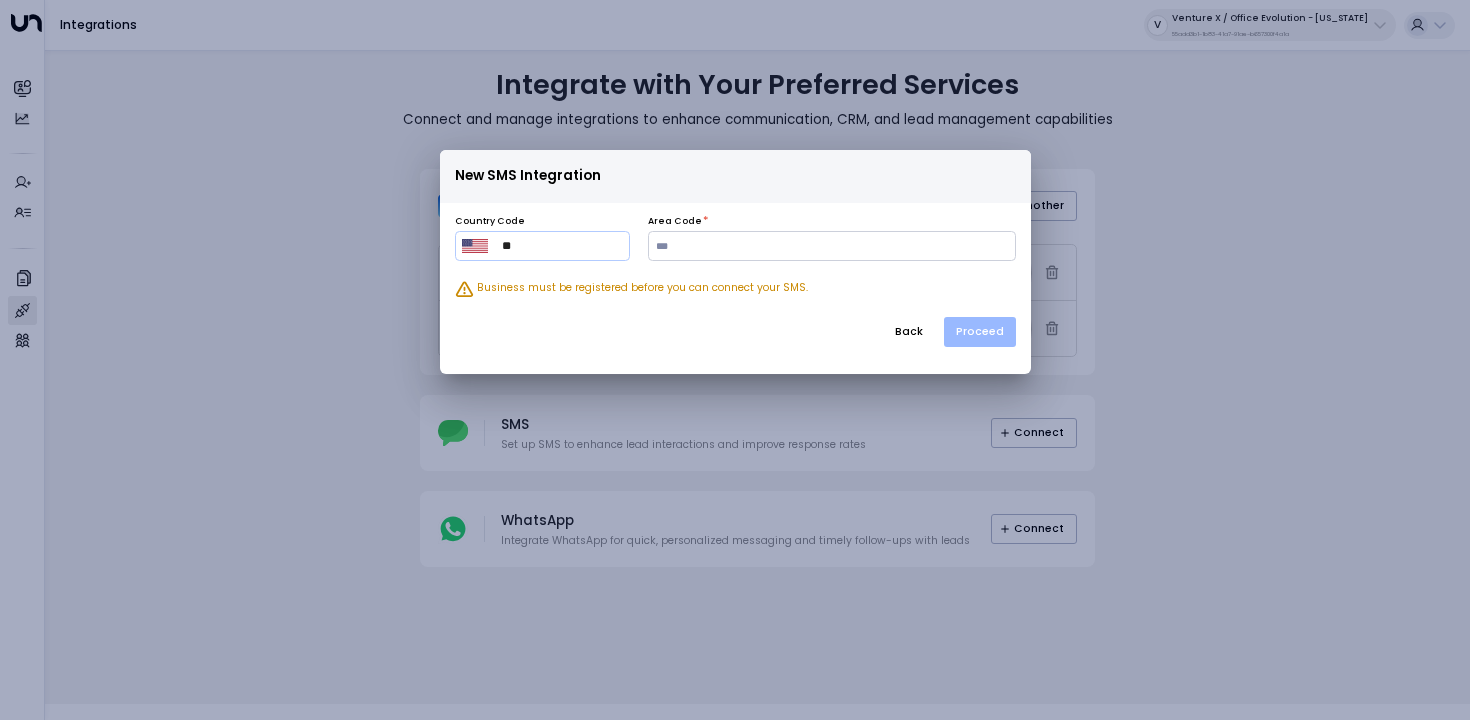click on "Proceed" at bounding box center [980, 332] 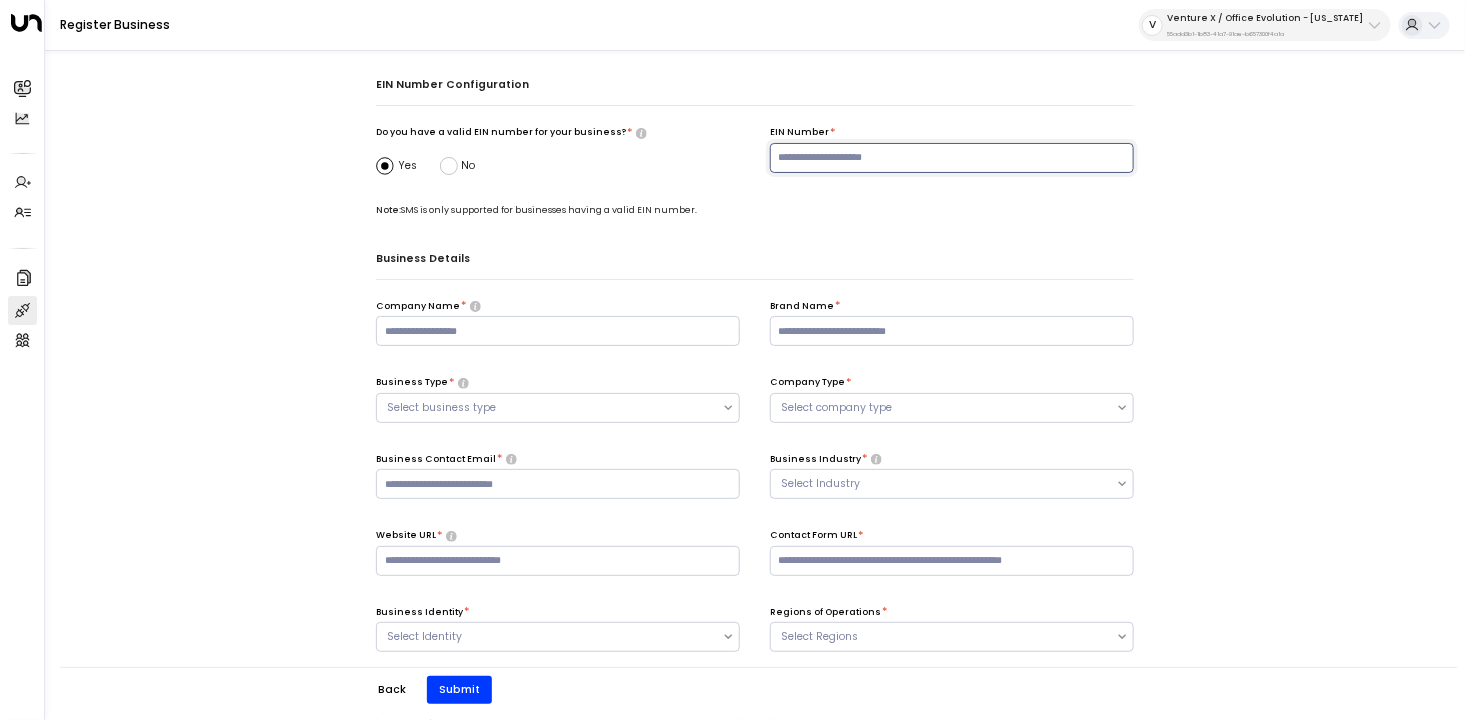 click at bounding box center [952, 158] 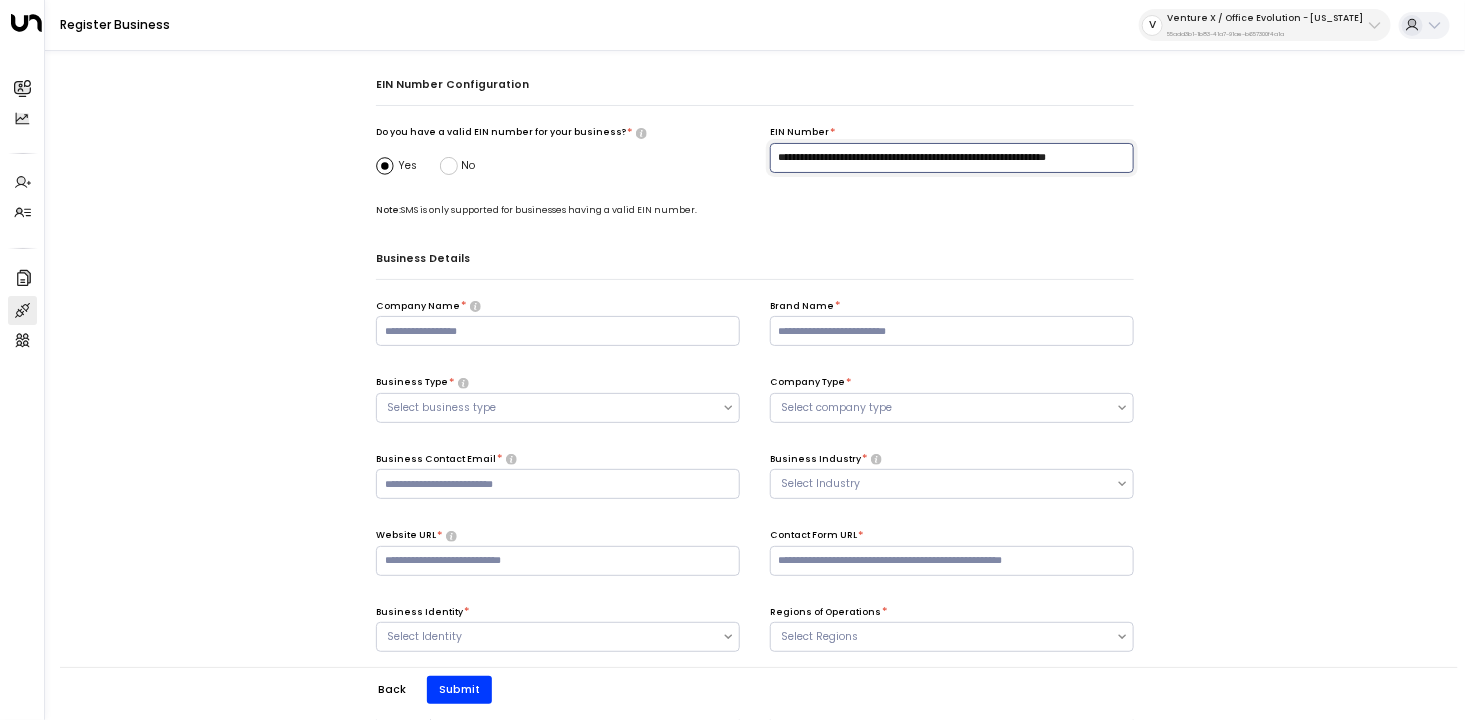 scroll, scrollTop: 0, scrollLeft: 40, axis: horizontal 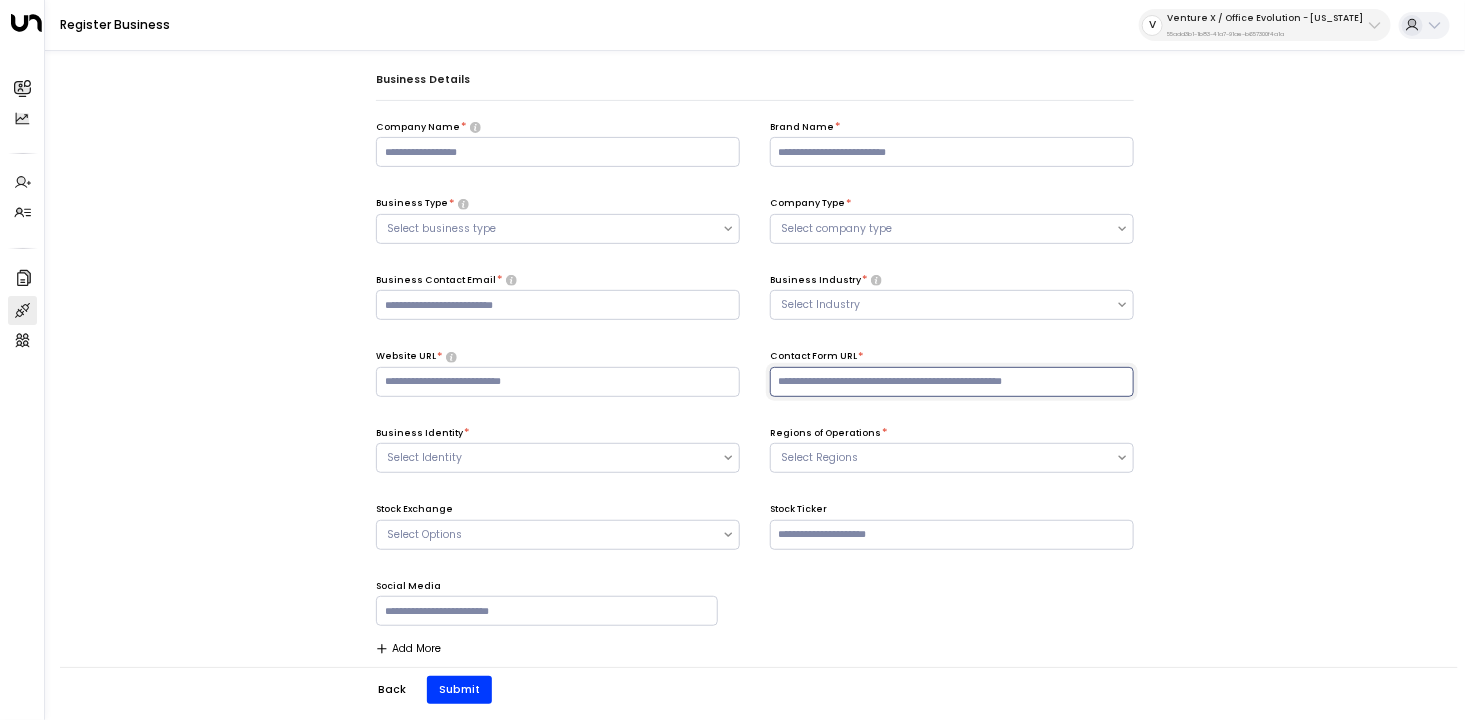 click at bounding box center [952, 382] 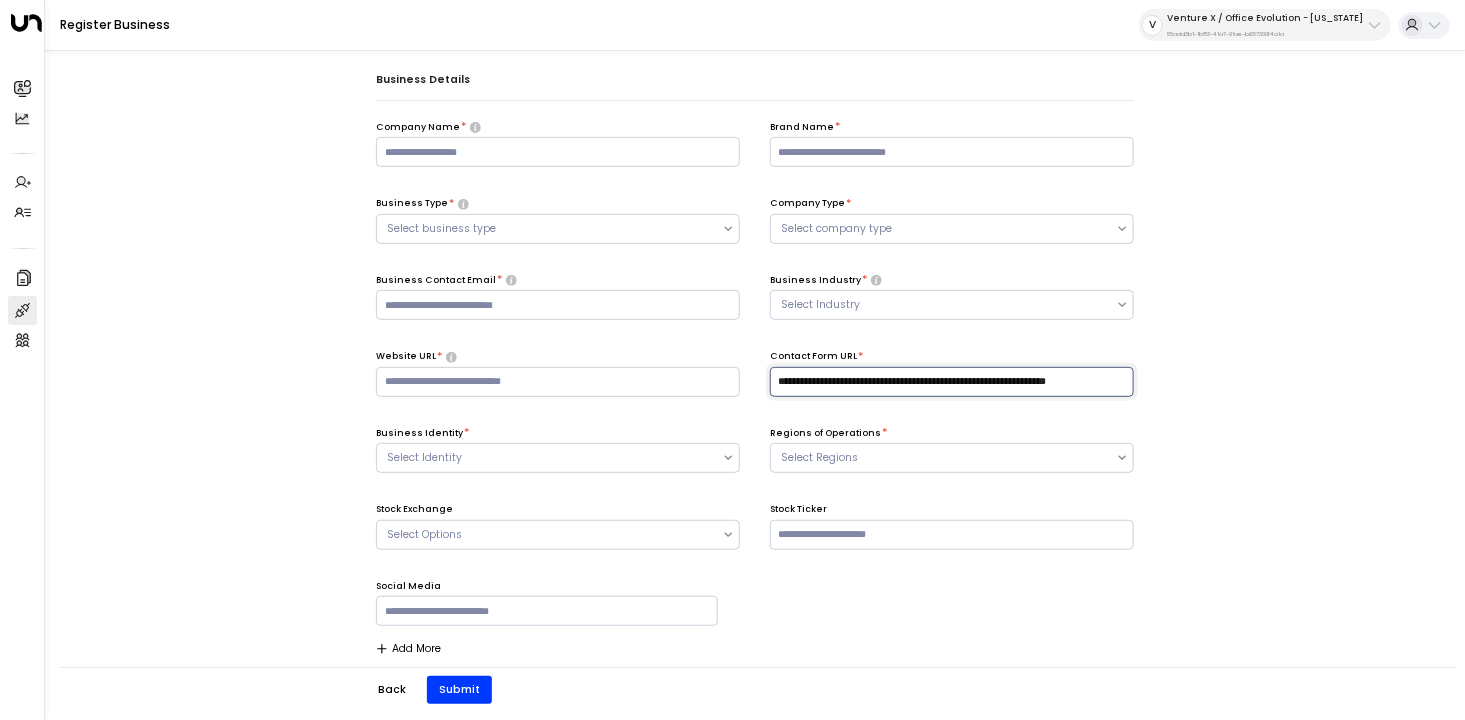 scroll, scrollTop: 0, scrollLeft: 40, axis: horizontal 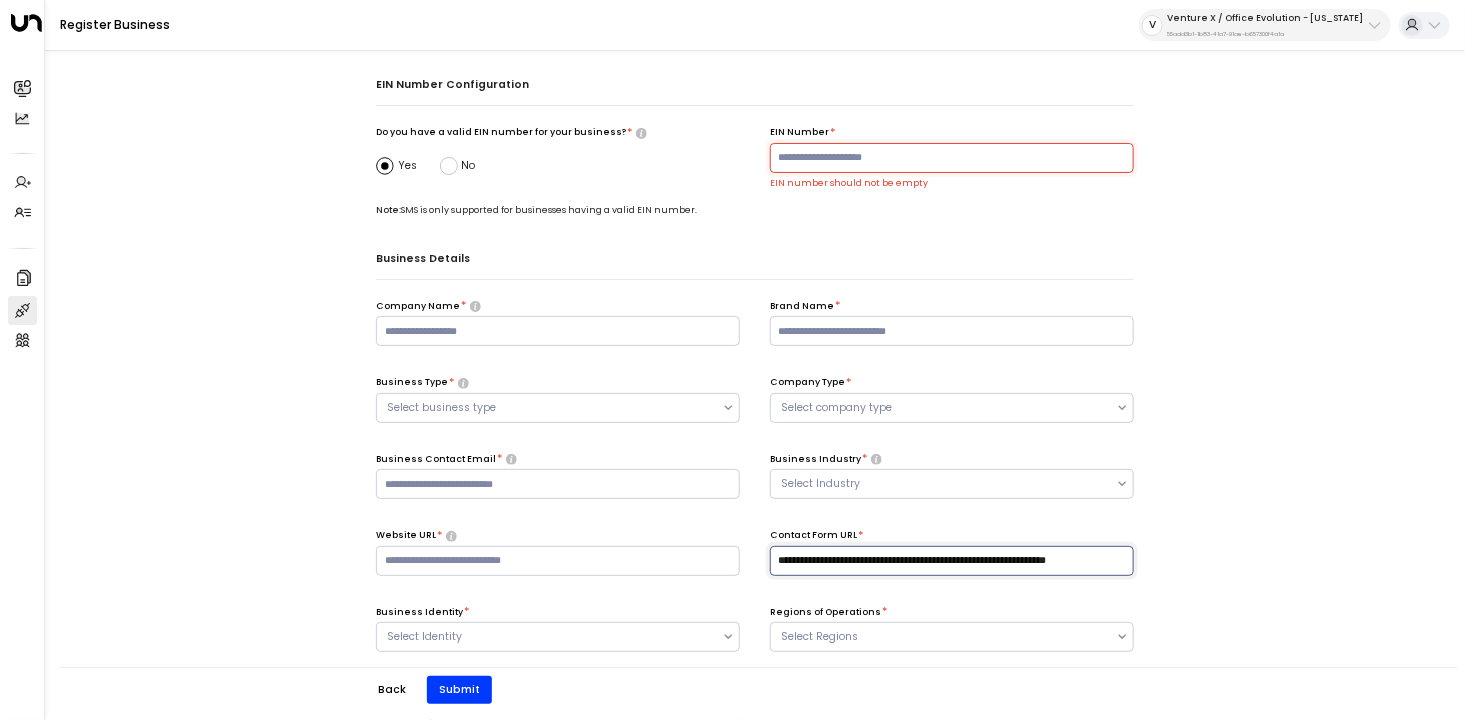 type on "**********" 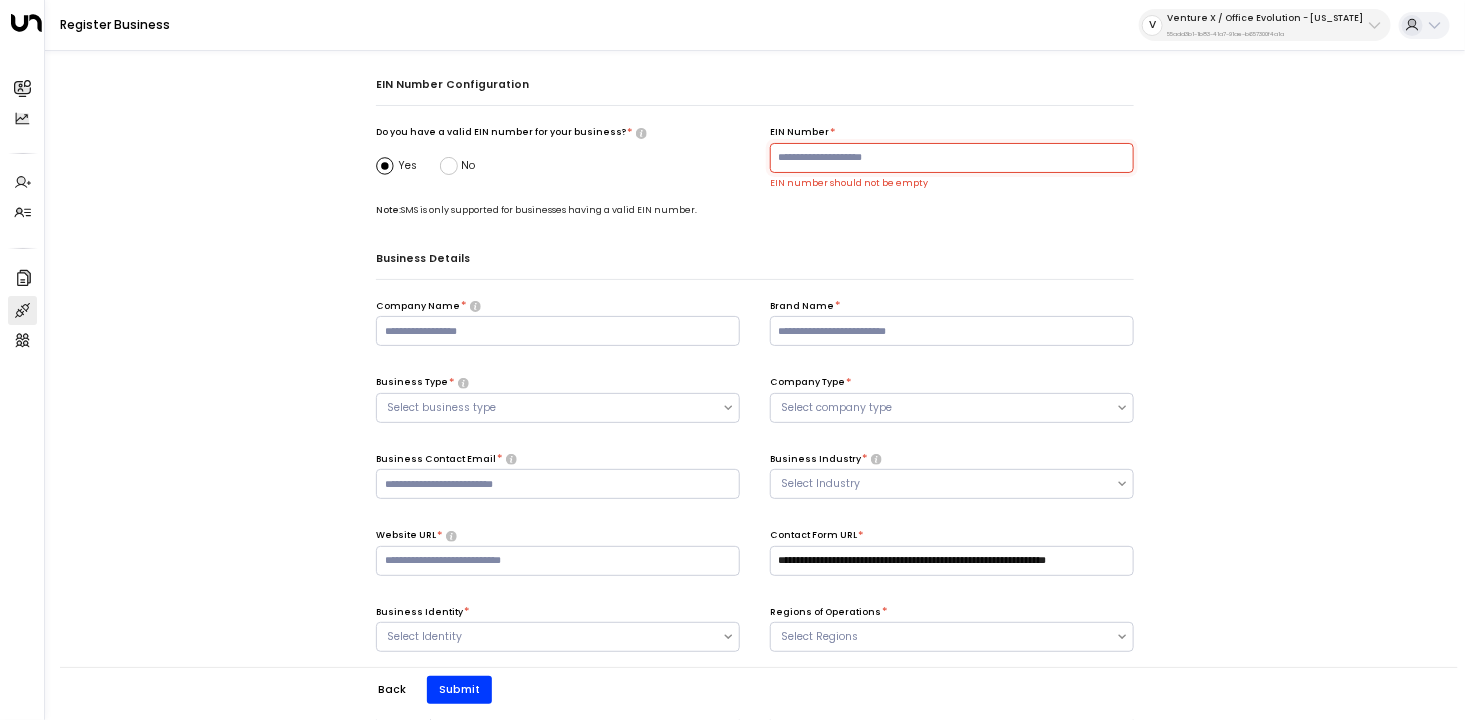click at bounding box center (952, 158) 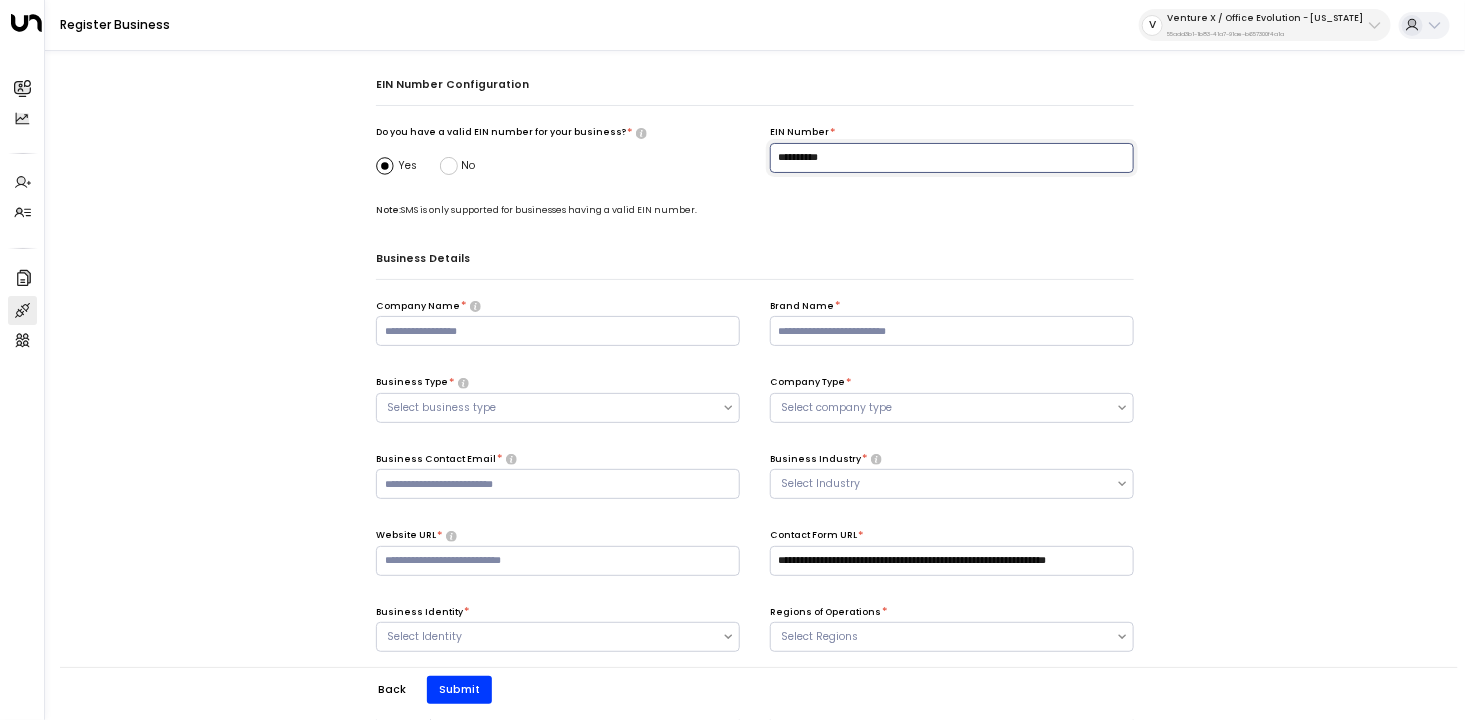 type on "**********" 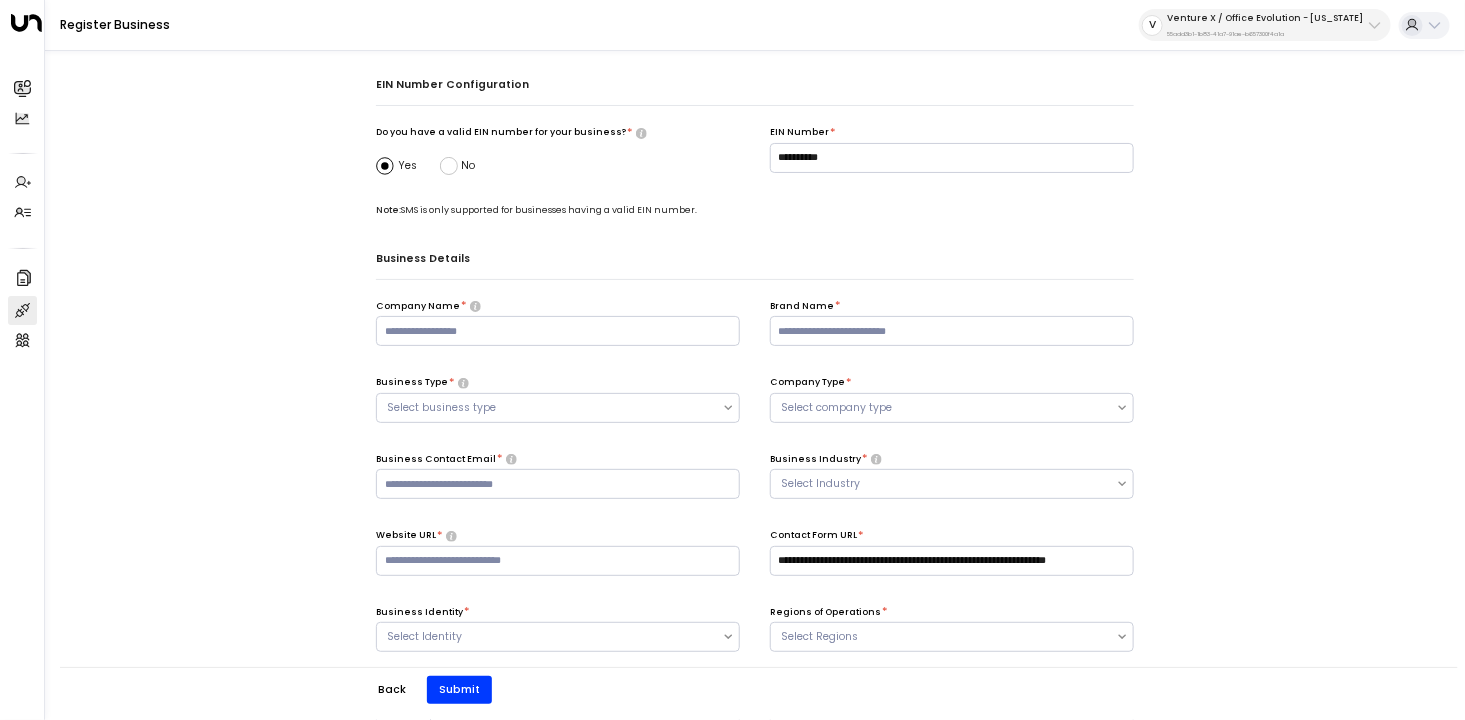 click on "**********" at bounding box center (755, 757) 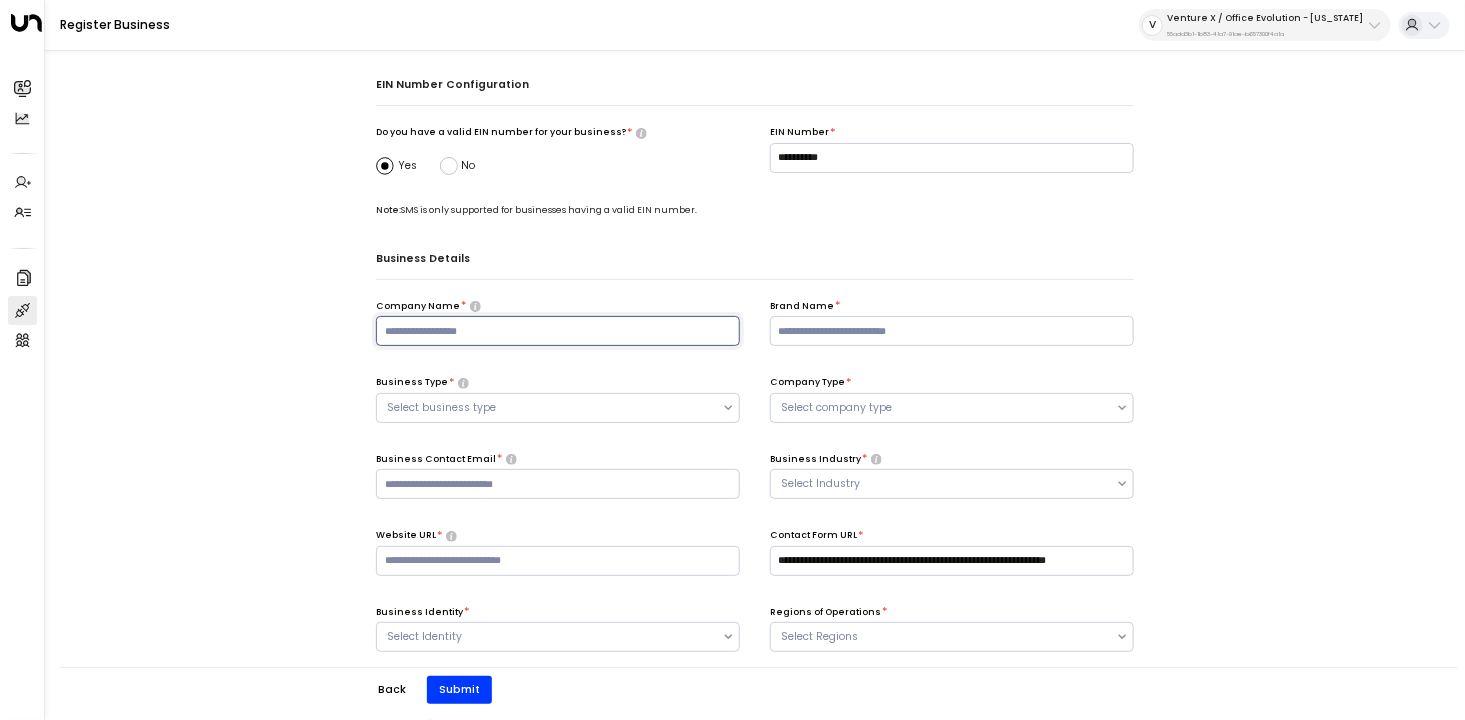 click at bounding box center (558, 331) 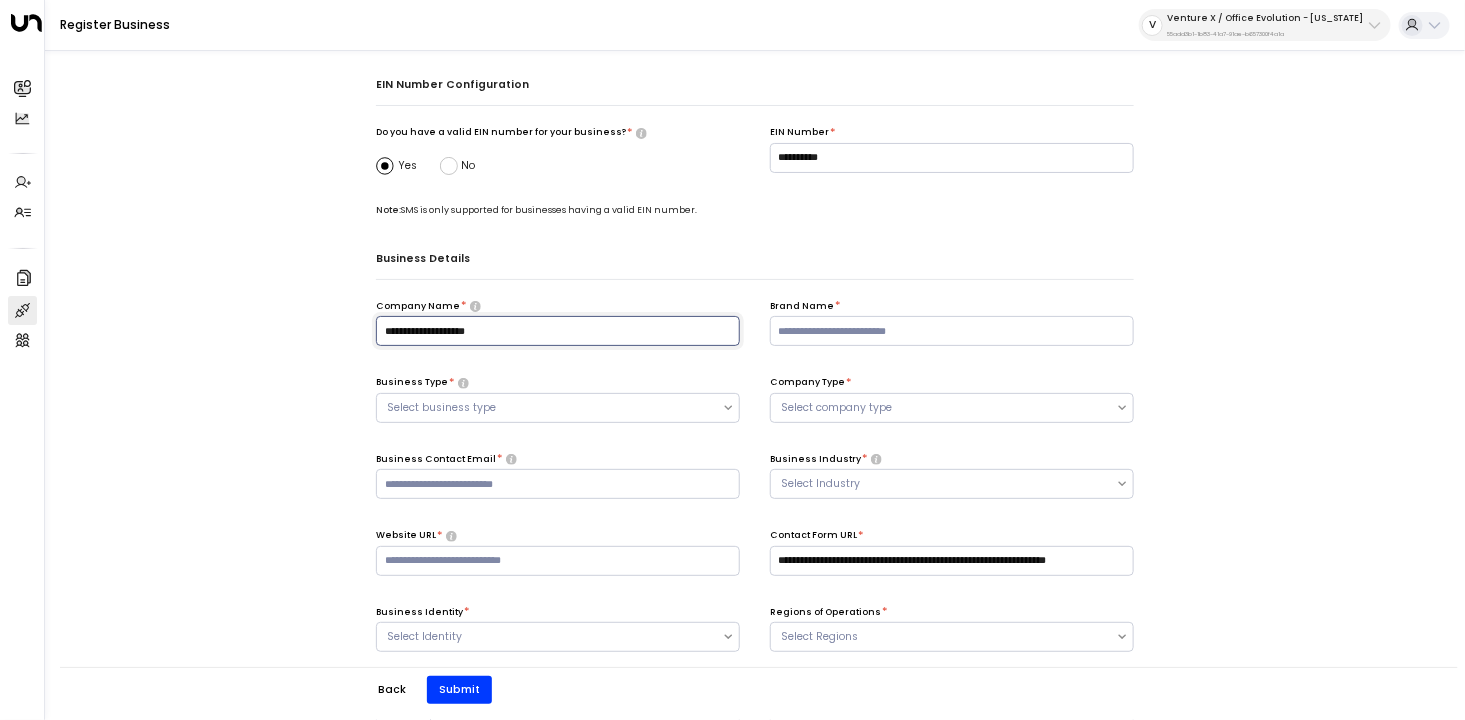 type on "**********" 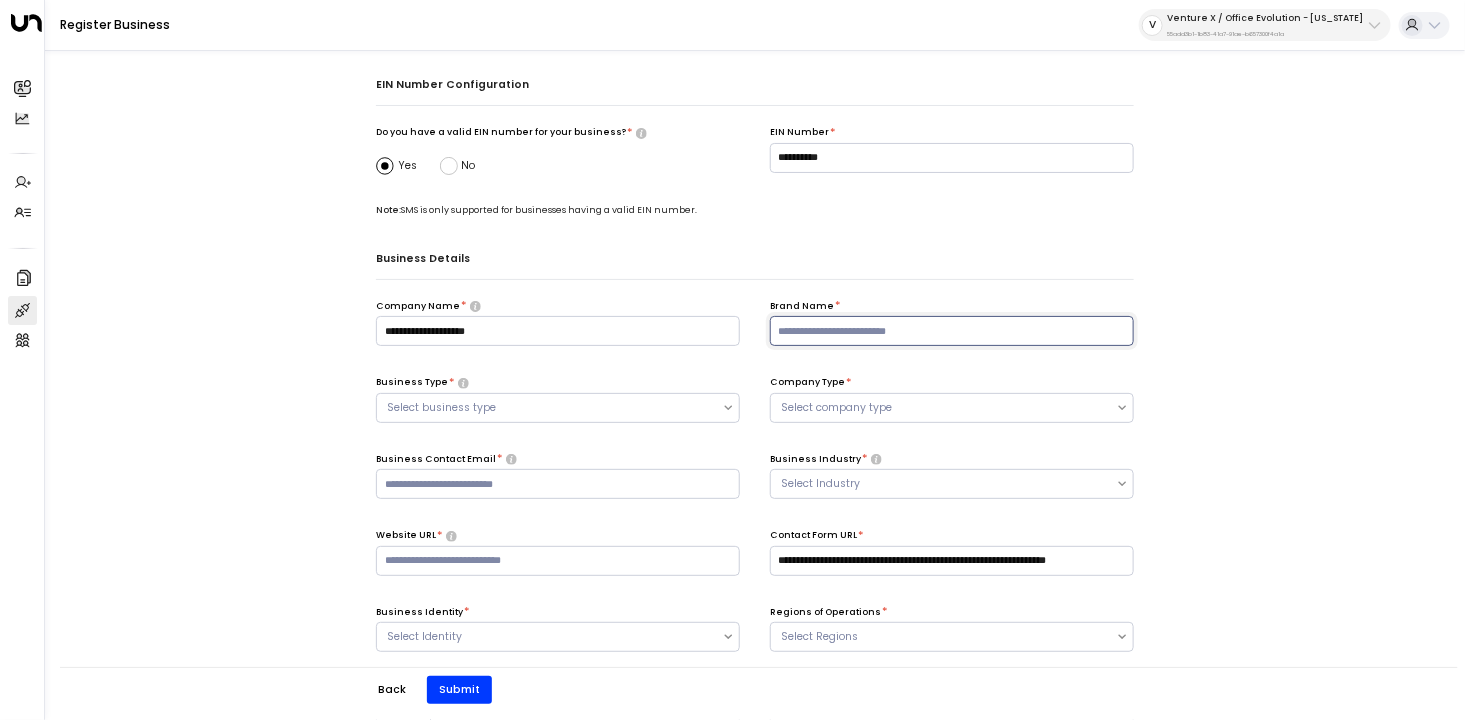 click at bounding box center (952, 331) 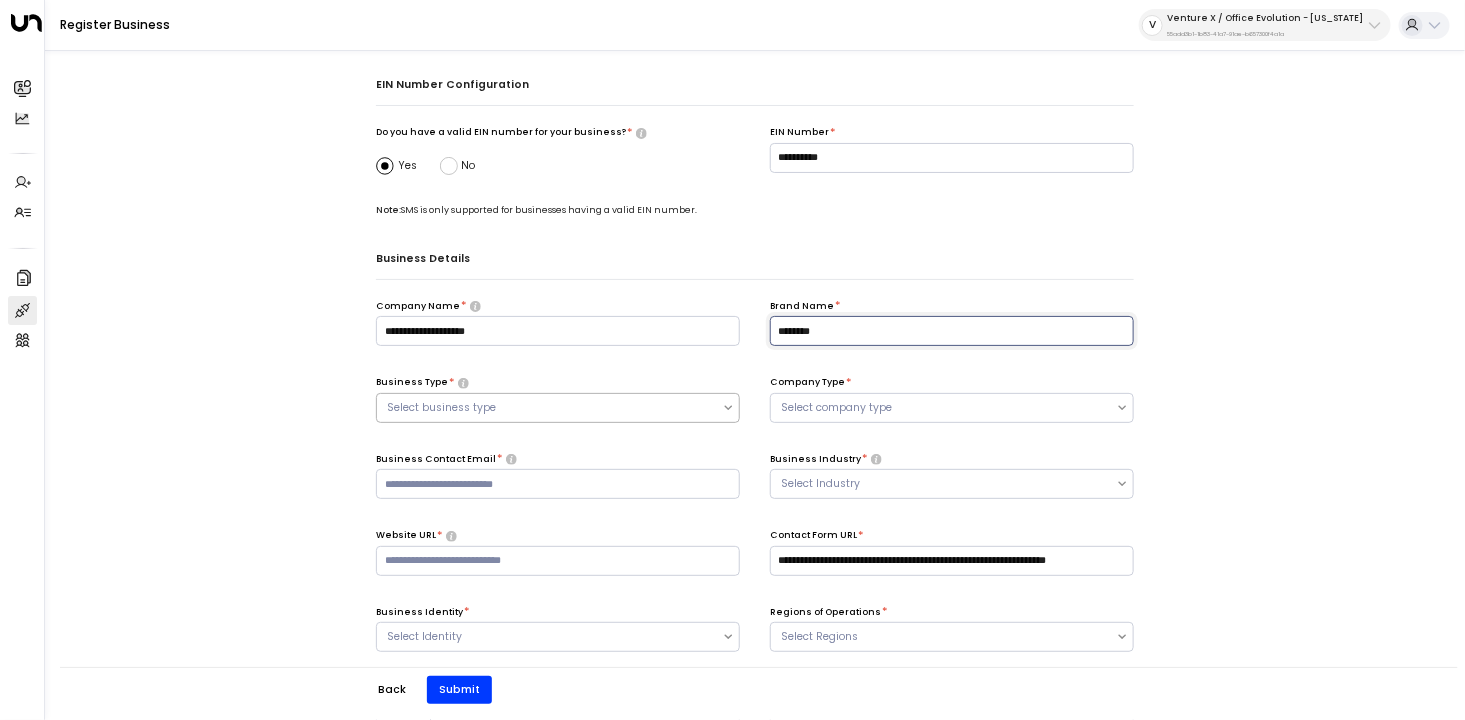 type on "********" 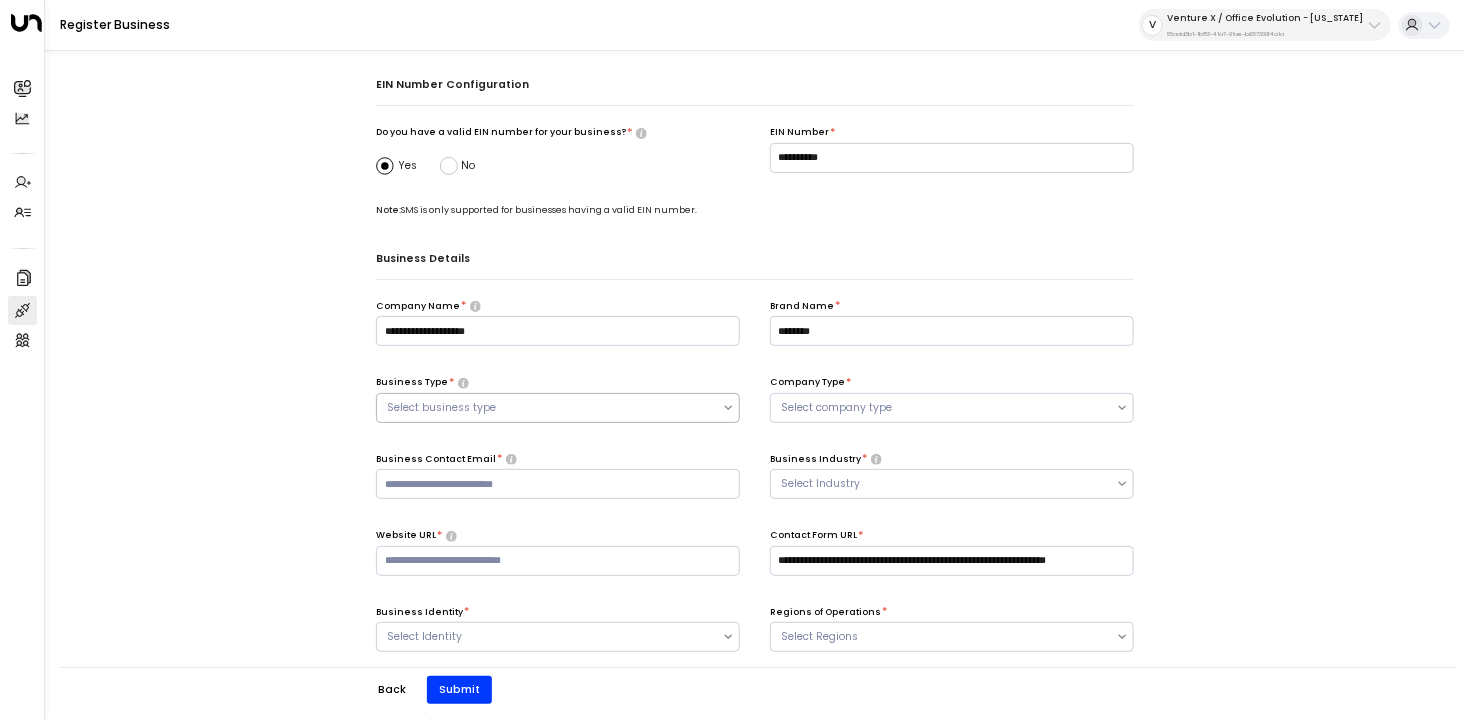 click at bounding box center (549, 408) 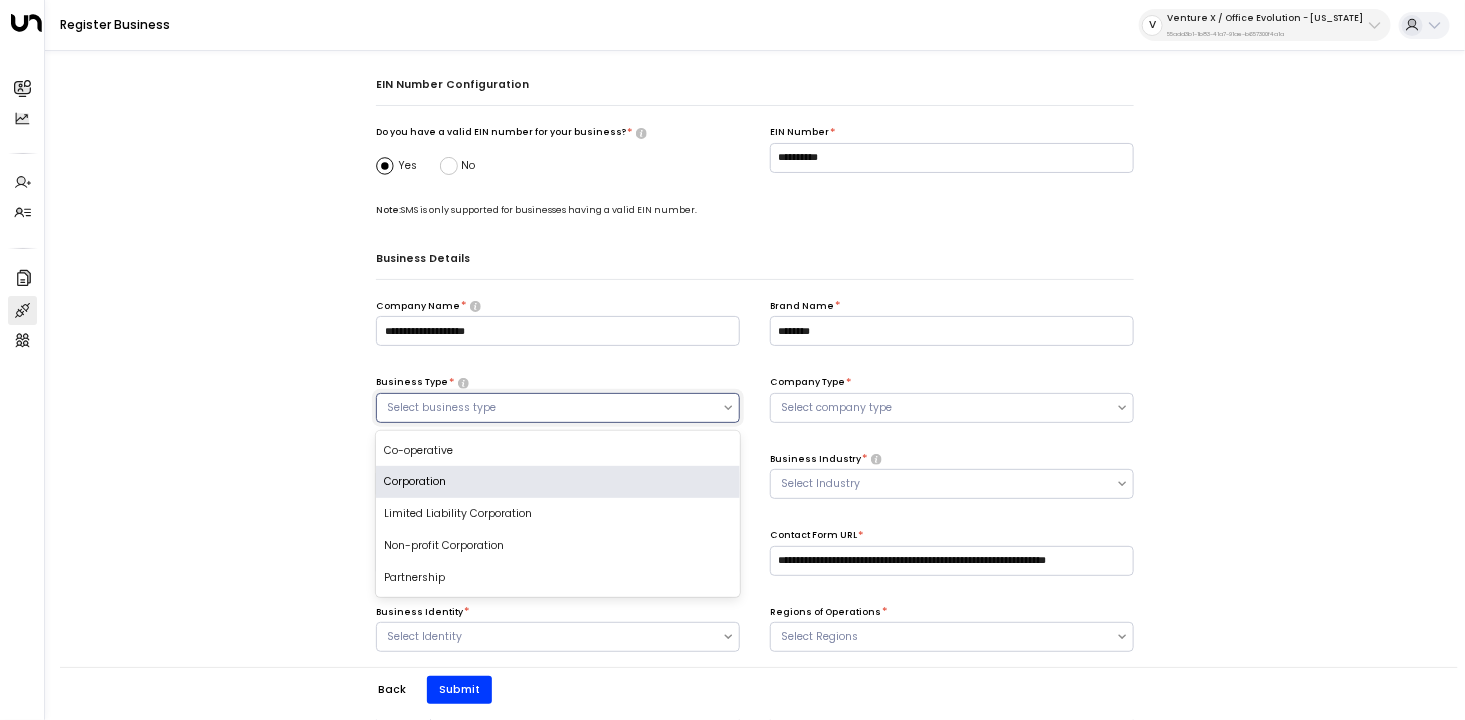 click on "Corporation" at bounding box center [558, 482] 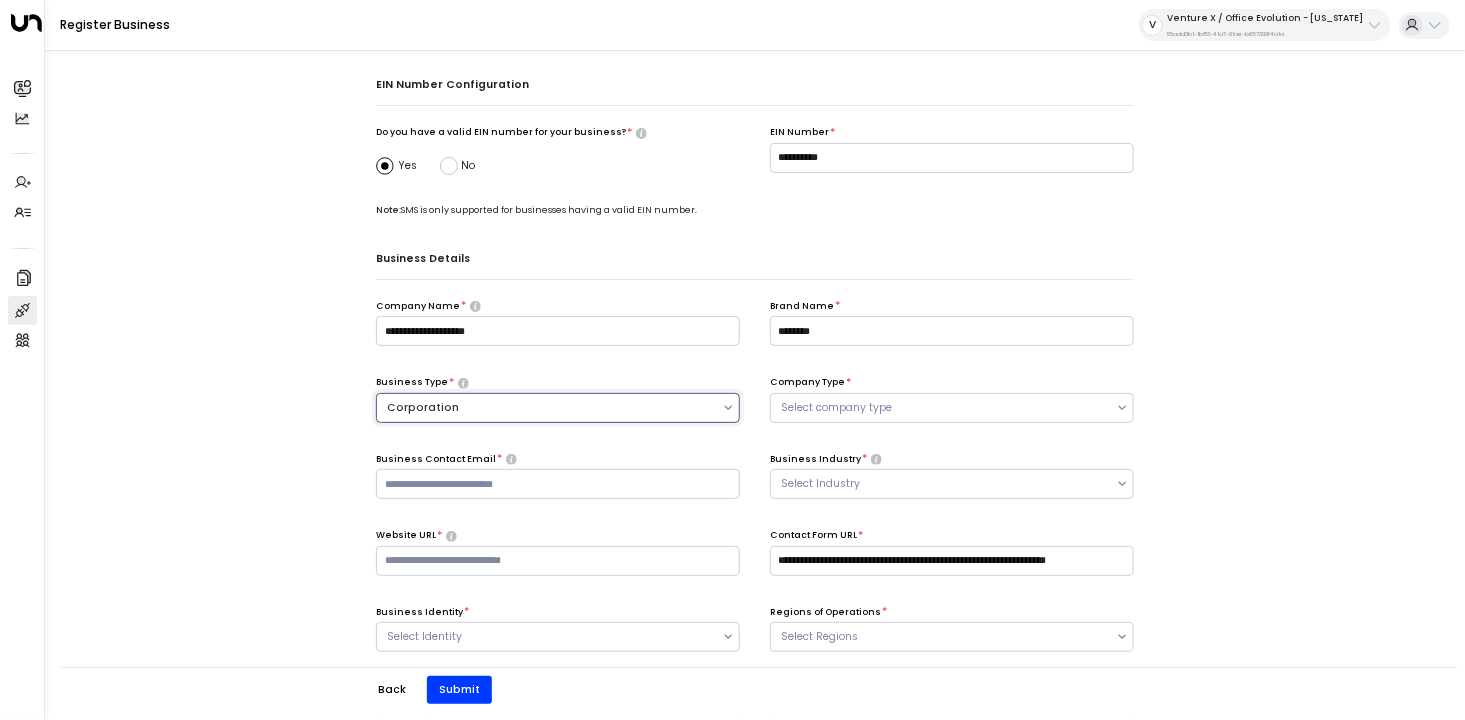 click on "Company Type   * Select company type" at bounding box center (952, 399) 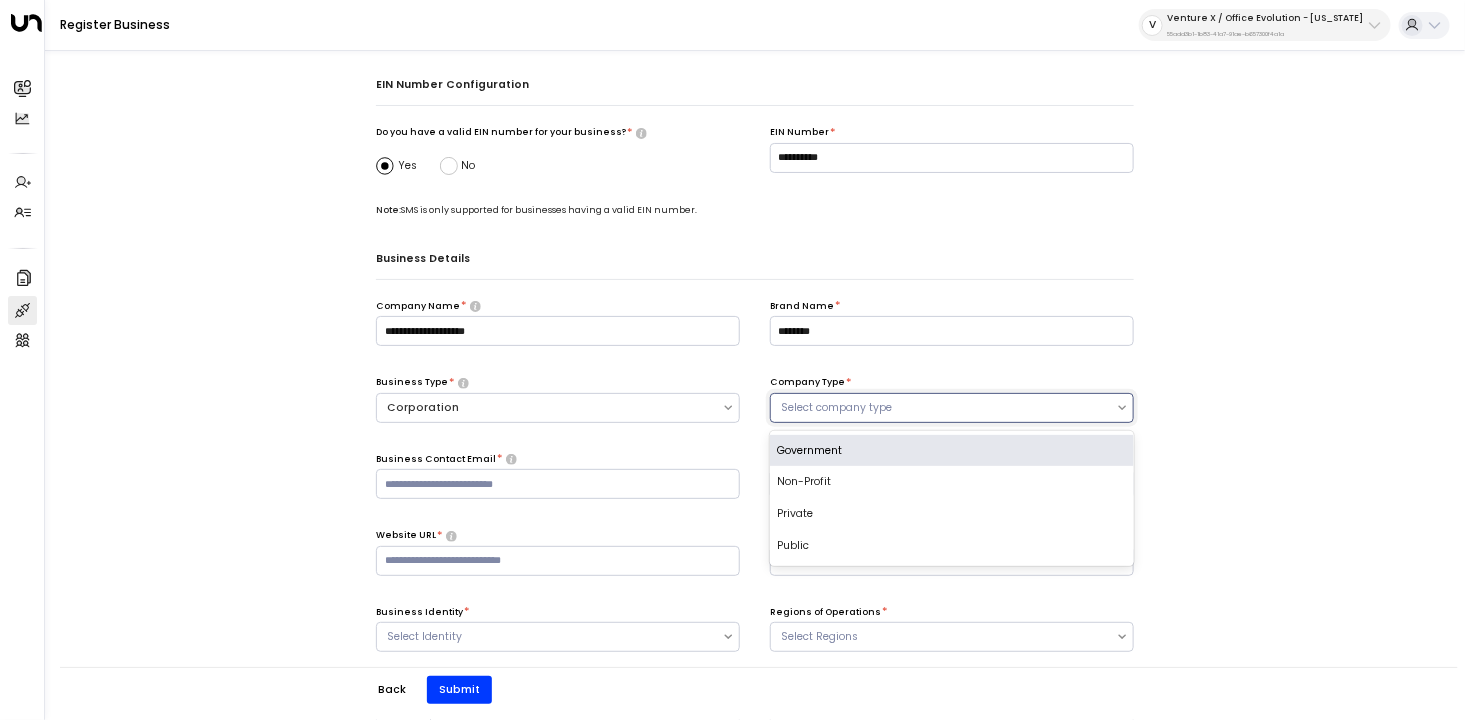 click at bounding box center [943, 408] 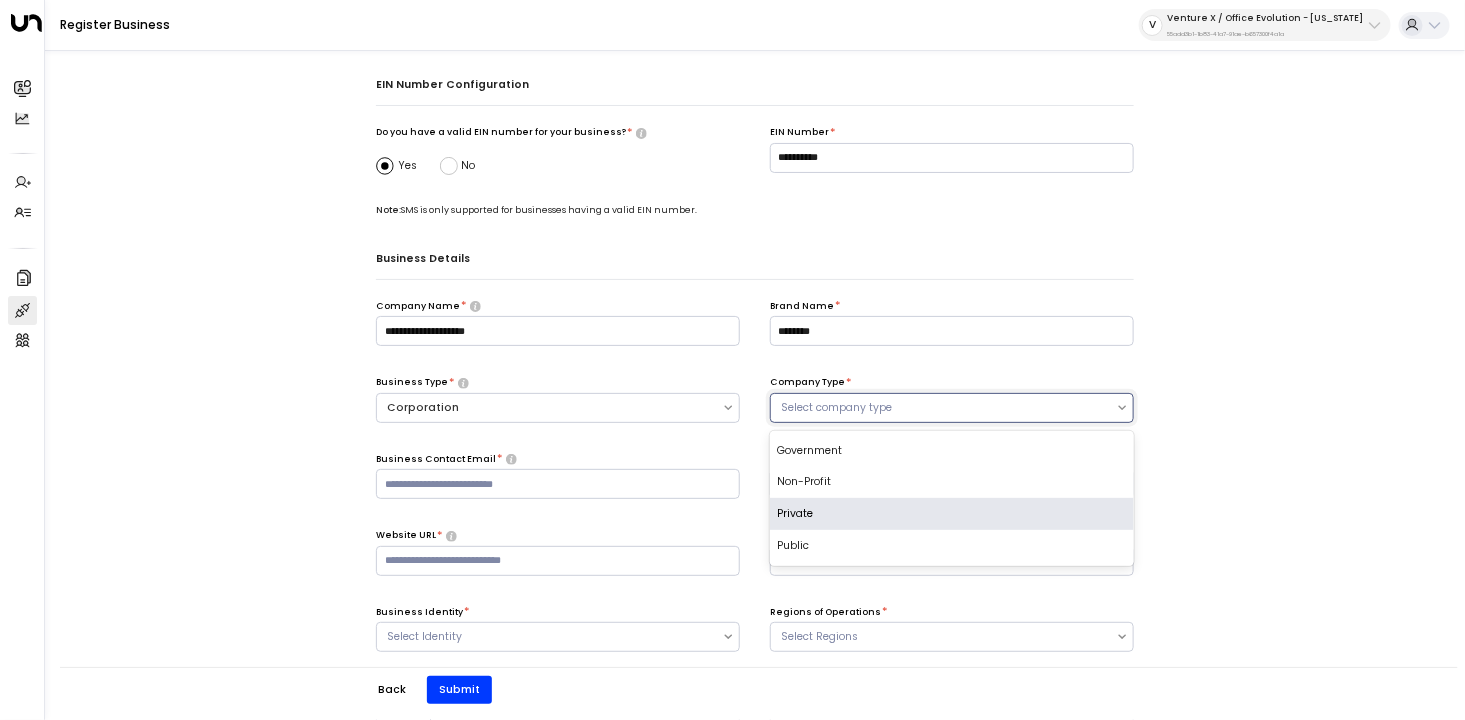 click on "Private" at bounding box center (952, 514) 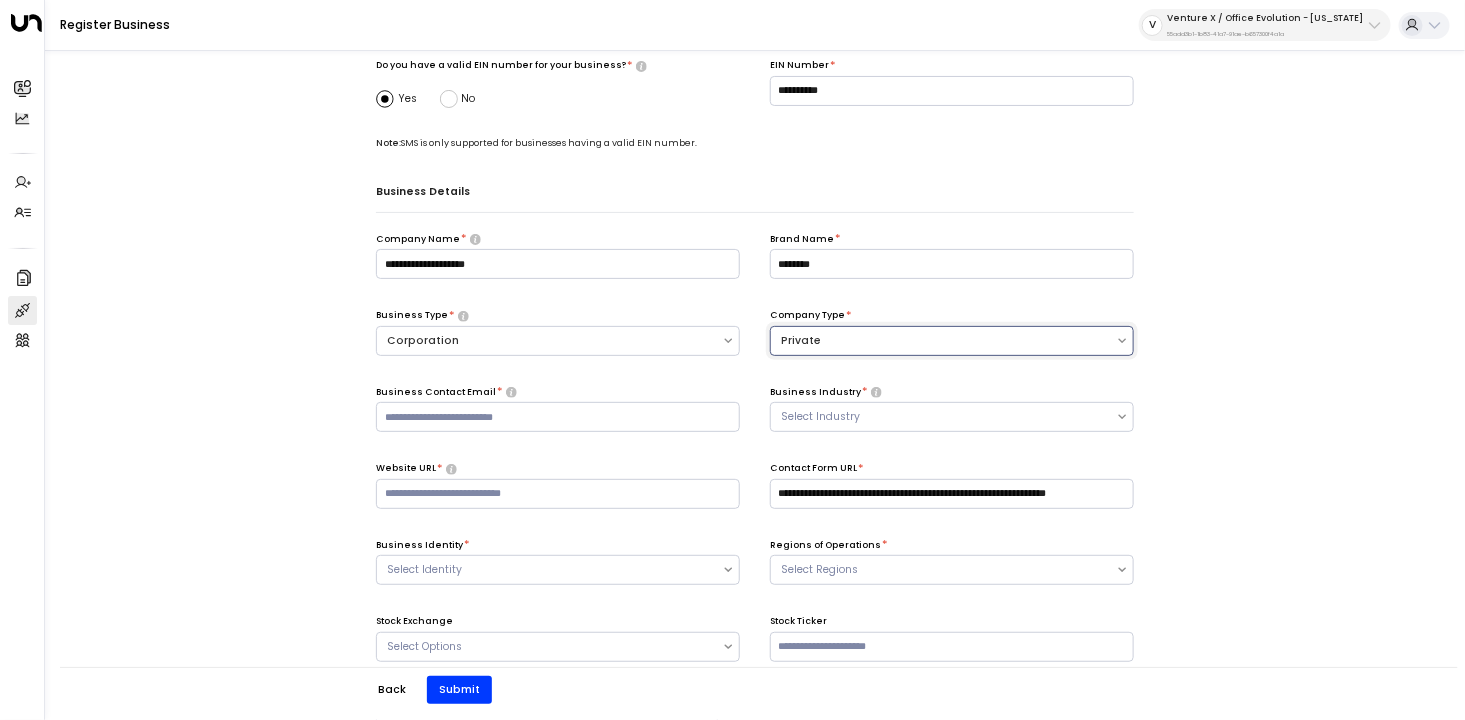 scroll, scrollTop: 70, scrollLeft: 0, axis: vertical 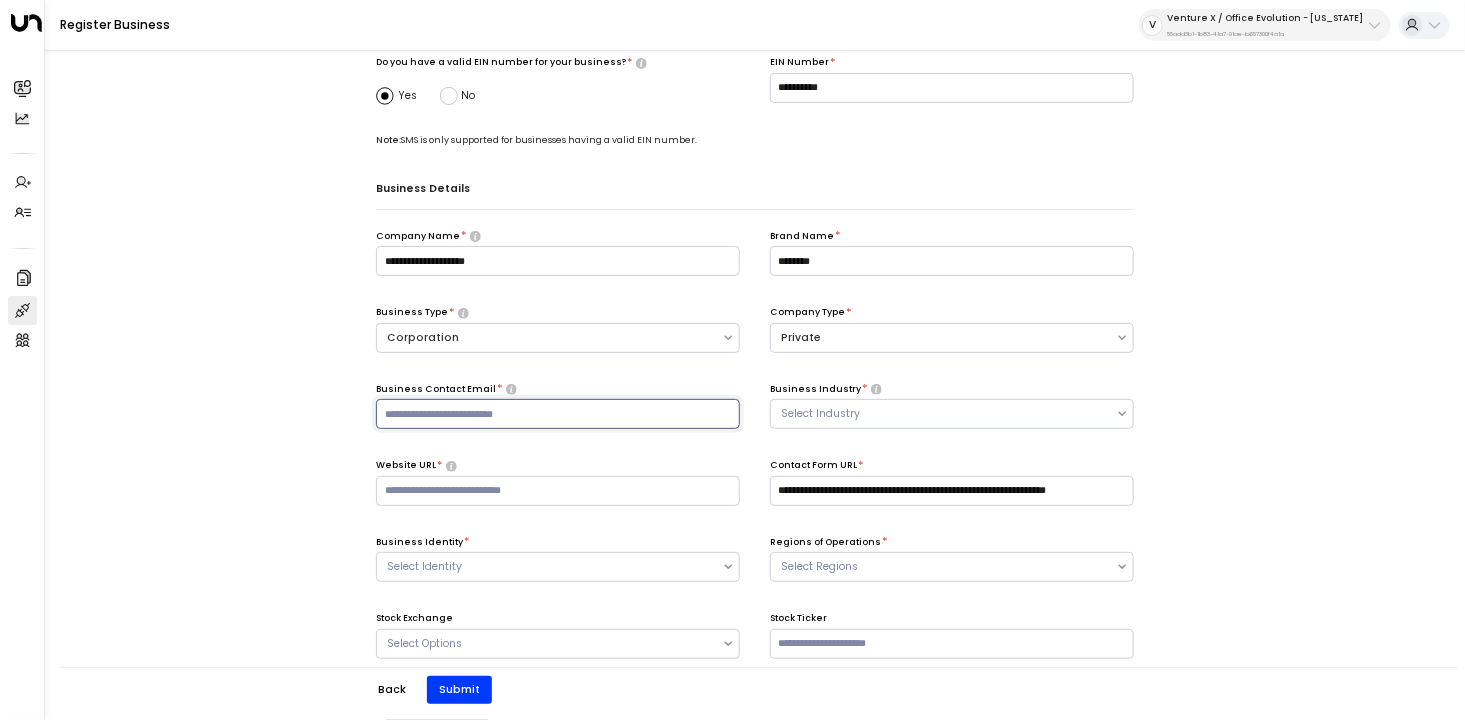 click at bounding box center [558, 414] 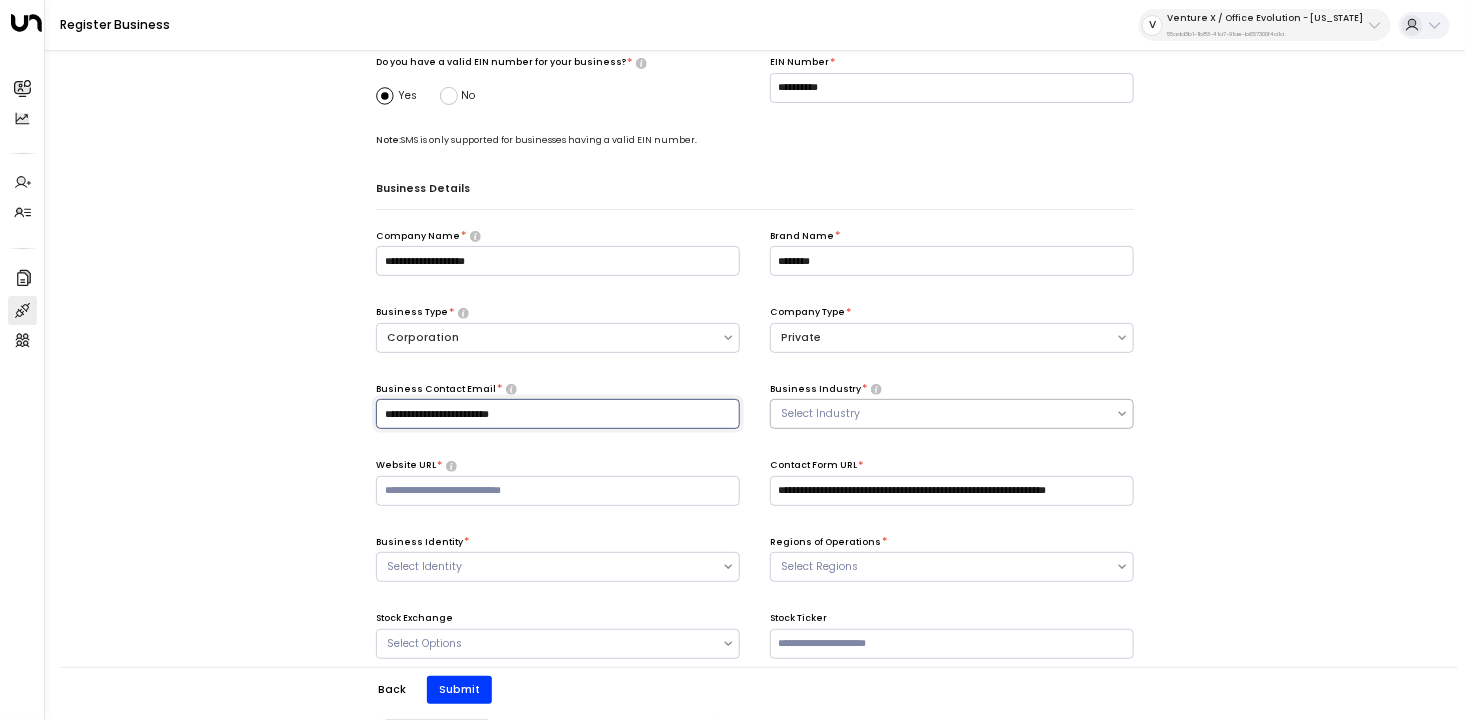 type on "**********" 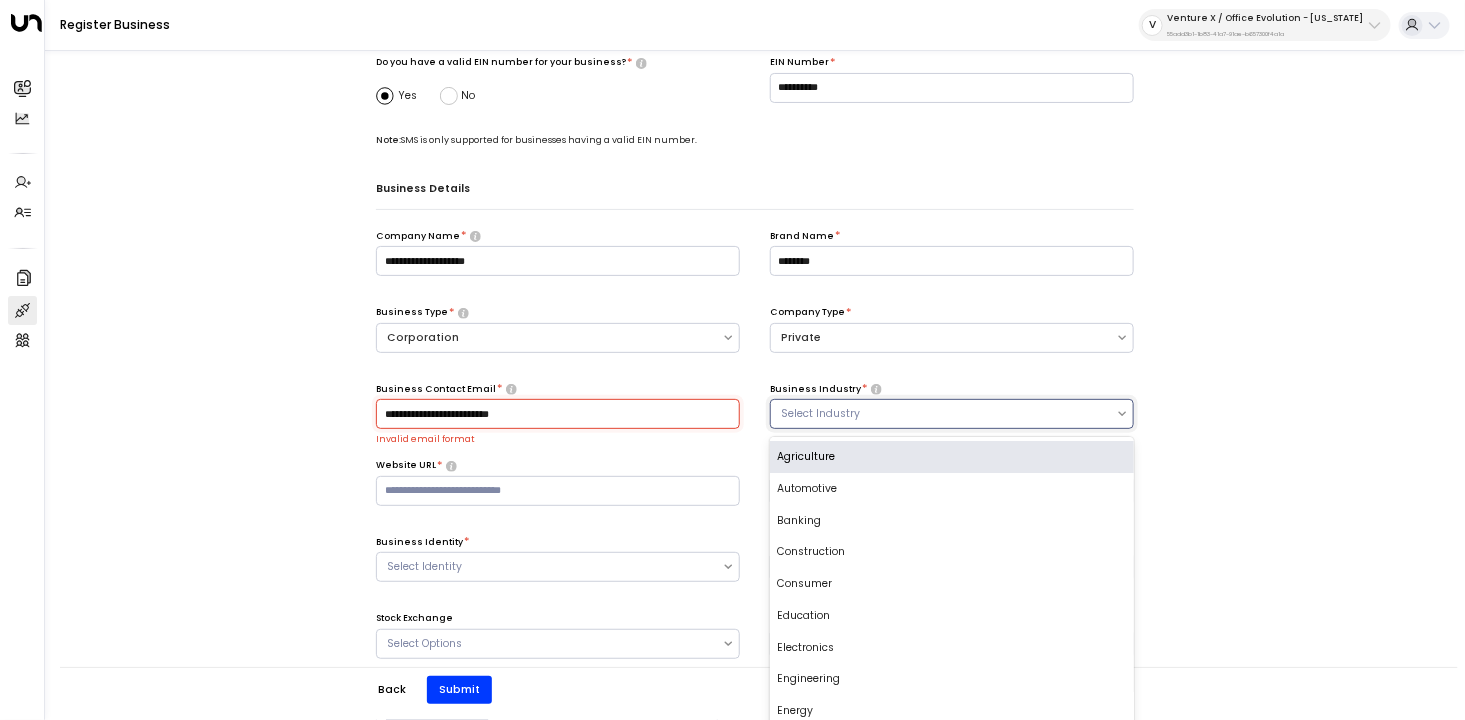 click at bounding box center (943, 414) 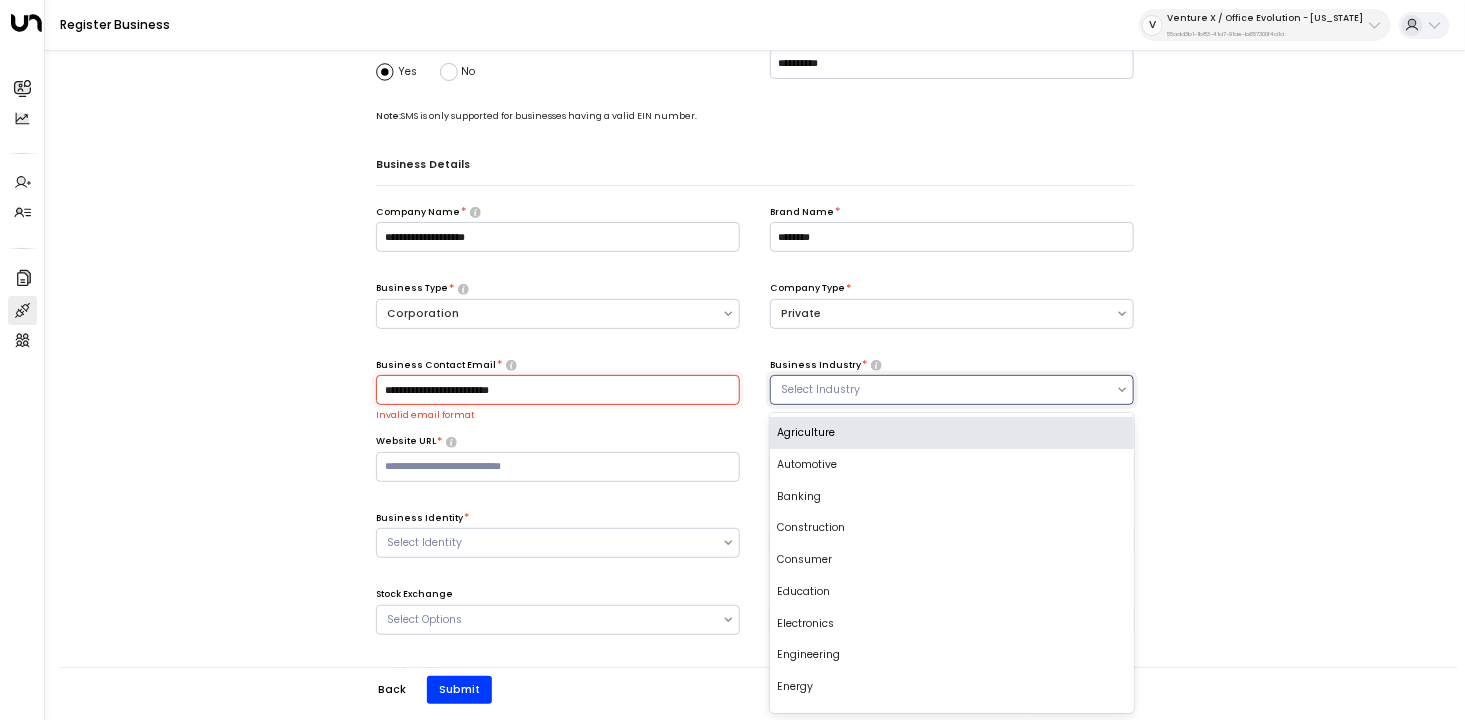 scroll, scrollTop: 95, scrollLeft: 0, axis: vertical 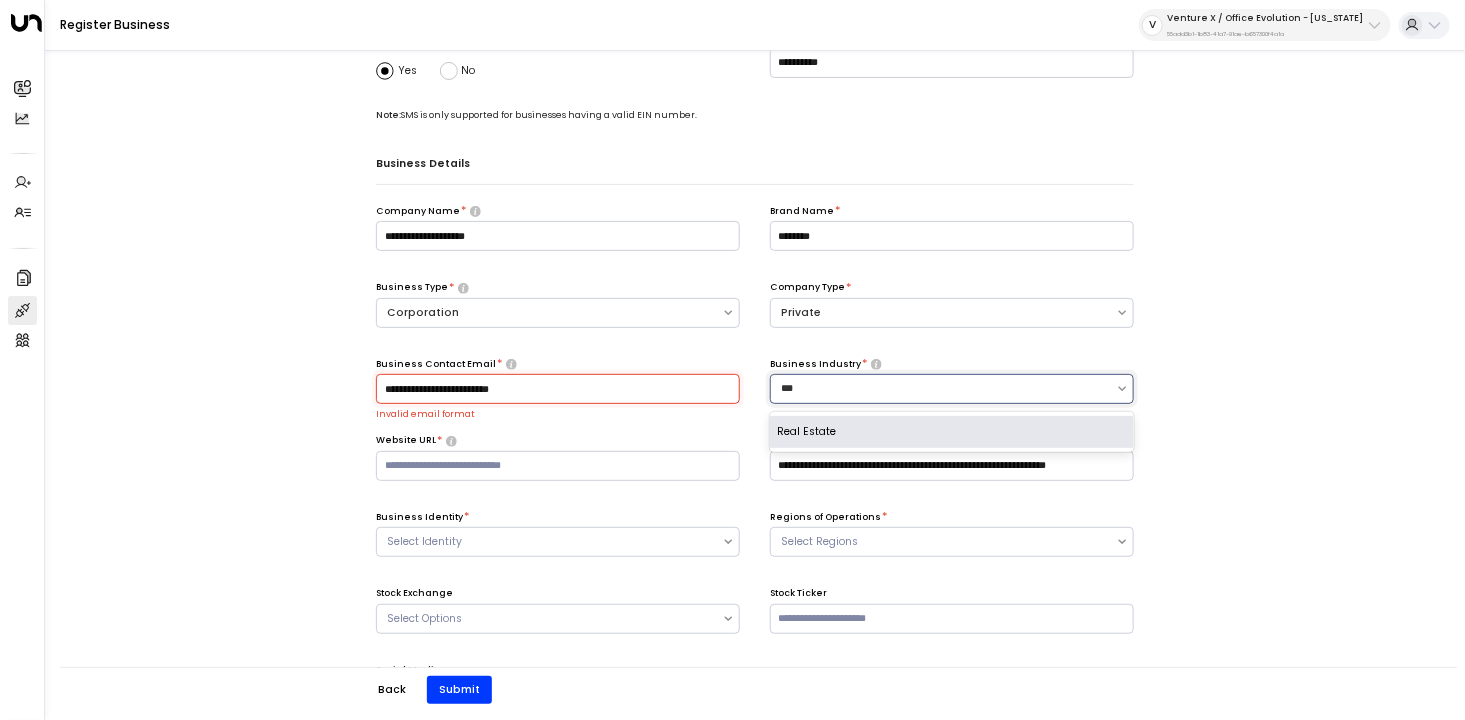 type on "****" 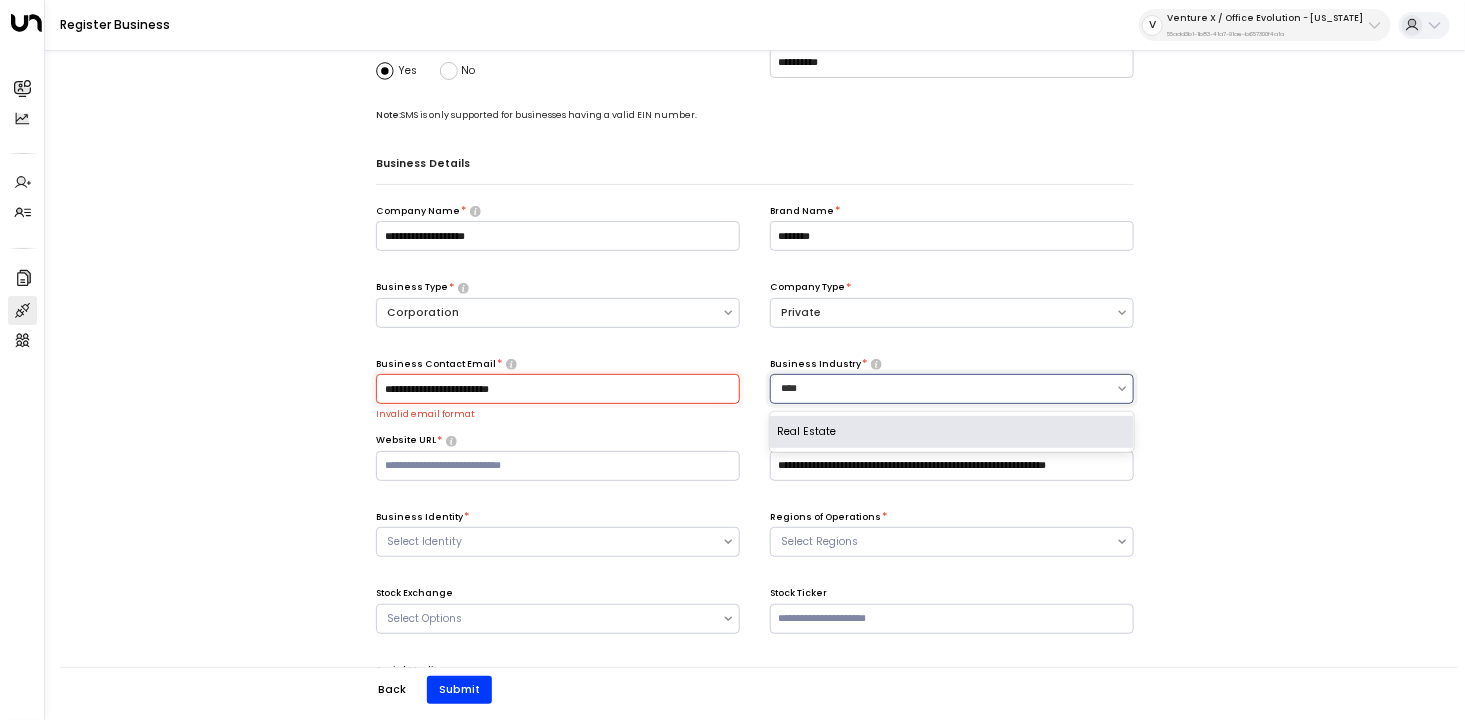 click on "Real Estate" at bounding box center [952, 432] 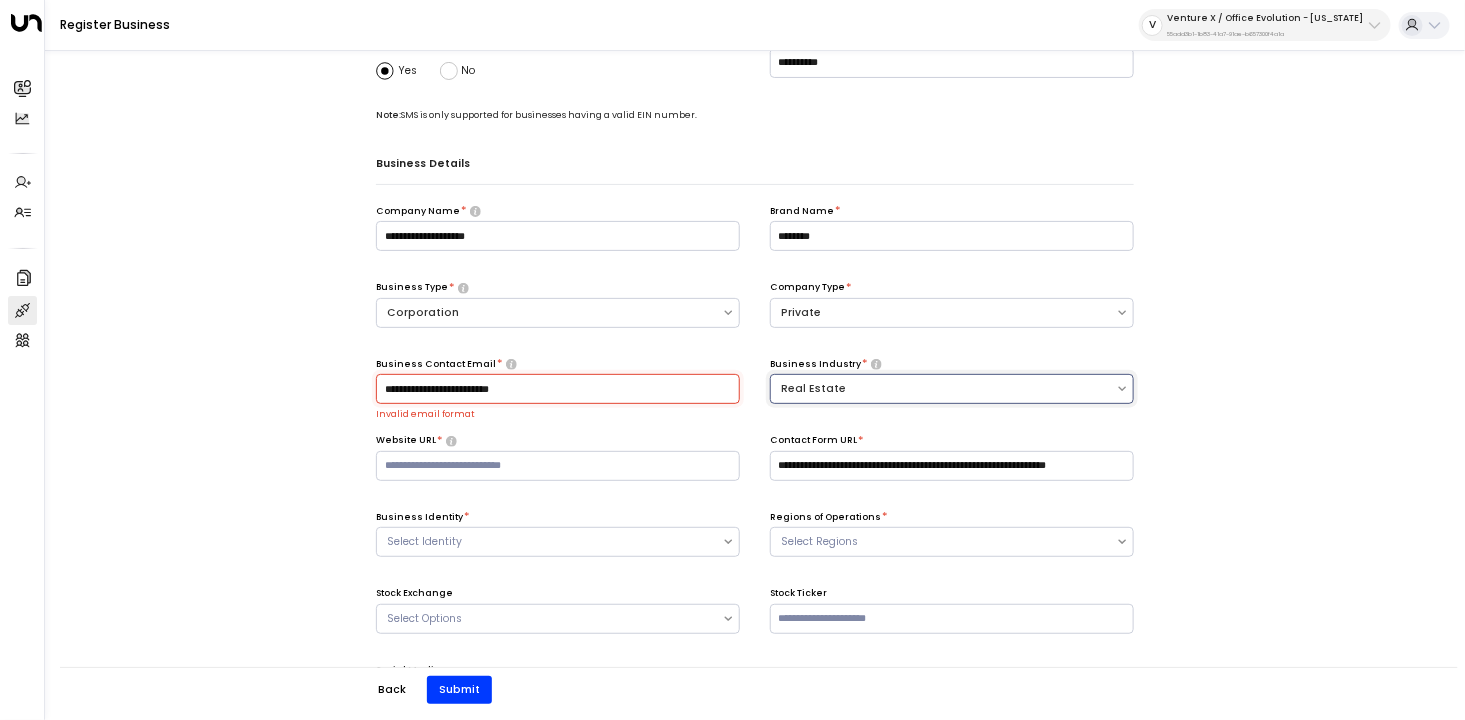 click on "**********" at bounding box center (558, 389) 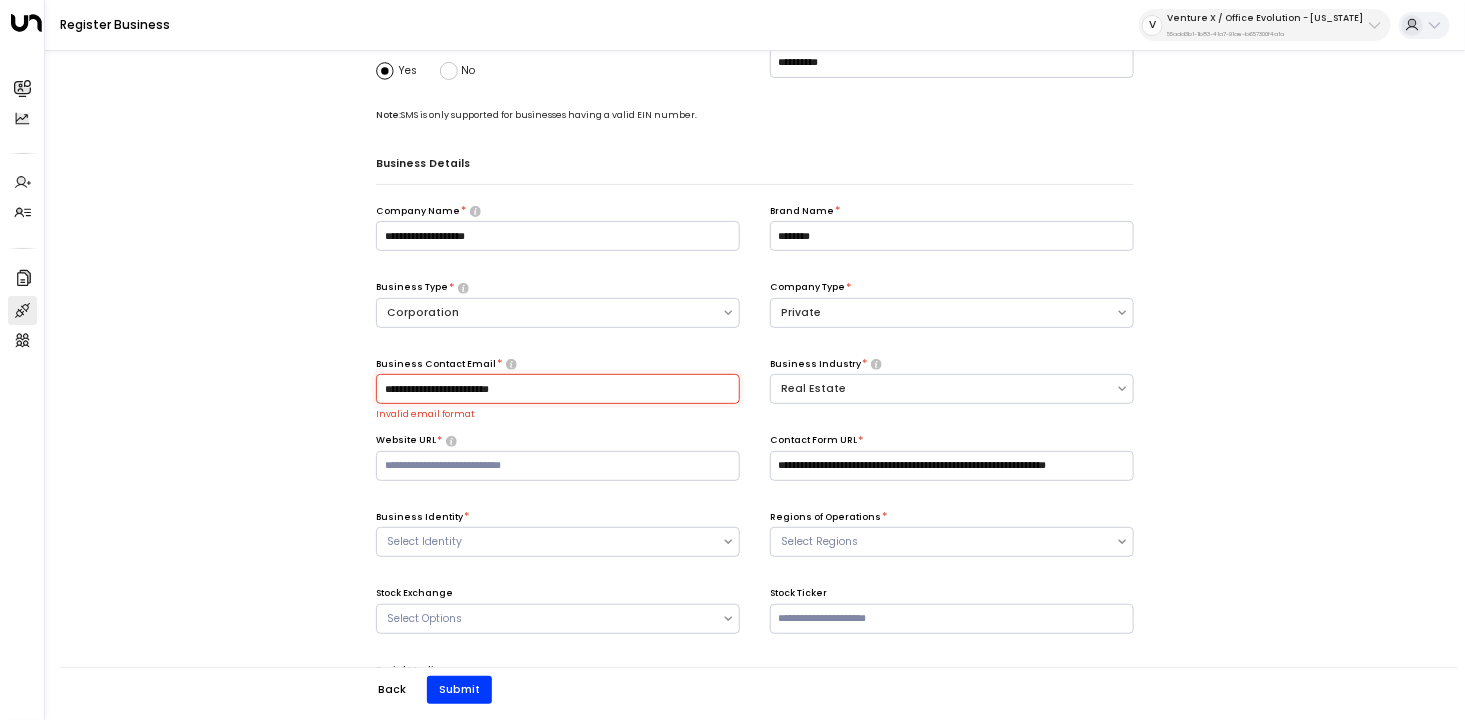 click on "**********" at bounding box center (558, 389) 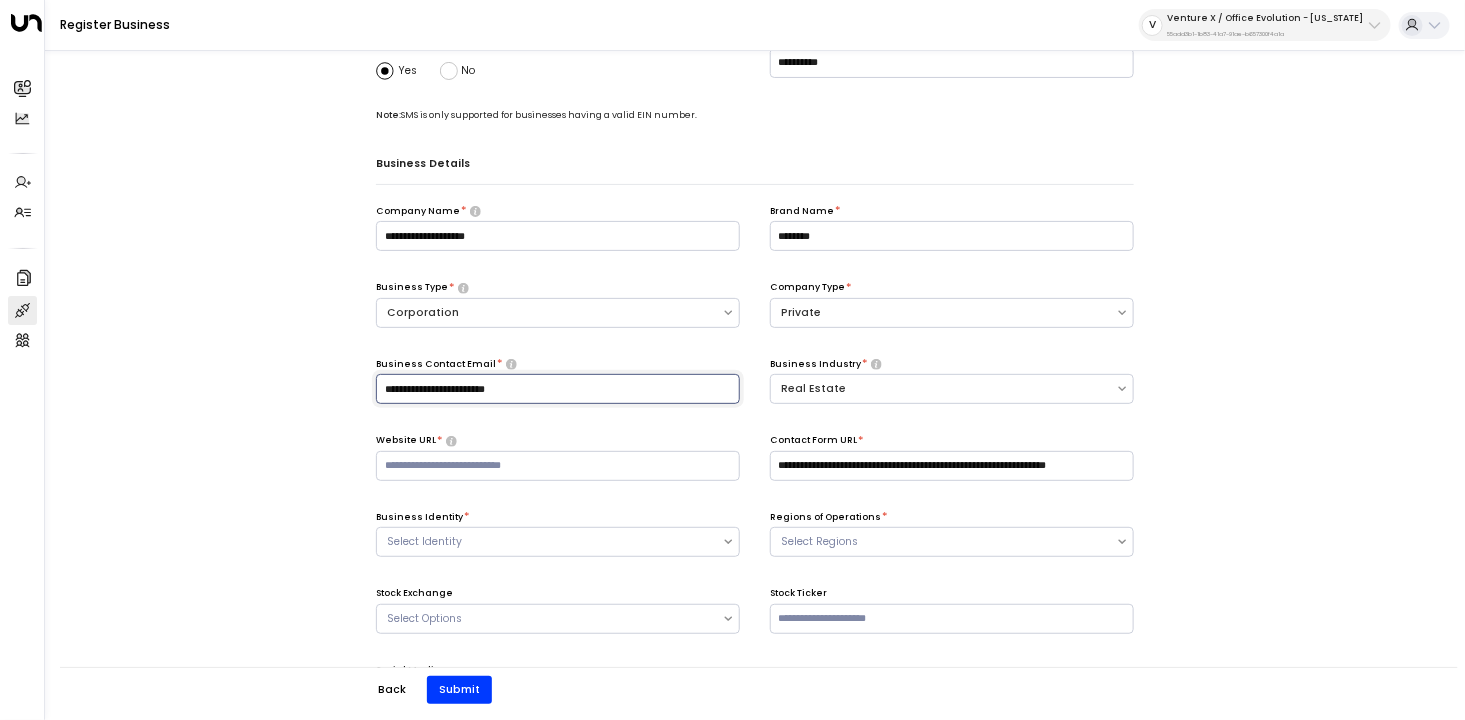 type on "**********" 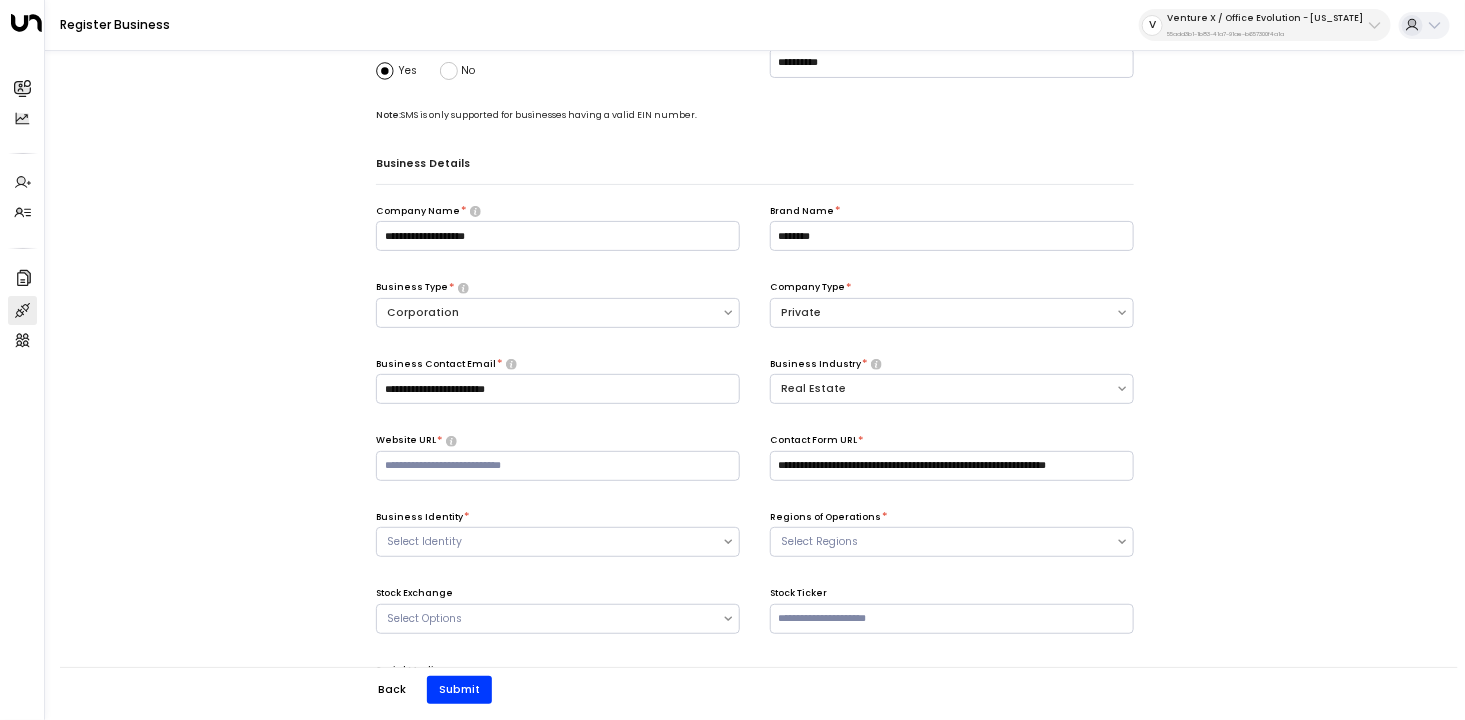 click on "Website URL *" at bounding box center (558, 457) 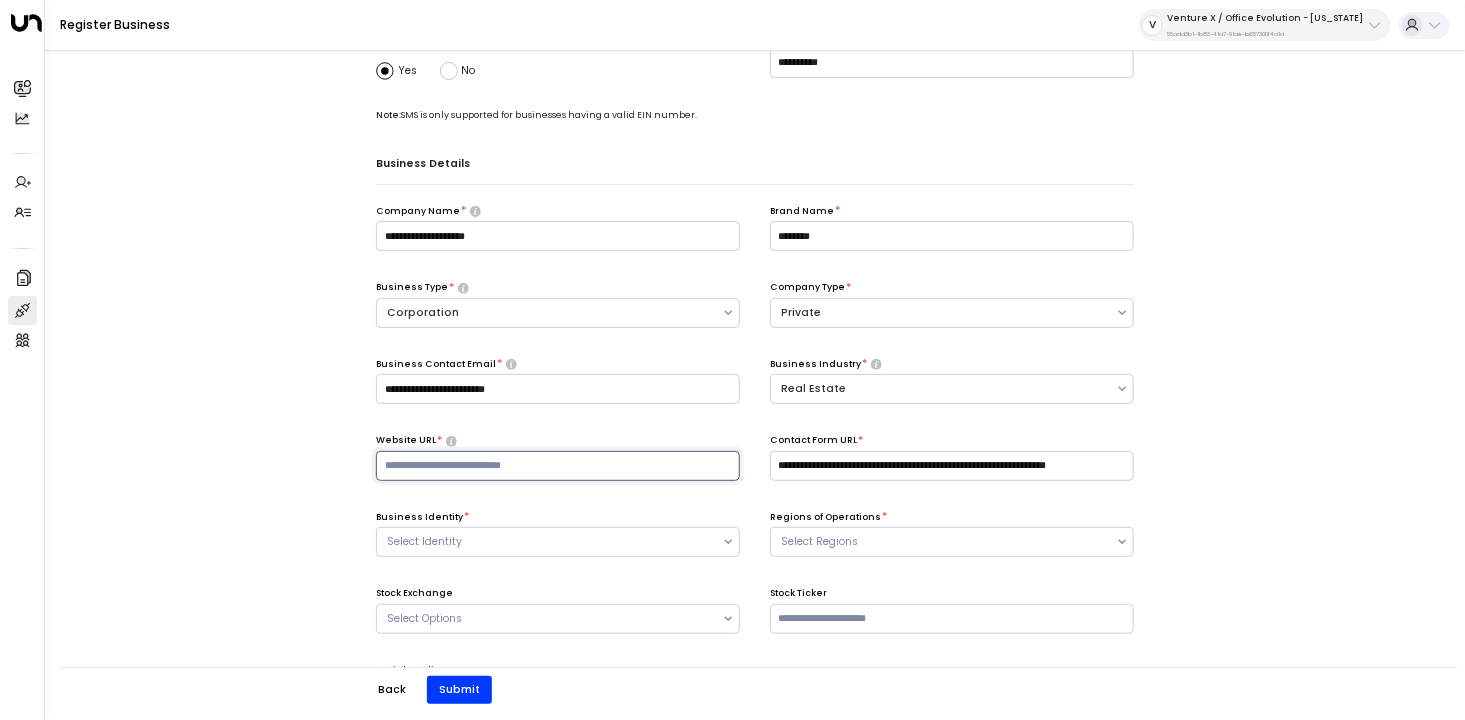 click at bounding box center (558, 466) 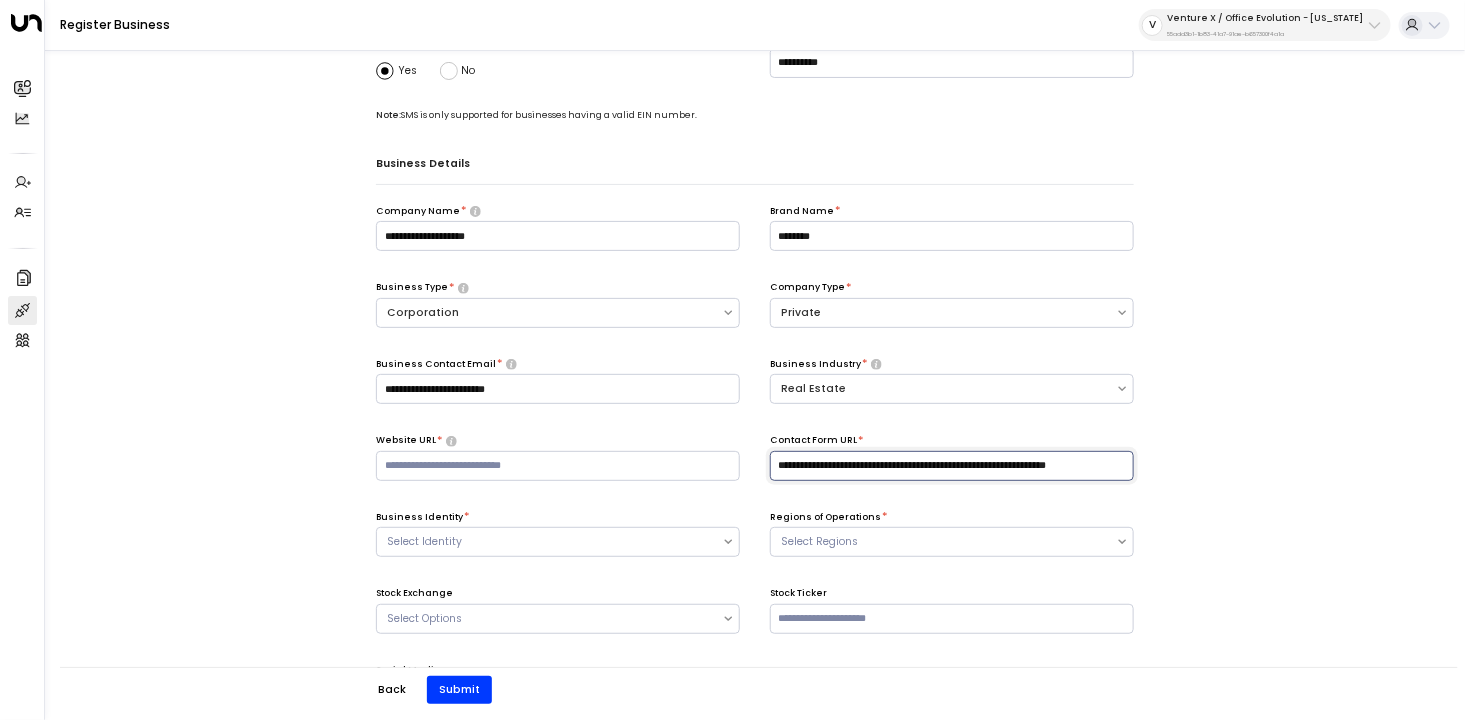 click on "**********" at bounding box center [952, 466] 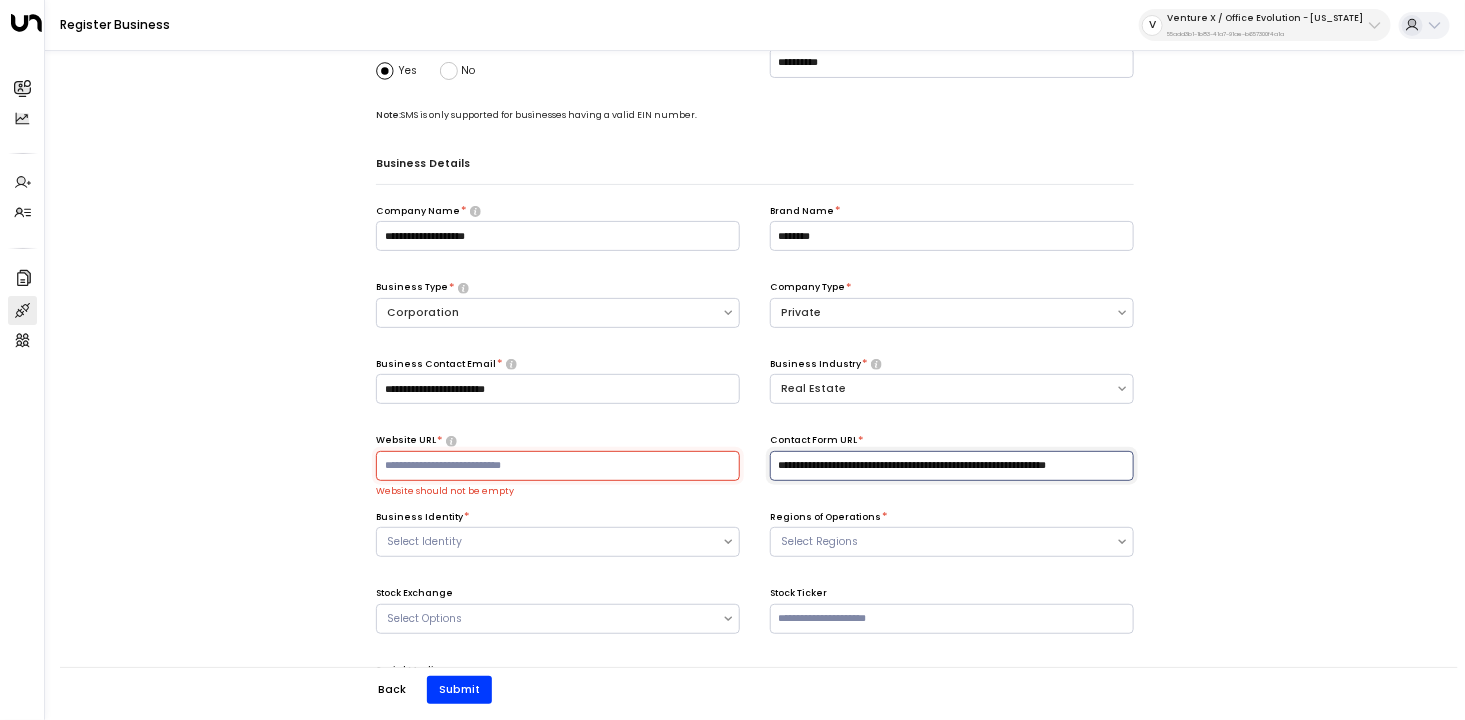 click on "**********" at bounding box center (952, 466) 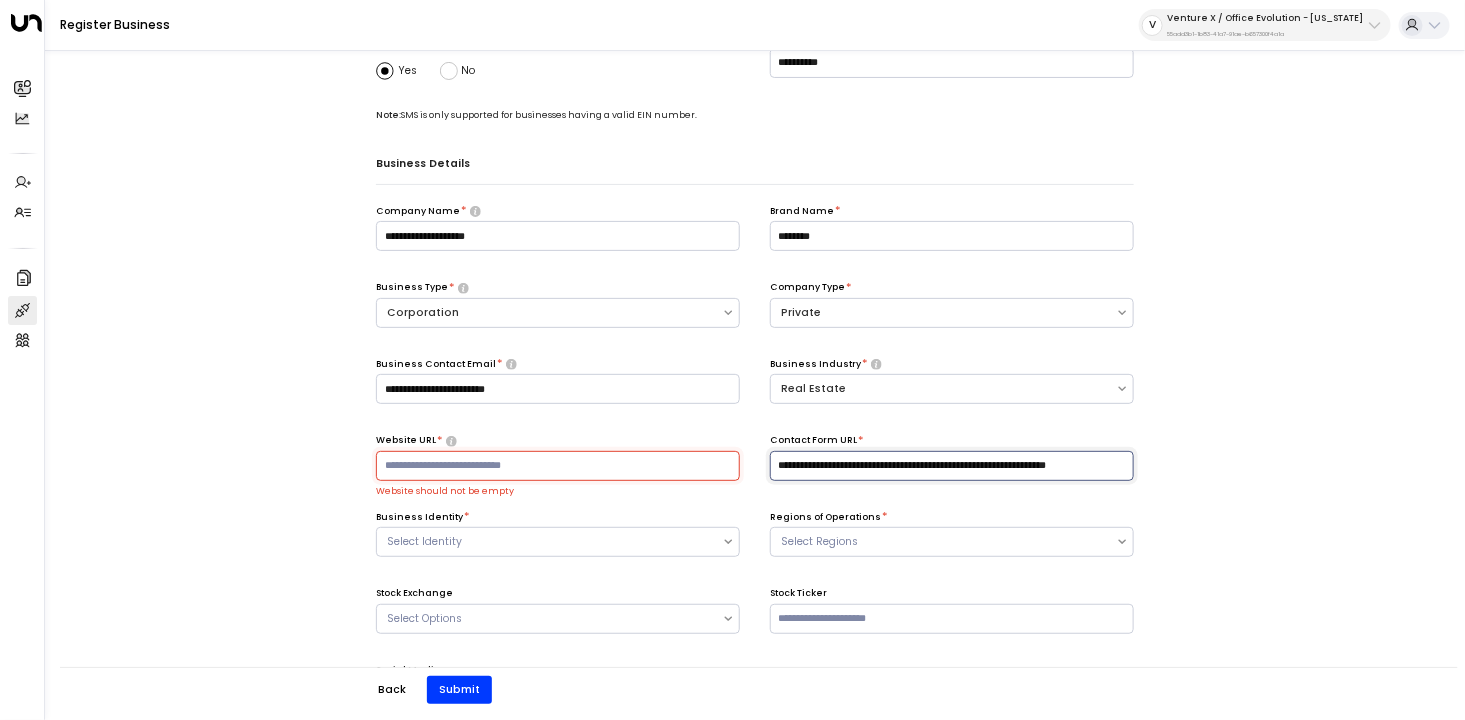 drag, startPoint x: 1097, startPoint y: 467, endPoint x: 631, endPoint y: 467, distance: 466 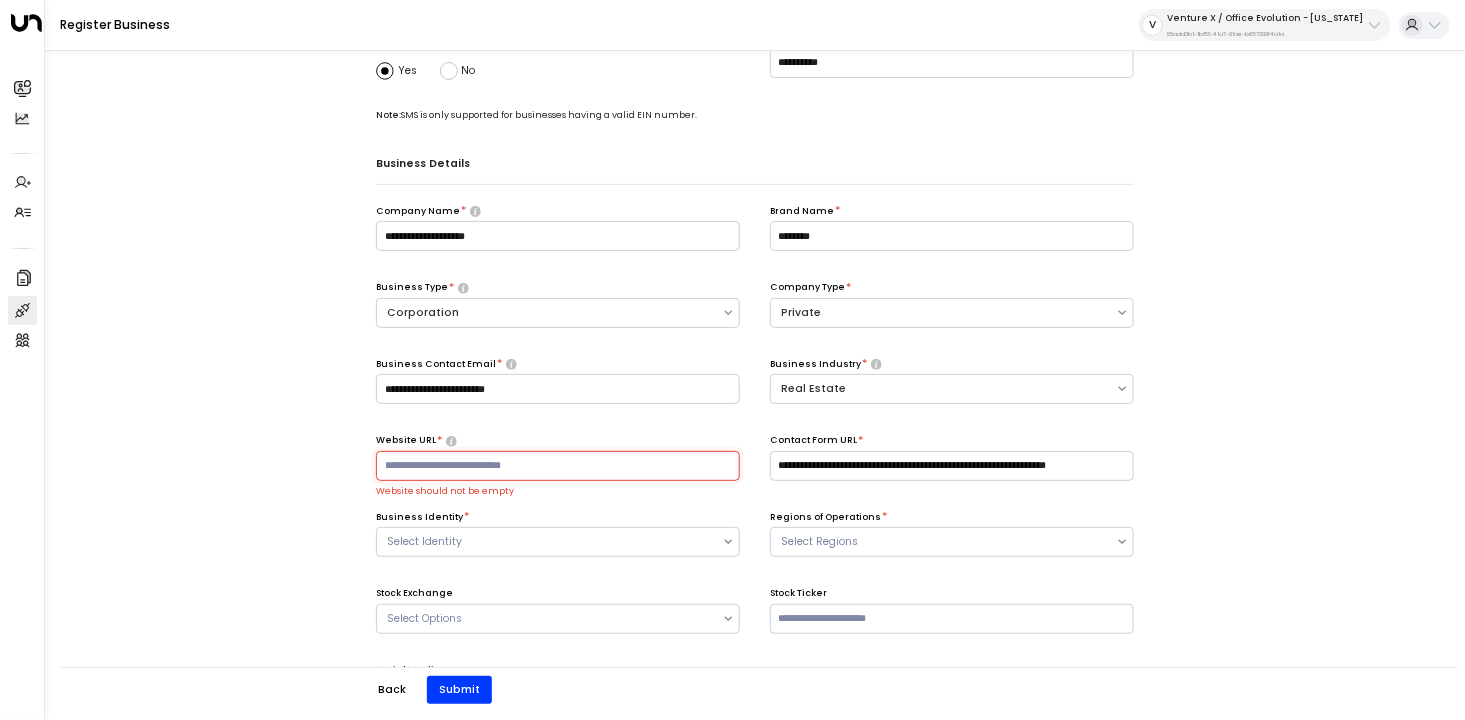 click at bounding box center (558, 466) 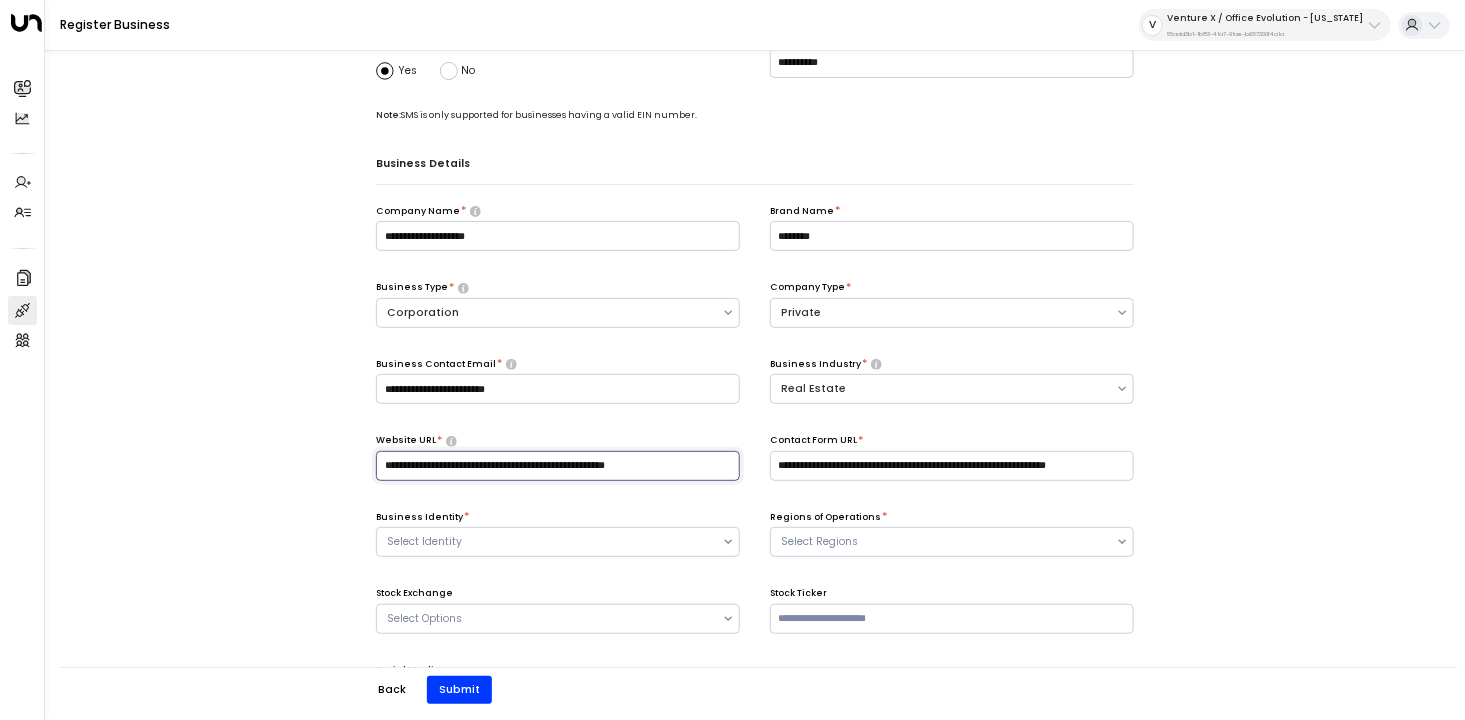 type on "**********" 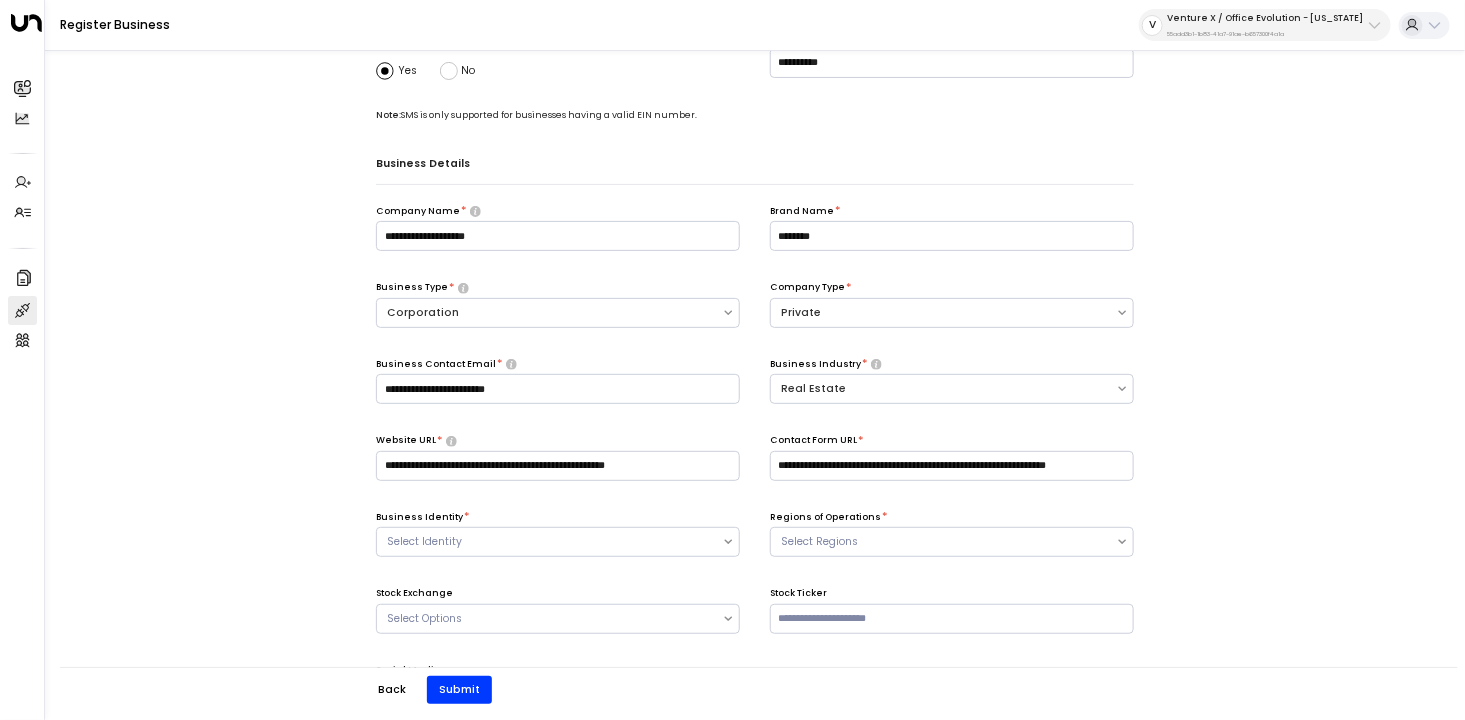 click on "**********" at bounding box center (755, 662) 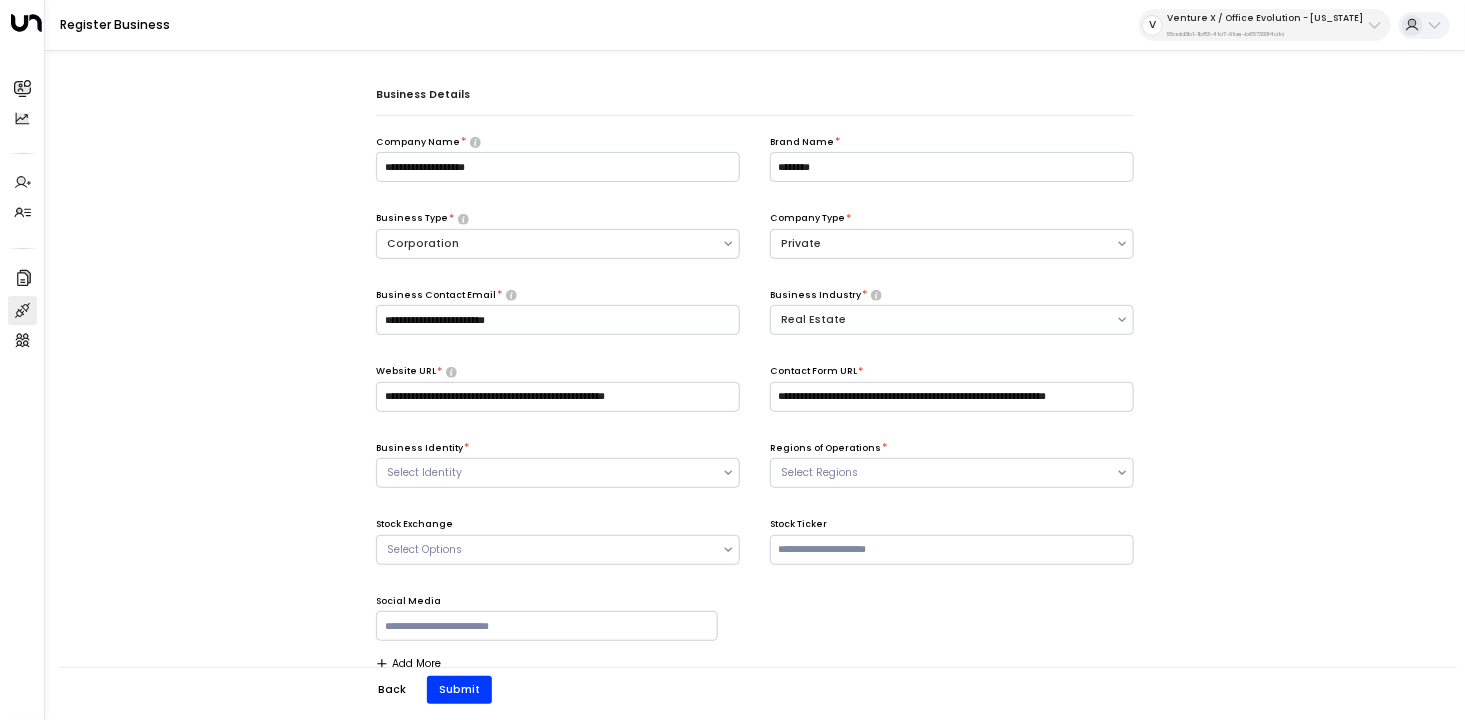 scroll, scrollTop: 212, scrollLeft: 0, axis: vertical 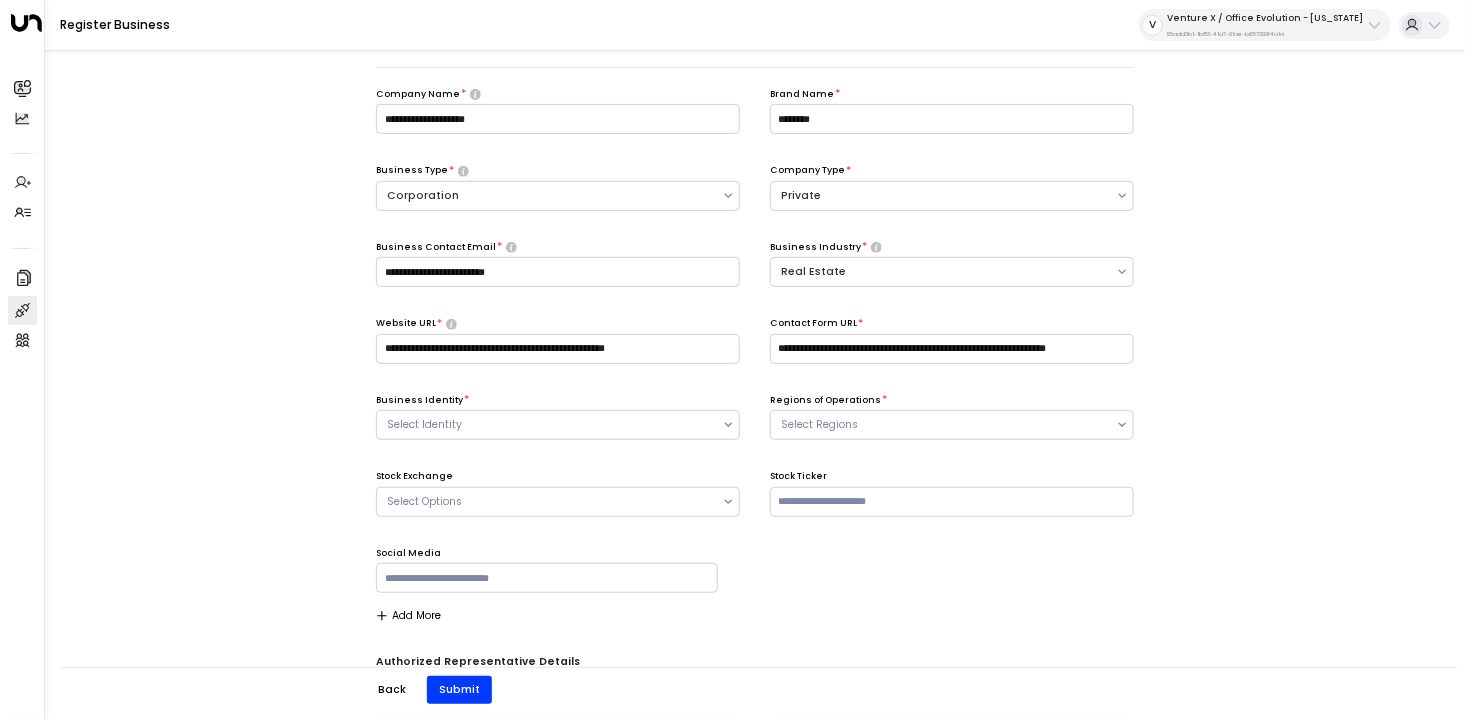 click on "**********" at bounding box center [755, 355] 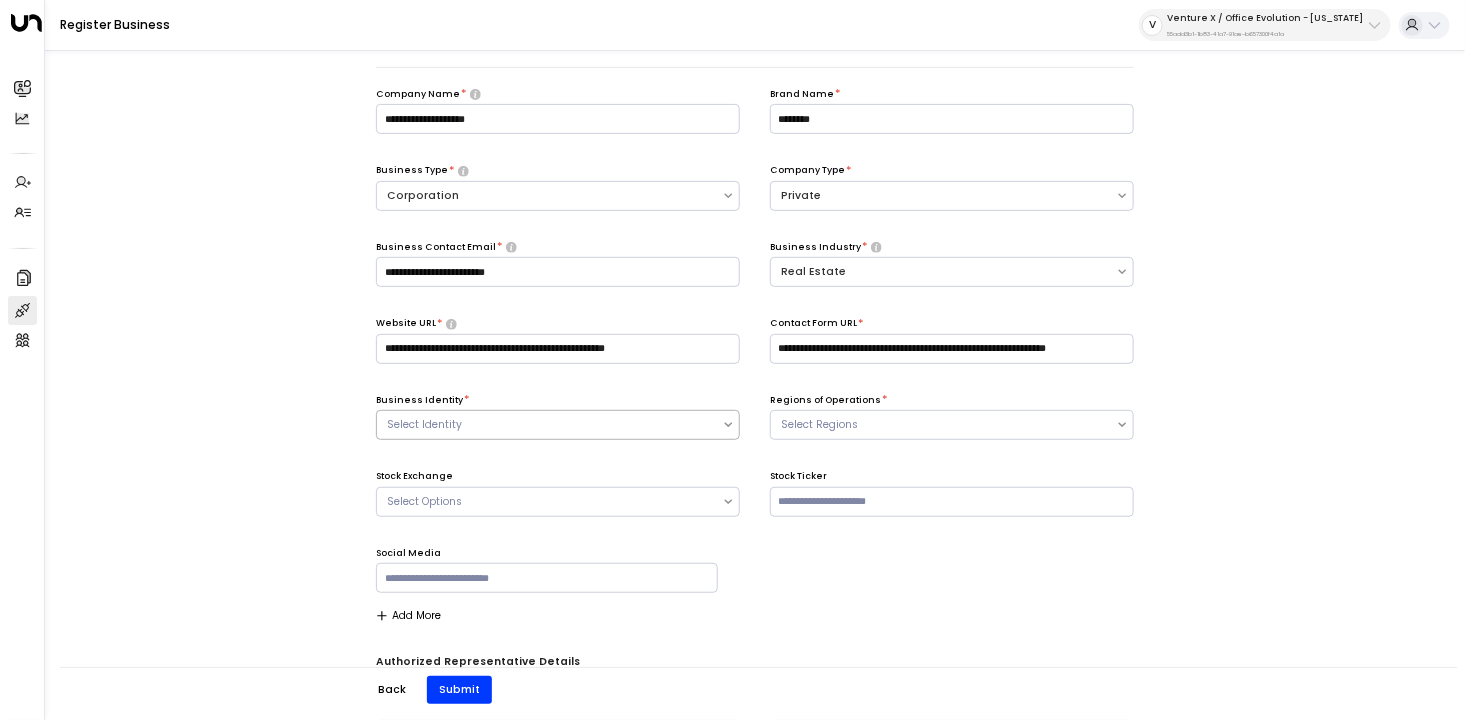 click on "Select Identity" at bounding box center [549, 425] 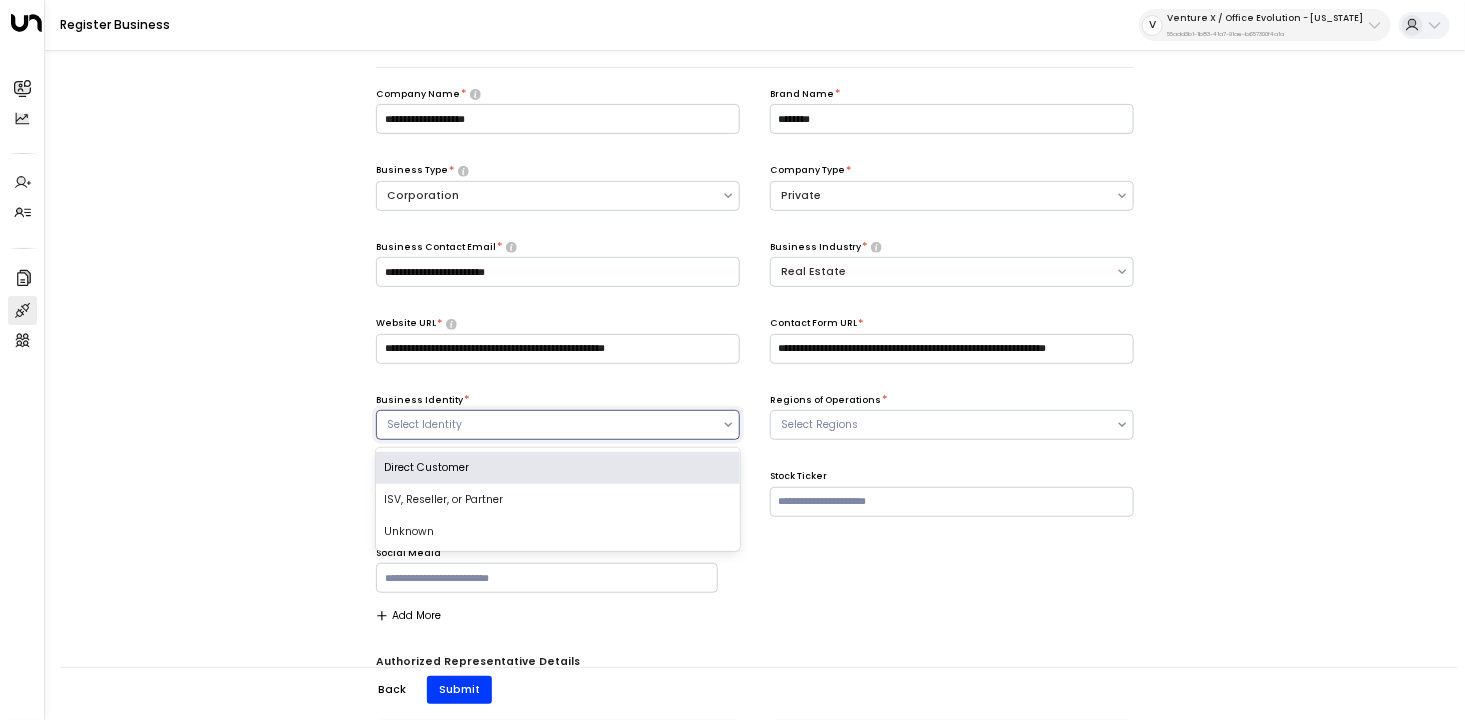 click on "Direct Customer" at bounding box center (558, 468) 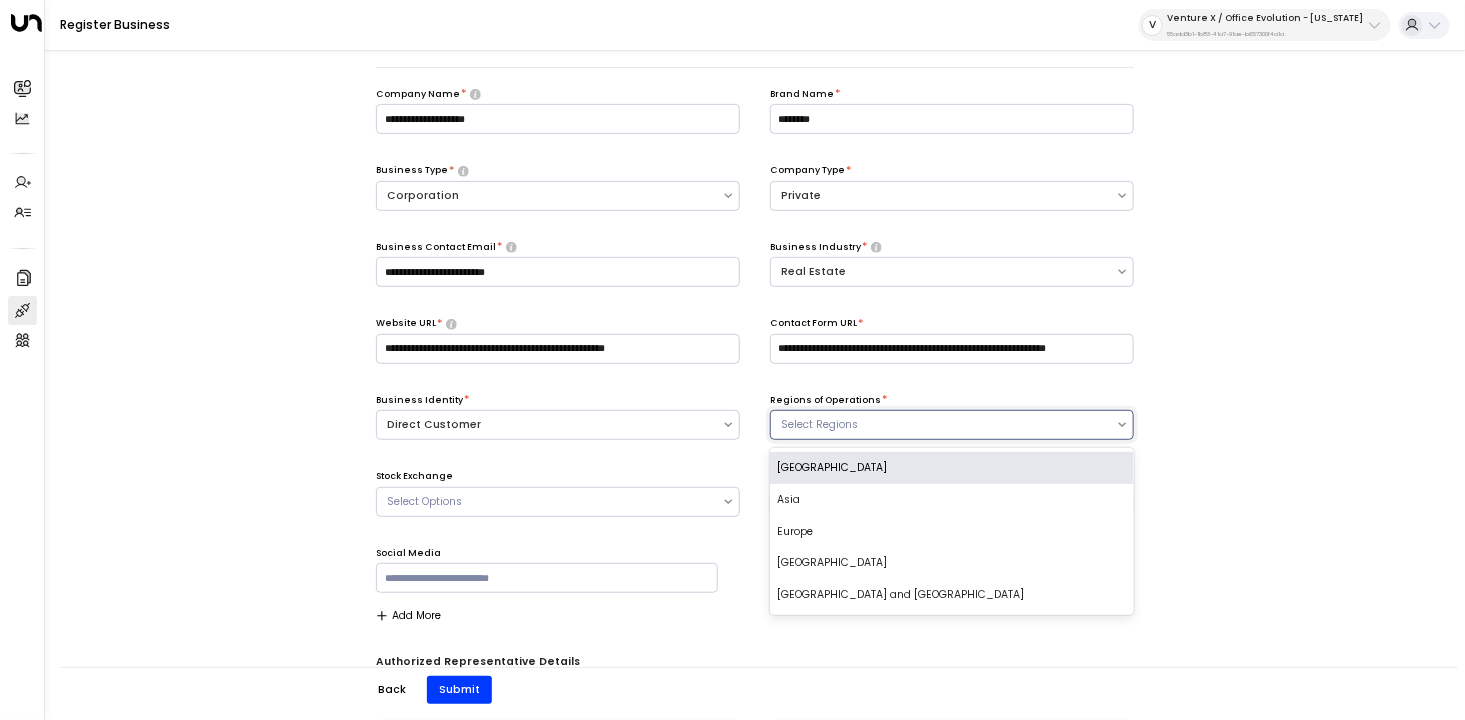 click at bounding box center (943, 425) 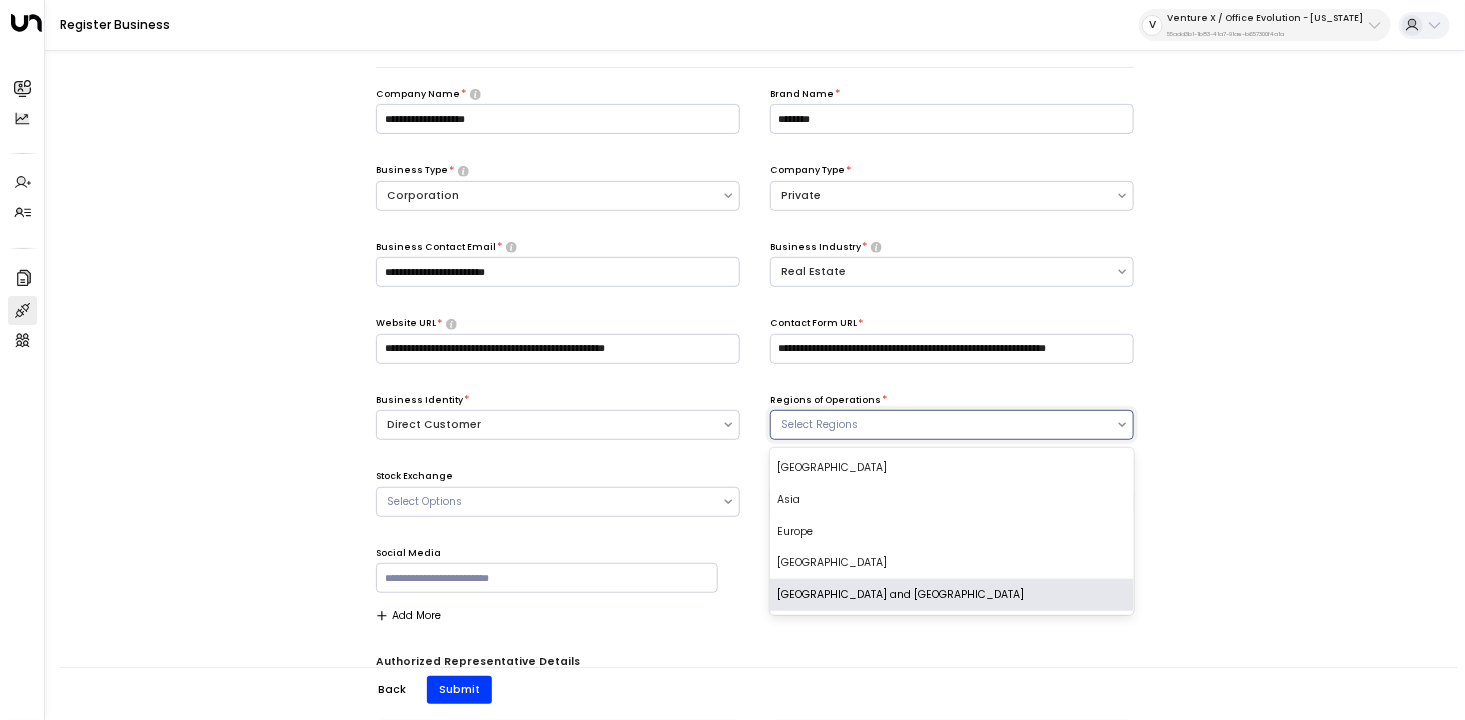 click on "[GEOGRAPHIC_DATA] and [GEOGRAPHIC_DATA]" at bounding box center [952, 595] 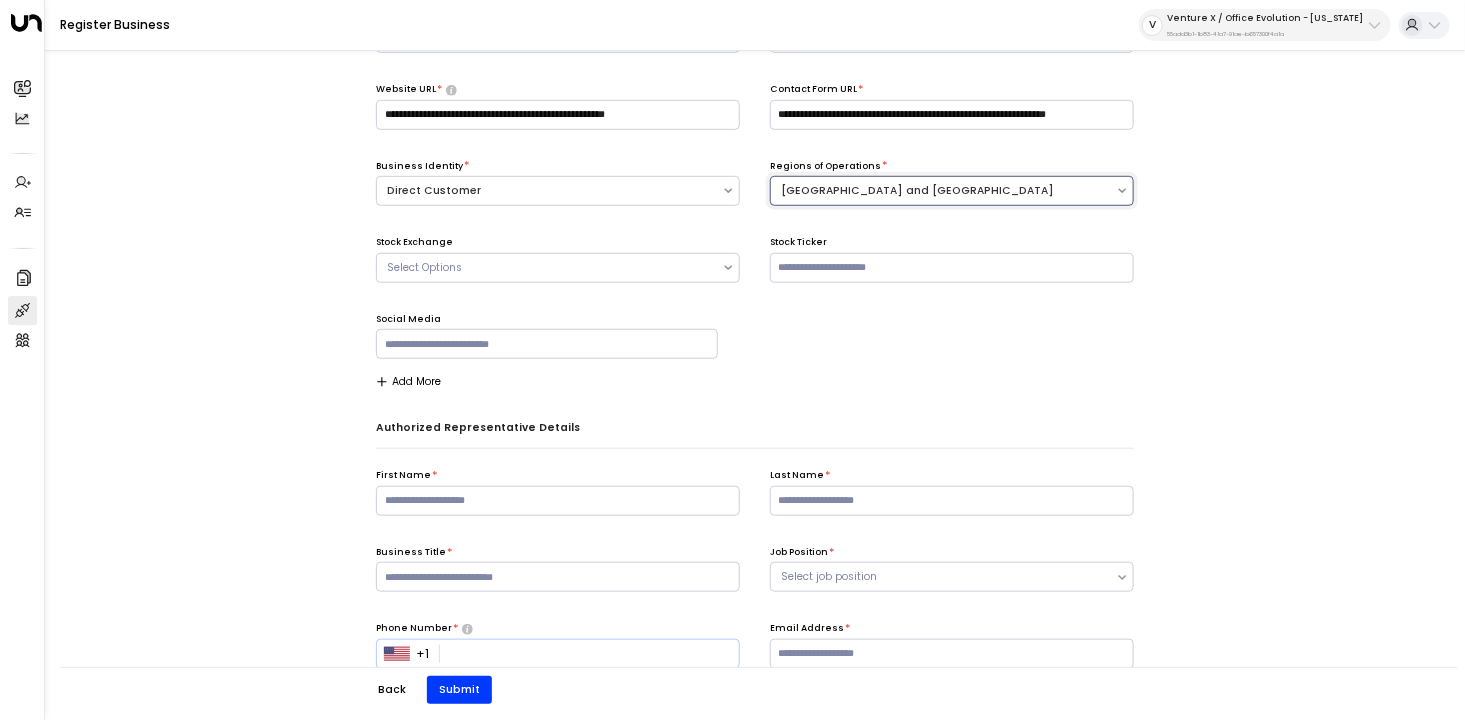 scroll, scrollTop: 457, scrollLeft: 0, axis: vertical 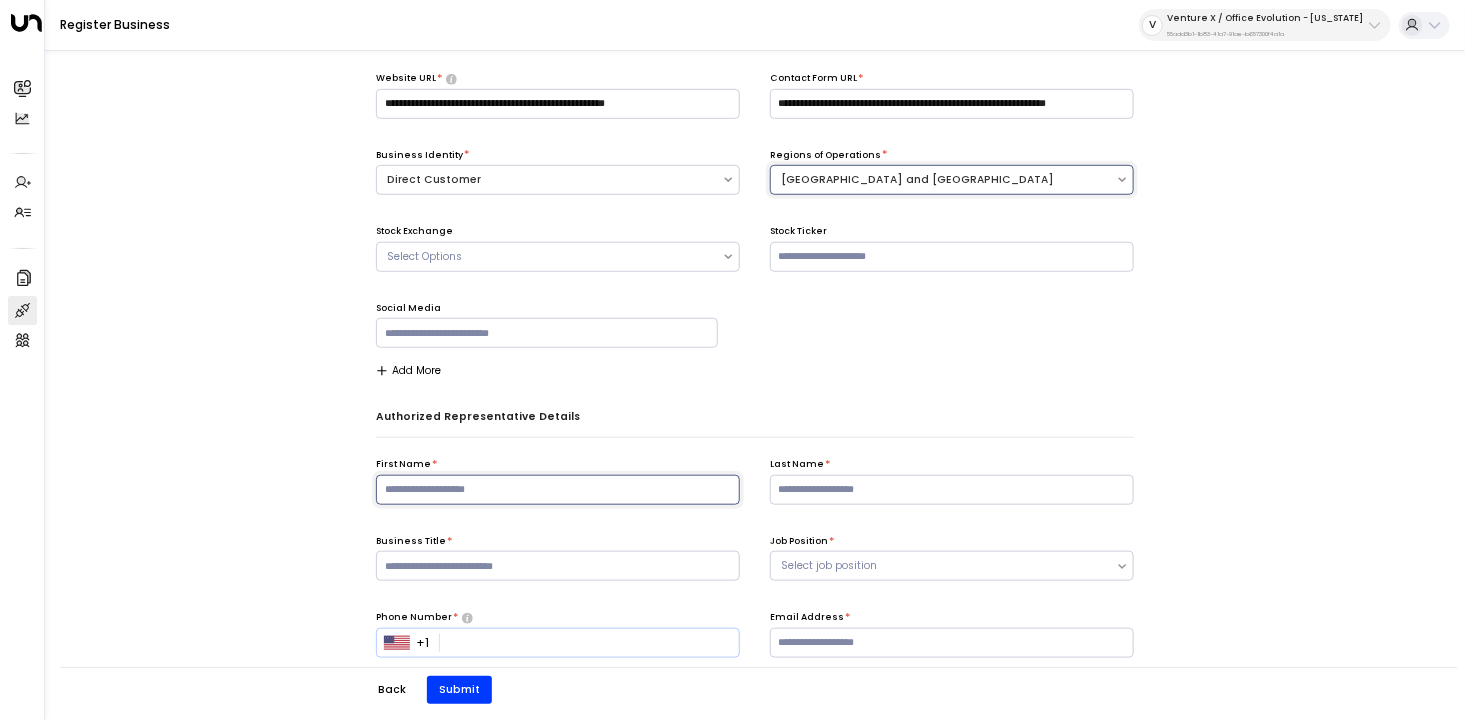 click at bounding box center (558, 490) 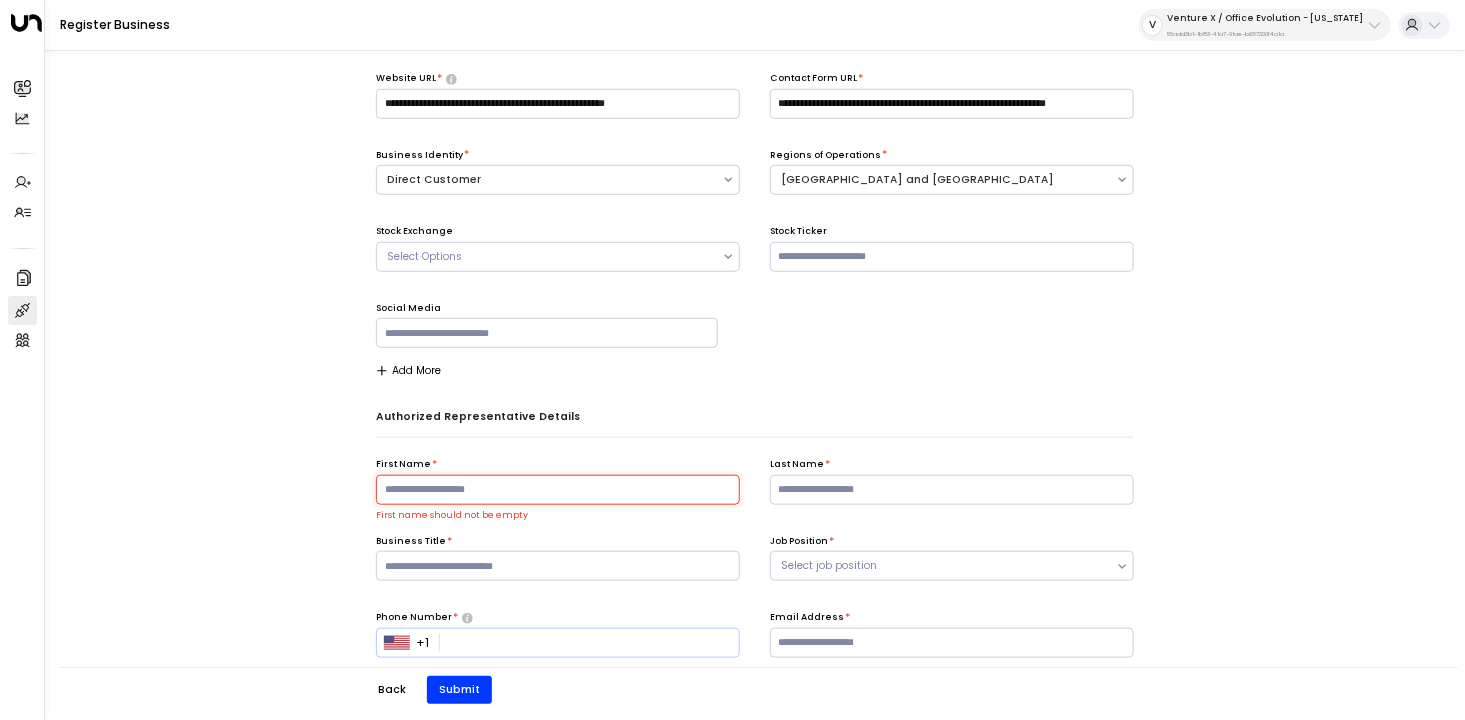 click on "Social Media" at bounding box center (546, 334) 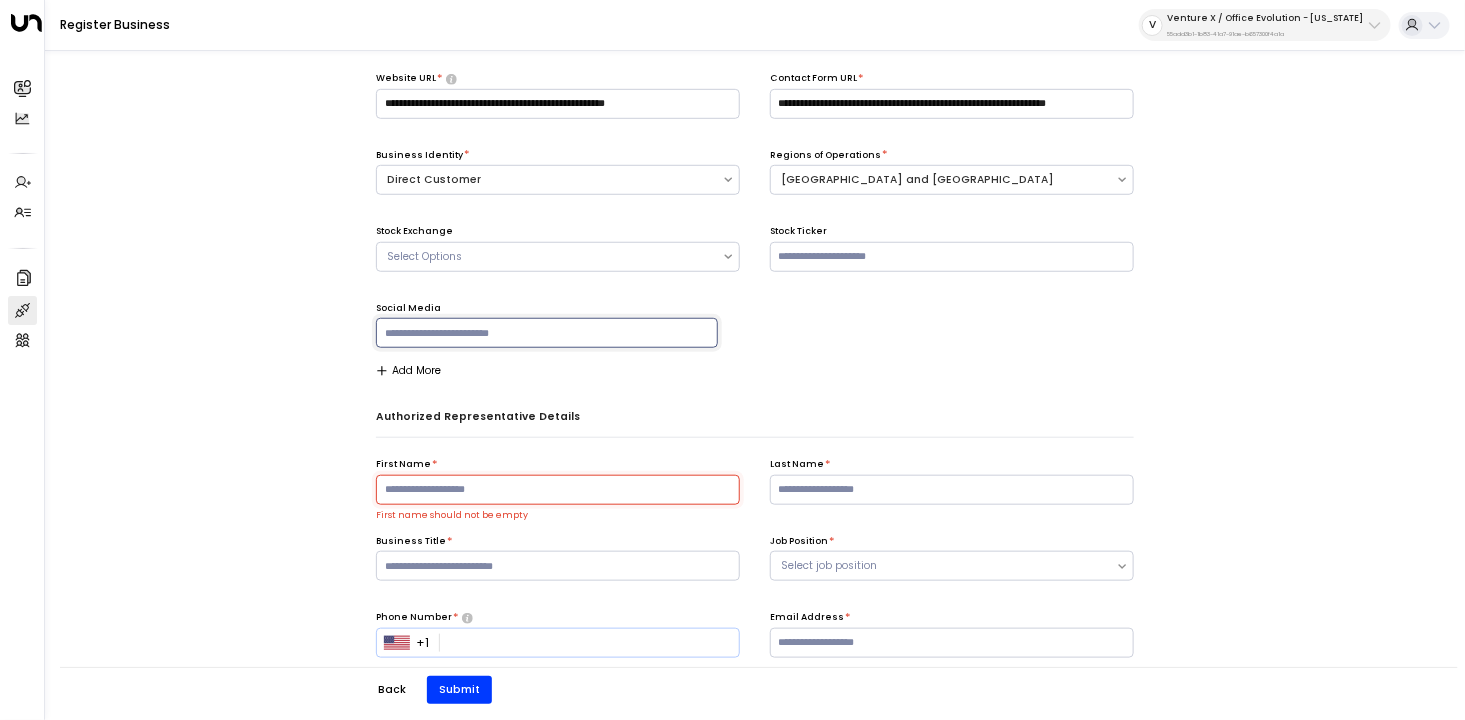 click at bounding box center [546, 333] 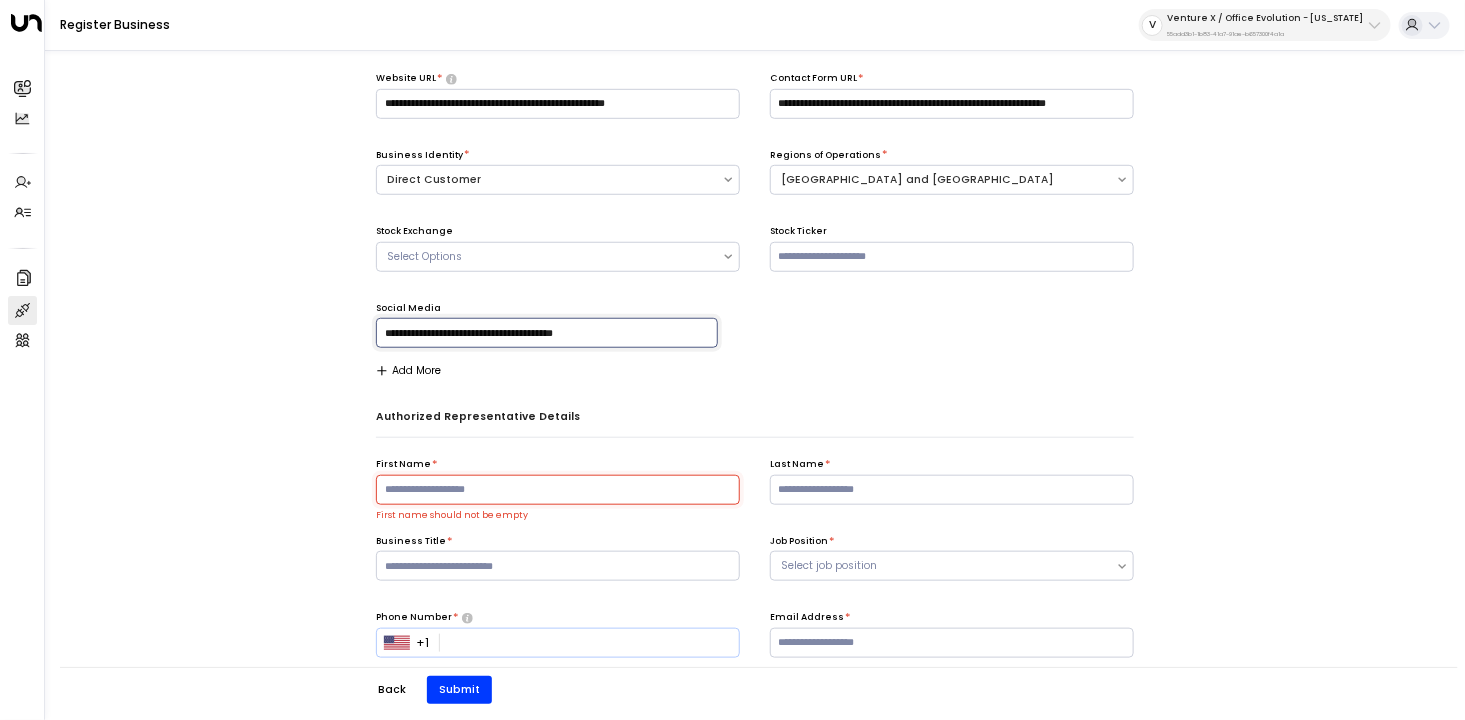 type on "**********" 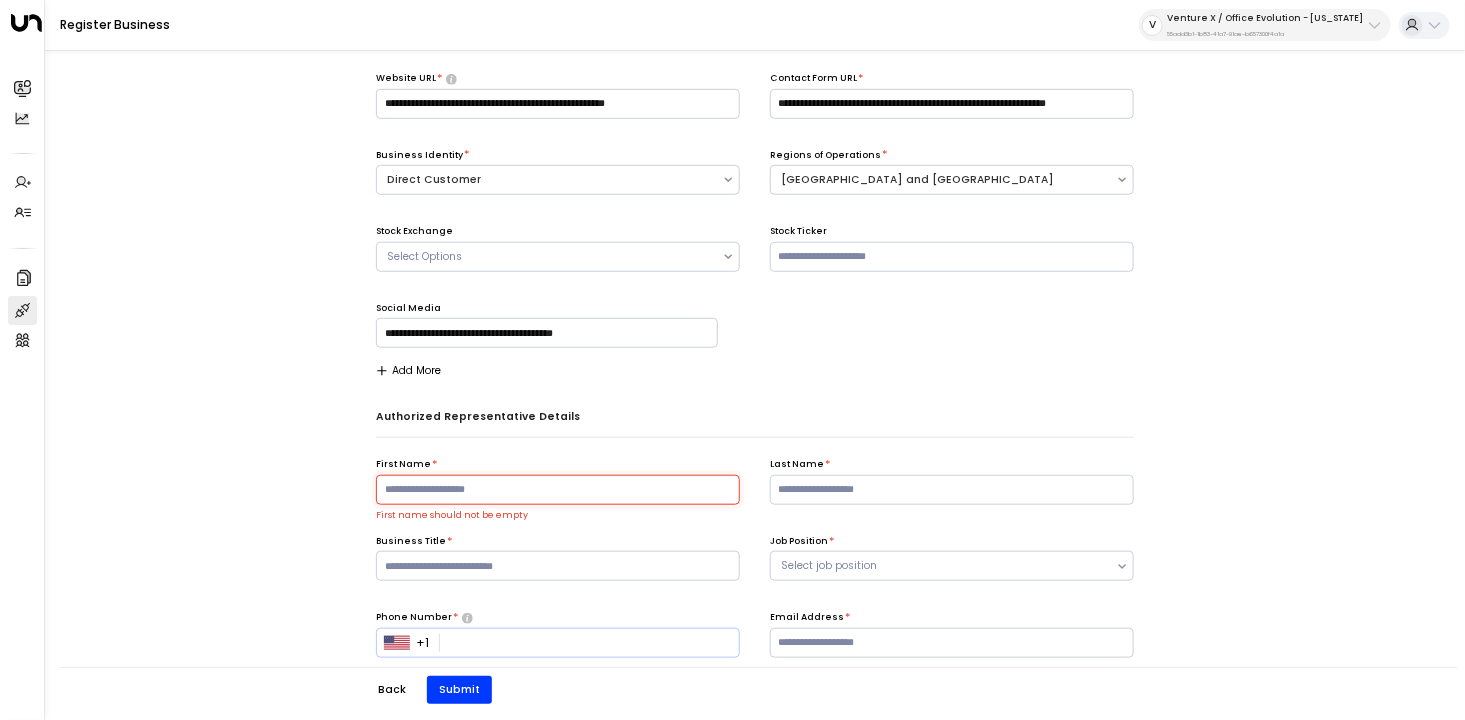 click at bounding box center [558, 490] 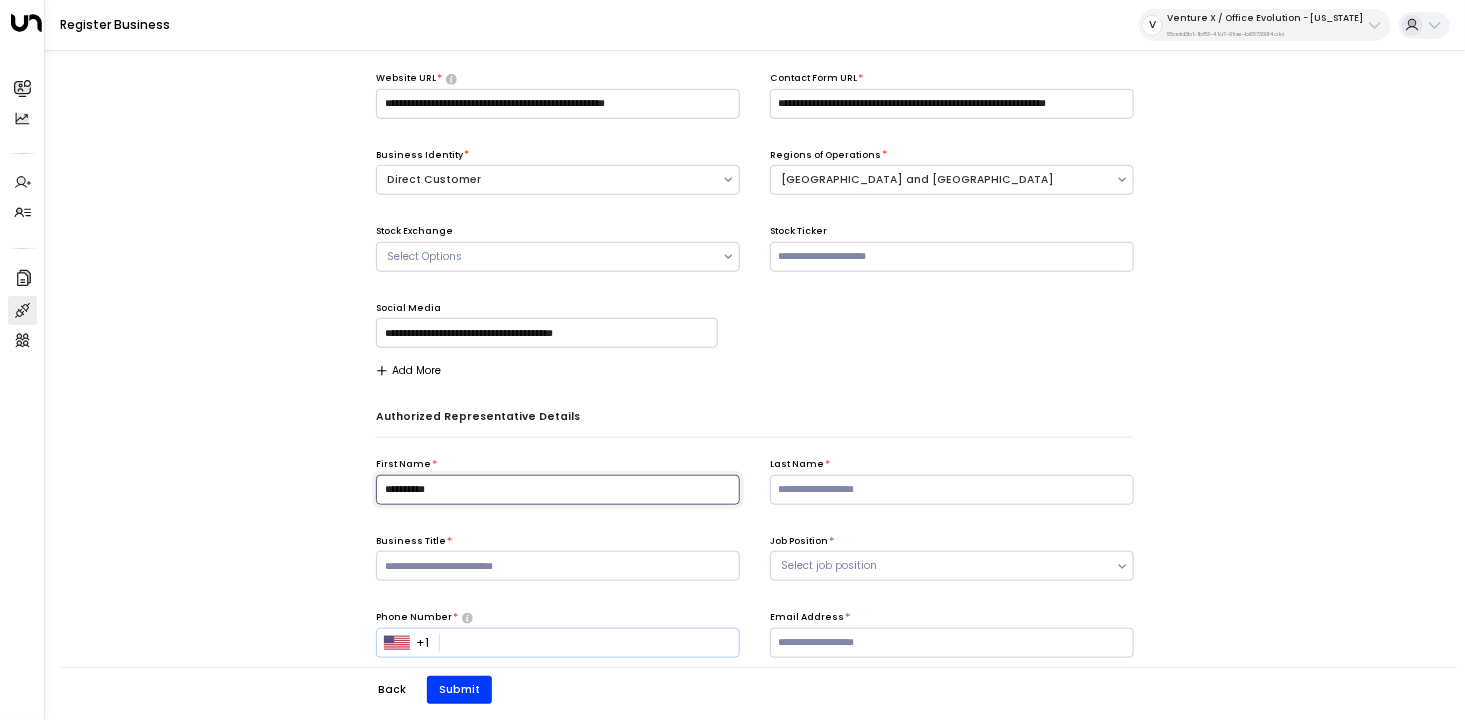 click on "**********" at bounding box center [558, 490] 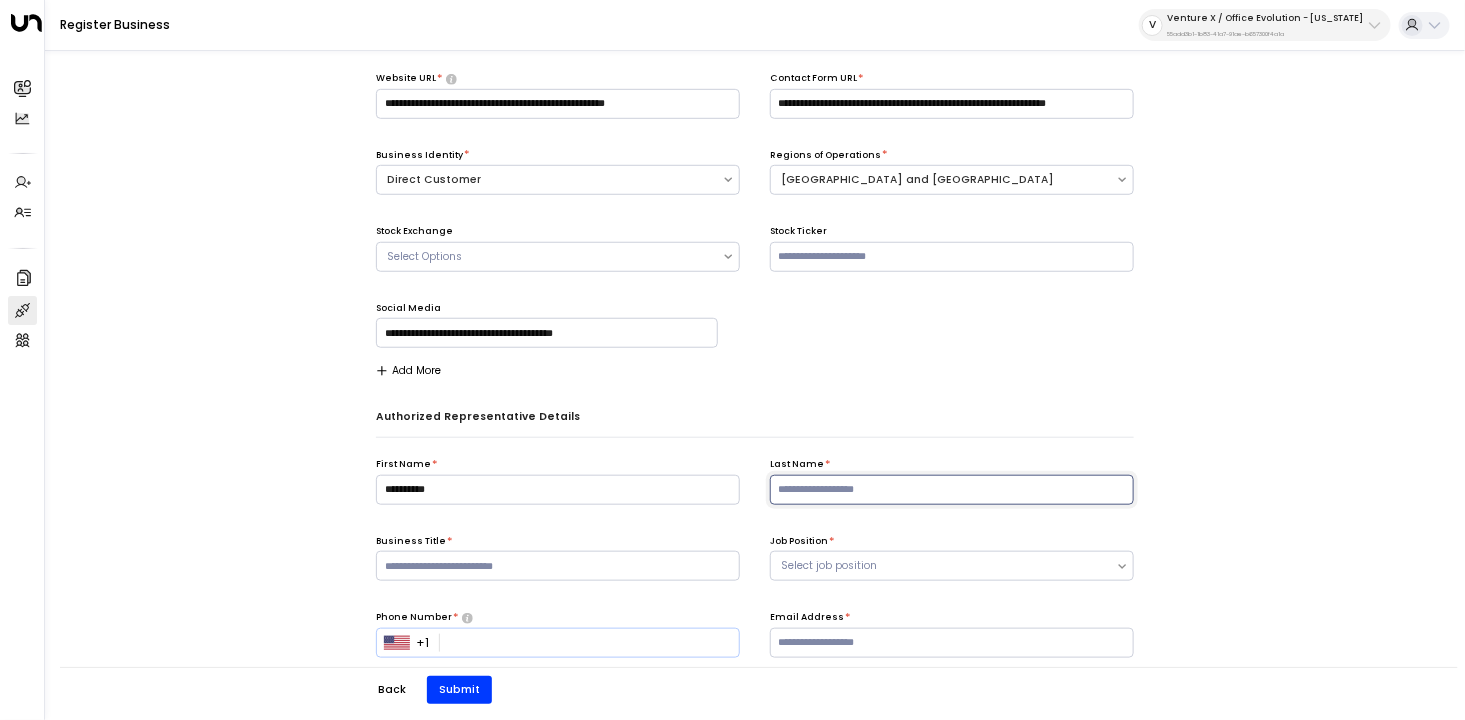 click at bounding box center (952, 490) 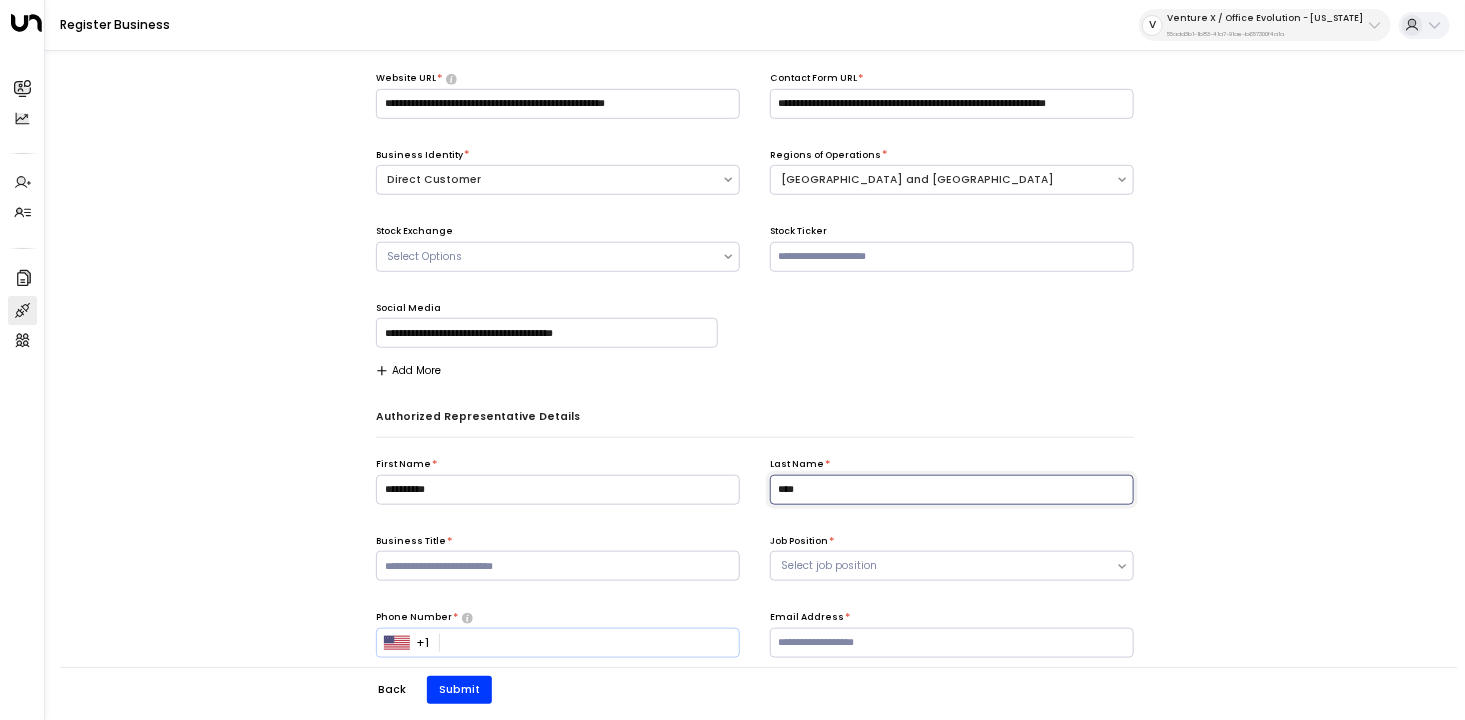 type on "****" 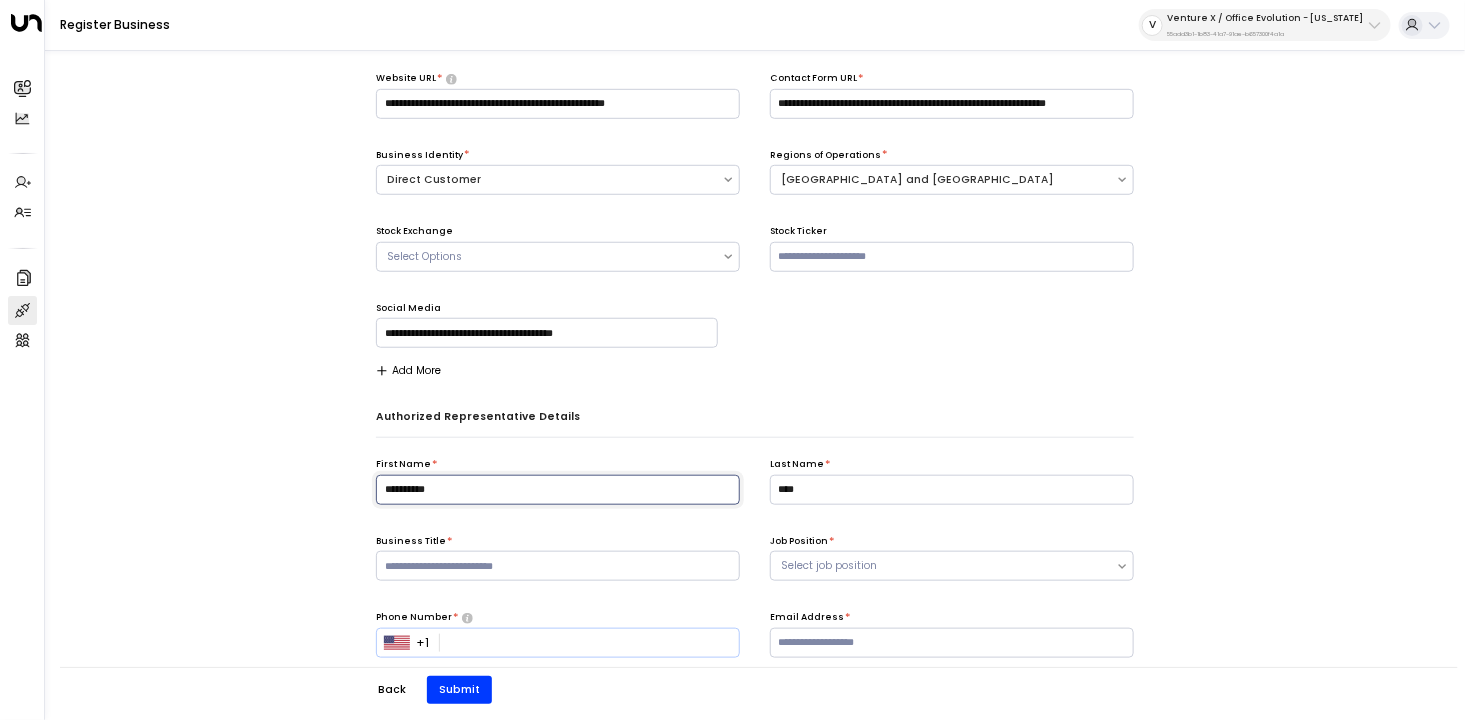 click on "**********" at bounding box center (558, 490) 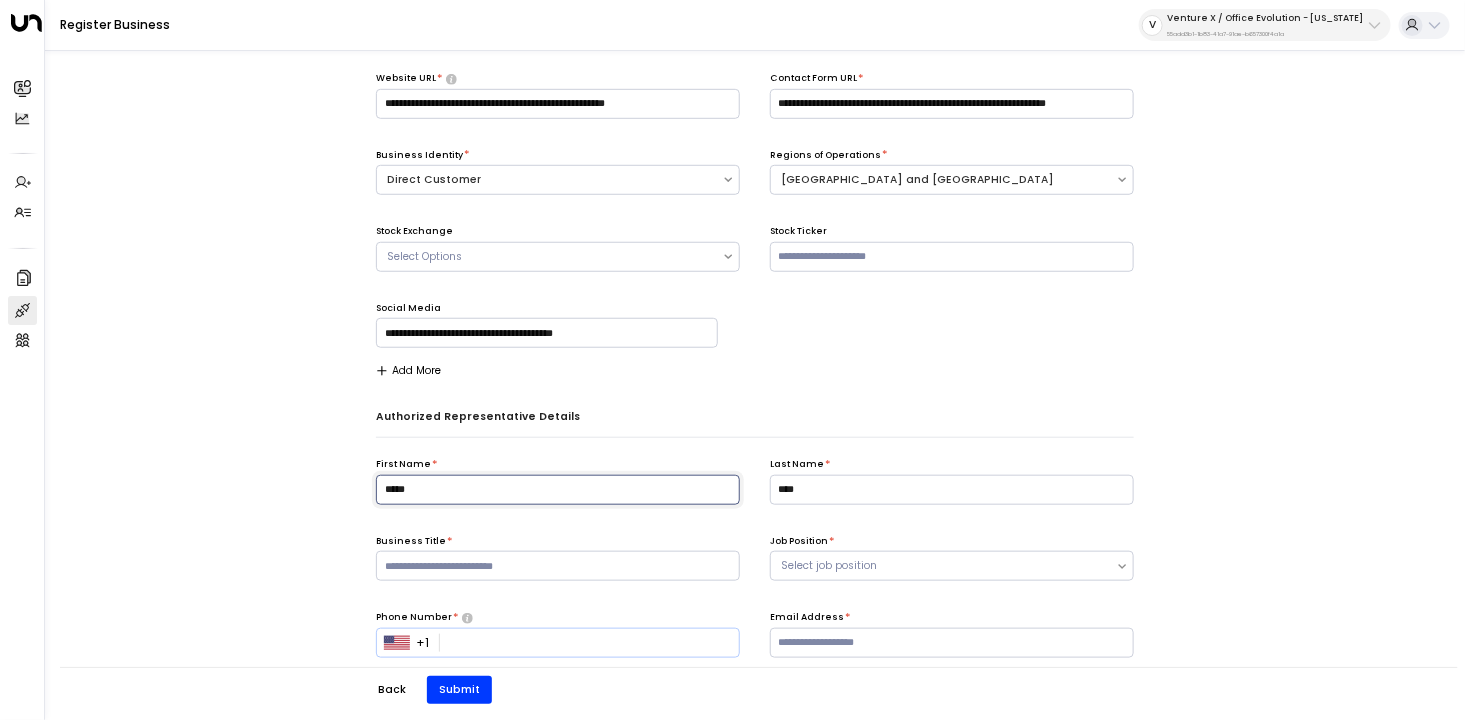 type on "*****" 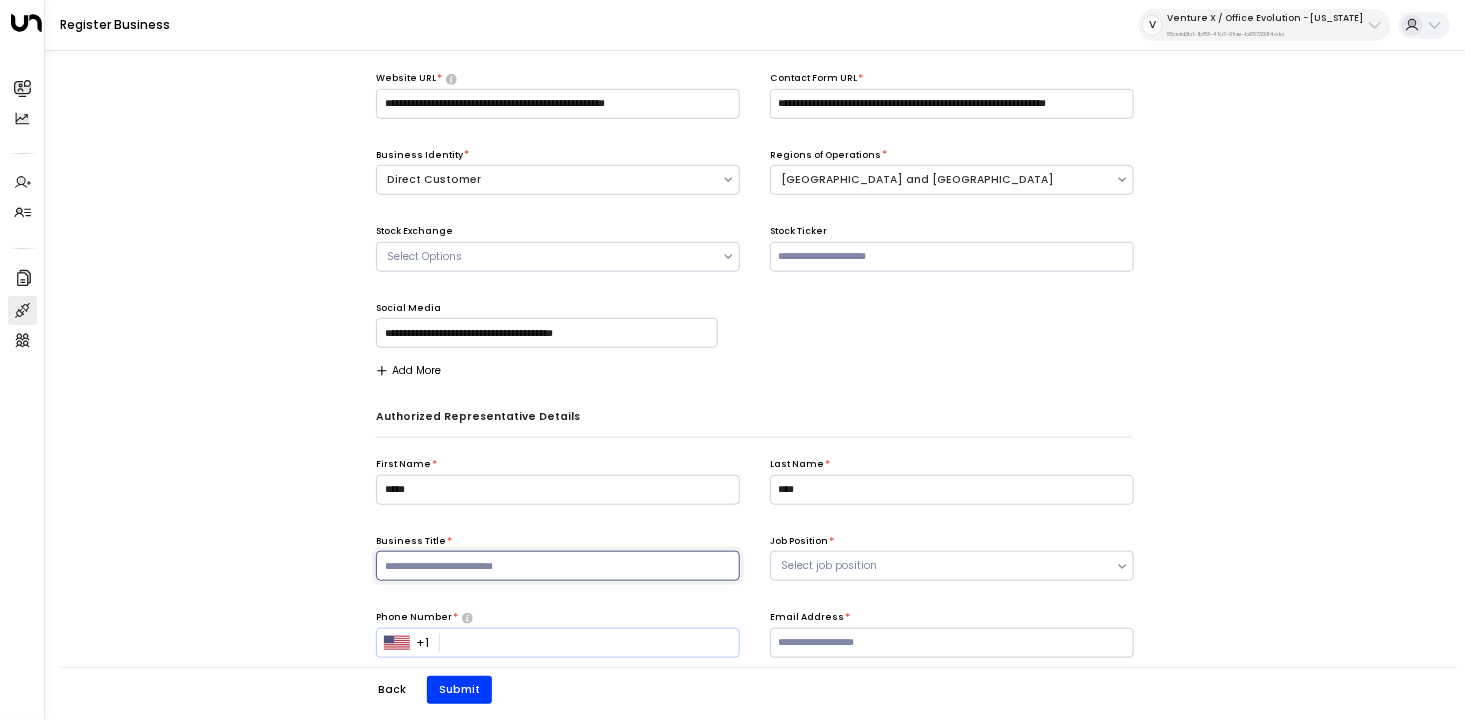 click at bounding box center [558, 566] 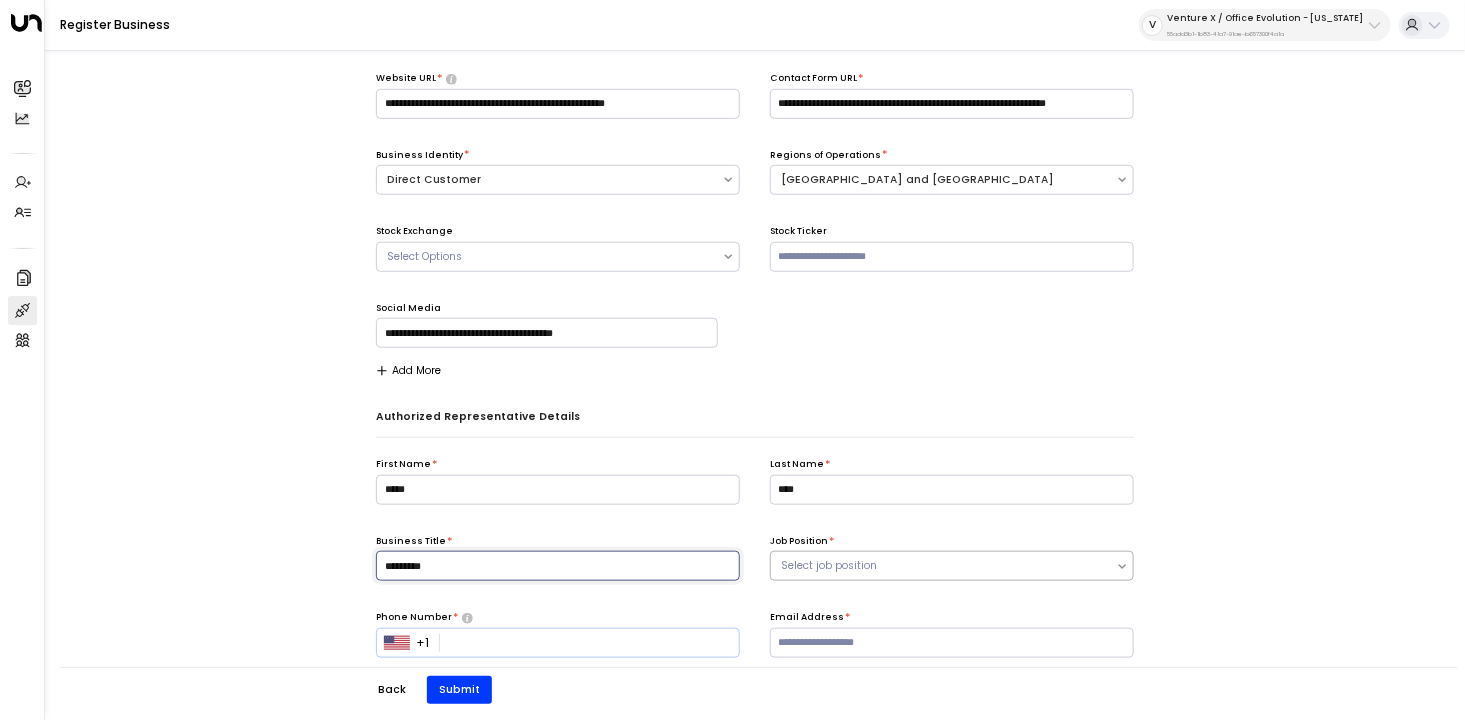 type on "*********" 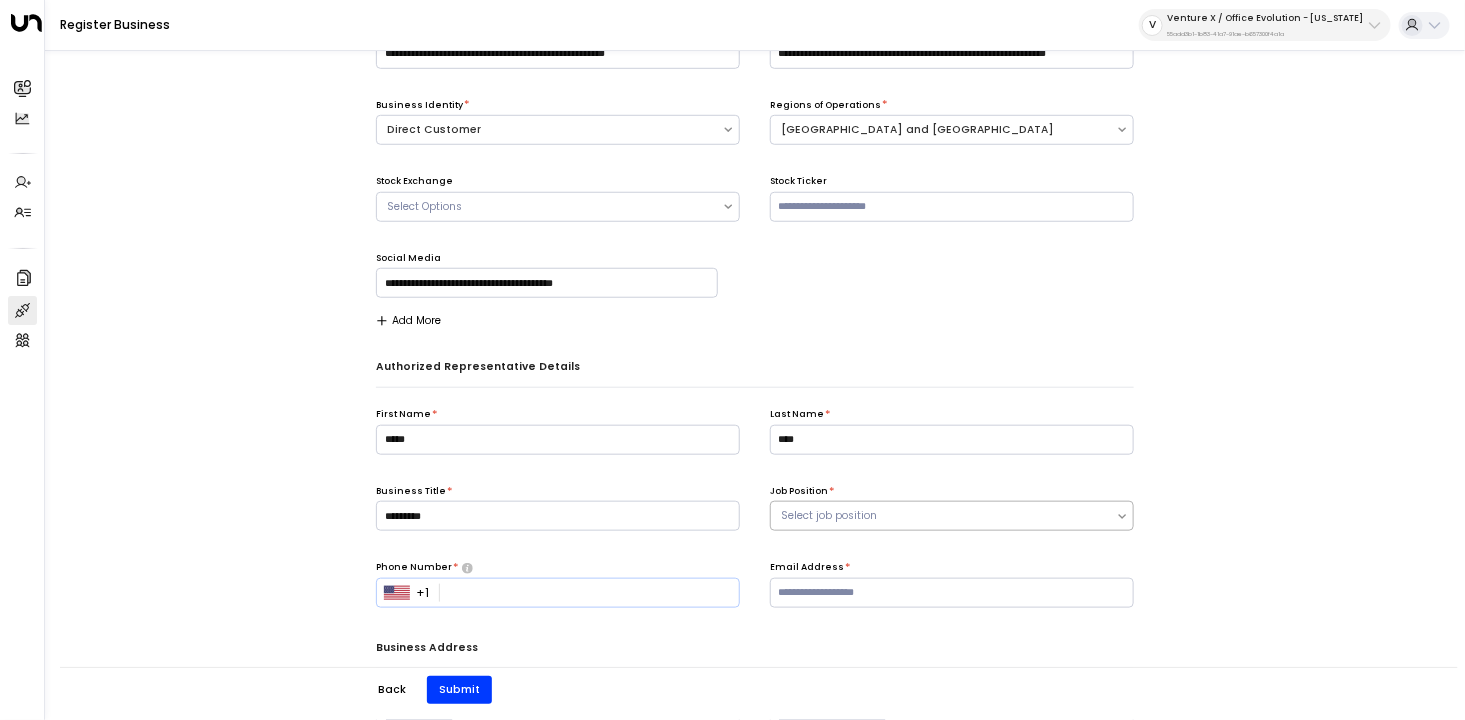 click on "Select job position" at bounding box center (952, 516) 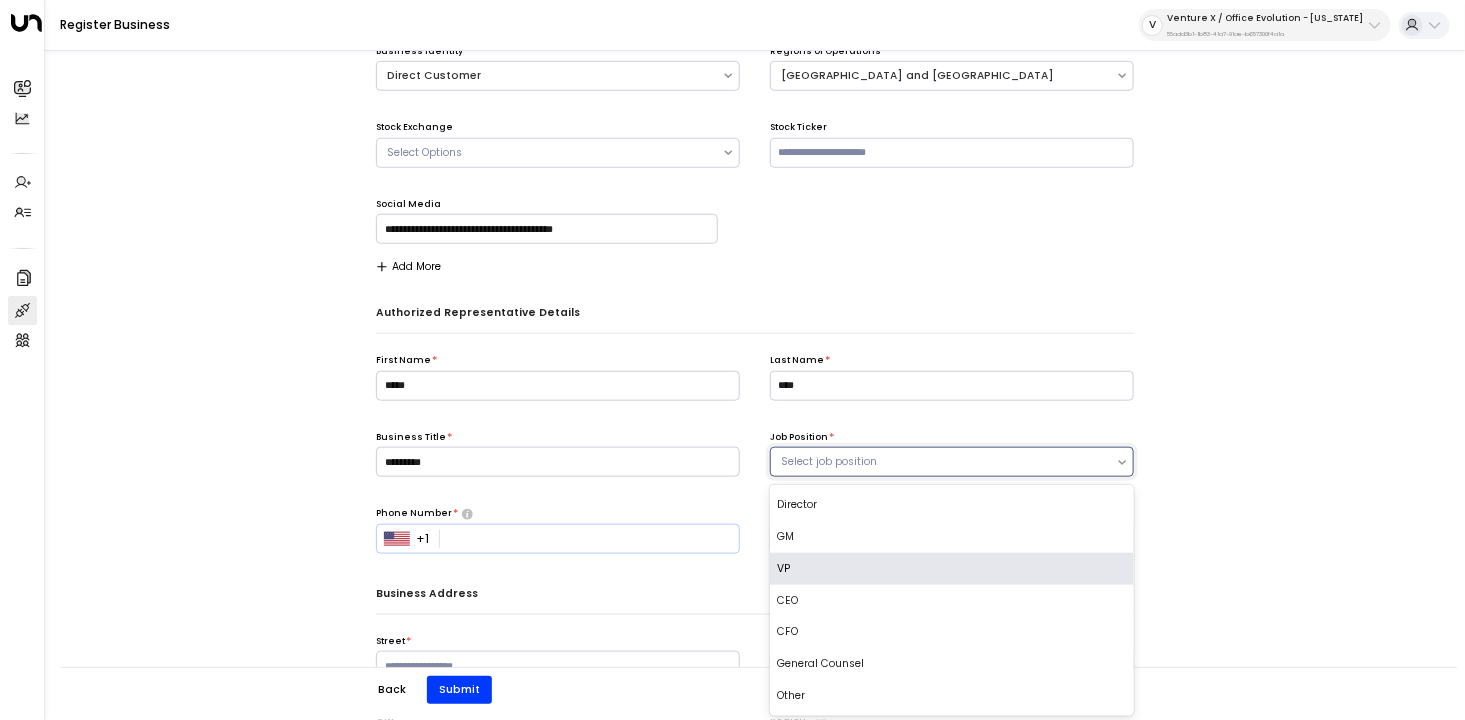 scroll, scrollTop: 564, scrollLeft: 0, axis: vertical 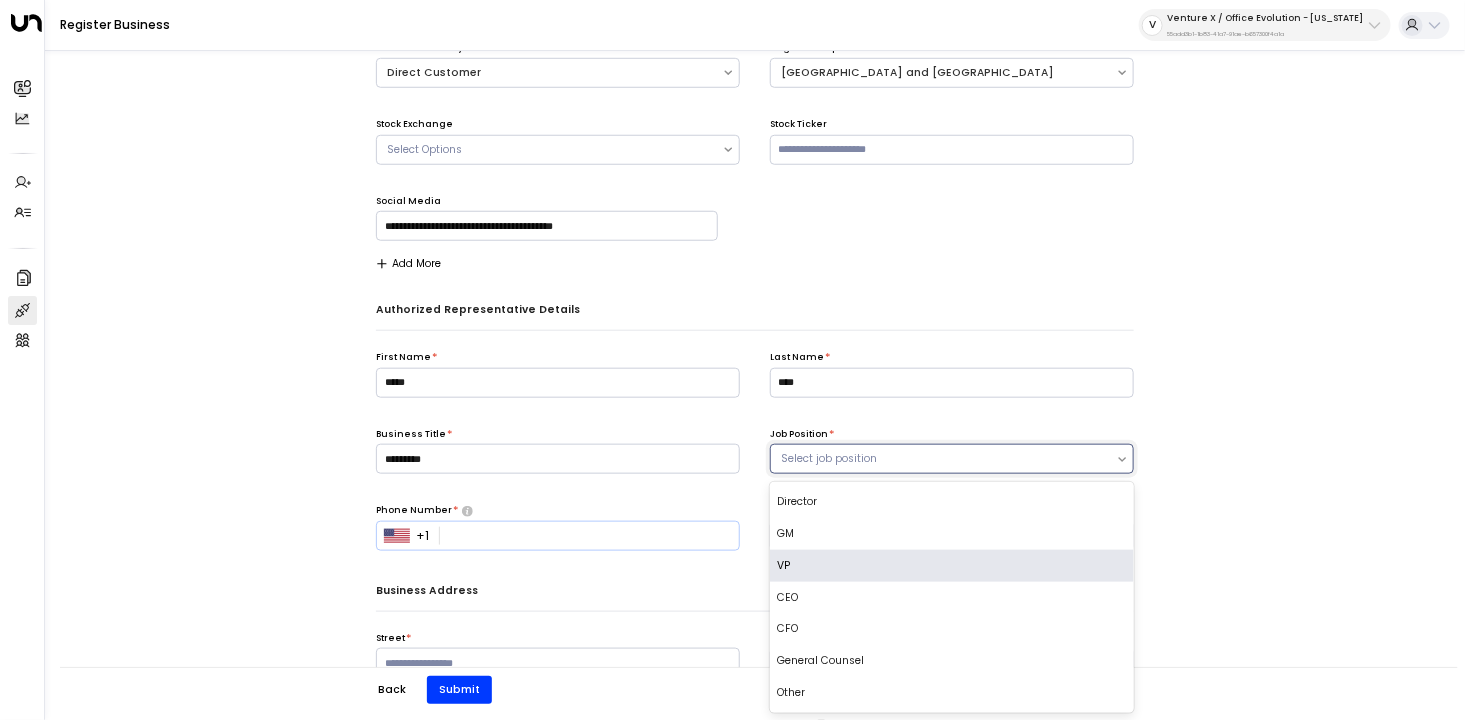 click on "VP" at bounding box center (952, 566) 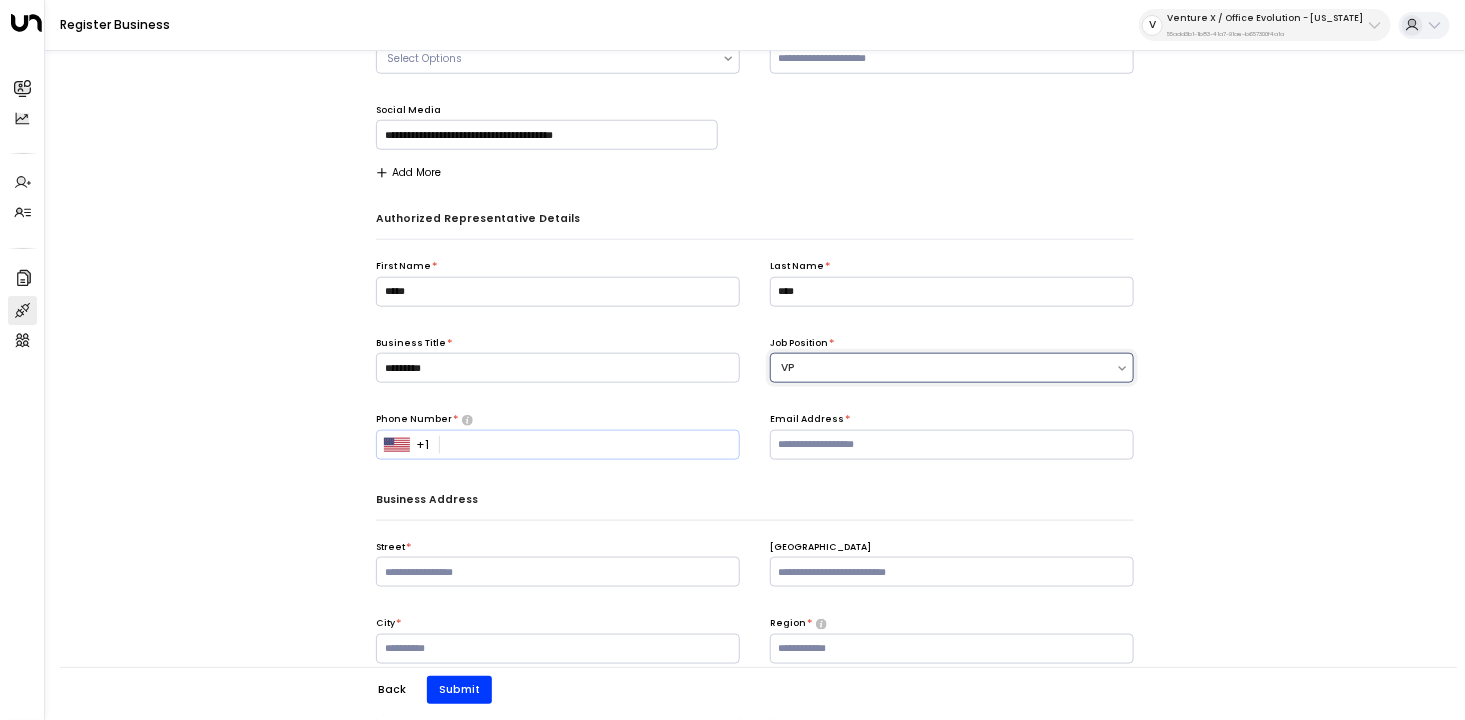 scroll, scrollTop: 661, scrollLeft: 0, axis: vertical 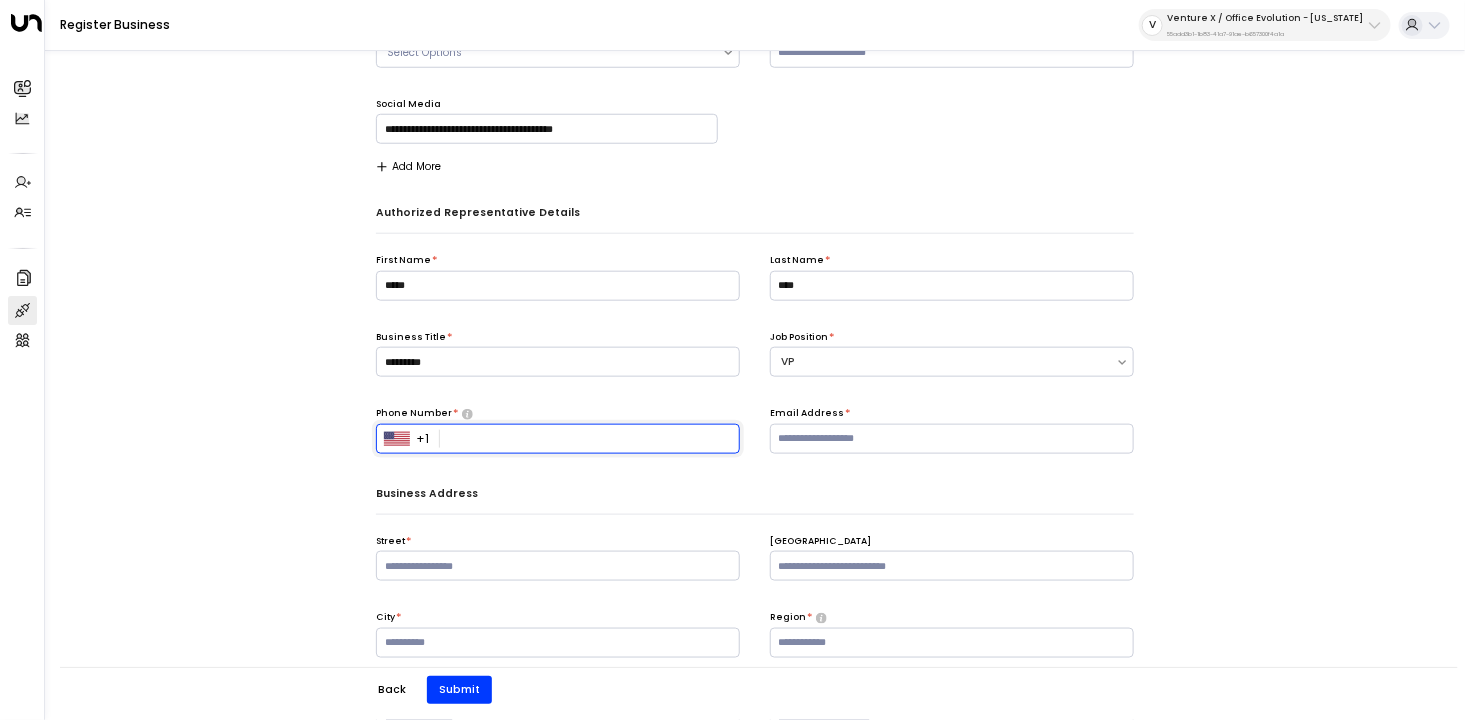 click at bounding box center [590, 439] 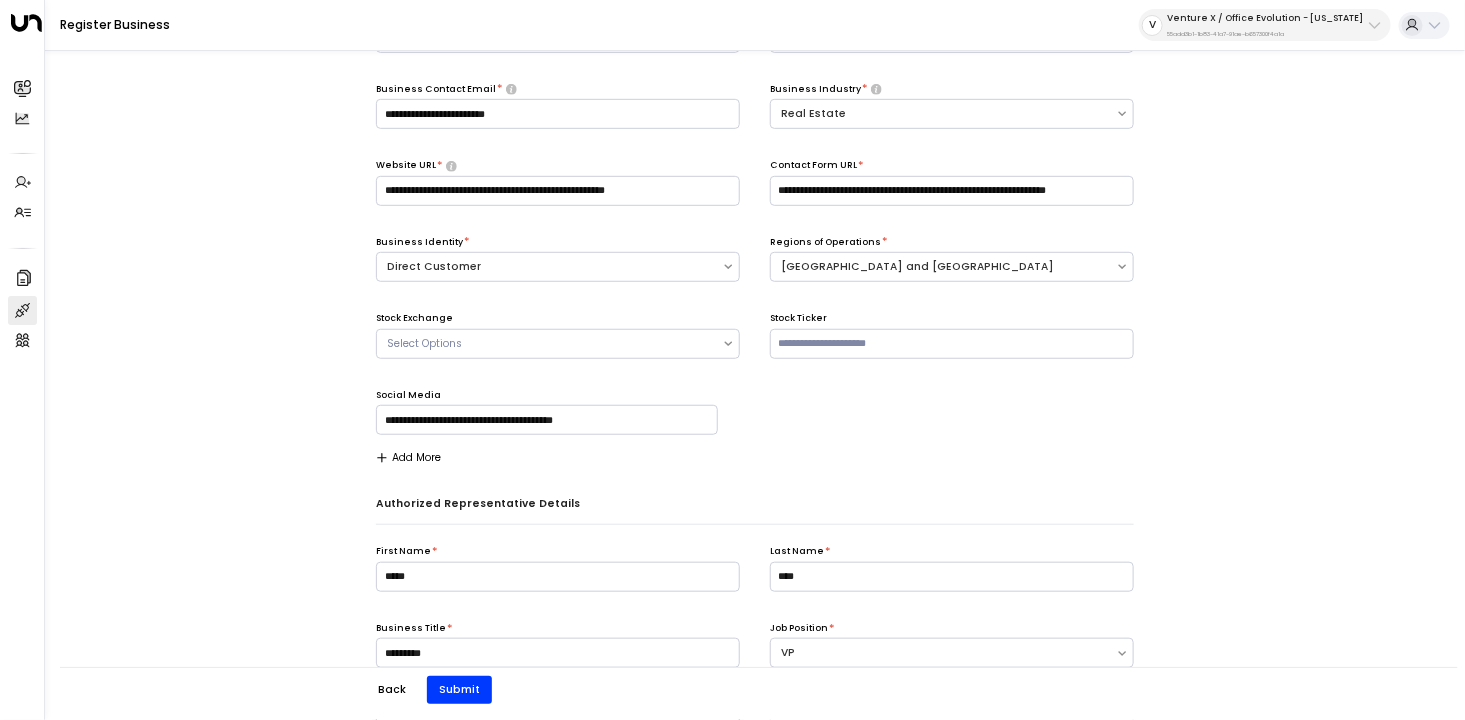 scroll, scrollTop: 343, scrollLeft: 0, axis: vertical 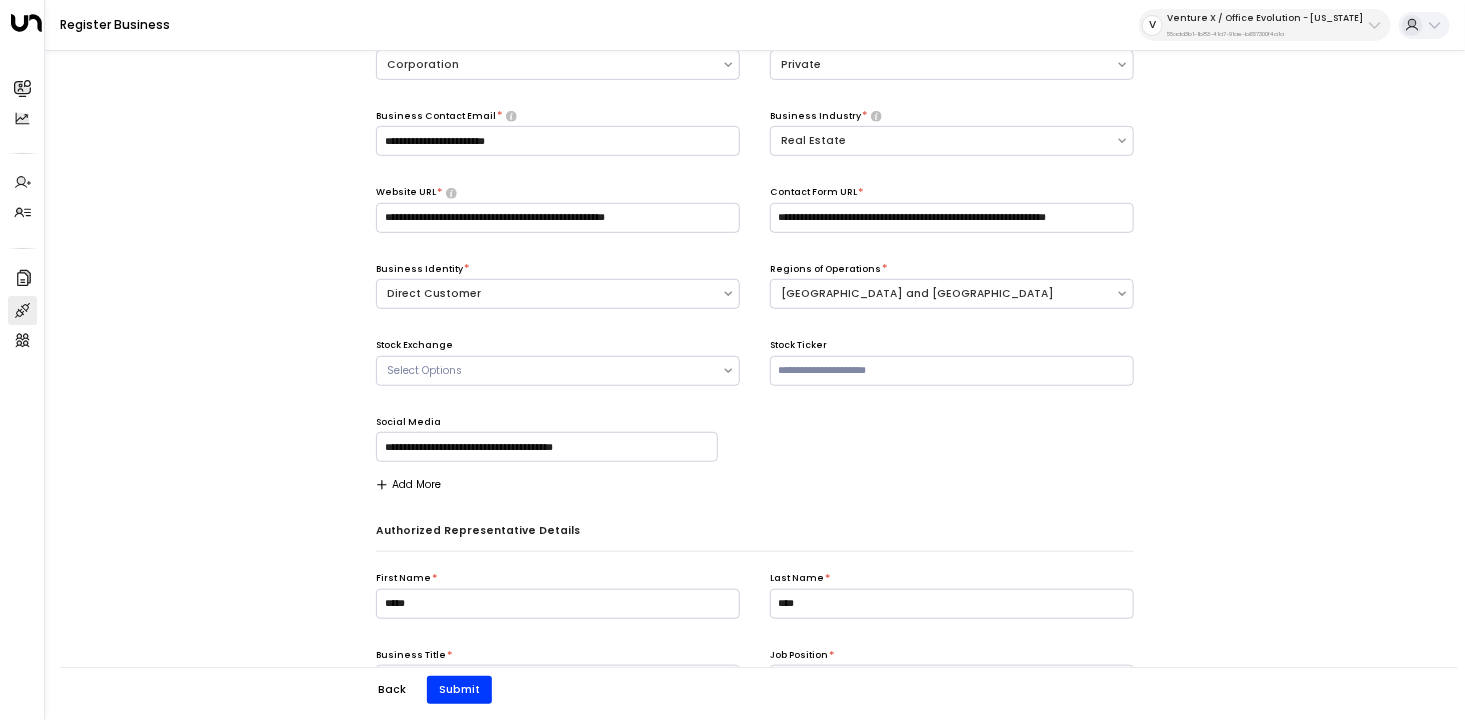 type on "**********" 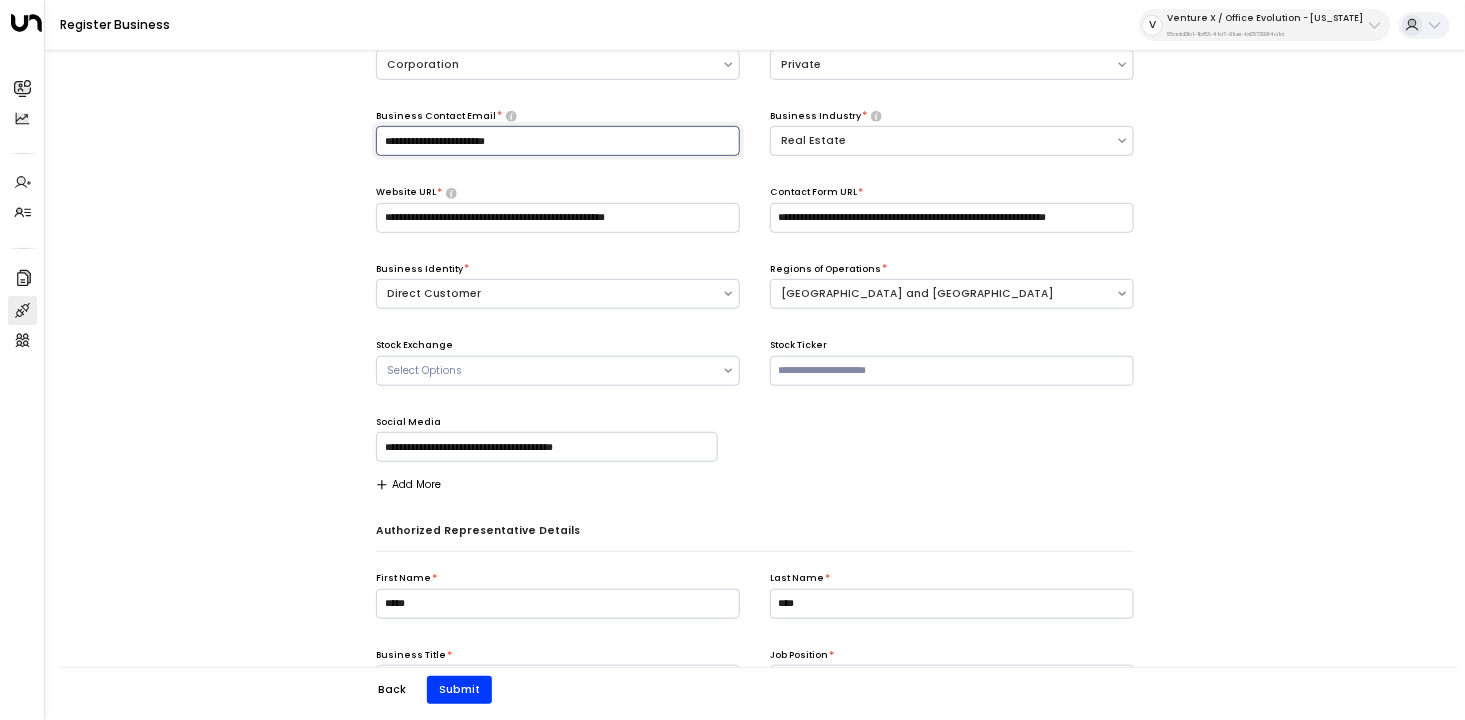 drag, startPoint x: 533, startPoint y: 134, endPoint x: 244, endPoint y: 131, distance: 289.01556 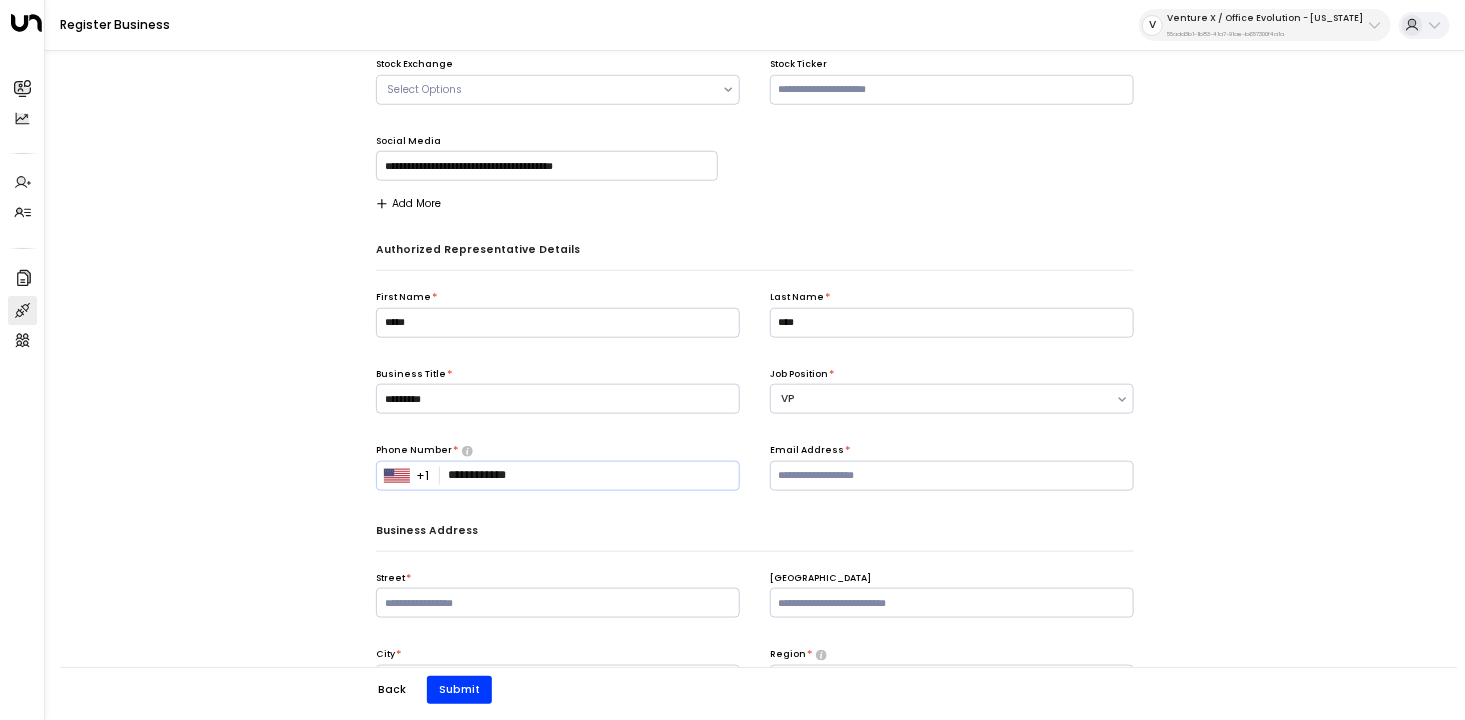 scroll, scrollTop: 735, scrollLeft: 0, axis: vertical 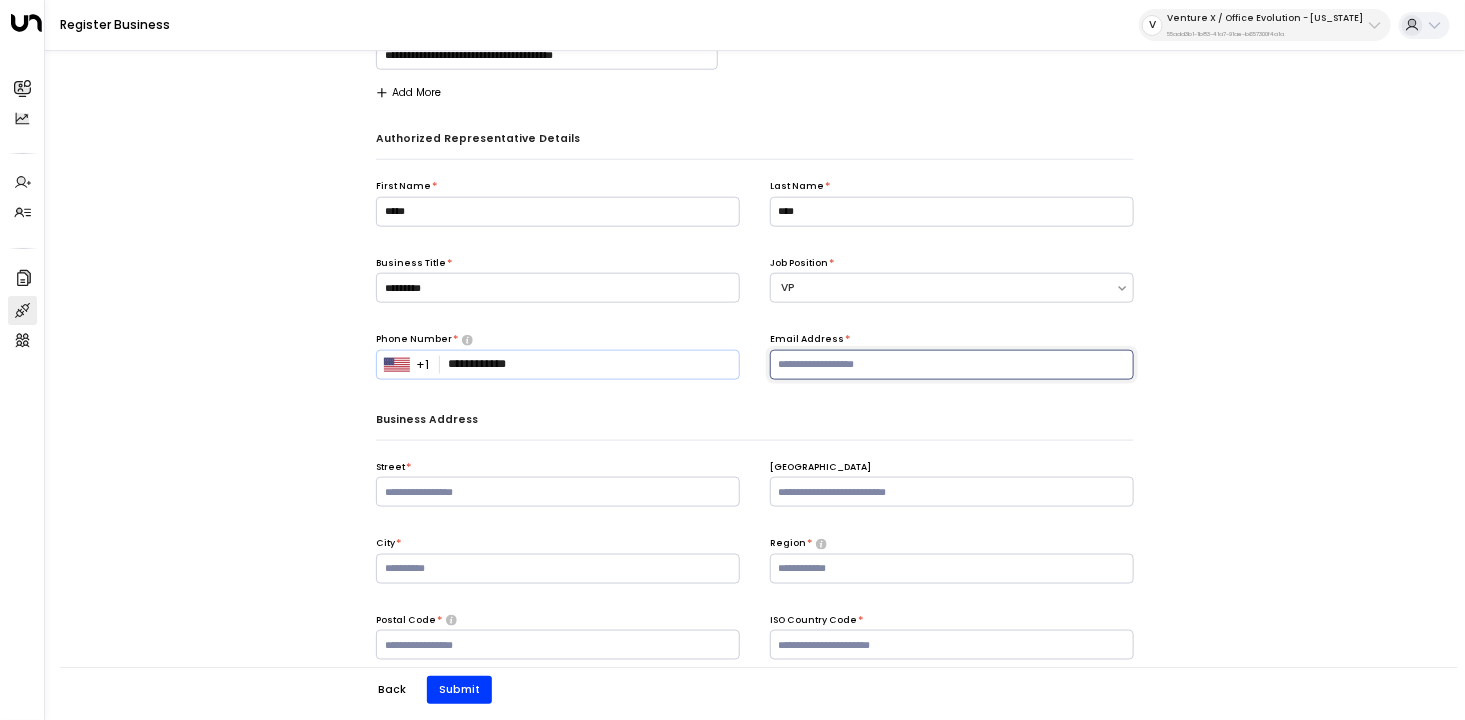 click at bounding box center (952, 365) 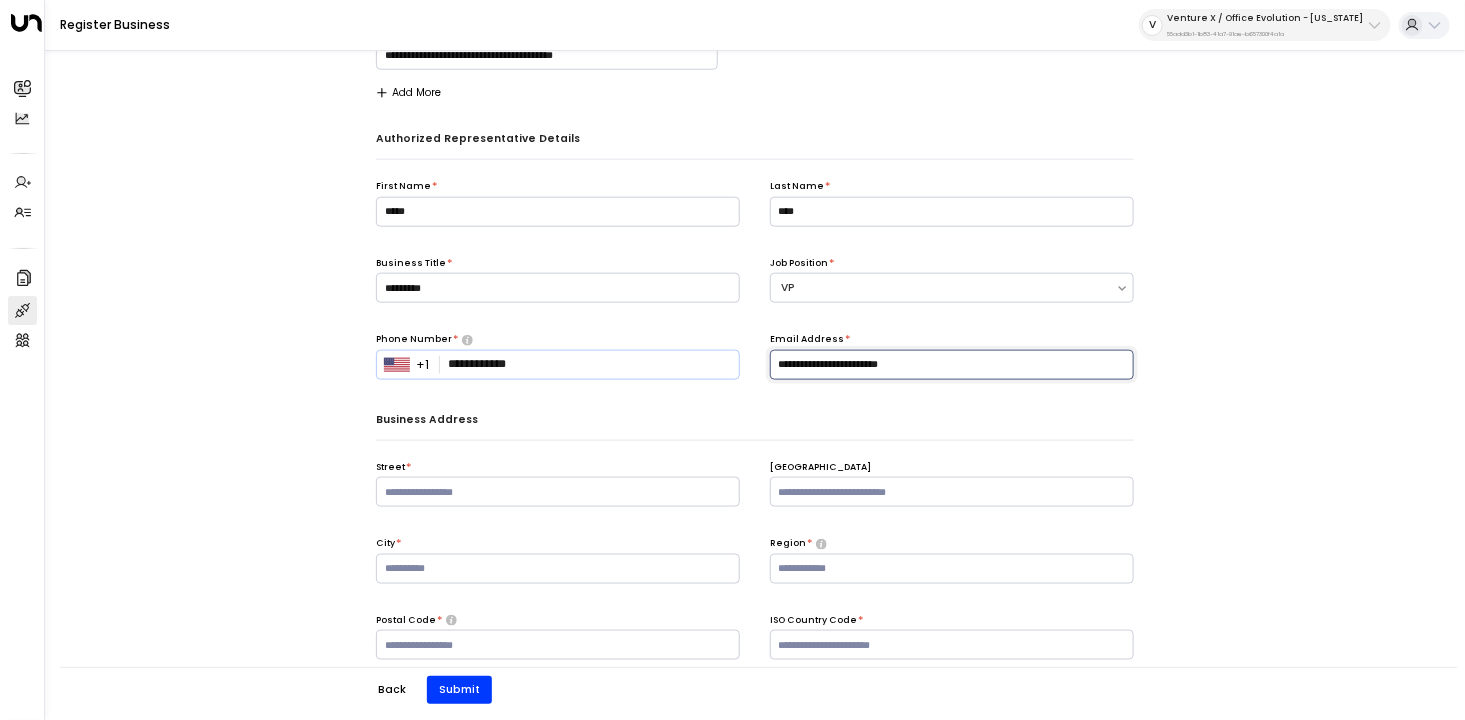 type on "**********" 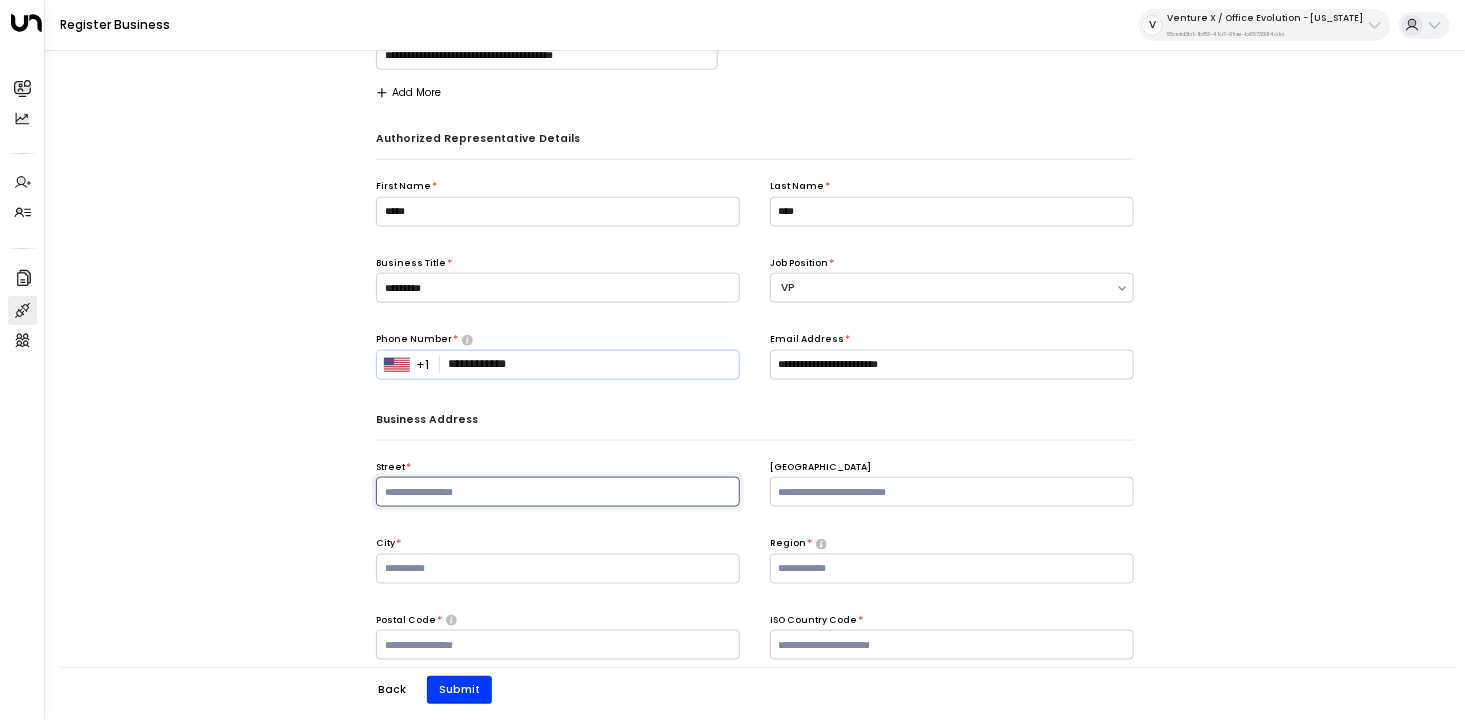 click at bounding box center [558, 492] 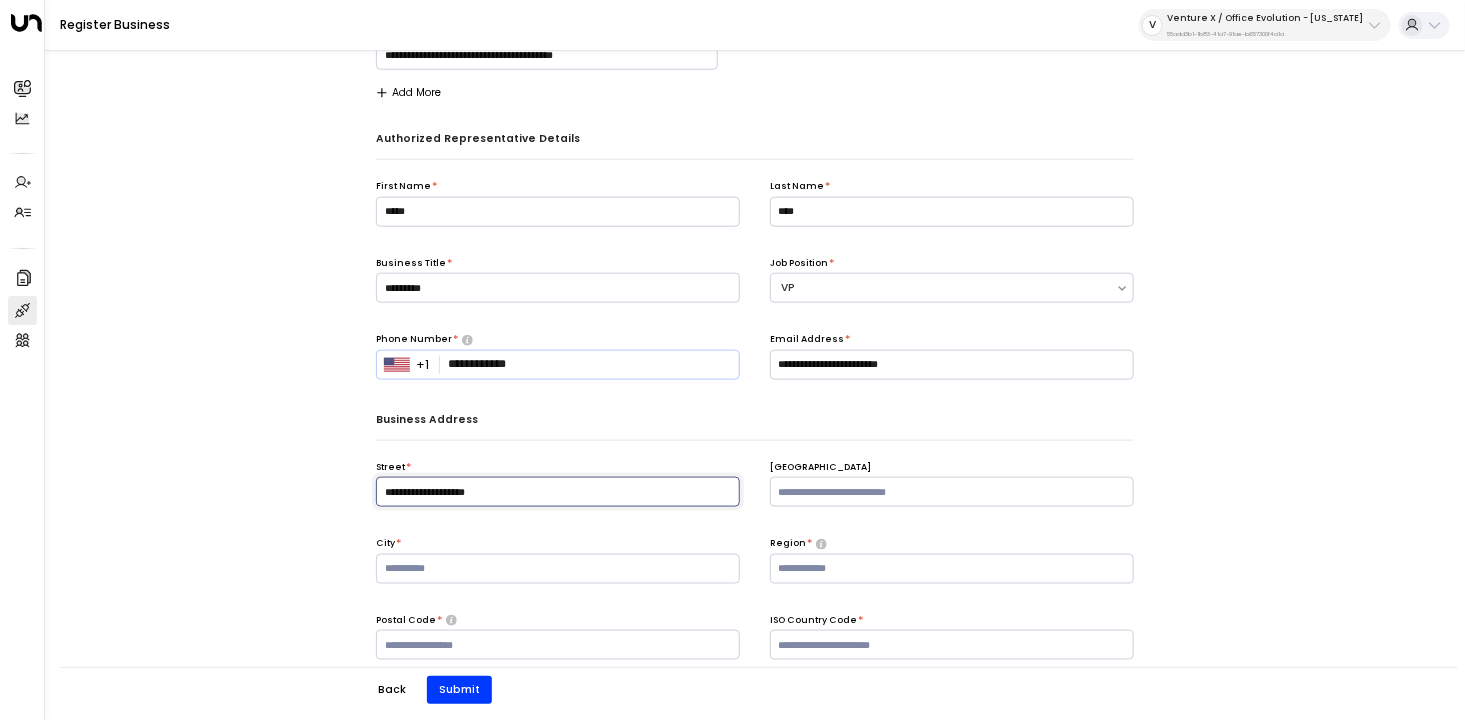 type on "**********" 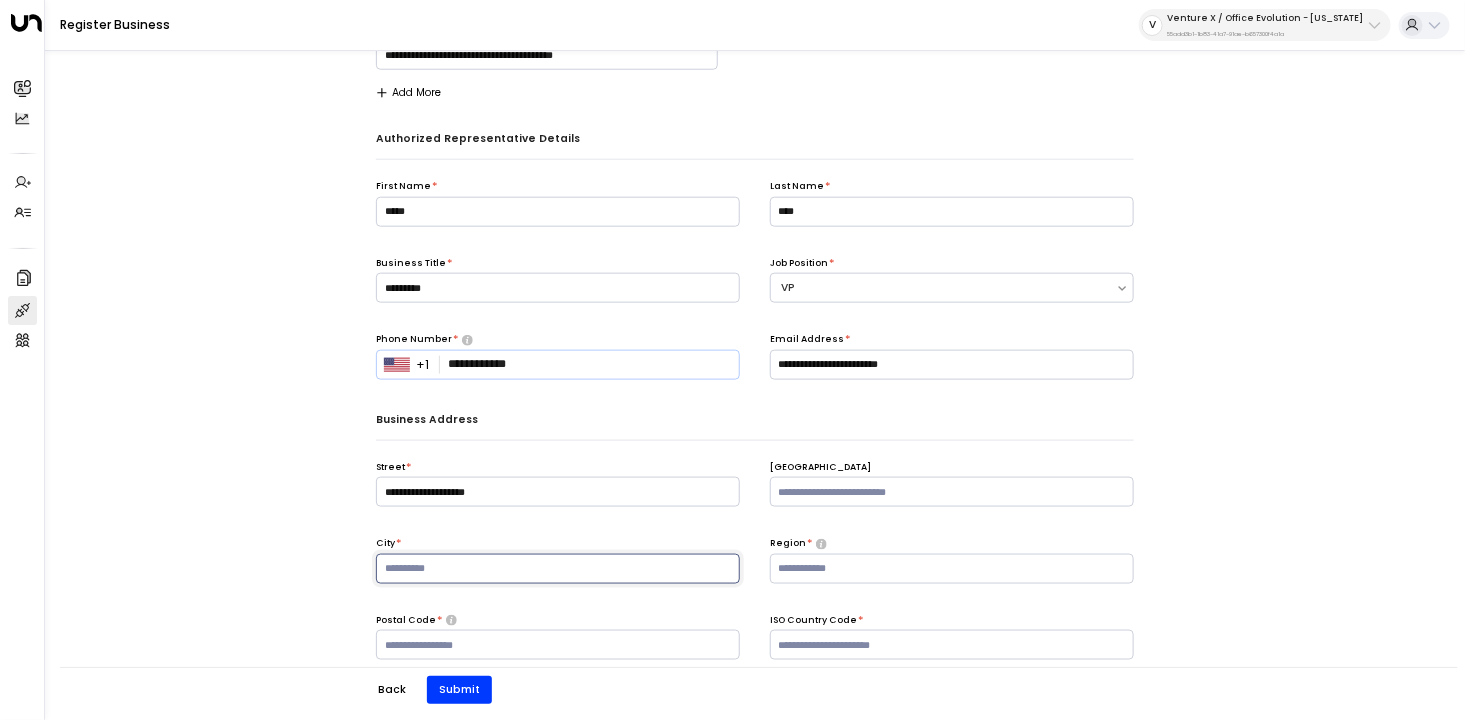 click at bounding box center [558, 569] 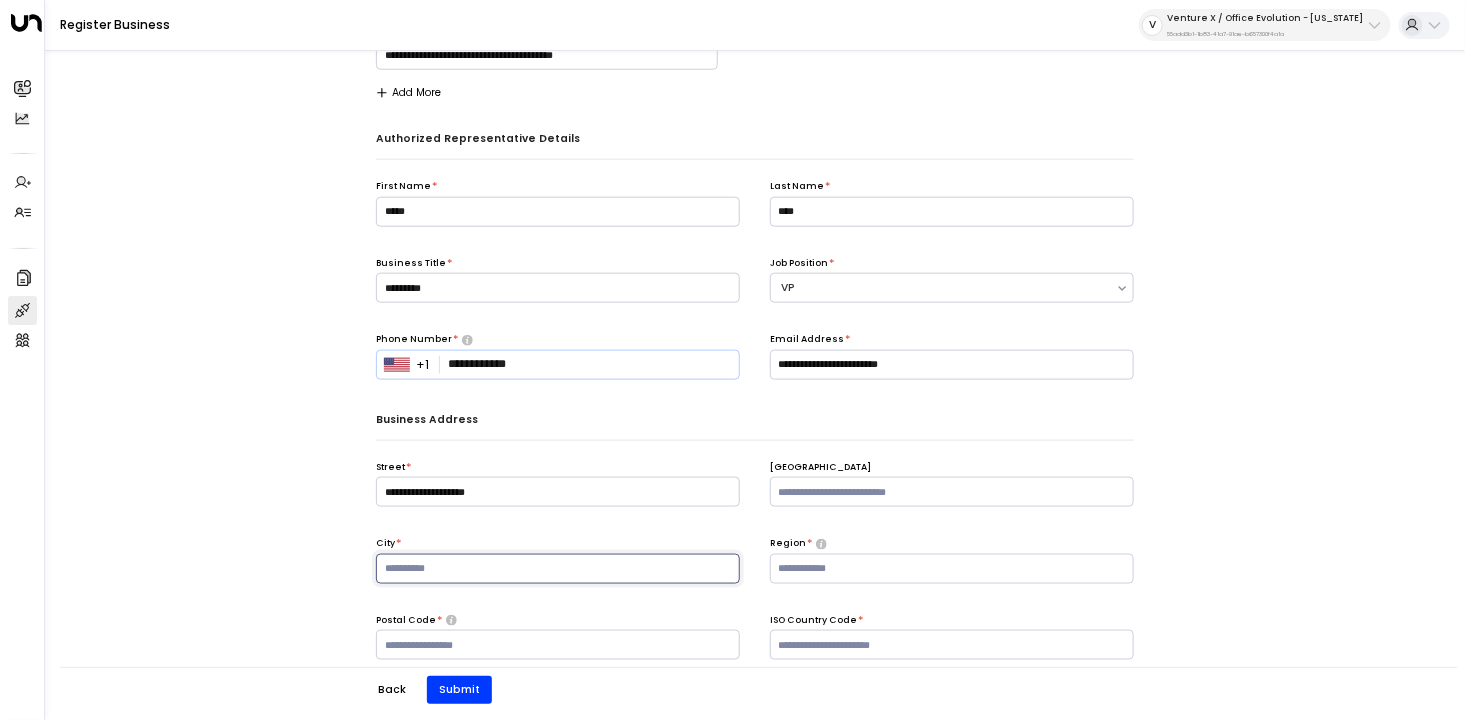 paste on "**********" 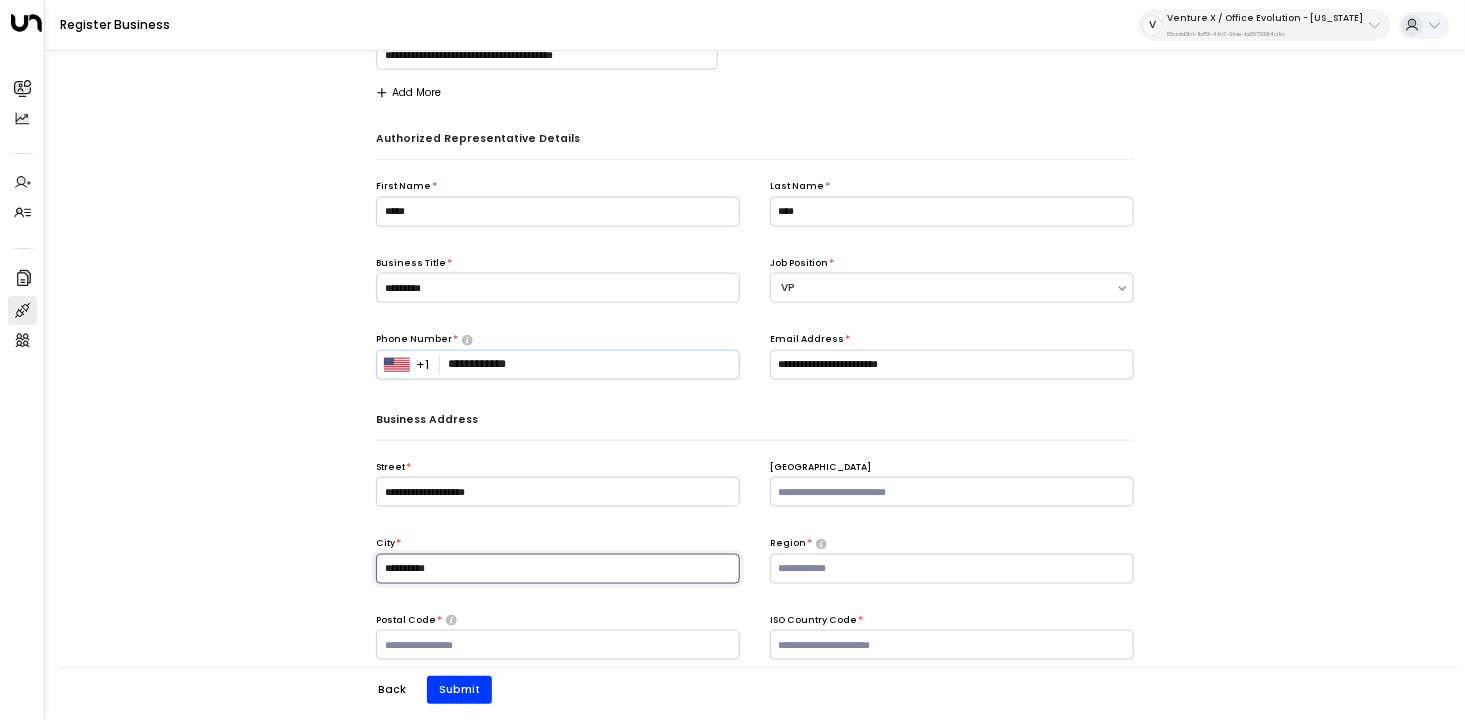 type on "**********" 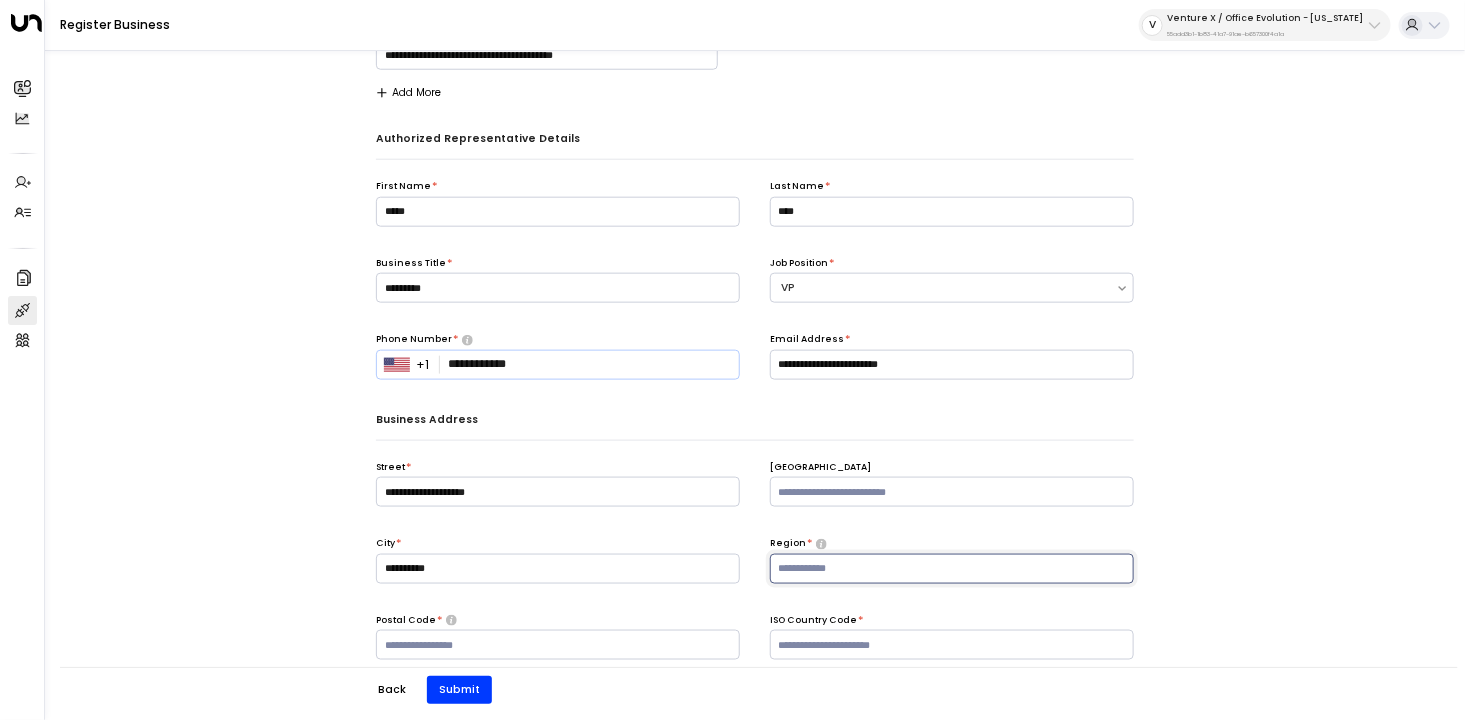 click at bounding box center (952, 569) 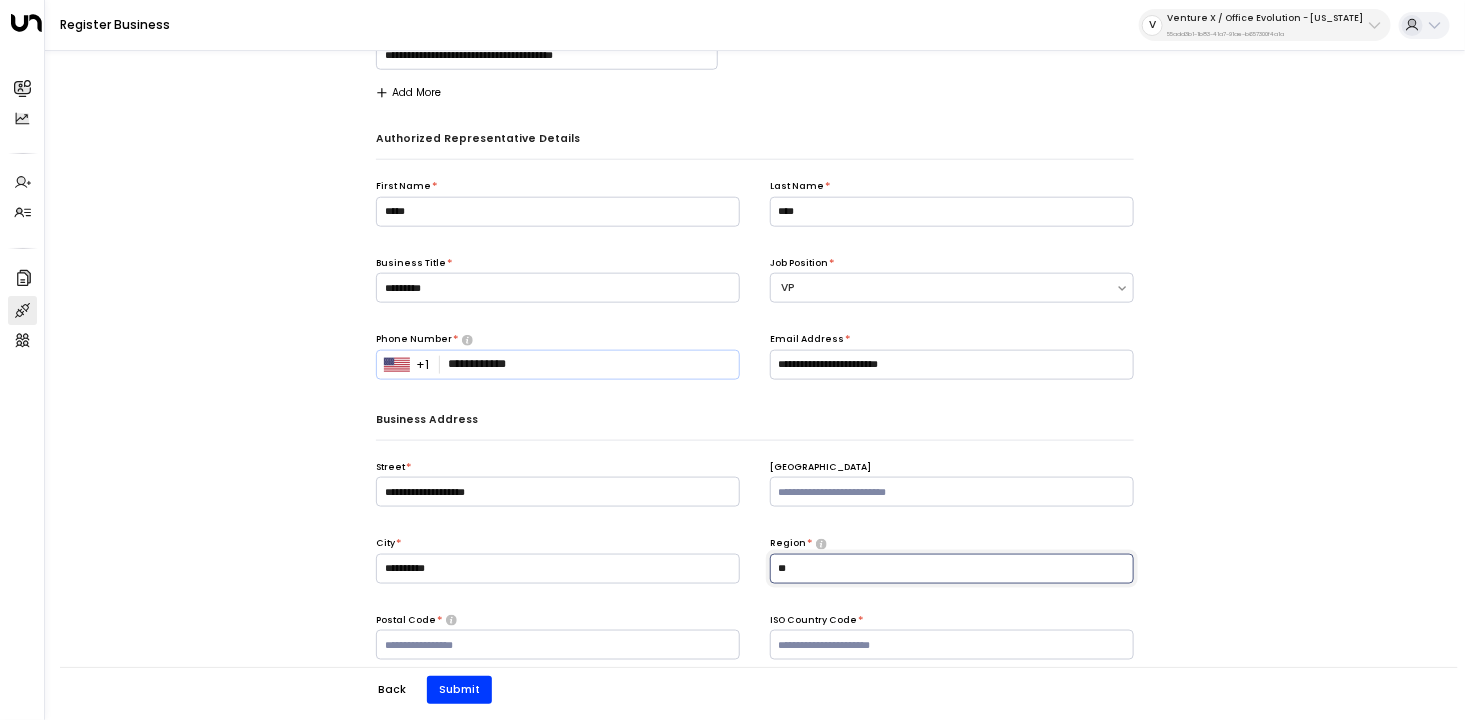 type on "**" 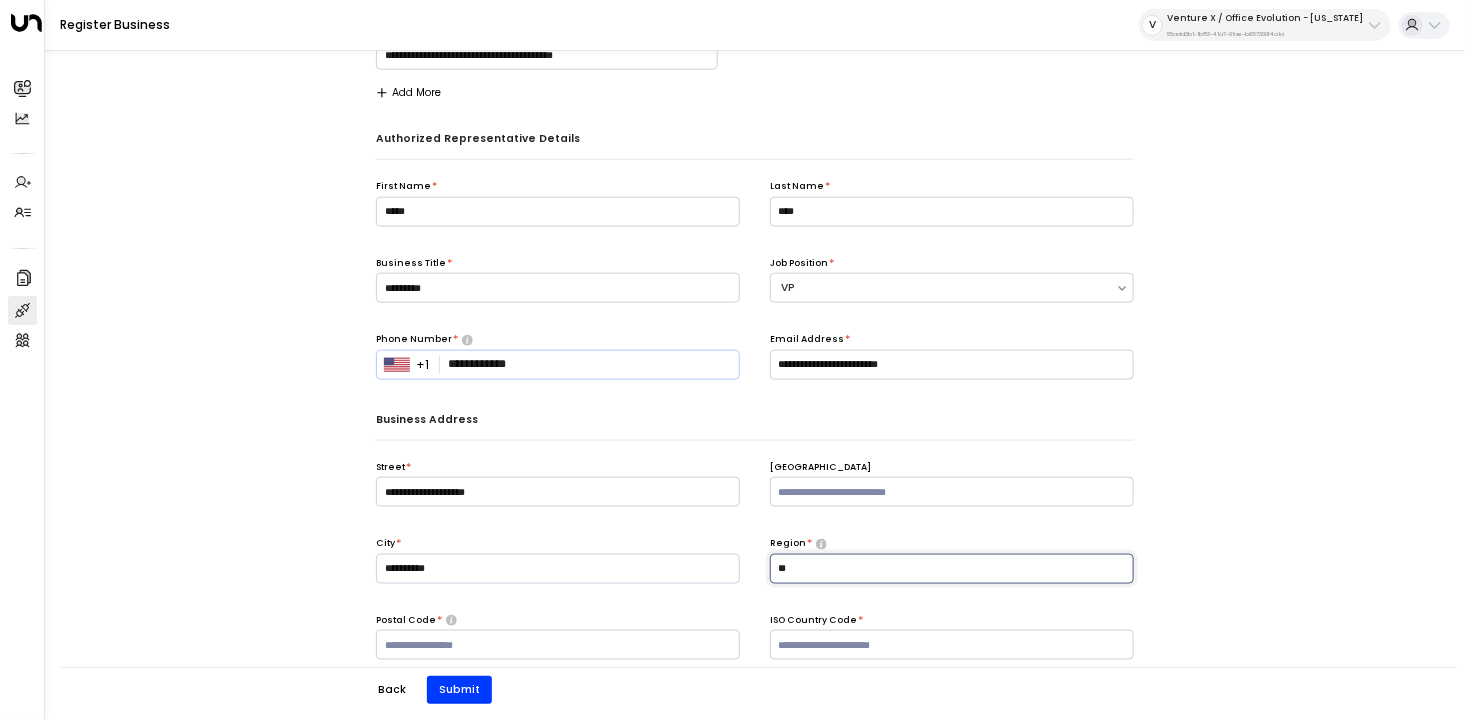 scroll, scrollTop: 750, scrollLeft: 0, axis: vertical 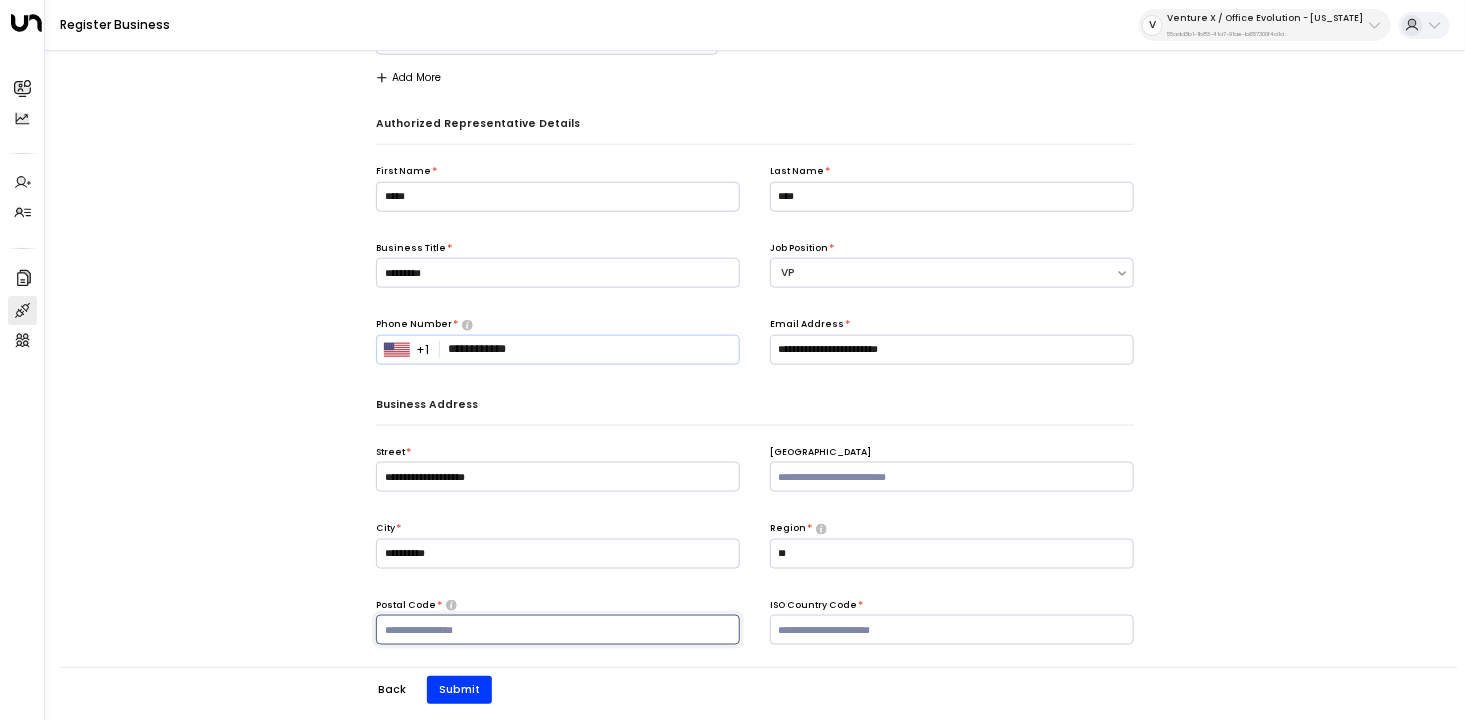 click at bounding box center [558, 630] 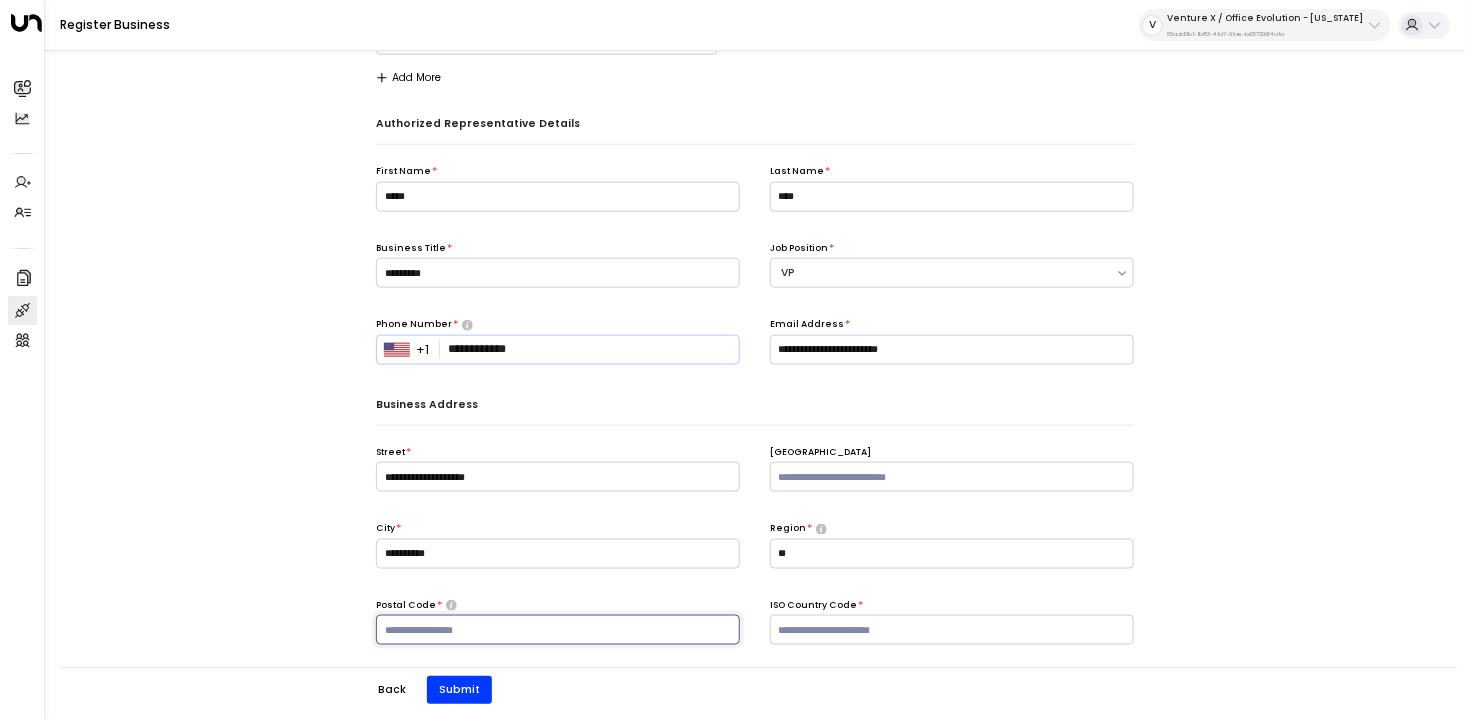 paste on "*****" 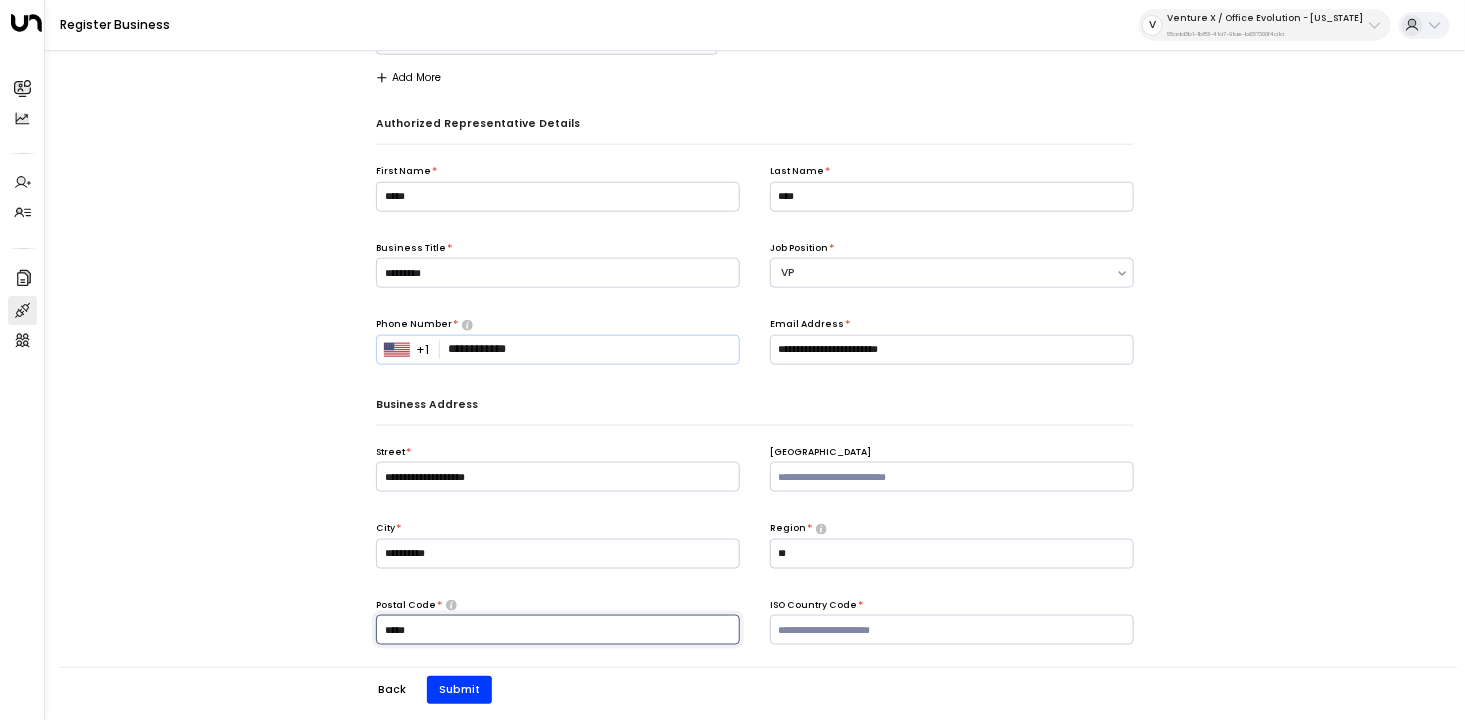 type on "*****" 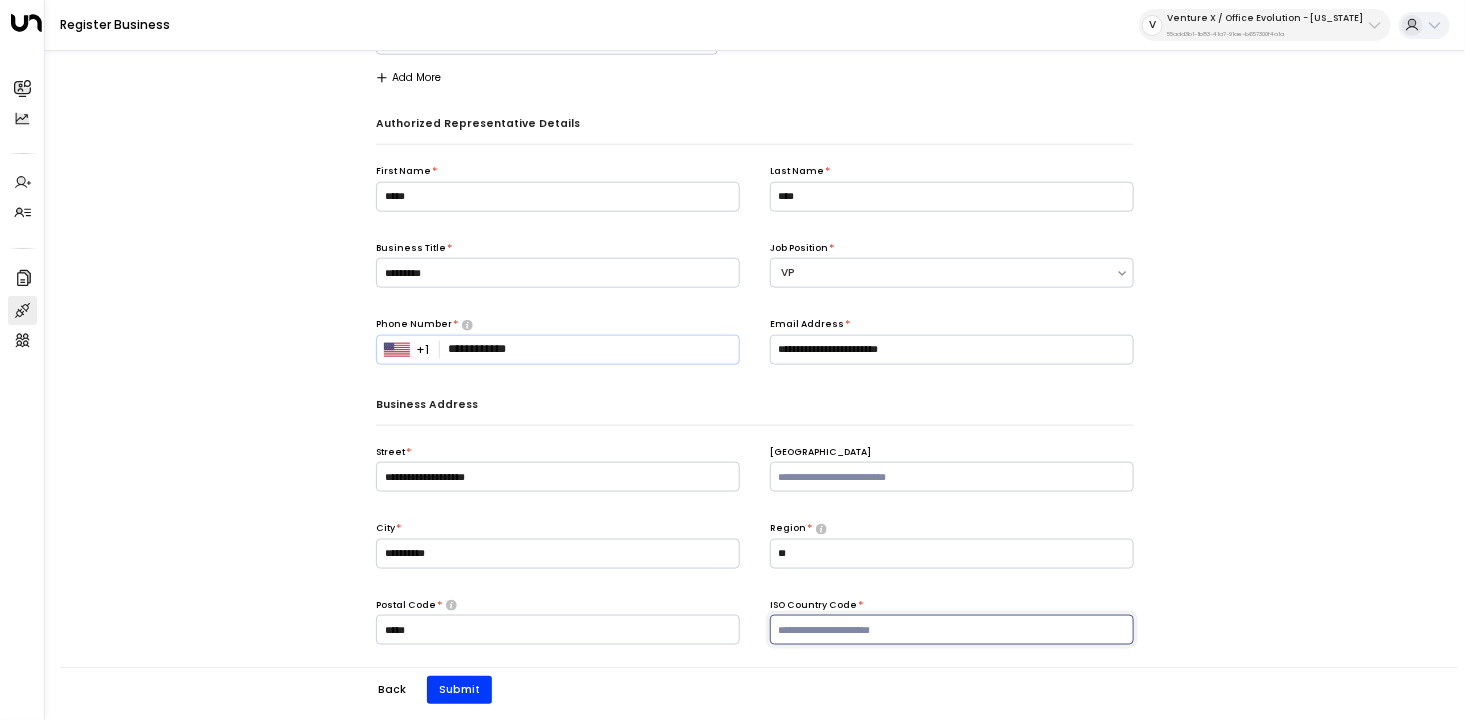 click at bounding box center (952, 630) 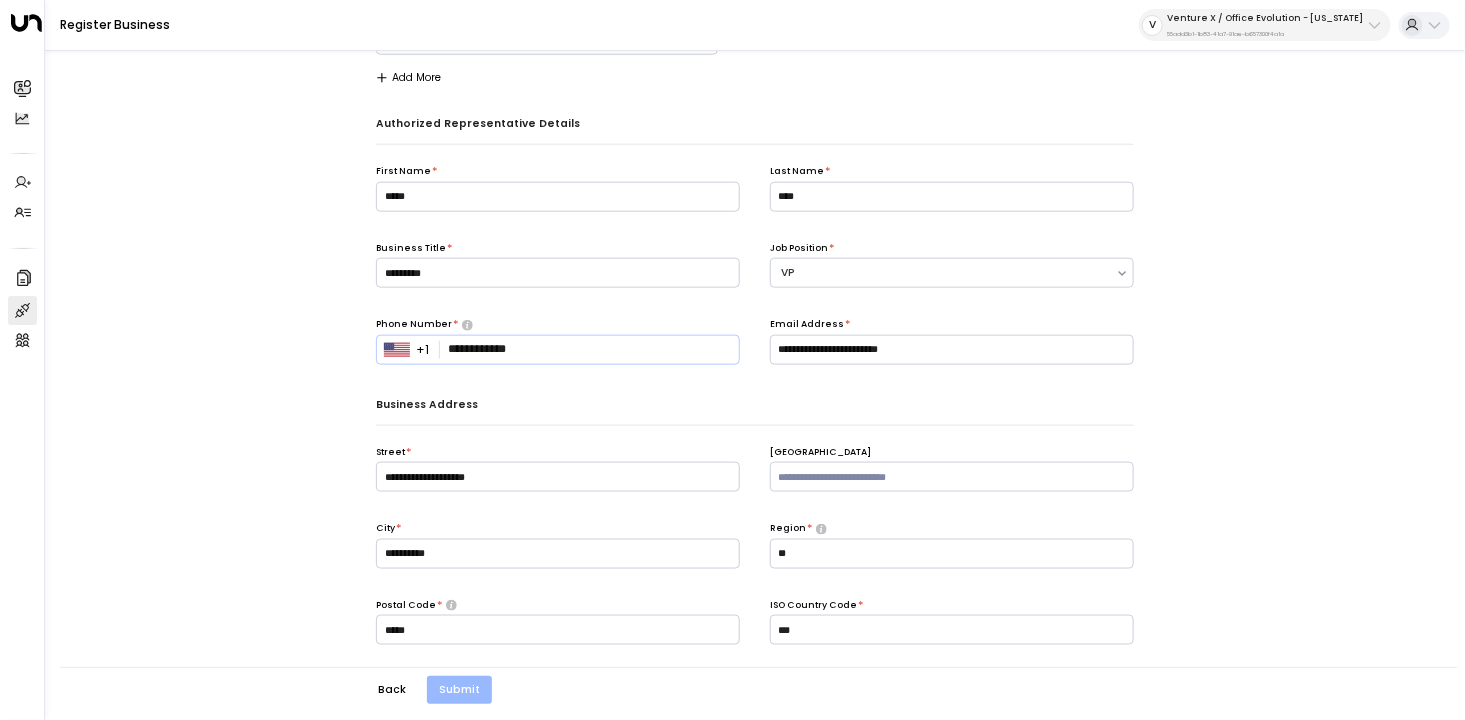 click on "Submit" at bounding box center [459, 690] 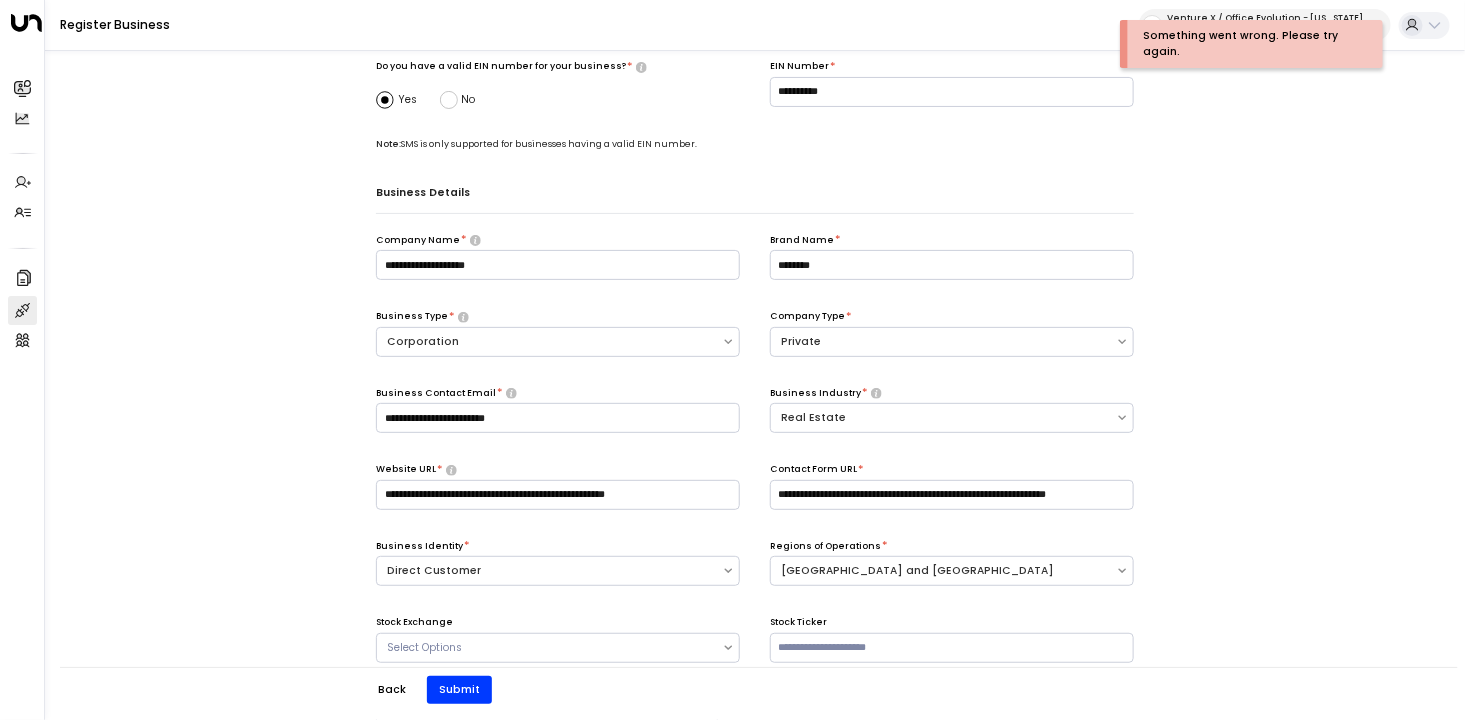 scroll, scrollTop: 0, scrollLeft: 0, axis: both 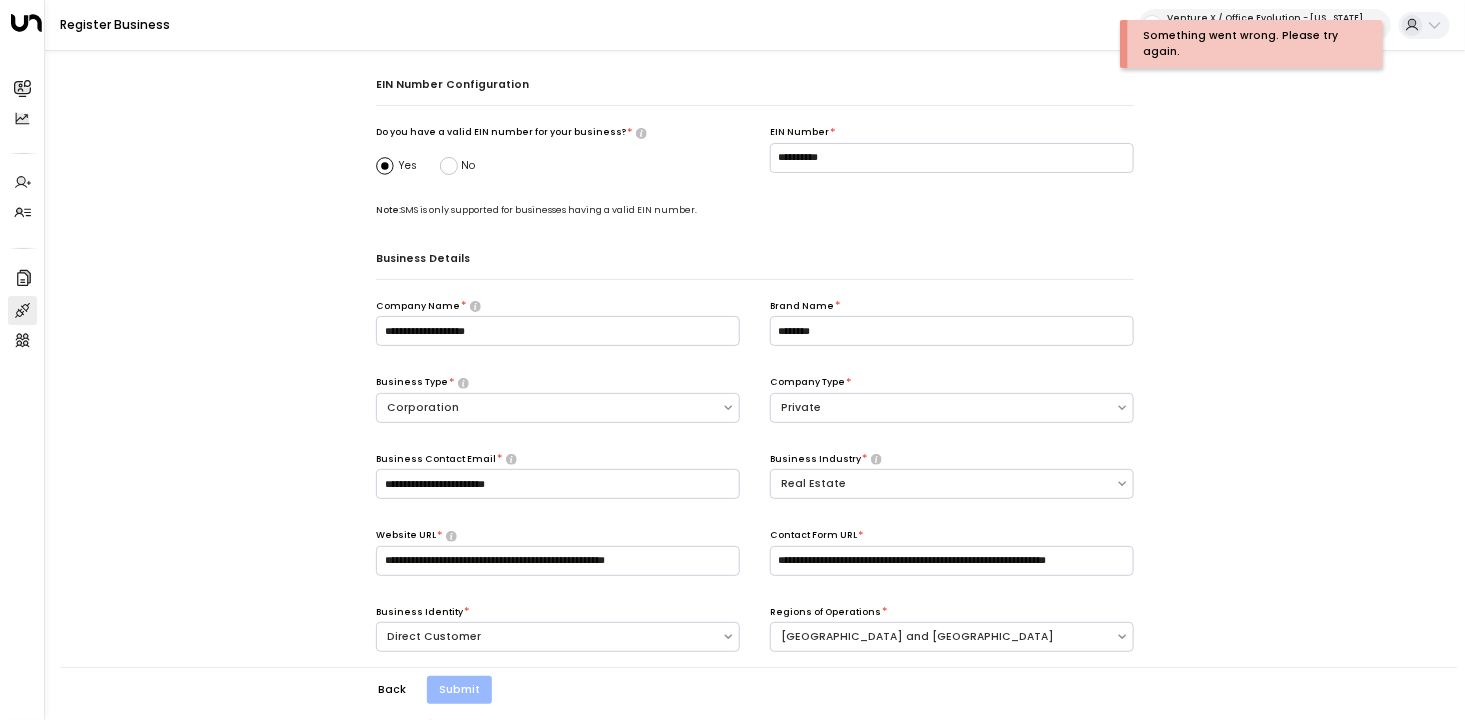 click on "Submit" at bounding box center [459, 690] 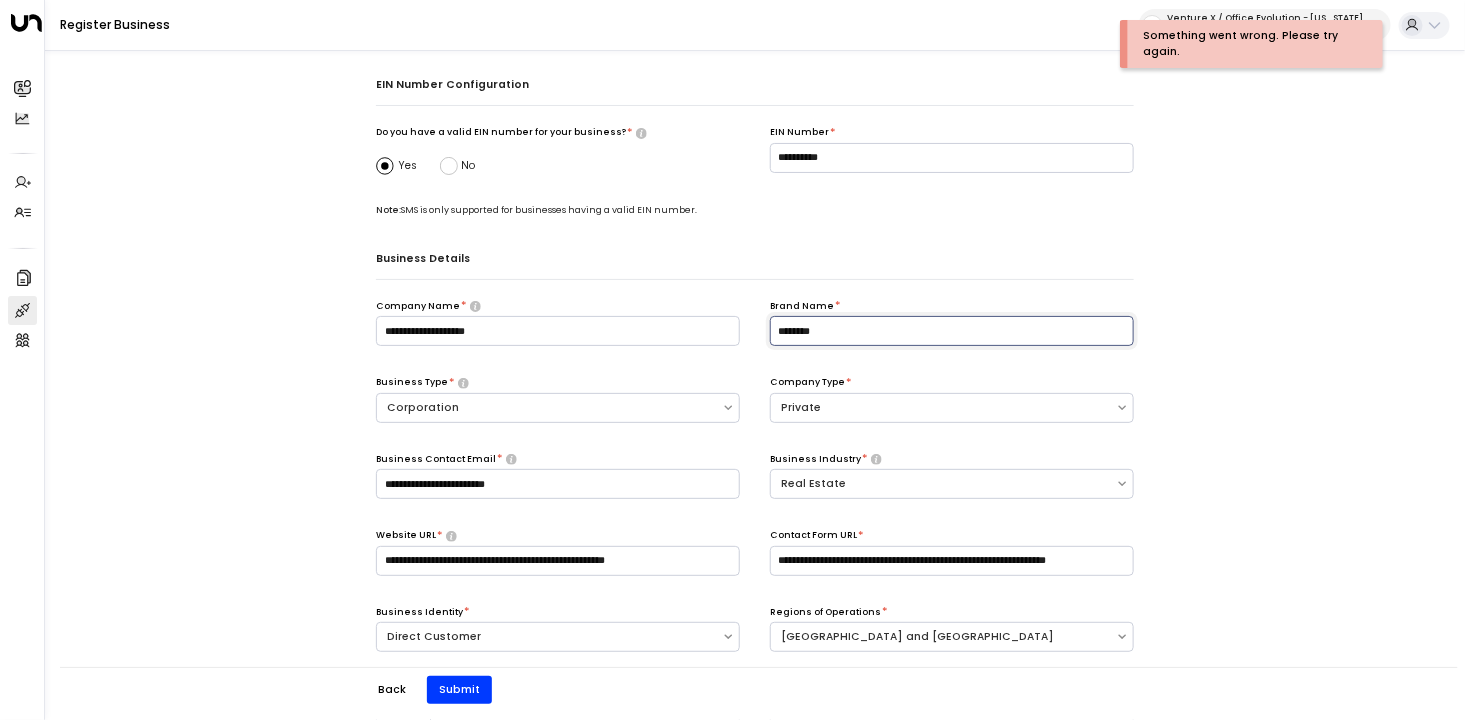 click on "********" at bounding box center (952, 331) 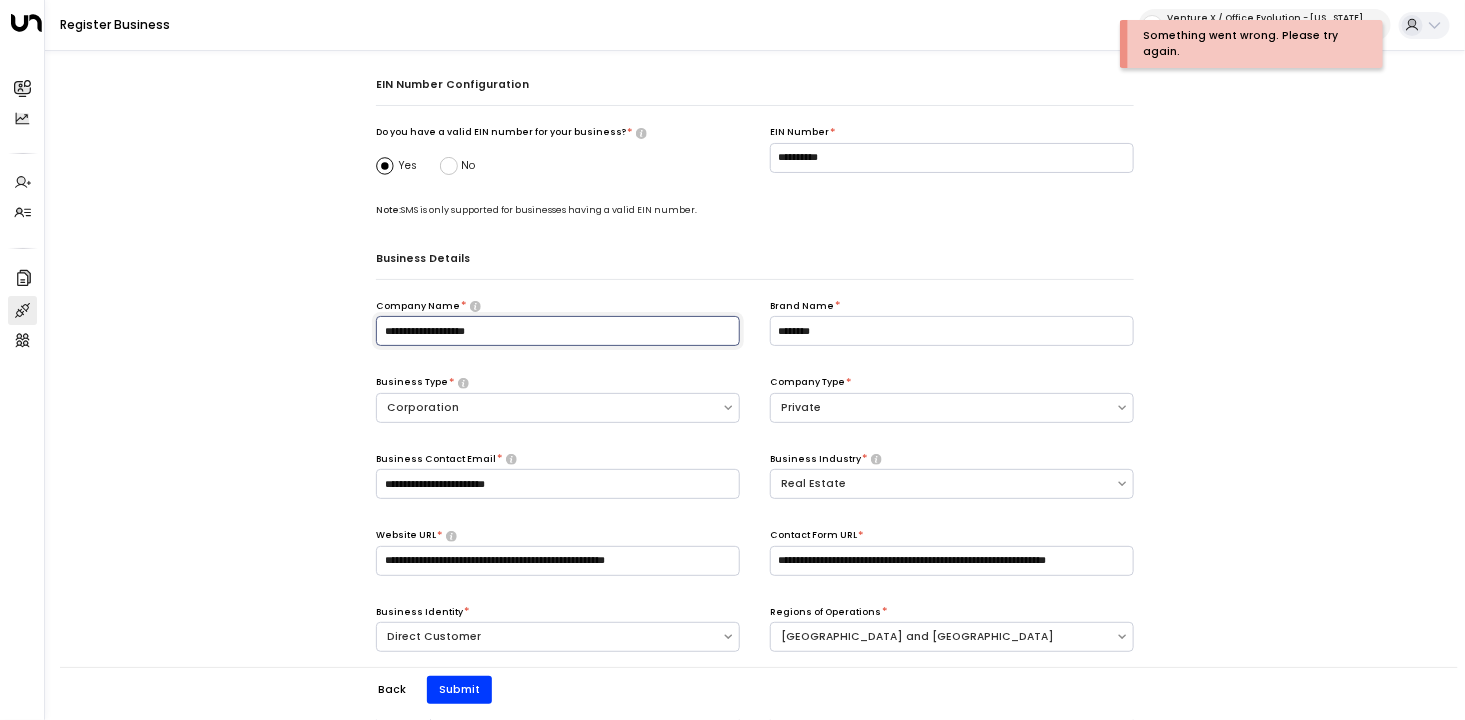 click on "**********" at bounding box center [558, 331] 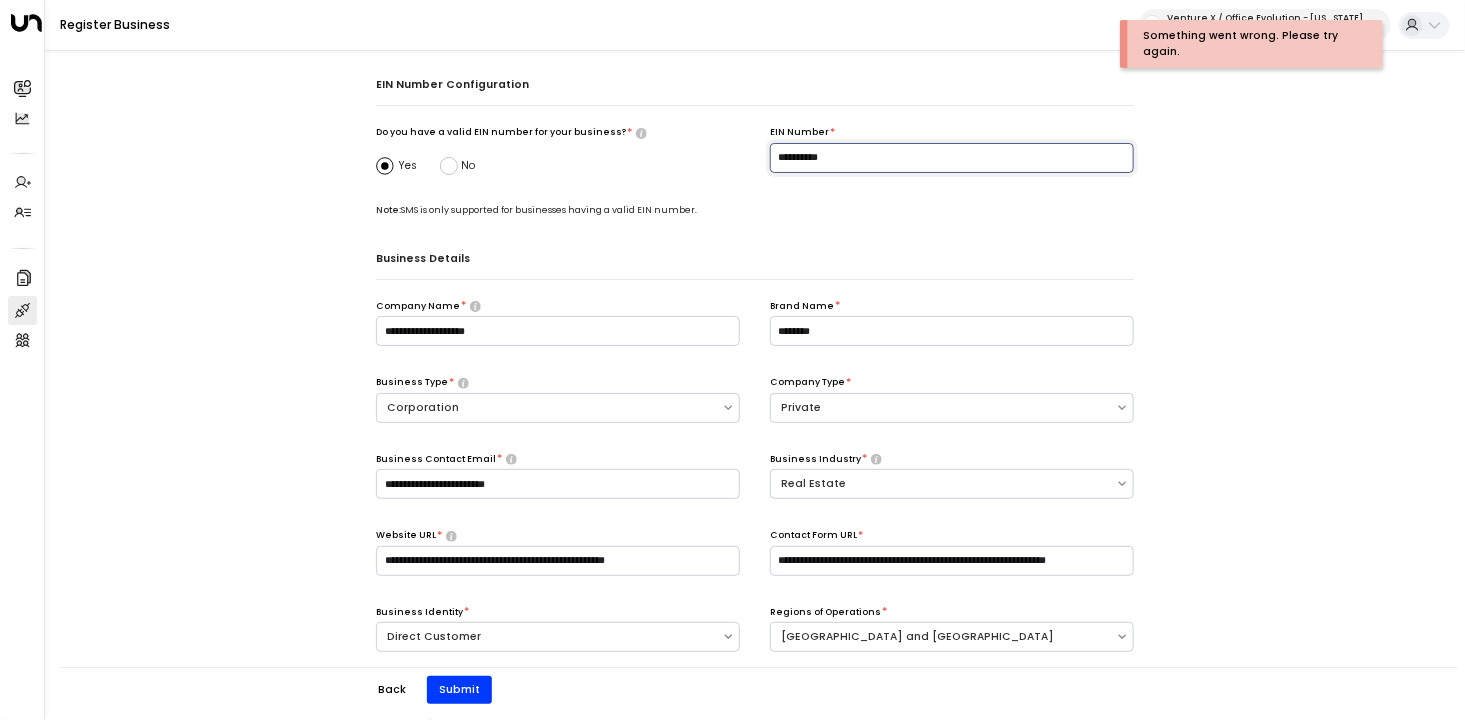 click on "**********" at bounding box center [952, 158] 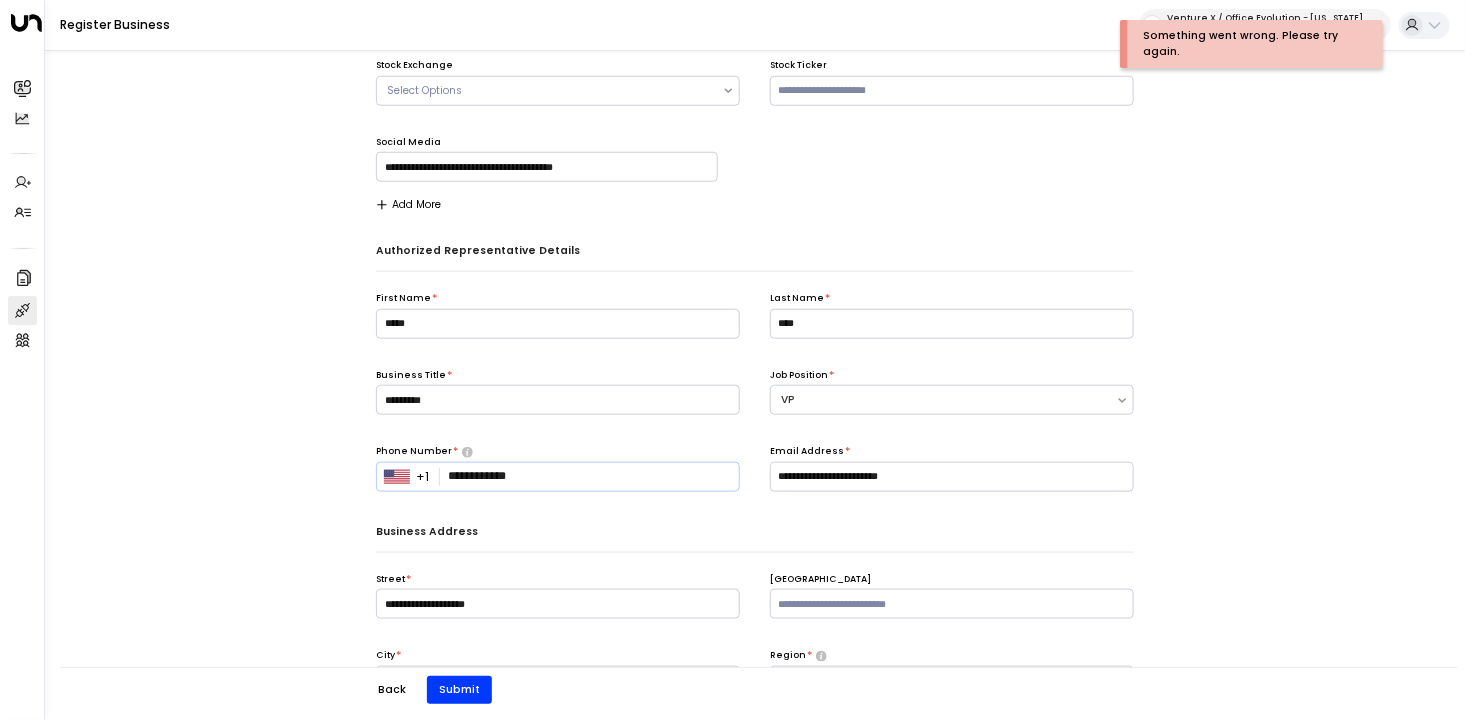 scroll, scrollTop: 750, scrollLeft: 0, axis: vertical 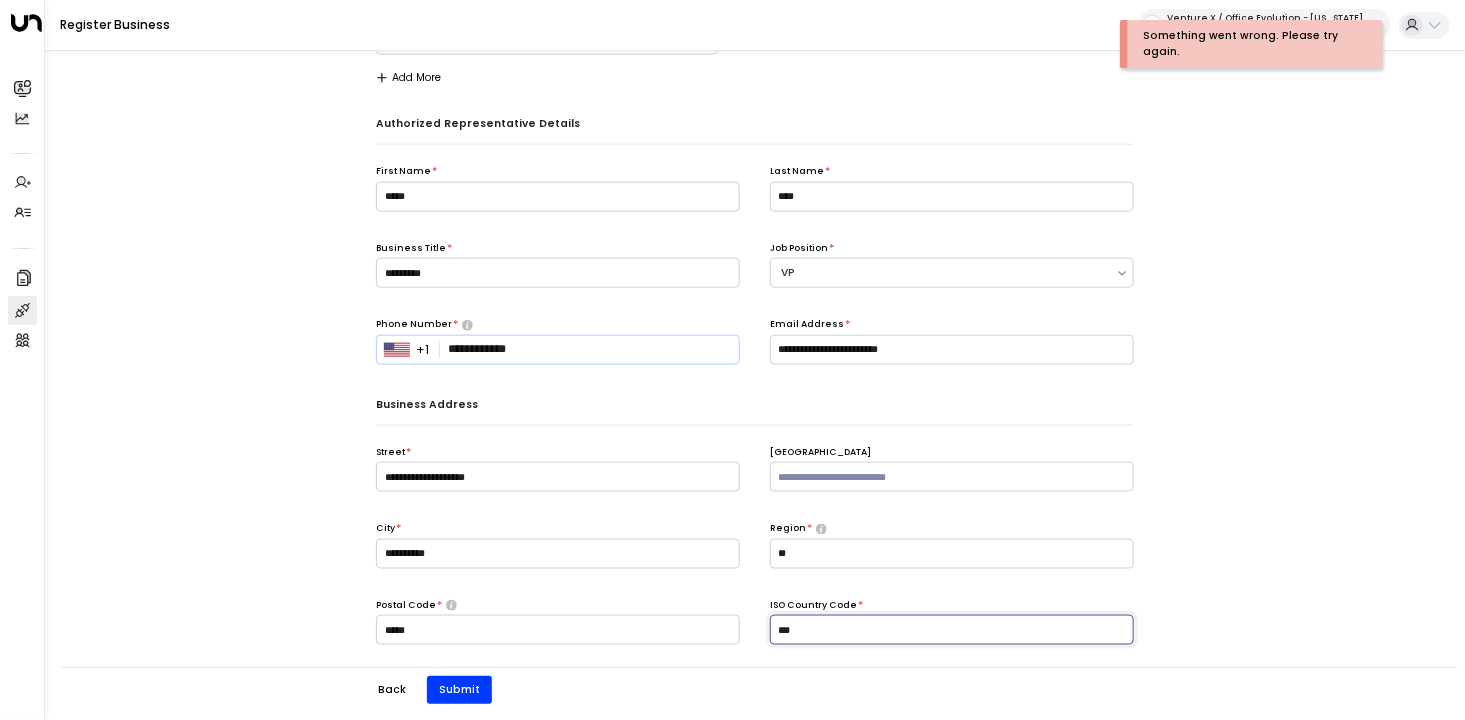 click on "***" at bounding box center (952, 630) 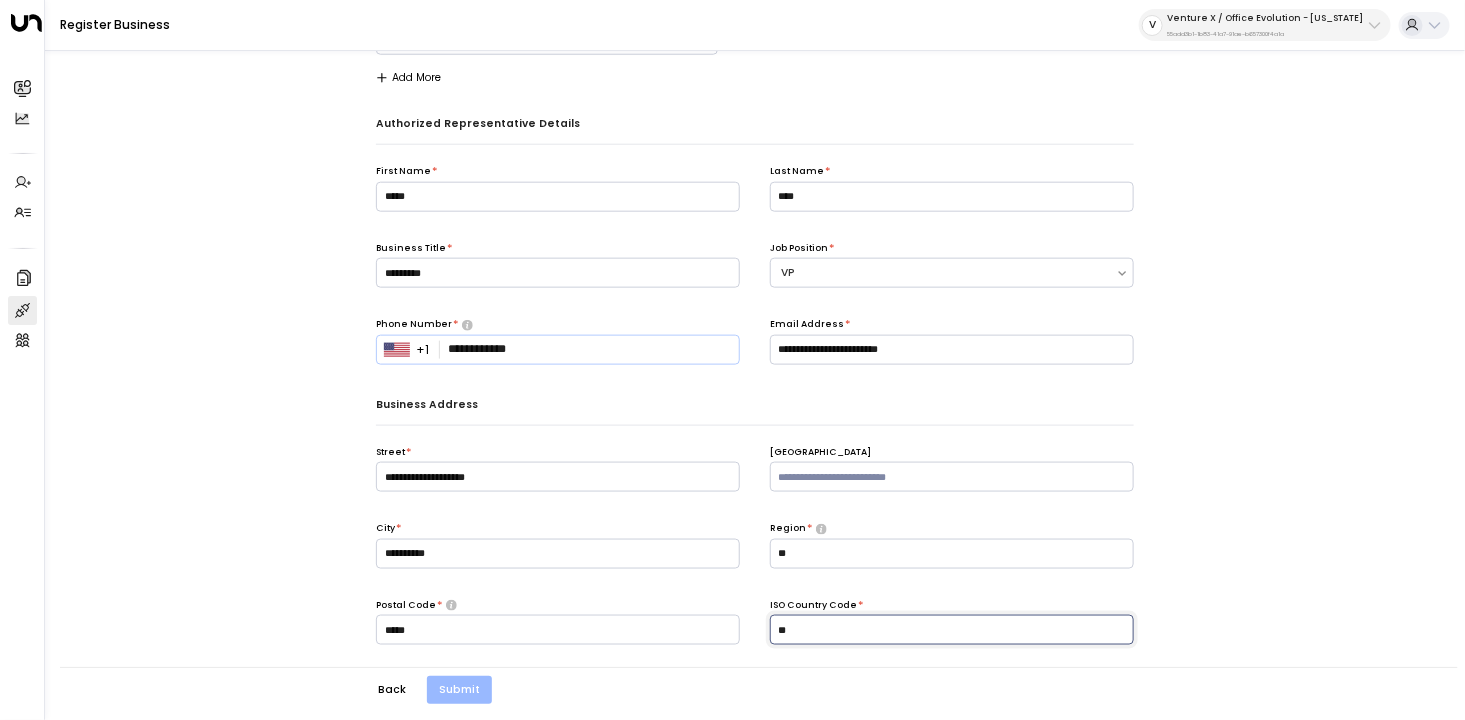type on "**" 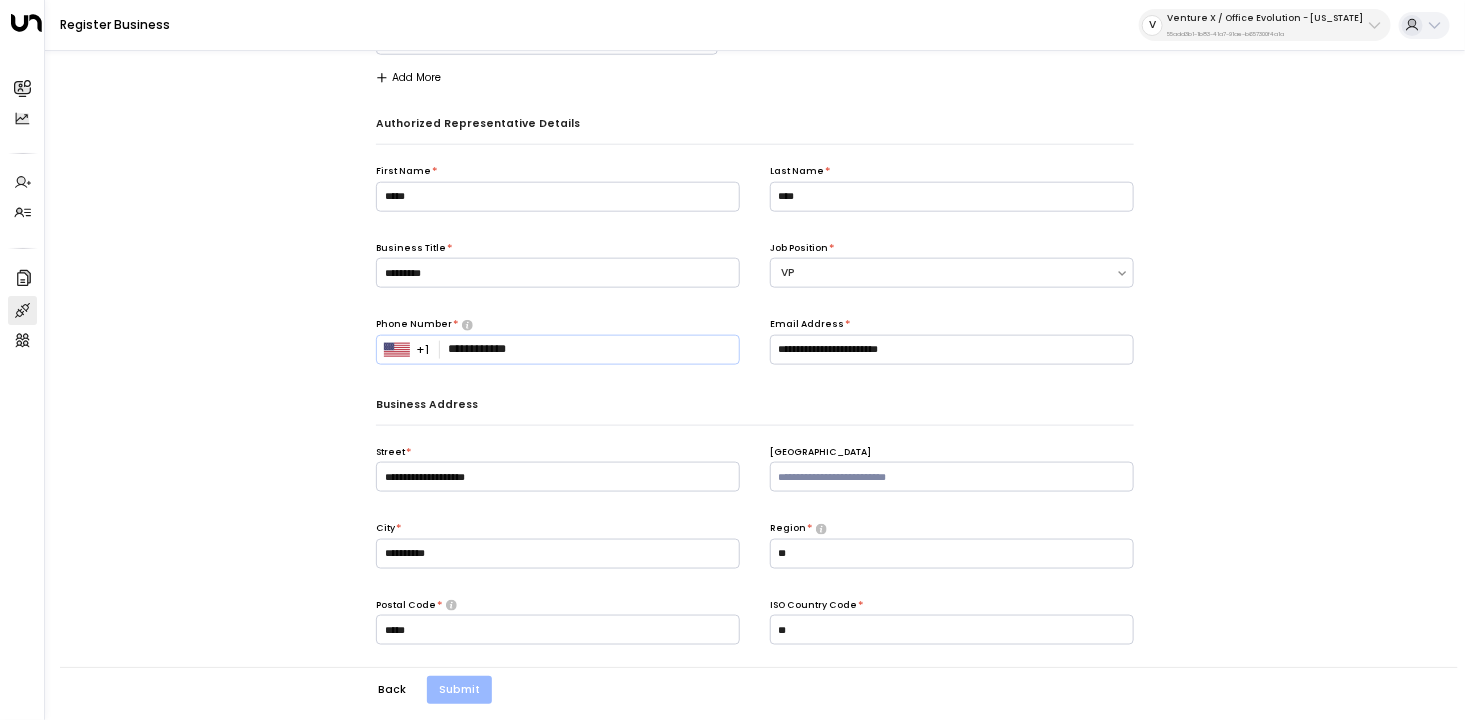 click on "Submit" at bounding box center (459, 690) 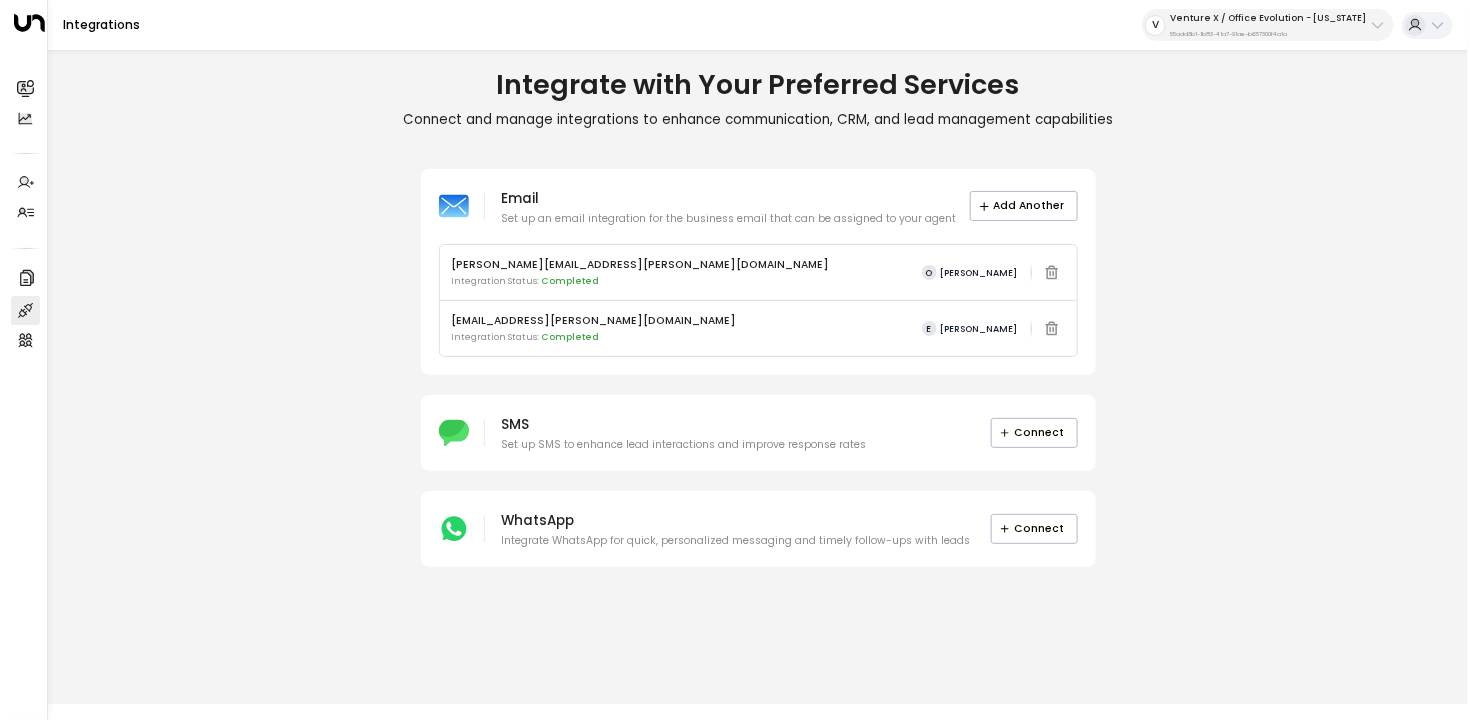 scroll, scrollTop: 0, scrollLeft: 0, axis: both 